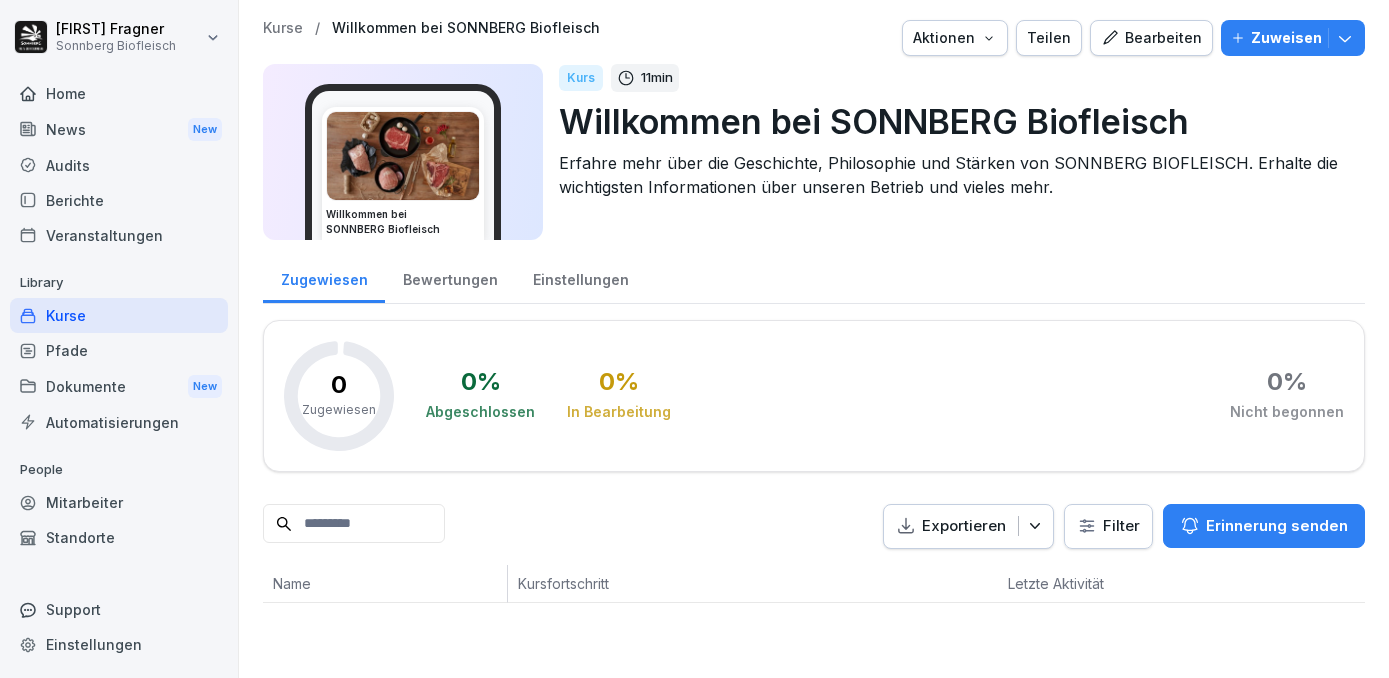 scroll, scrollTop: 0, scrollLeft: 0, axis: both 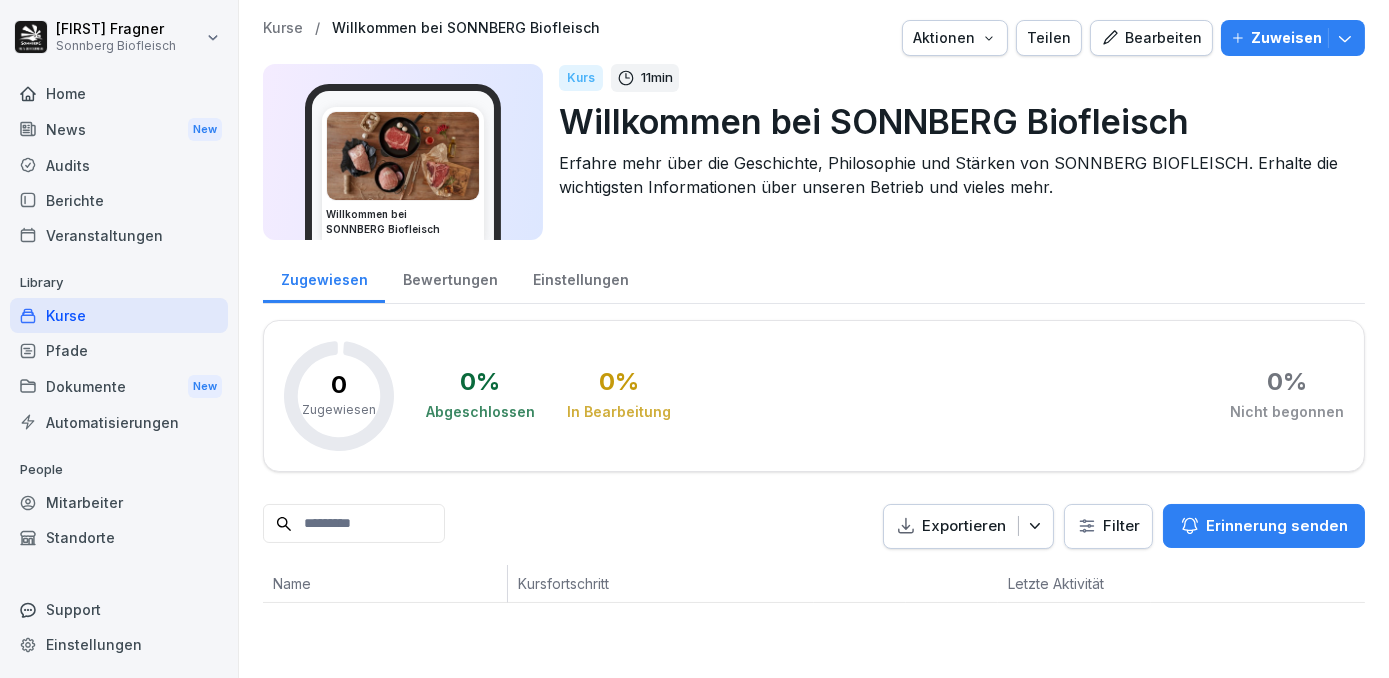 click on "Bearbeiten" at bounding box center [1151, 38] 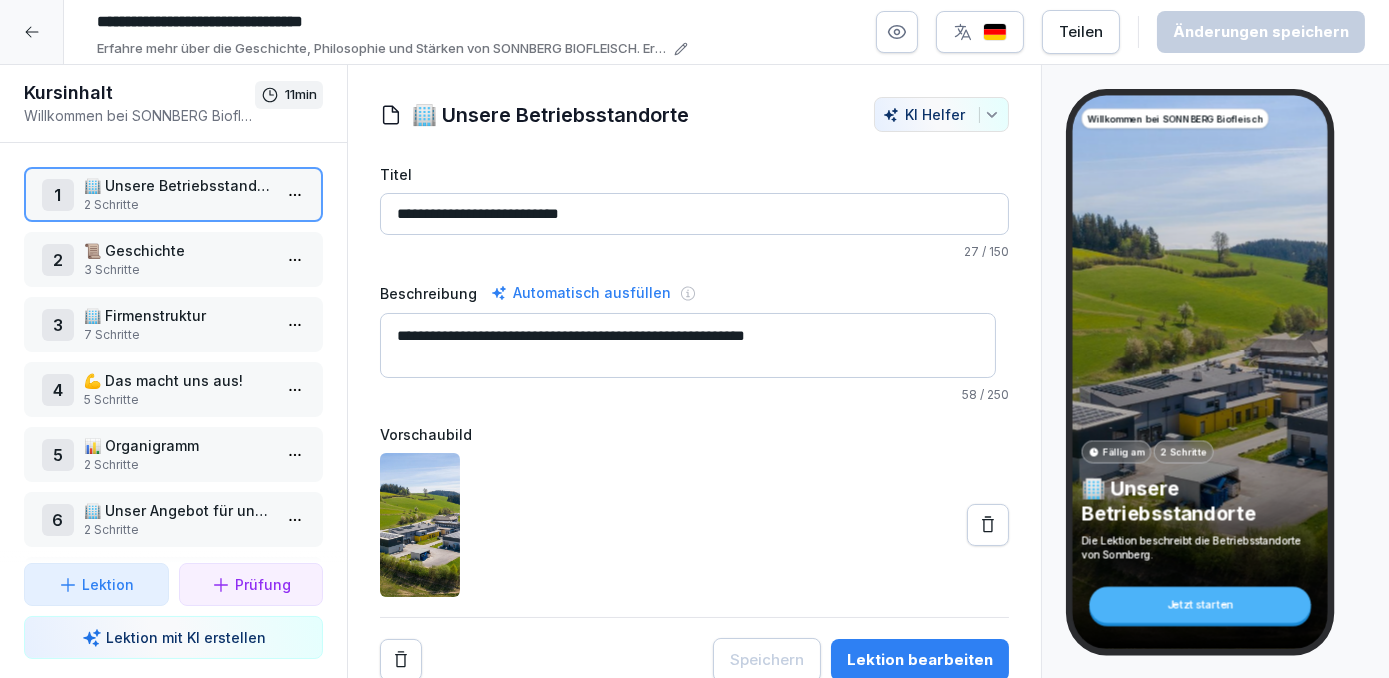 click on "2 Schritte" at bounding box center (177, 465) 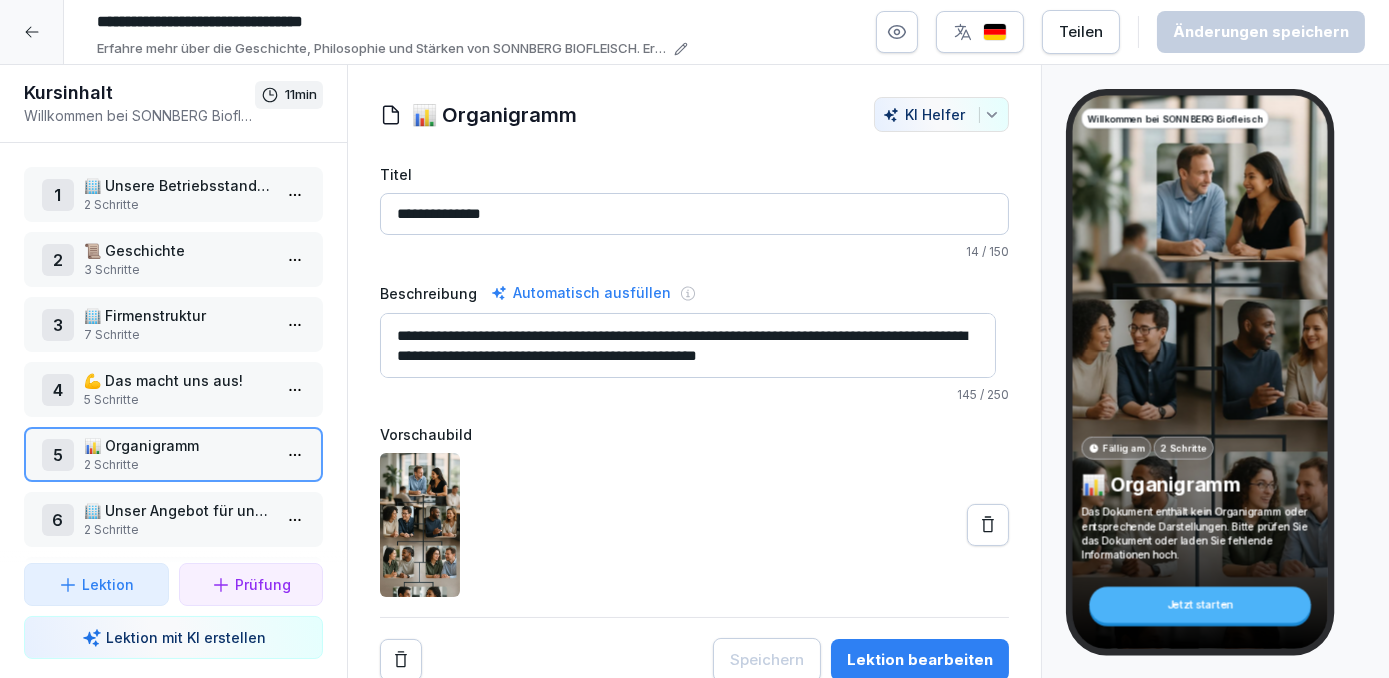 click on "2 Schritte" at bounding box center [177, 465] 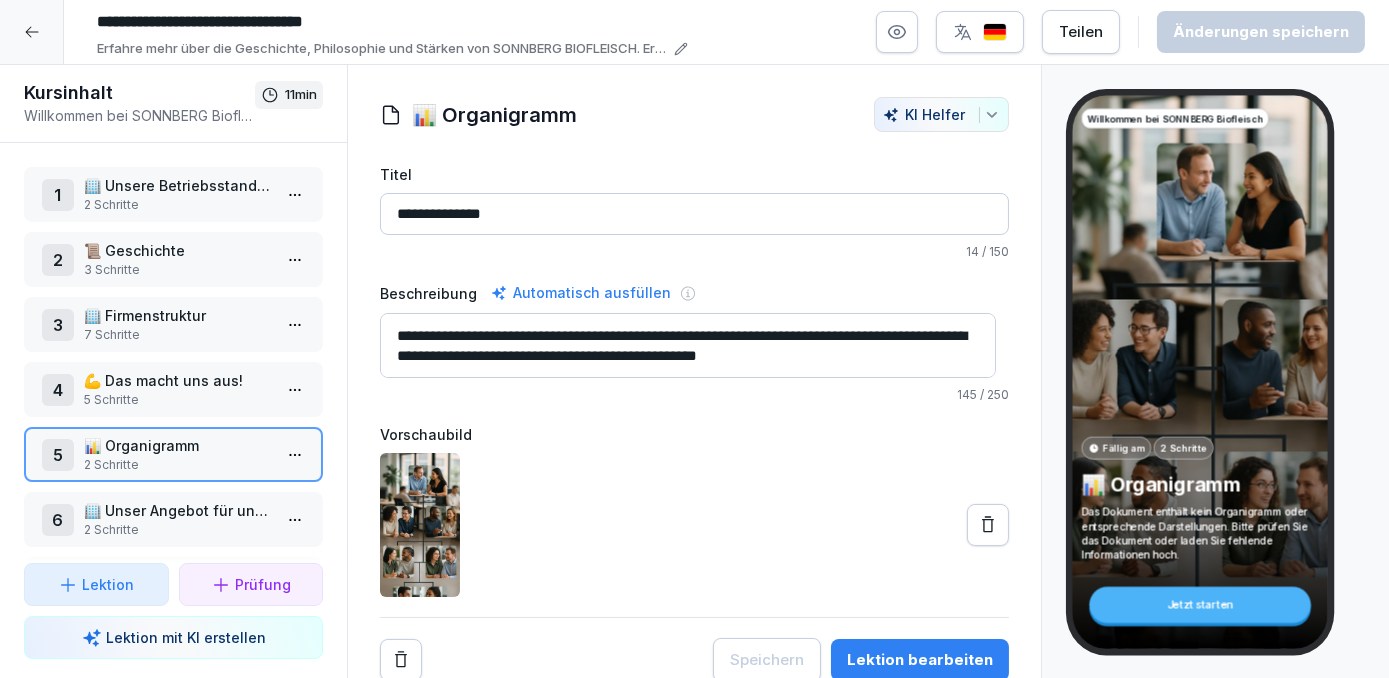 click on "2 Schritte" at bounding box center [177, 465] 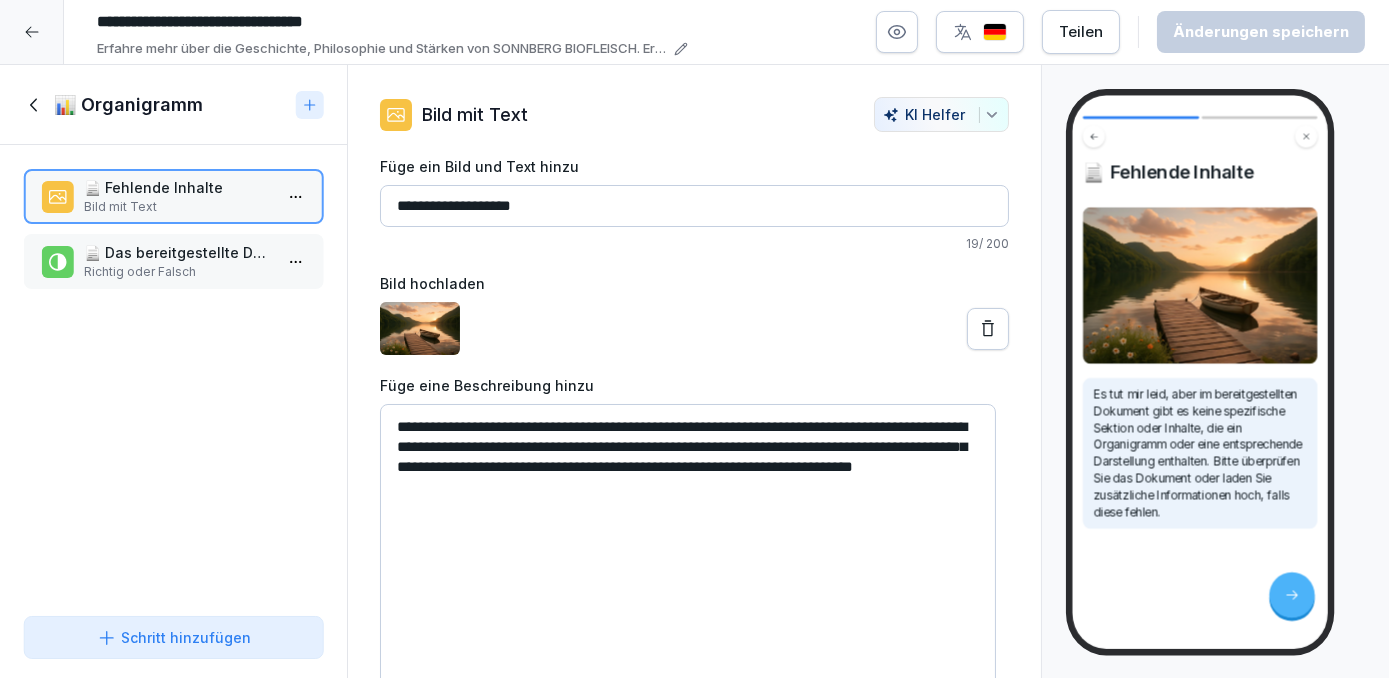 click 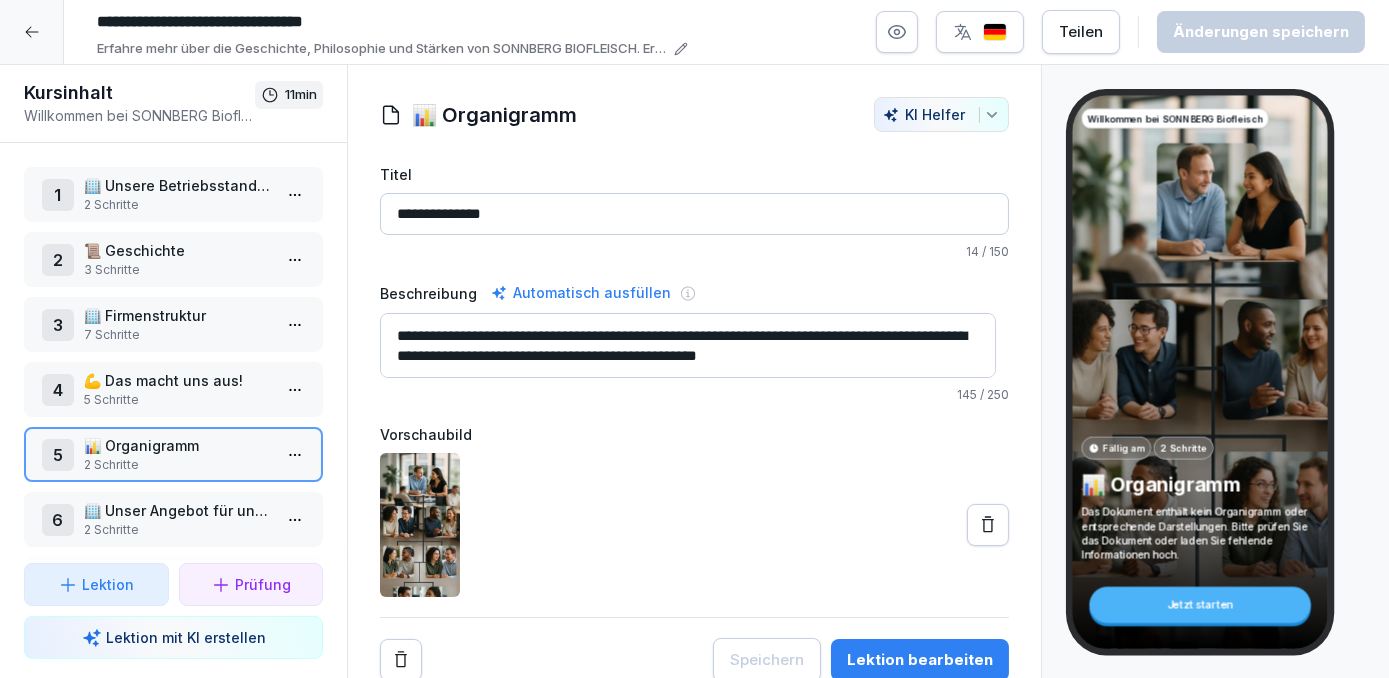 click on "Lektion mit KI erstellen" at bounding box center [186, 637] 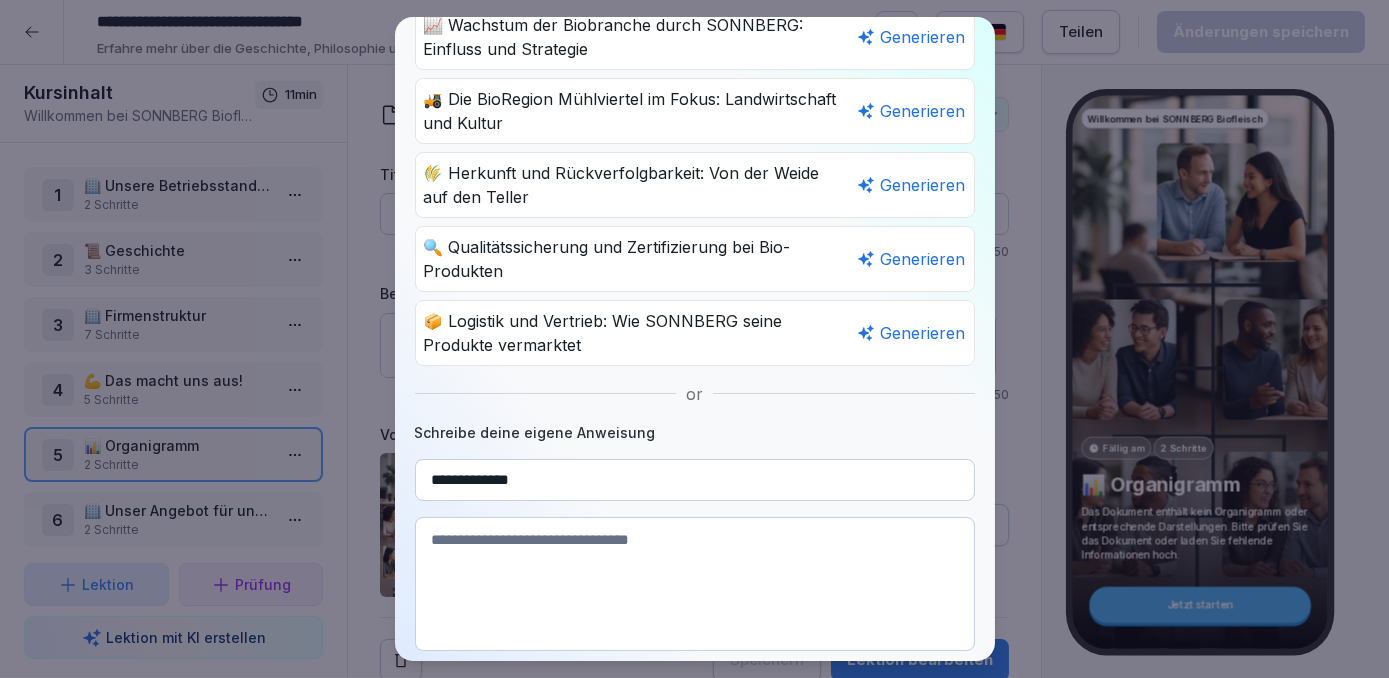 scroll, scrollTop: 322, scrollLeft: 0, axis: vertical 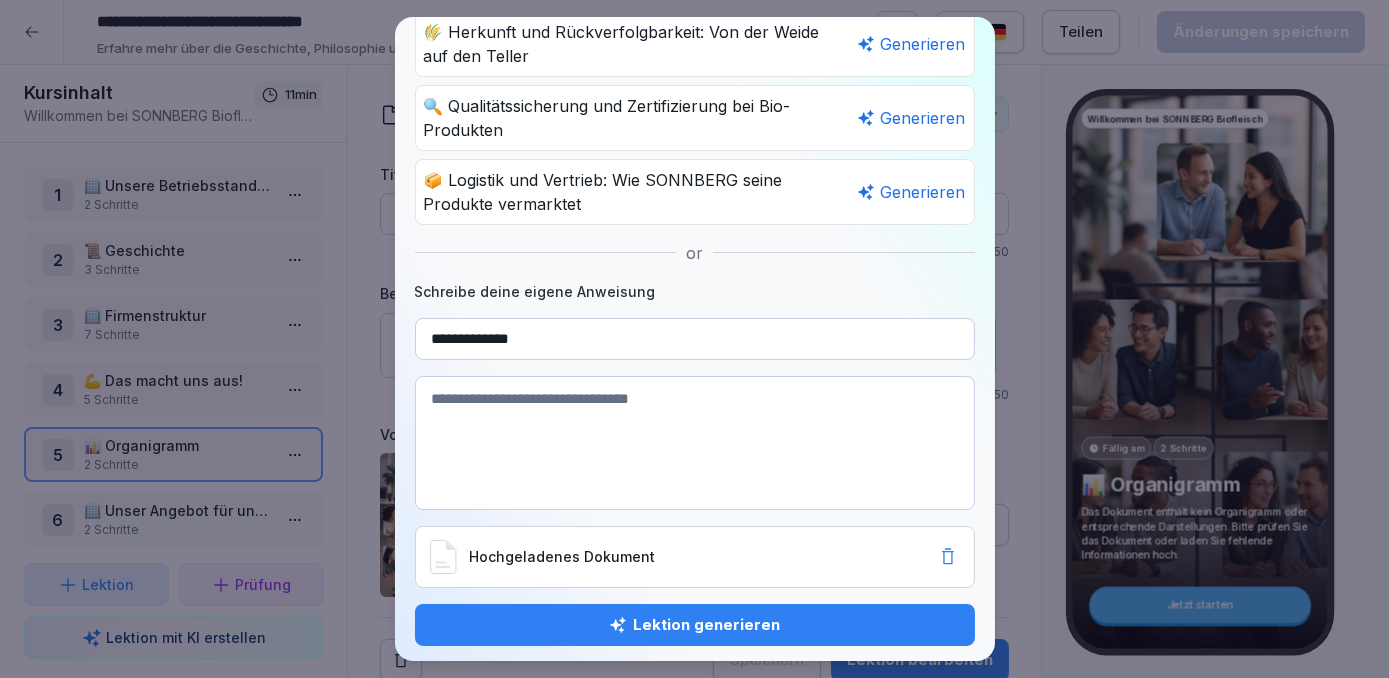 type on "**********" 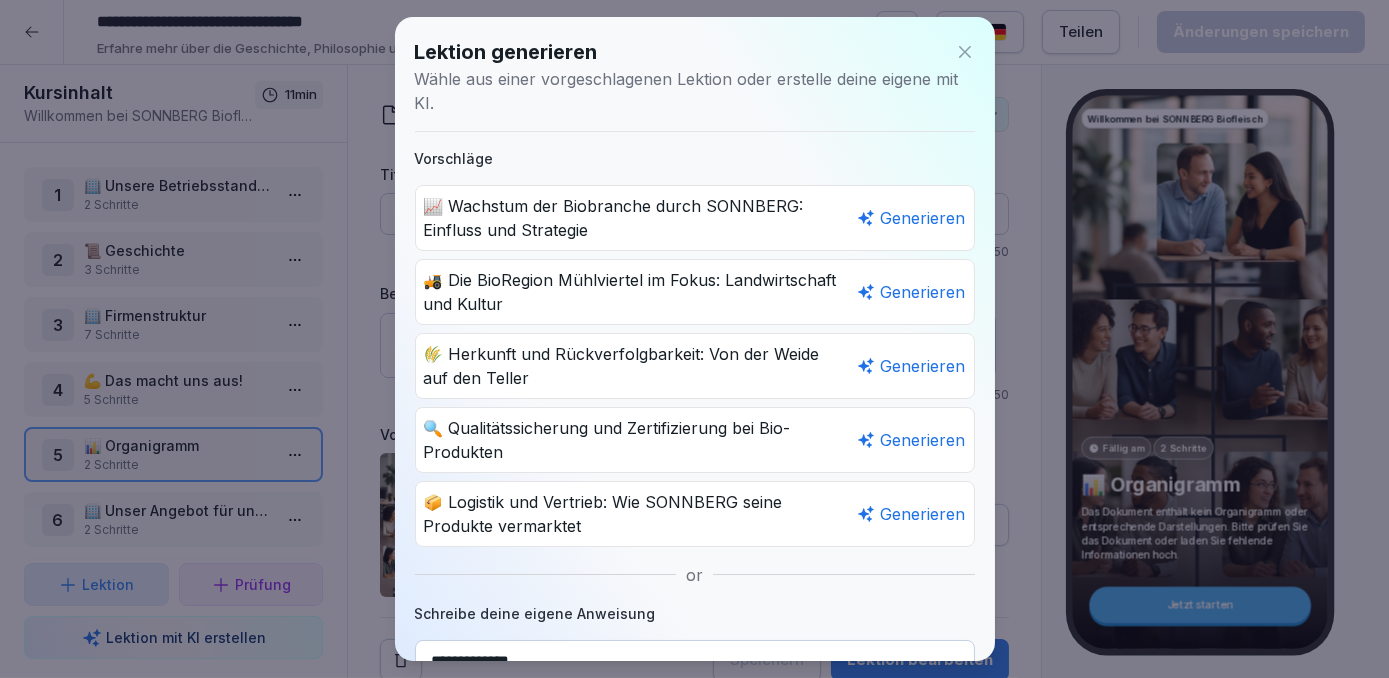 scroll, scrollTop: 322, scrollLeft: 0, axis: vertical 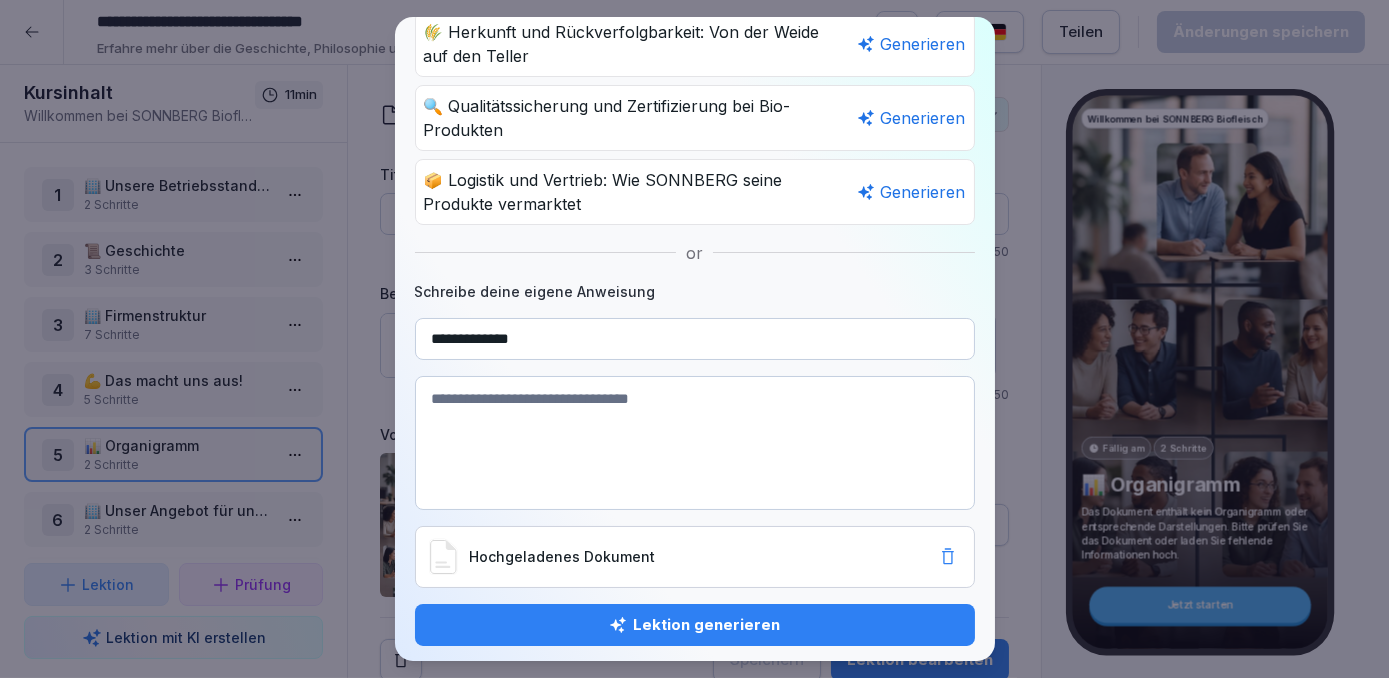 click 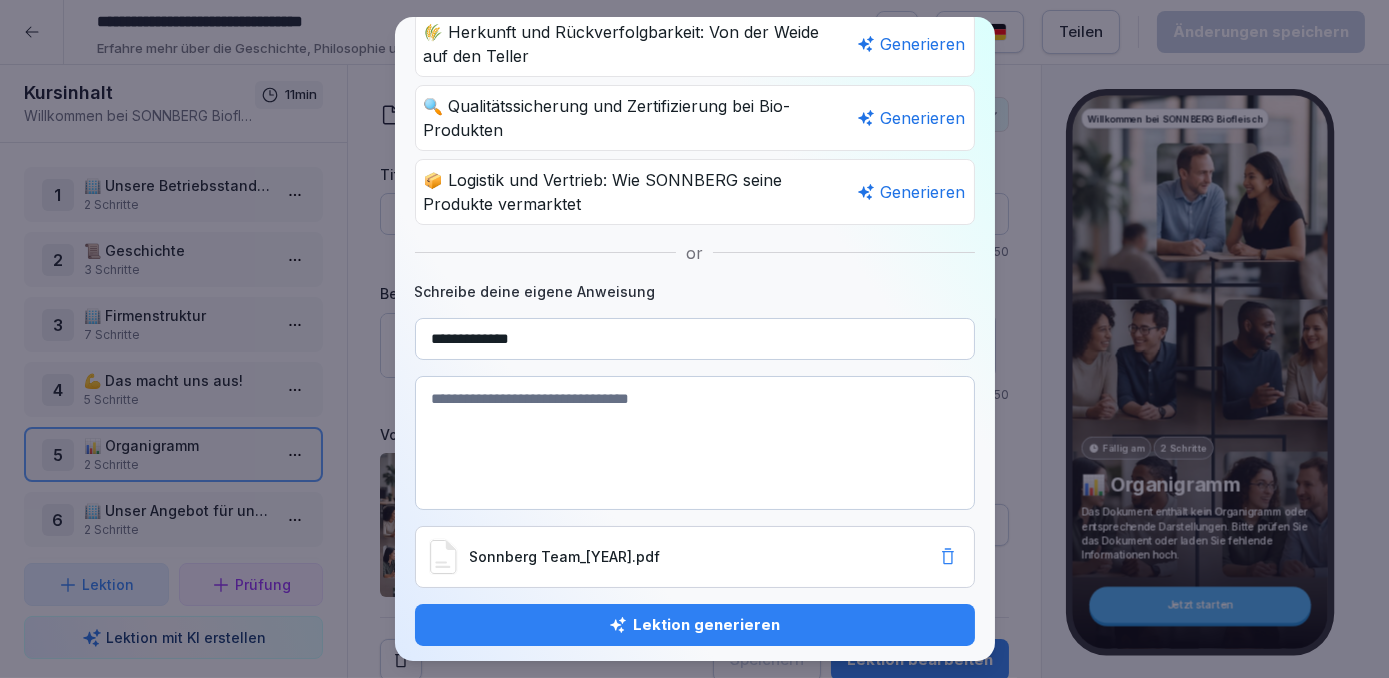 click on "Lektion generieren" at bounding box center (695, 625) 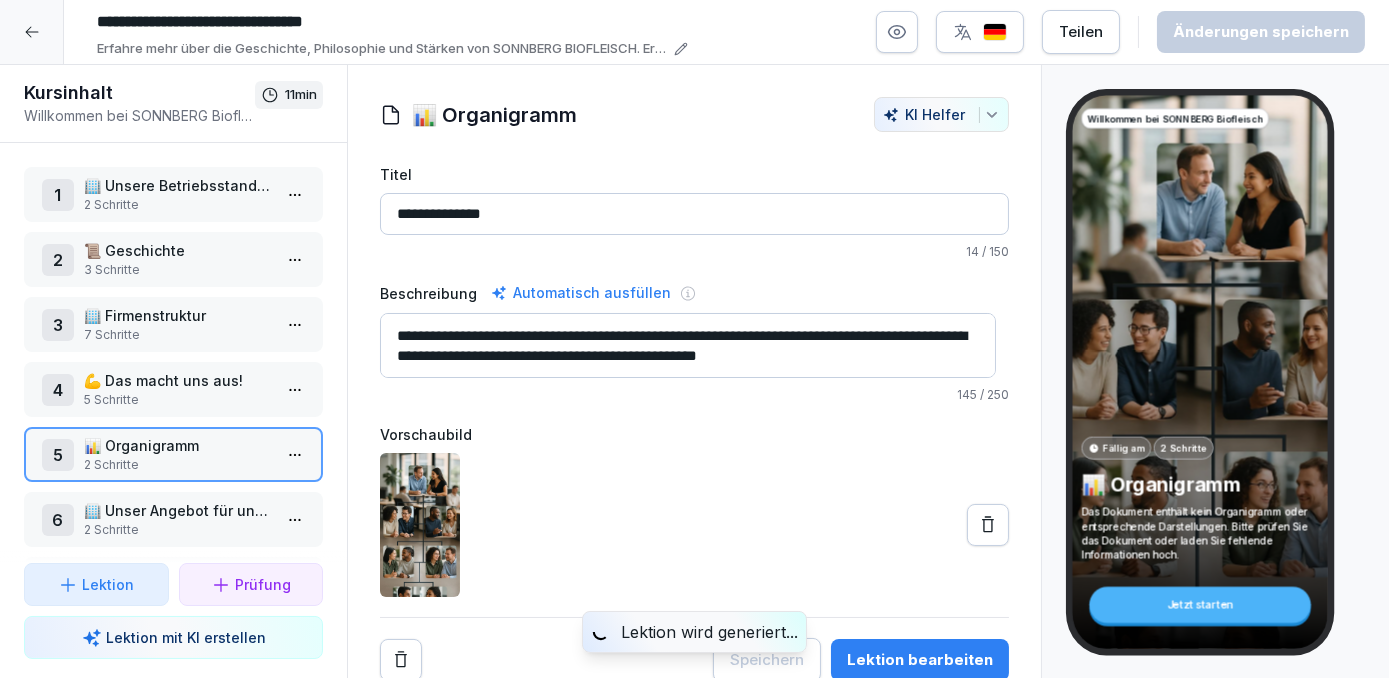 click on "🏢 Unsere Betriebsstandorte" at bounding box center (177, 185) 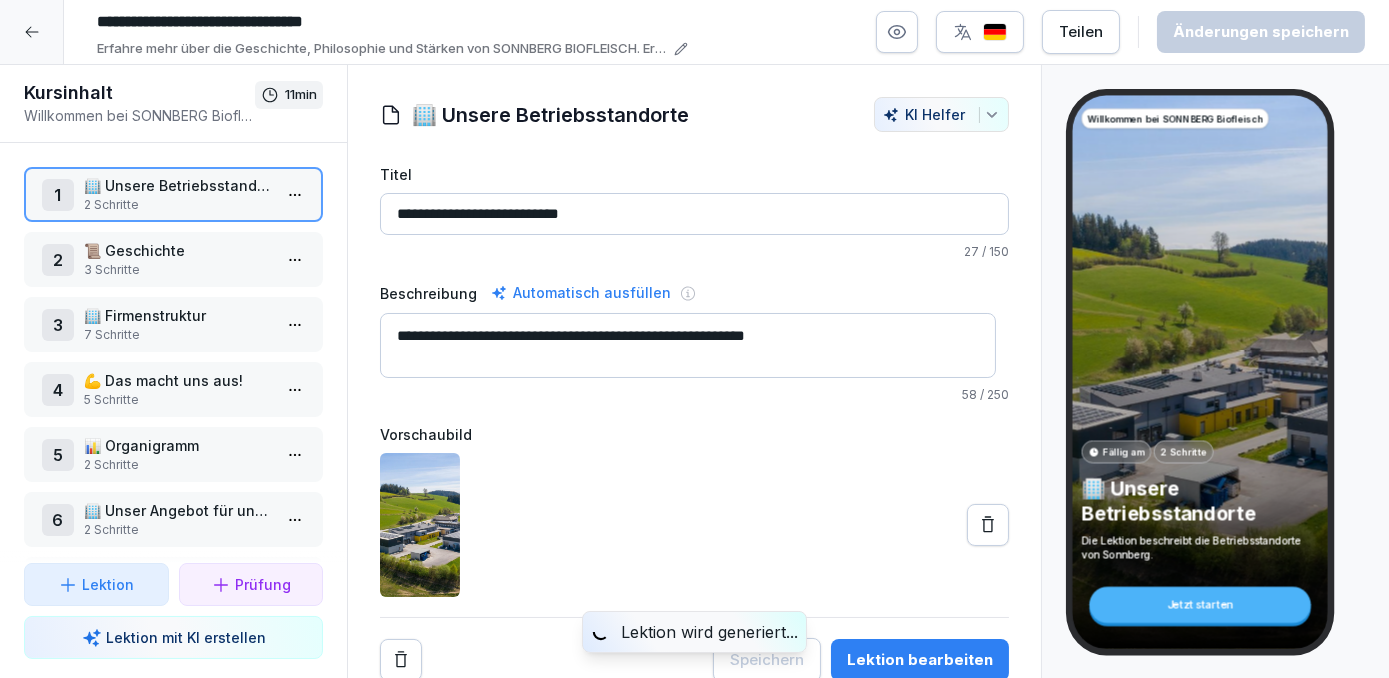 click on "3 Schritte" at bounding box center [177, 270] 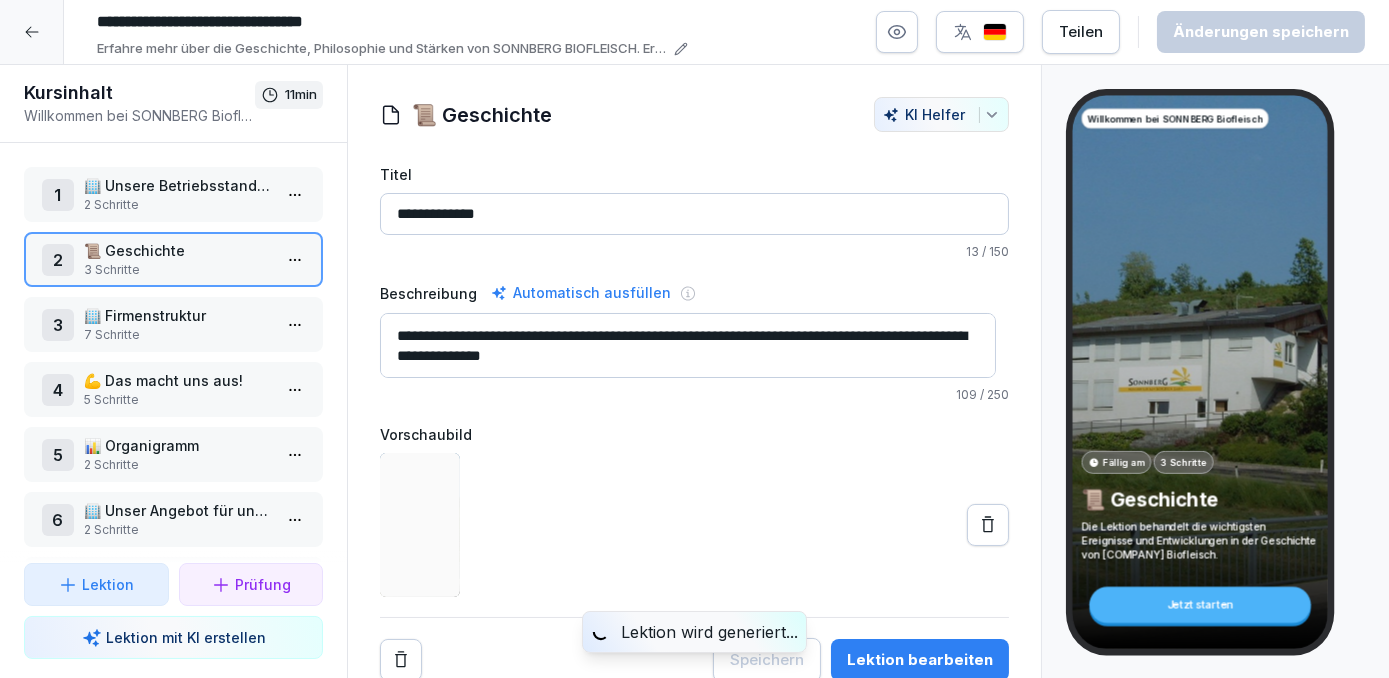 click on "🏢 Firmenstruktur" at bounding box center [177, 315] 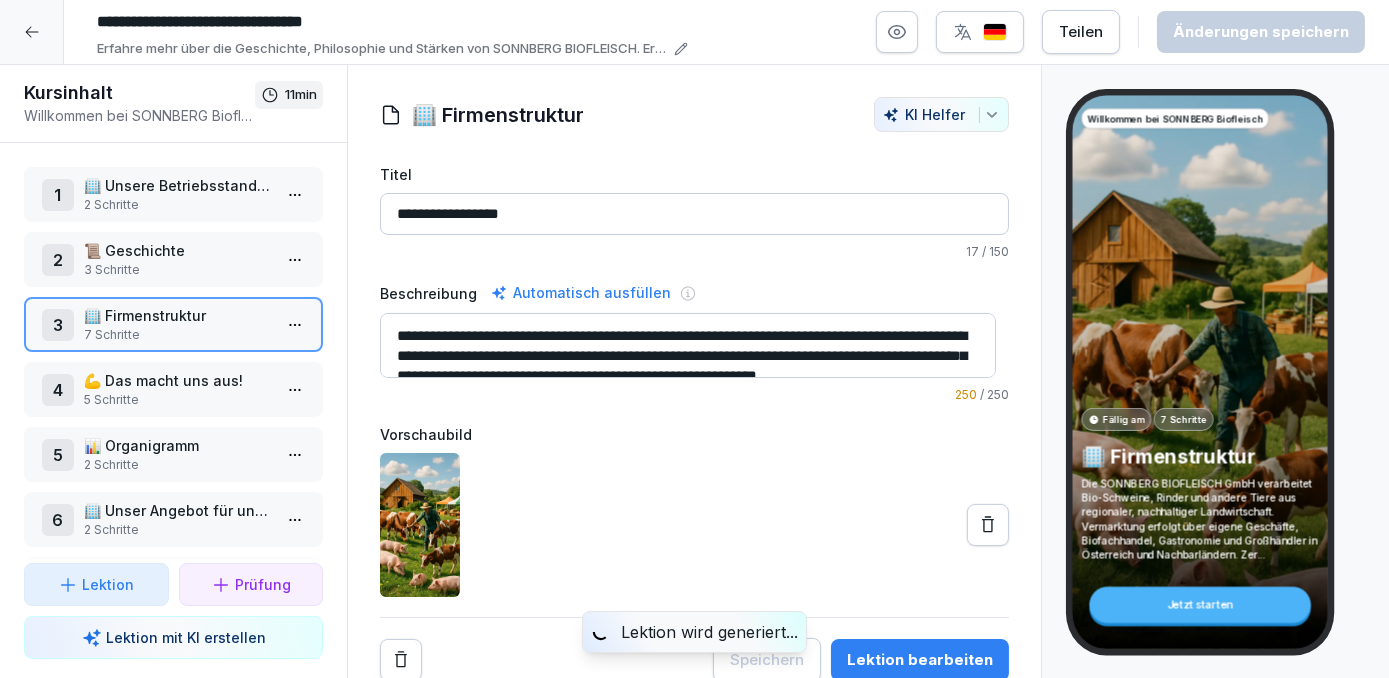 click on "🏢 Firmenstruktur" at bounding box center [177, 315] 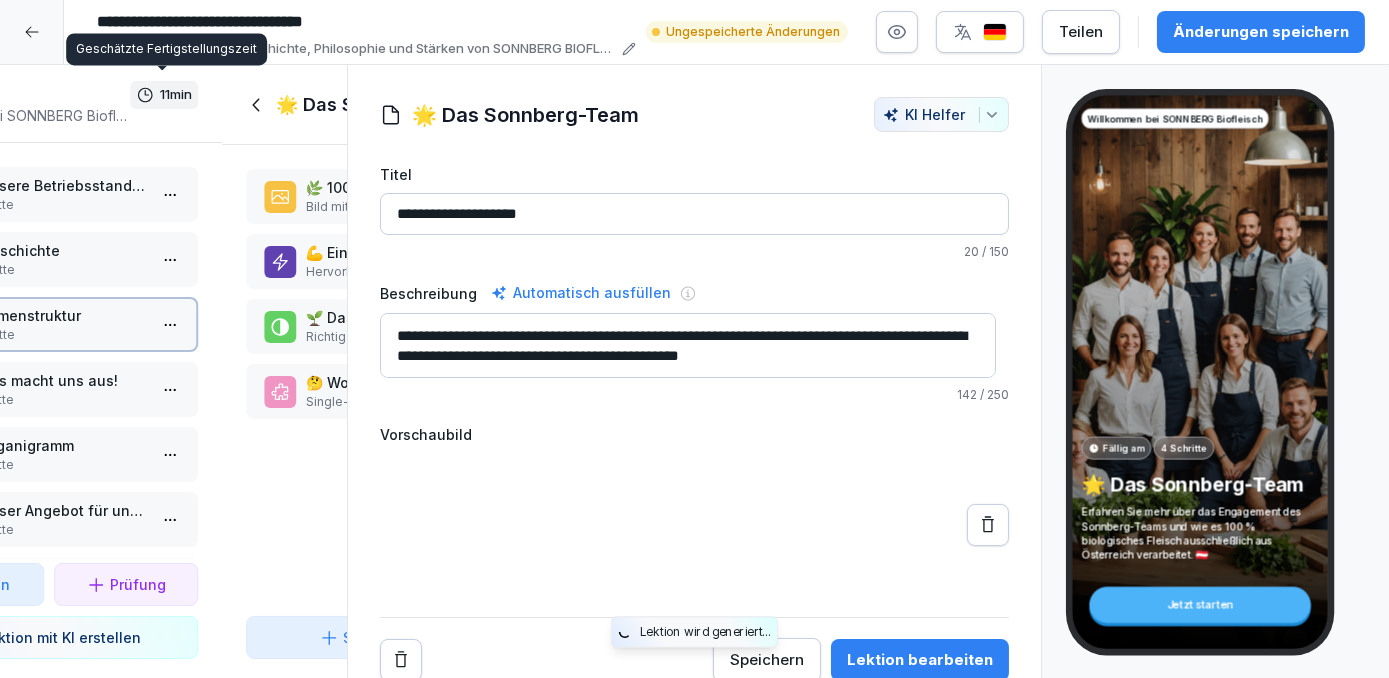 click on "Kursinhalt" at bounding box center [14, 93] 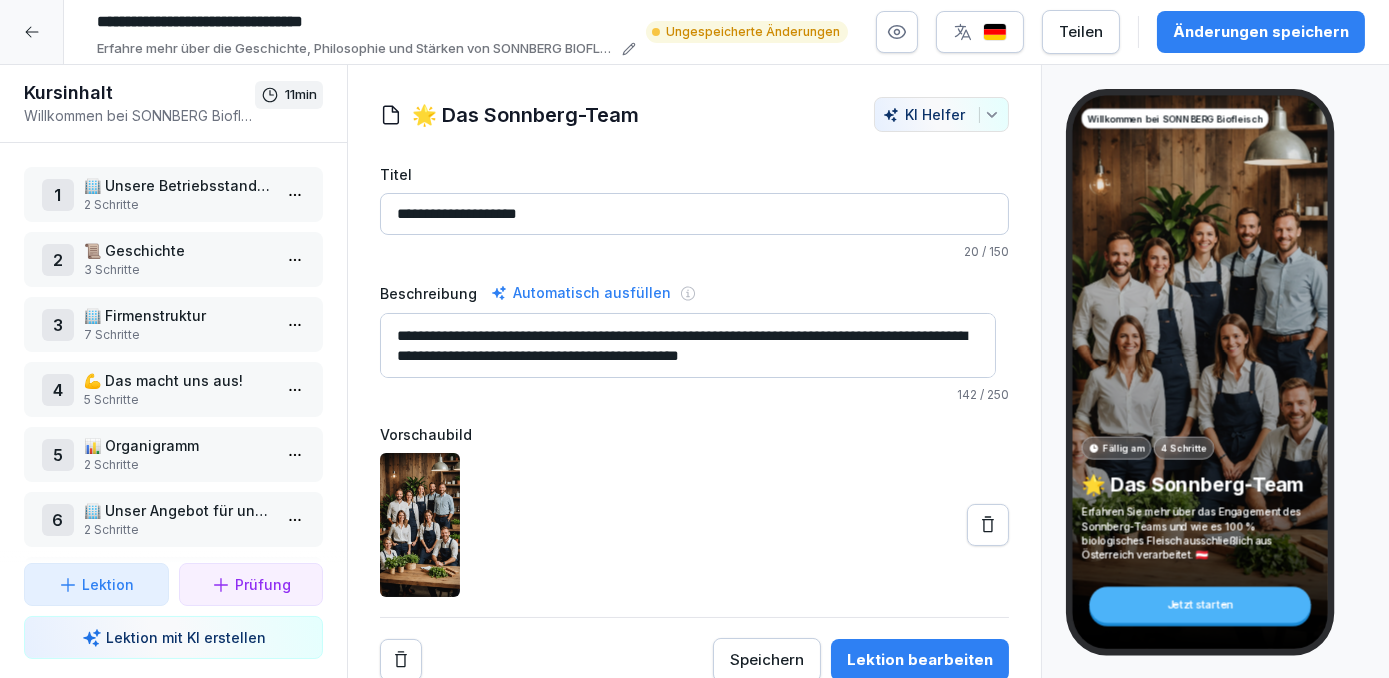 click on "🏢 Firmenstruktur" at bounding box center [177, 315] 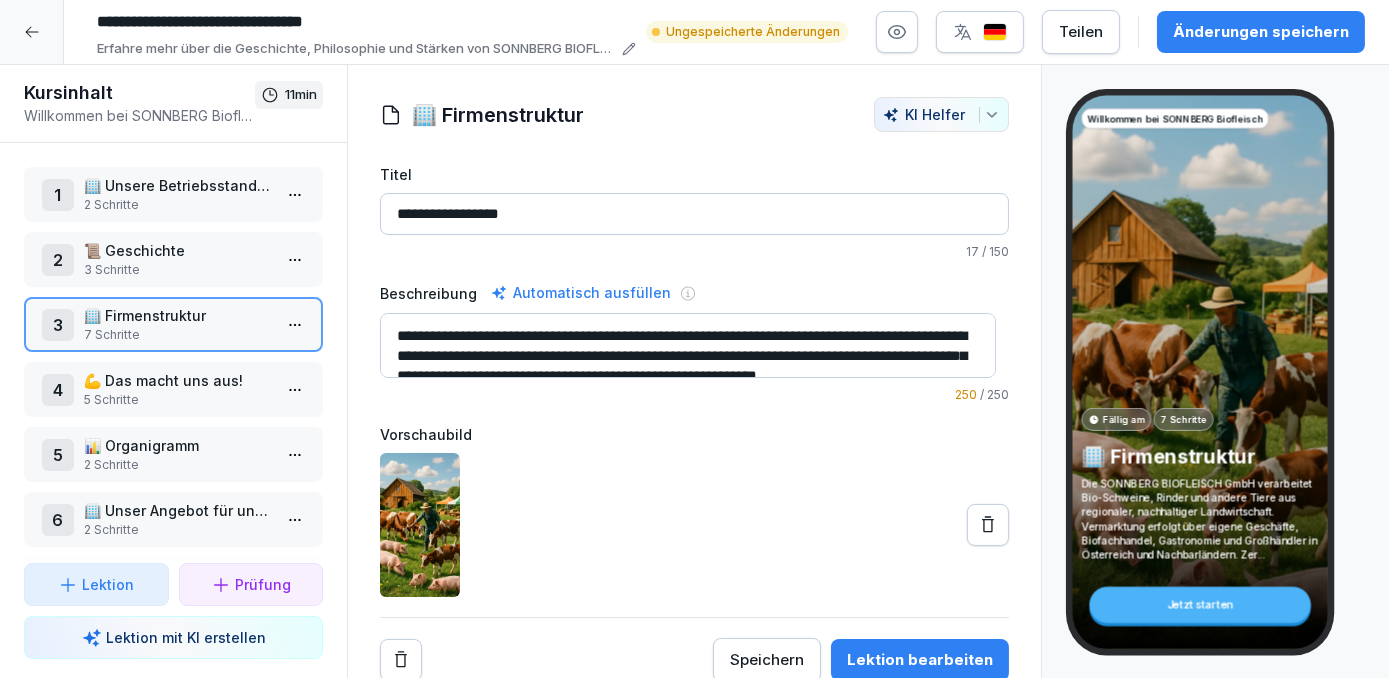 click at bounding box center (988, 525) 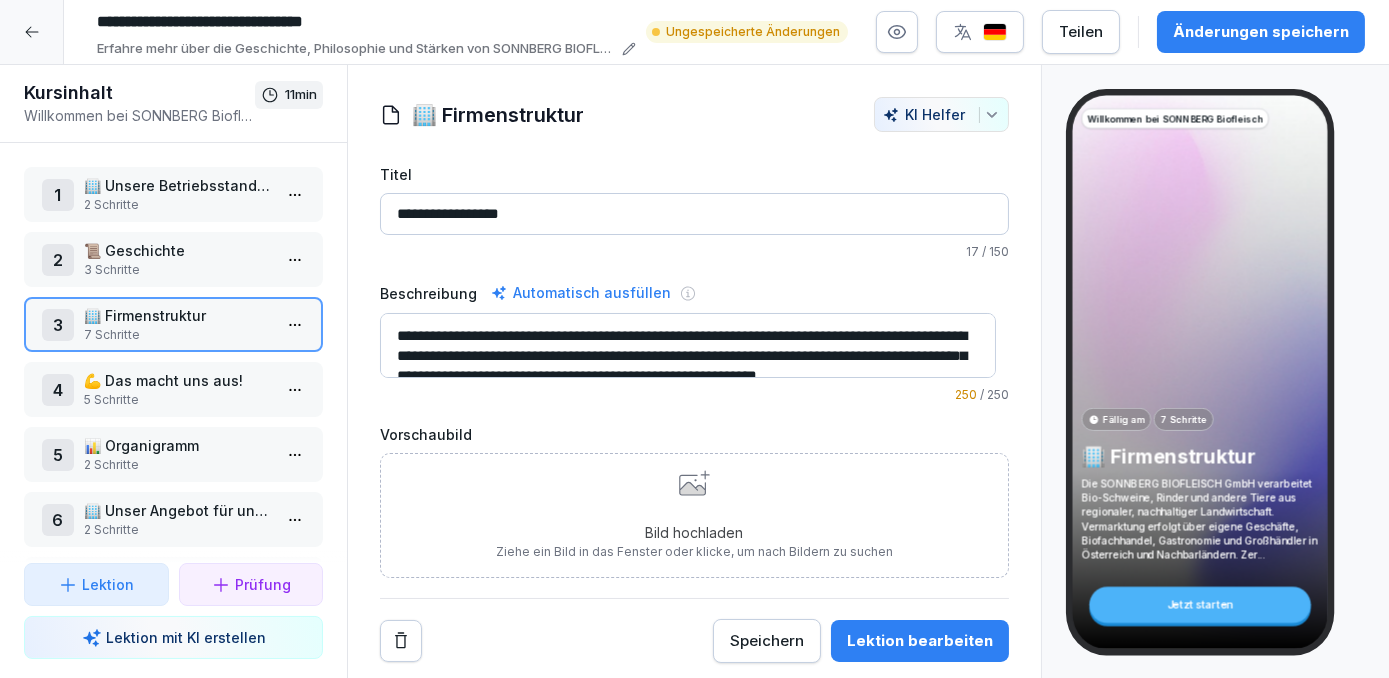 click on "Bild hochladen Ziehe ein Bild in das Fenster oder klicke, um nach Bildern zu suchen" at bounding box center (694, 515) 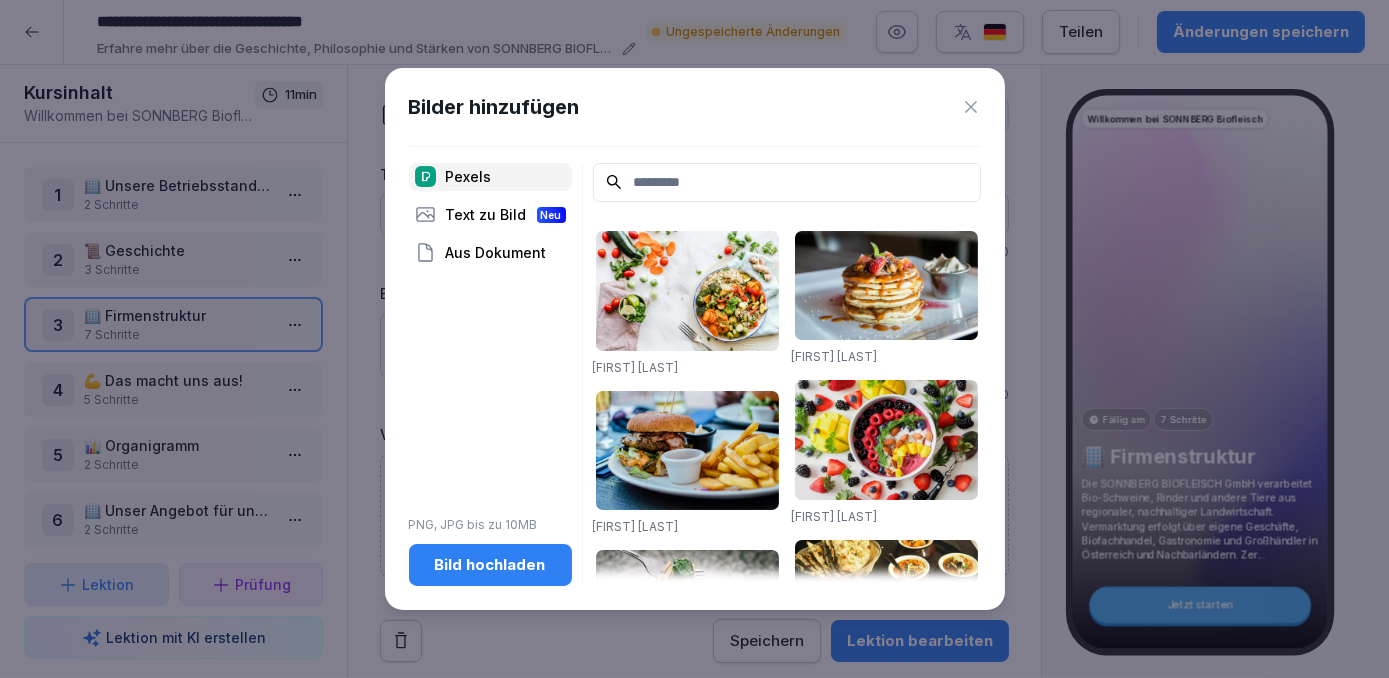click on "Bild hochladen" at bounding box center (490, 565) 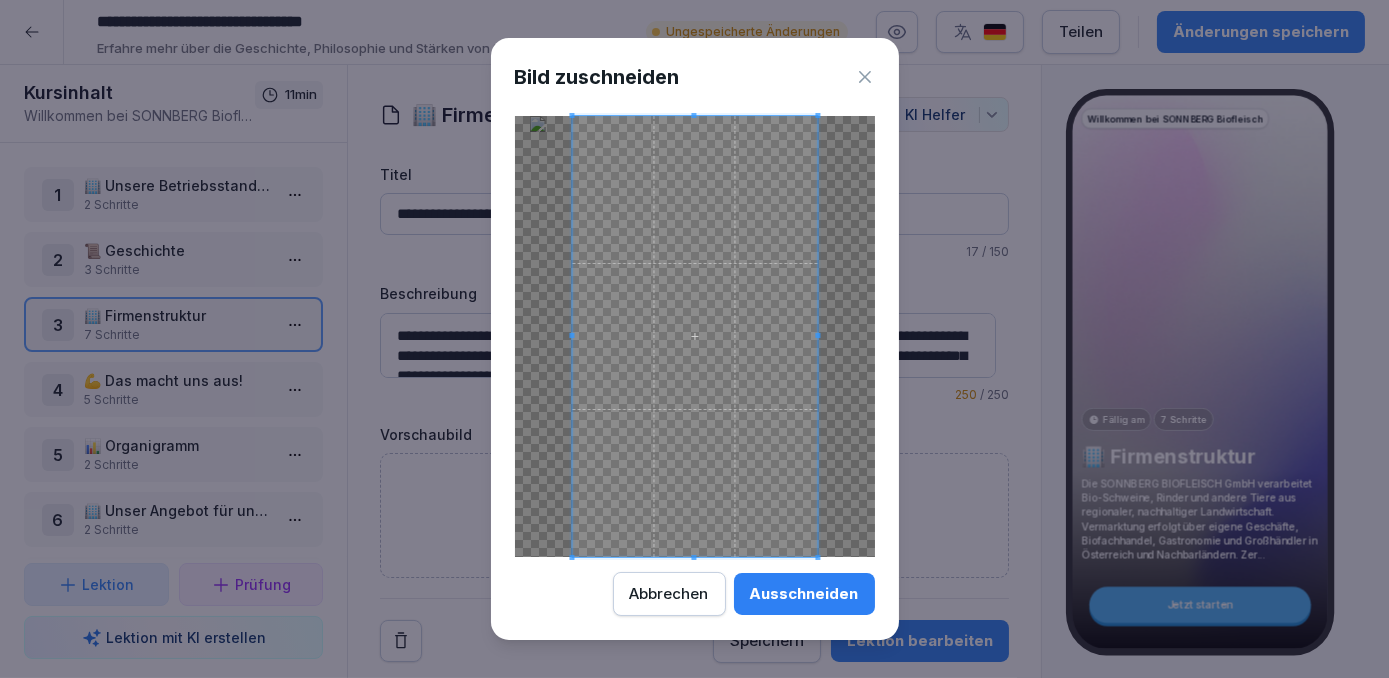 click on "Ausschneiden" at bounding box center (804, 594) 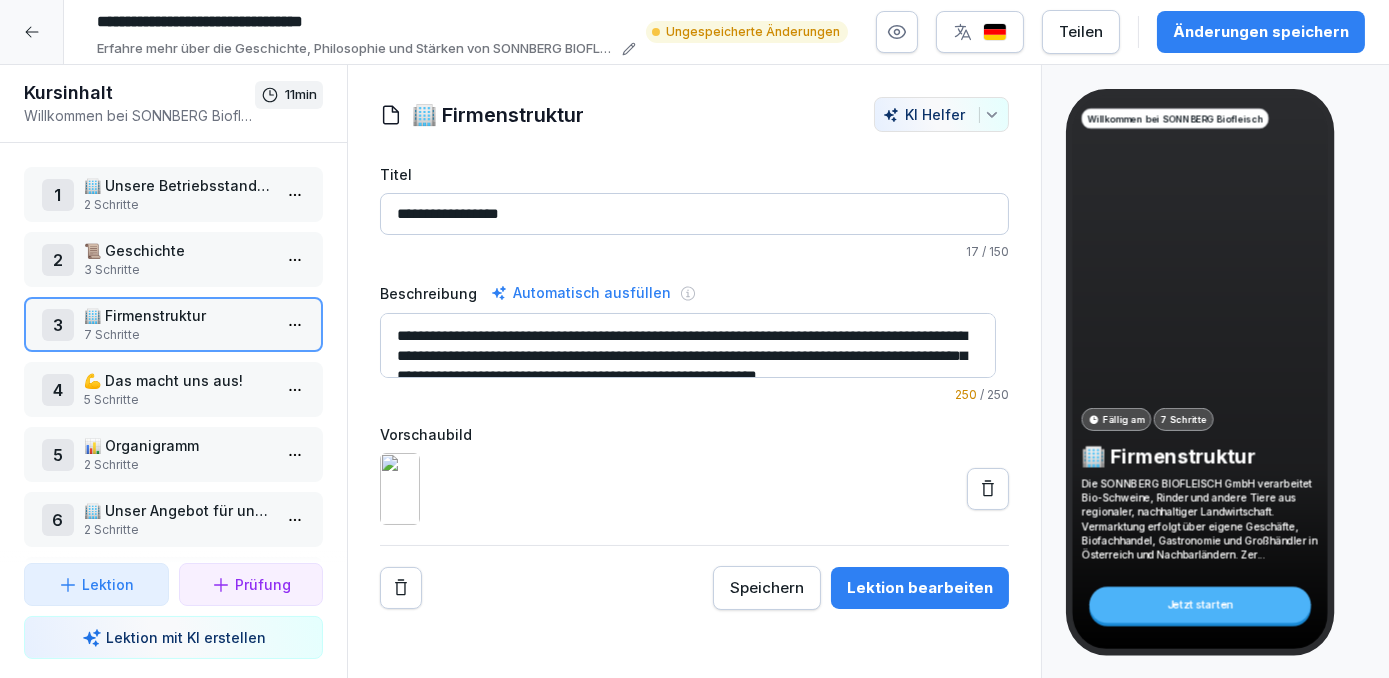 click on "**********" at bounding box center (694, 214) 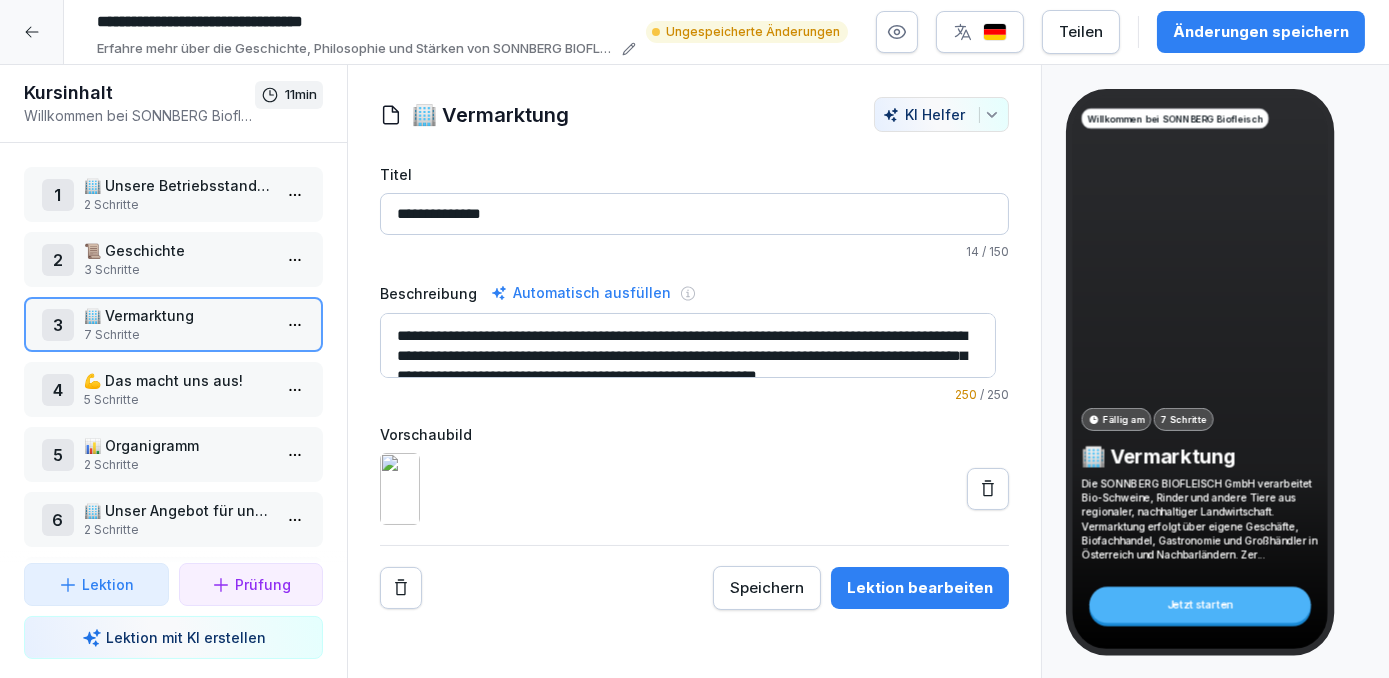 type on "**********" 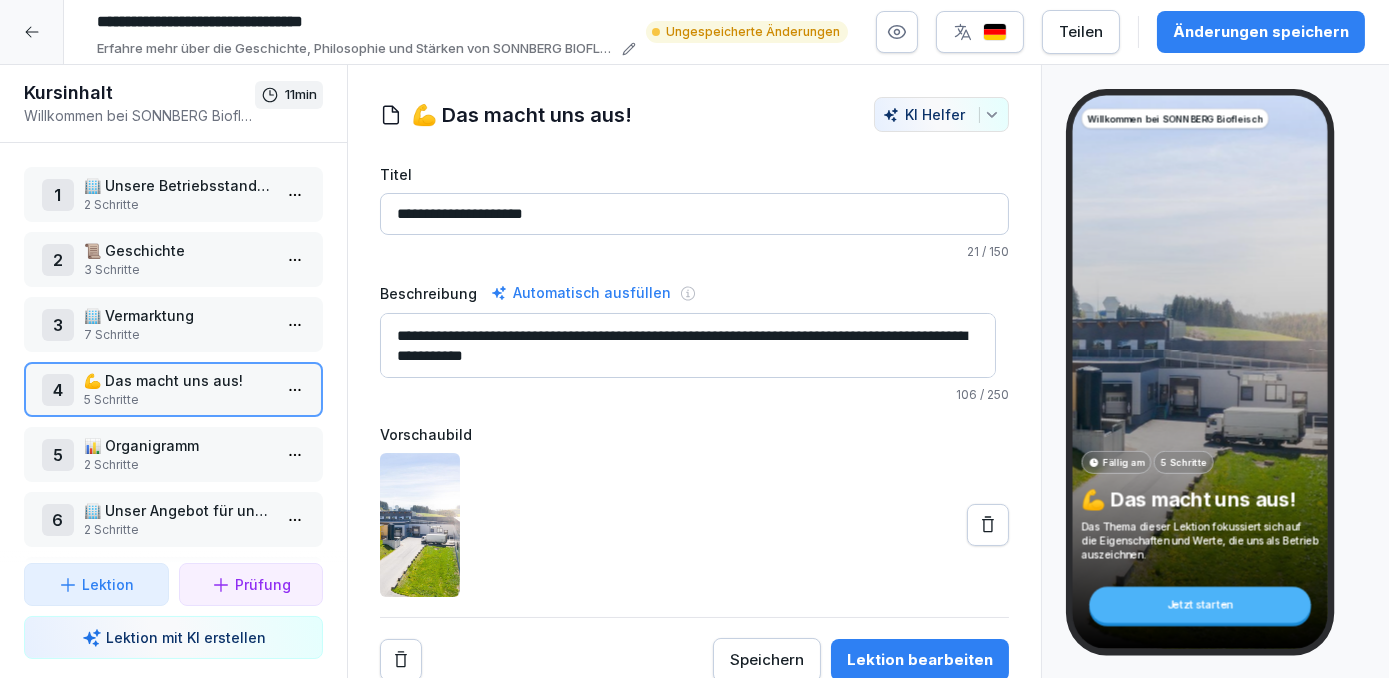 click on "5 Schritte" at bounding box center (177, 400) 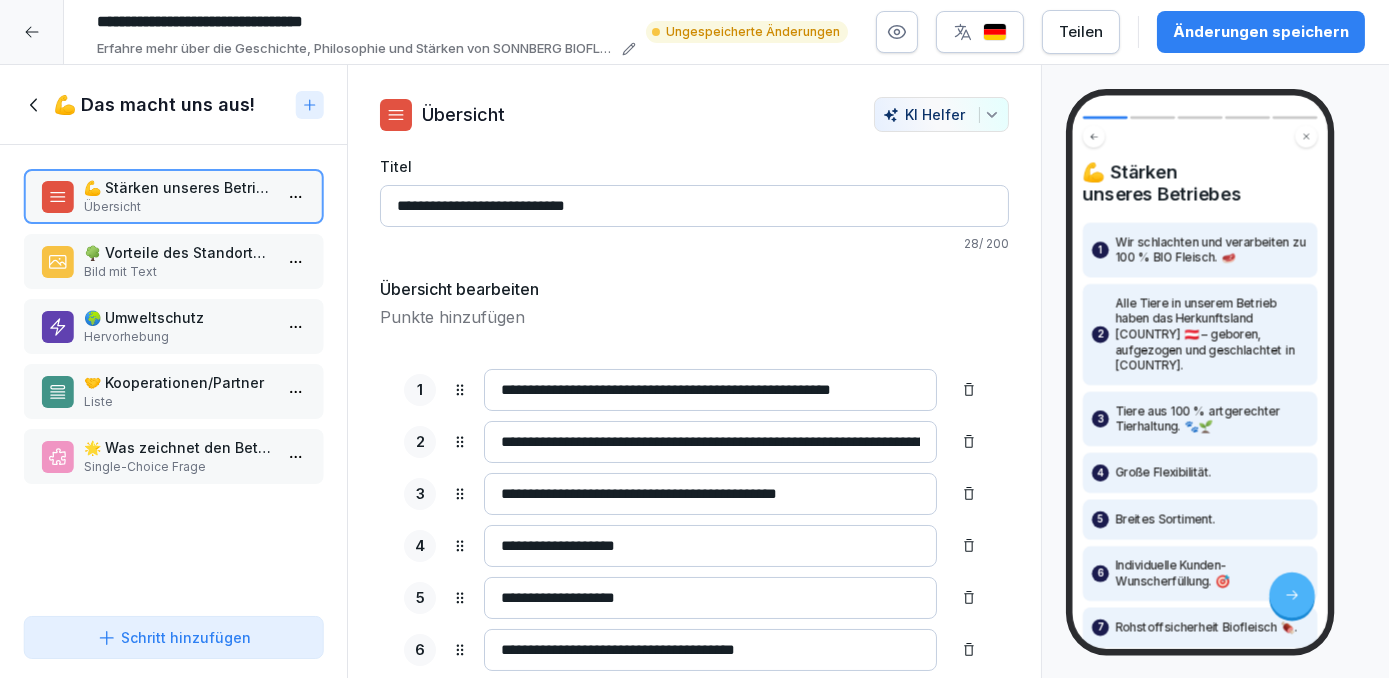 click 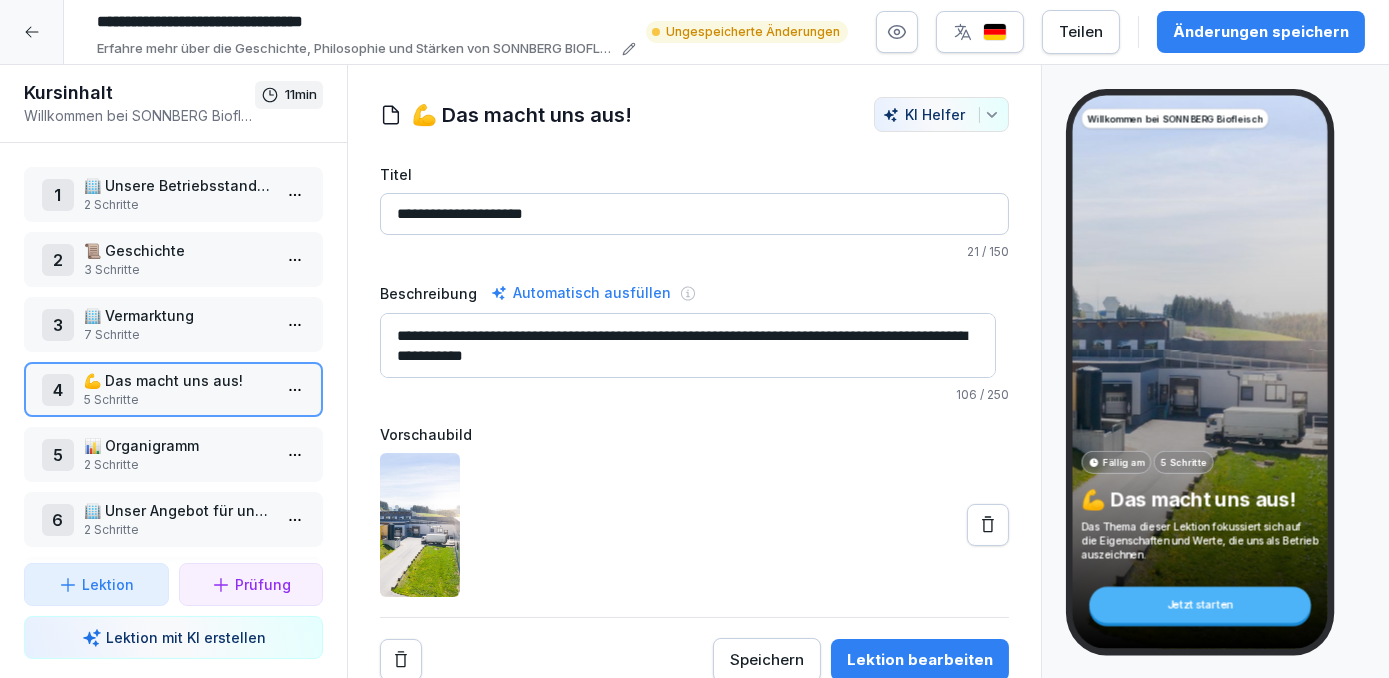 click on "📊 Organigramm" at bounding box center (177, 445) 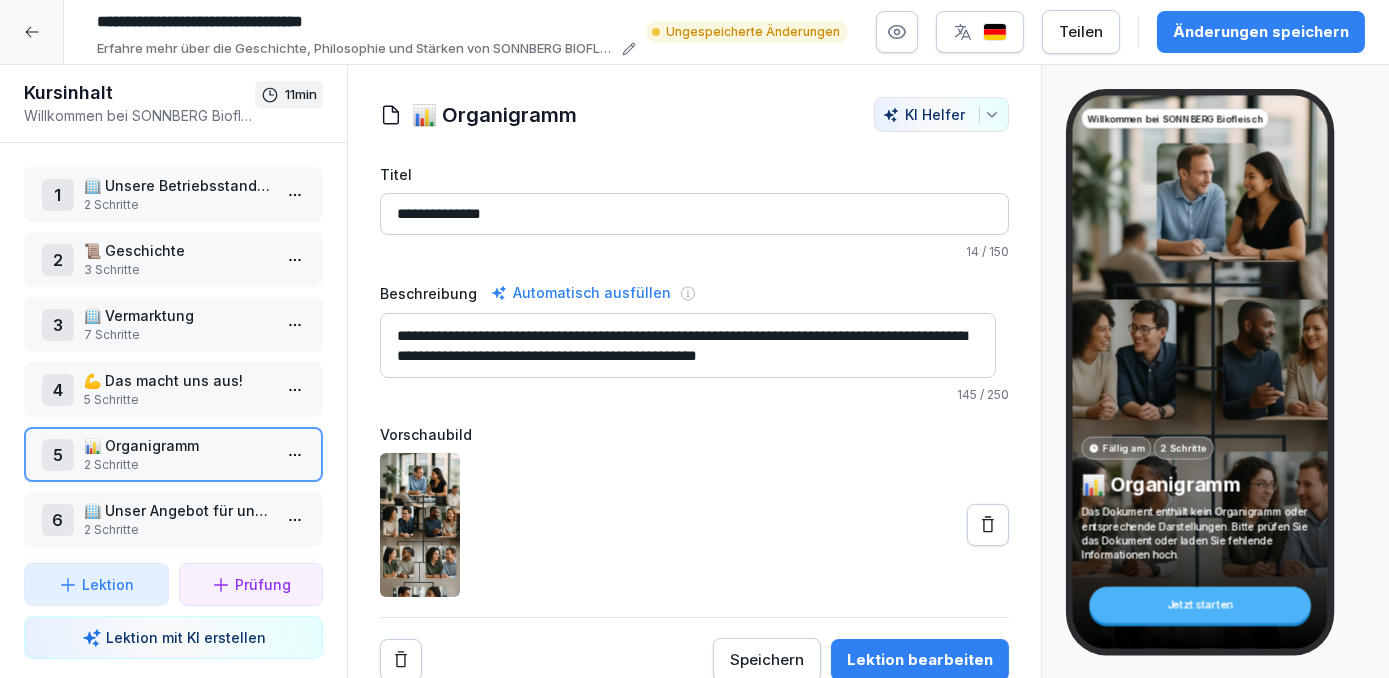 scroll, scrollTop: 141, scrollLeft: 0, axis: vertical 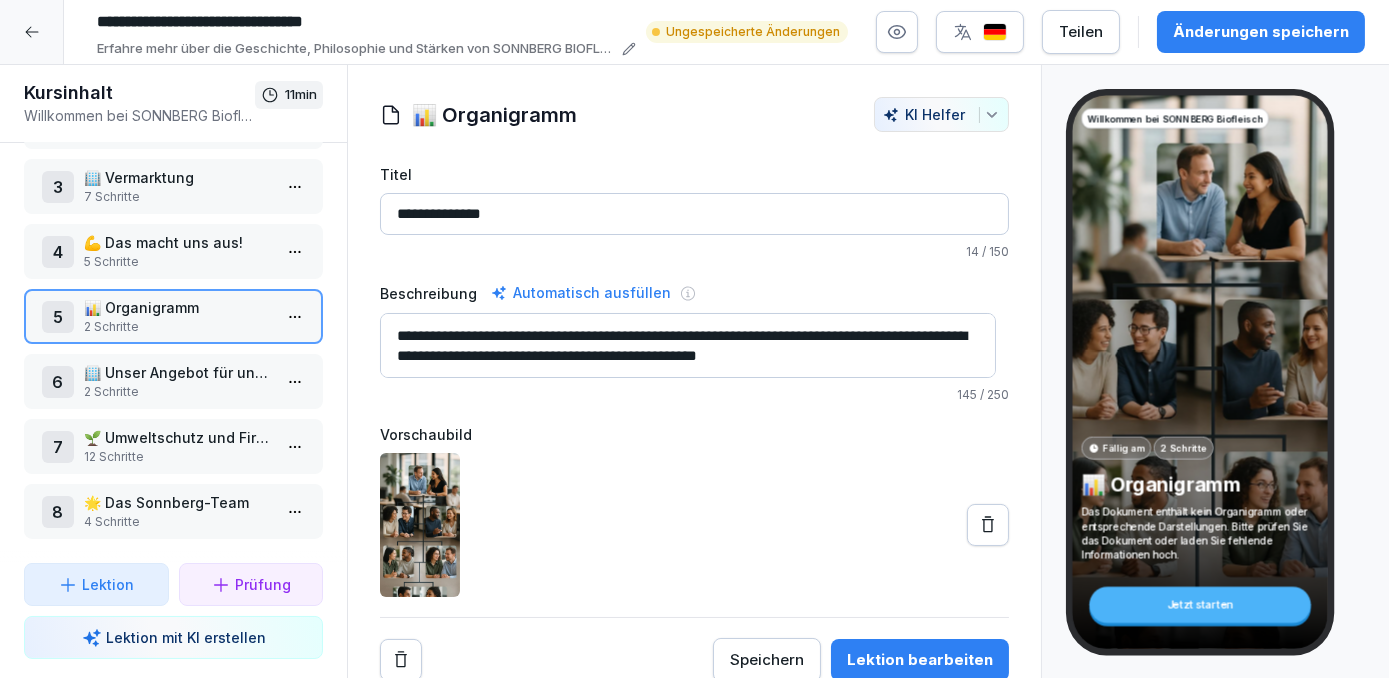 click on "🌟 Das Sonnberg-Team" at bounding box center (177, 502) 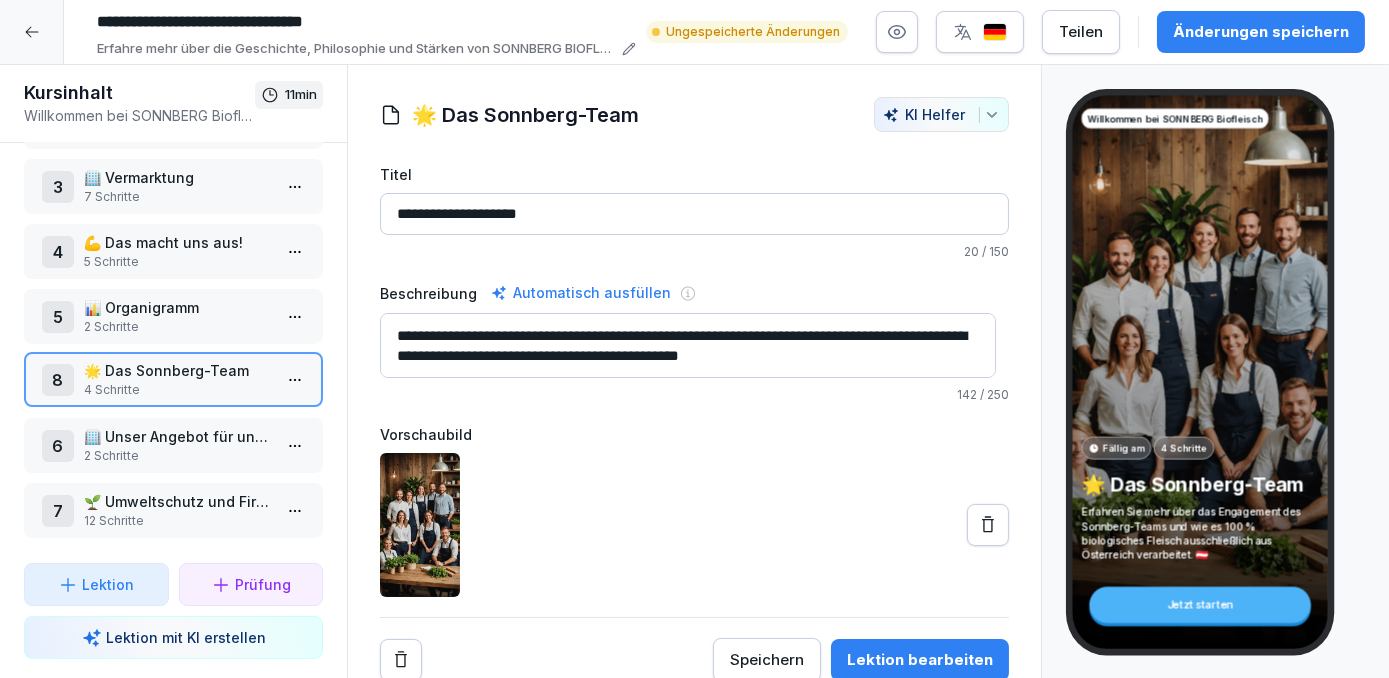 drag, startPoint x: 205, startPoint y: 496, endPoint x: 216, endPoint y: 364, distance: 132.45753 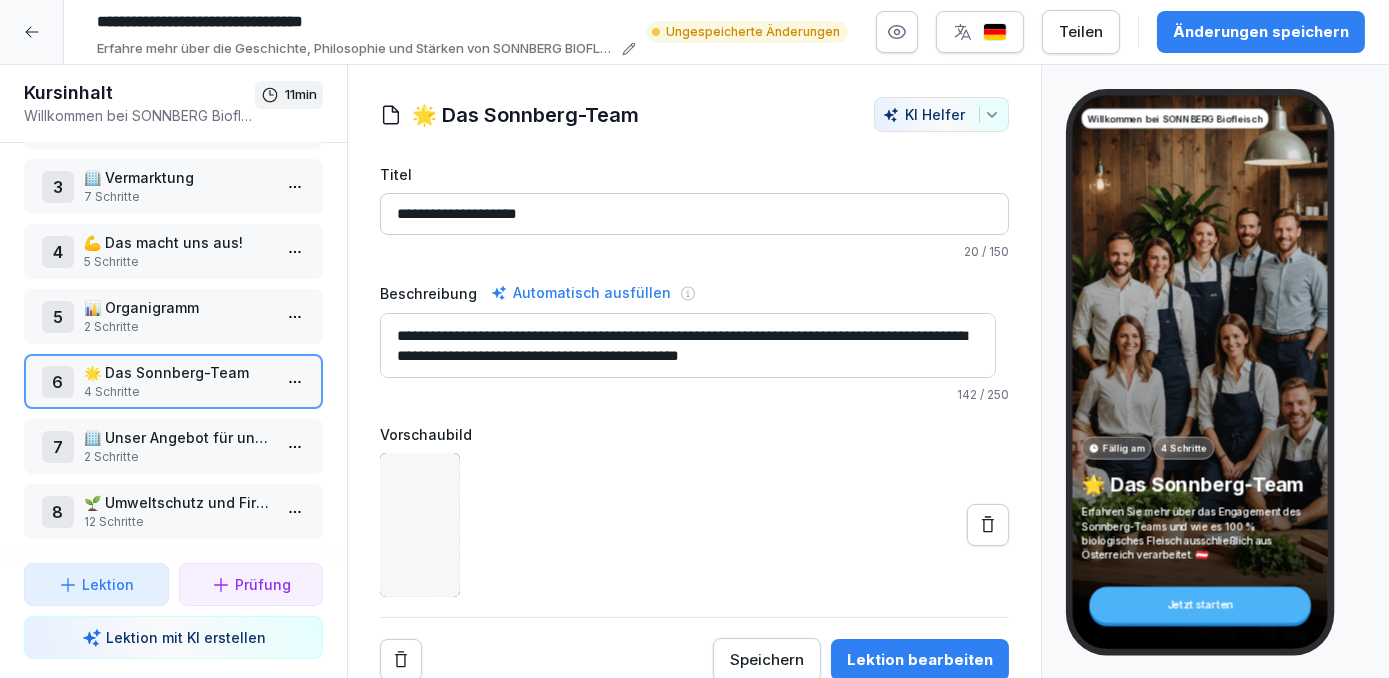 click on "🌟 Das Sonnberg-Team" at bounding box center (177, 372) 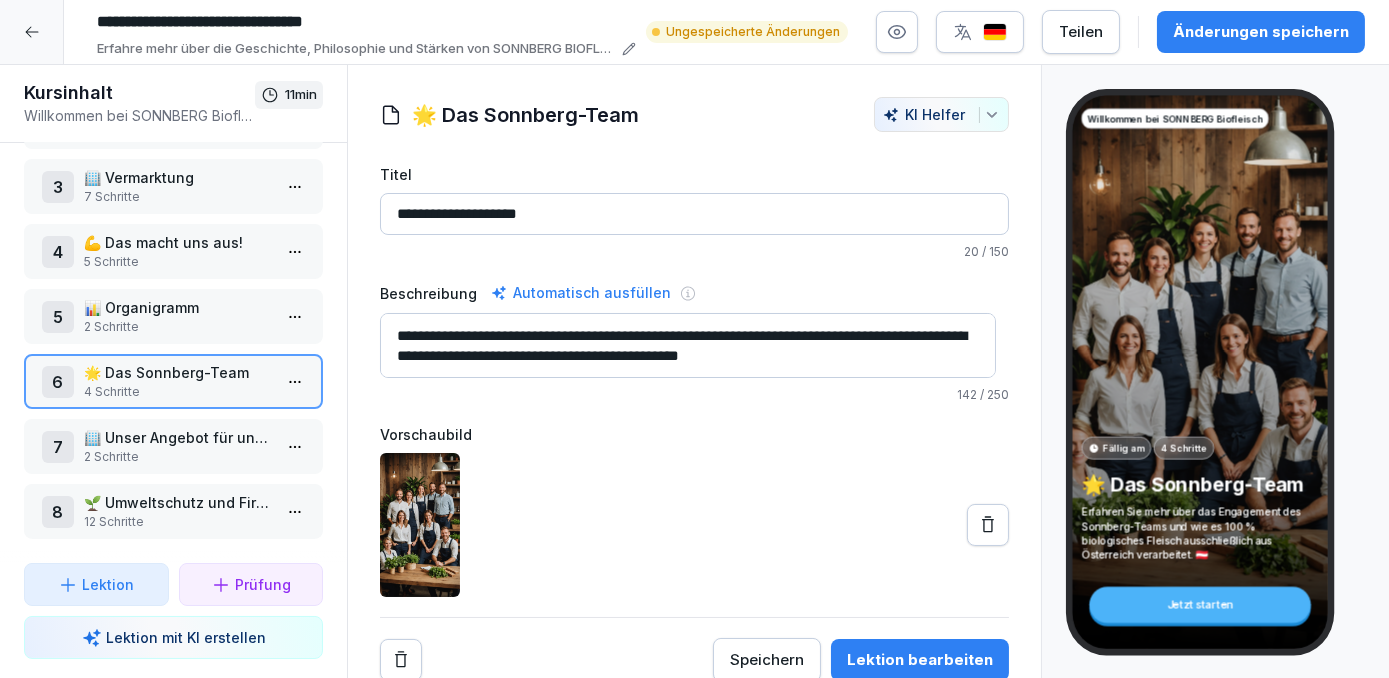 click on "🌟 Das Sonnberg-Team" at bounding box center [177, 372] 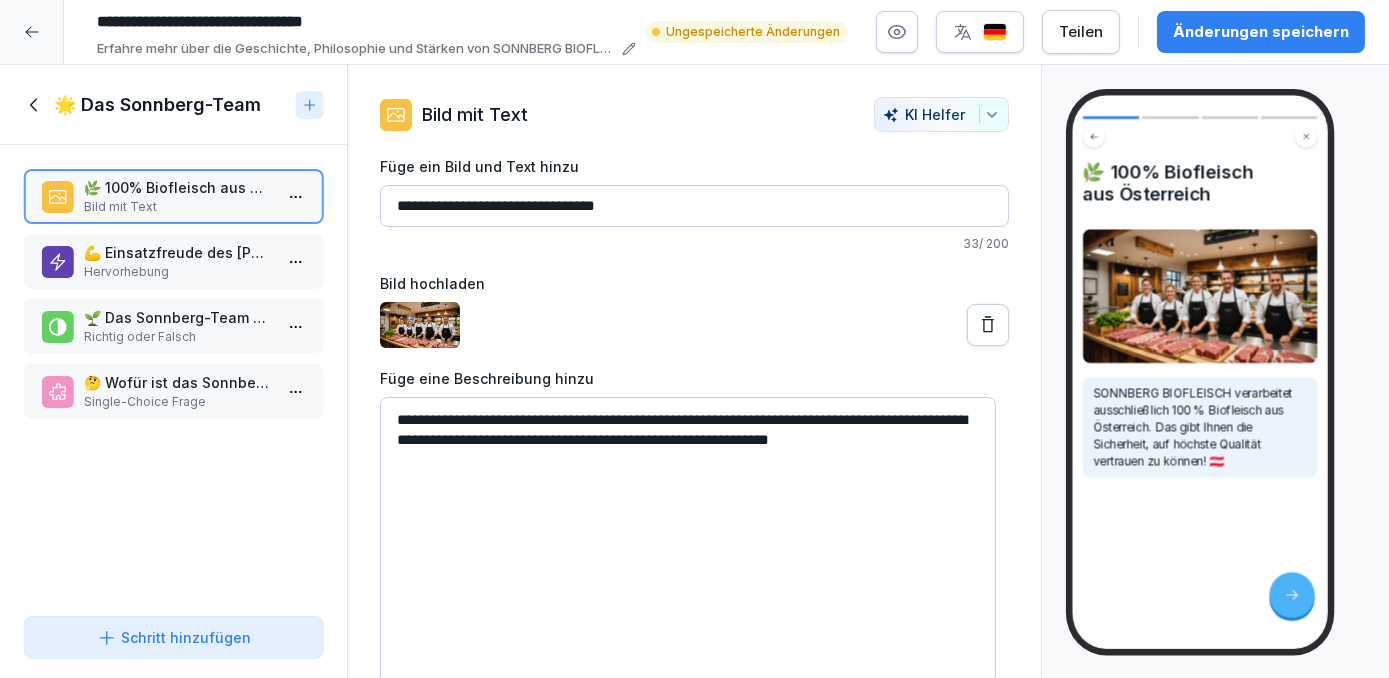 click on "💪 Einsatzfreude des [PERSON] Teams" at bounding box center [177, 252] 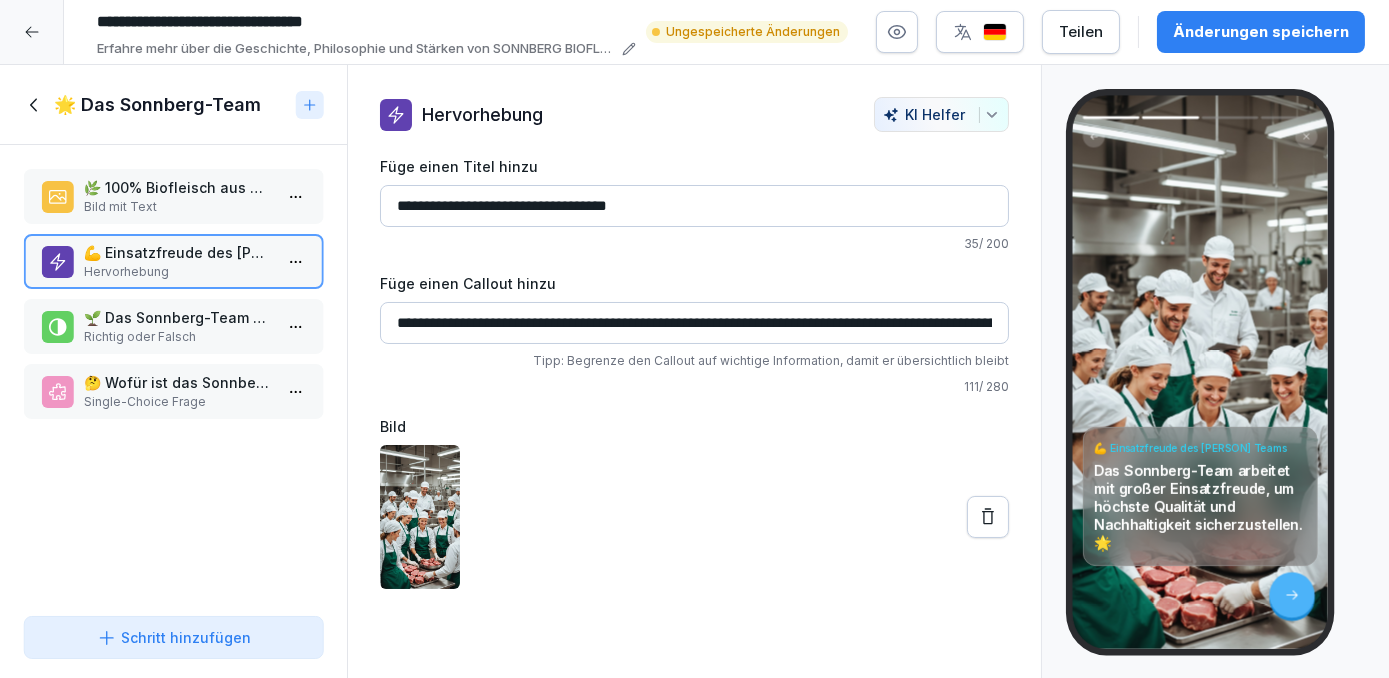 click on "🌱 Das Sonnberg-Team verarbeitet Fleisch aus verschiedenen Ländern." at bounding box center [177, 317] 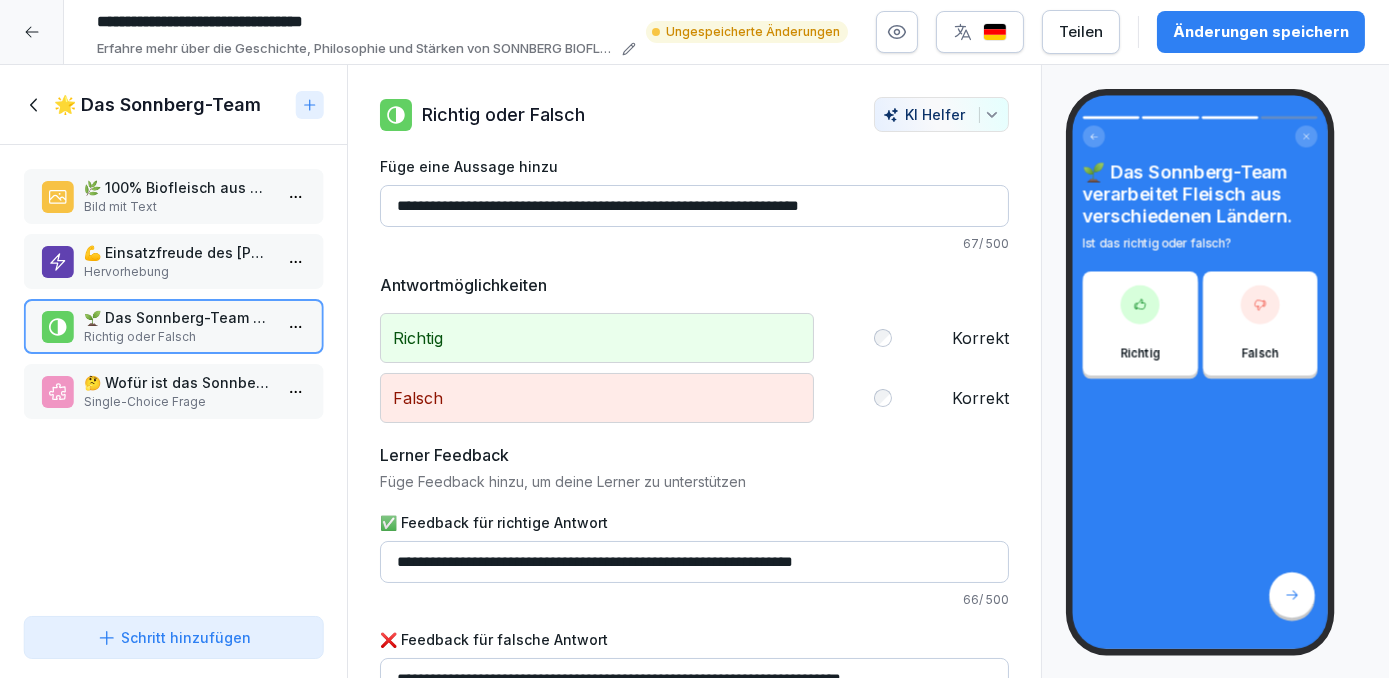 click on "Single-Choice Frage" at bounding box center [177, 402] 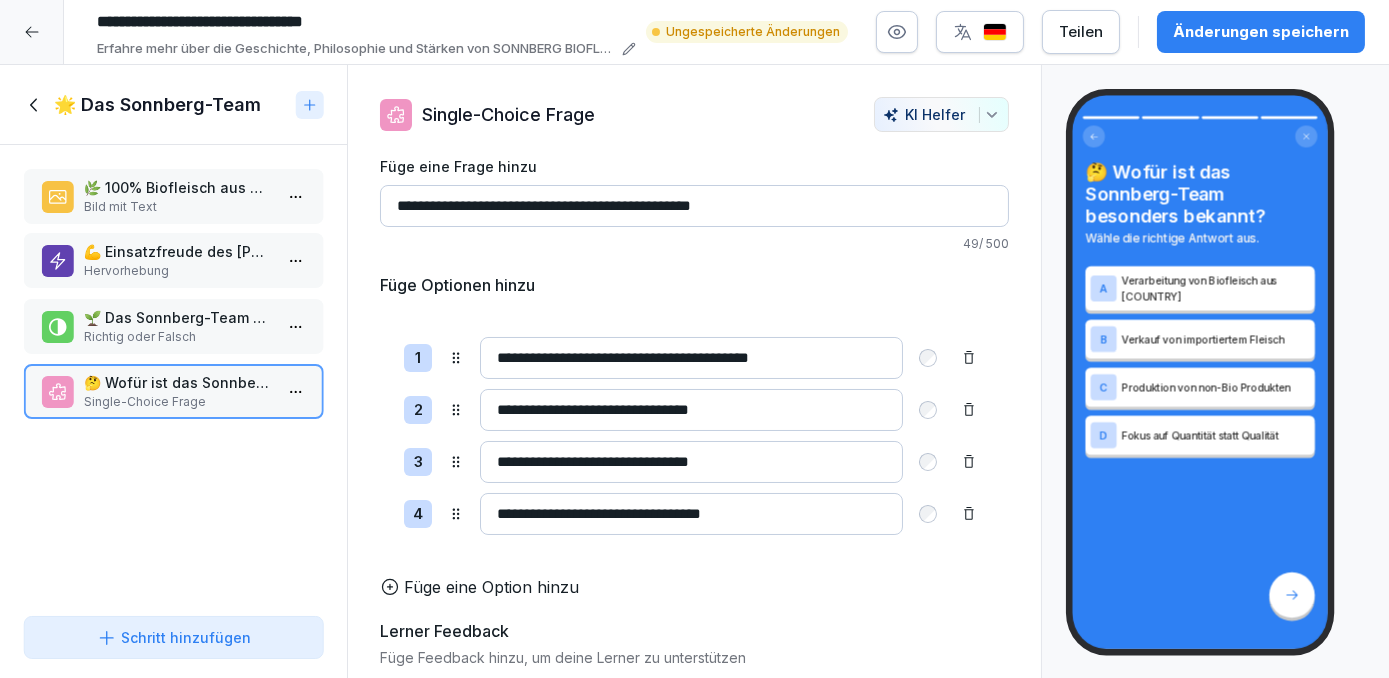 click on "Hervorhebung" at bounding box center (177, 271) 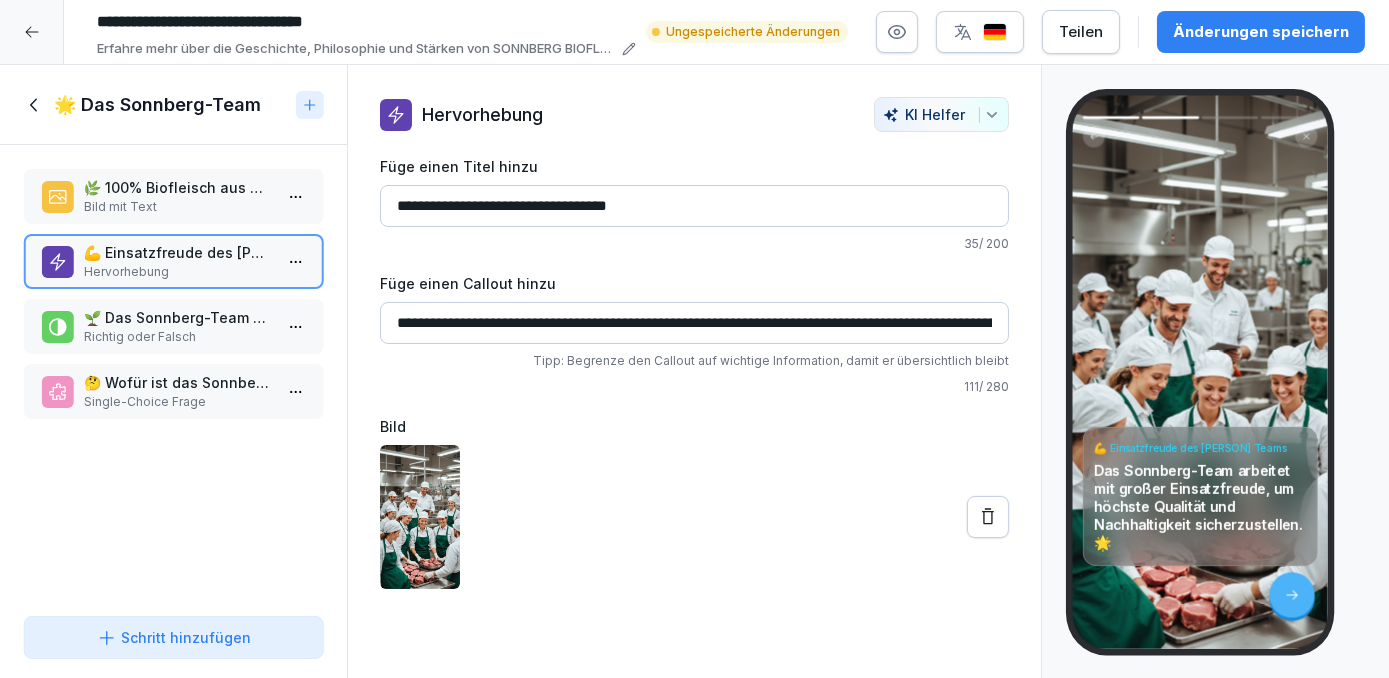 click 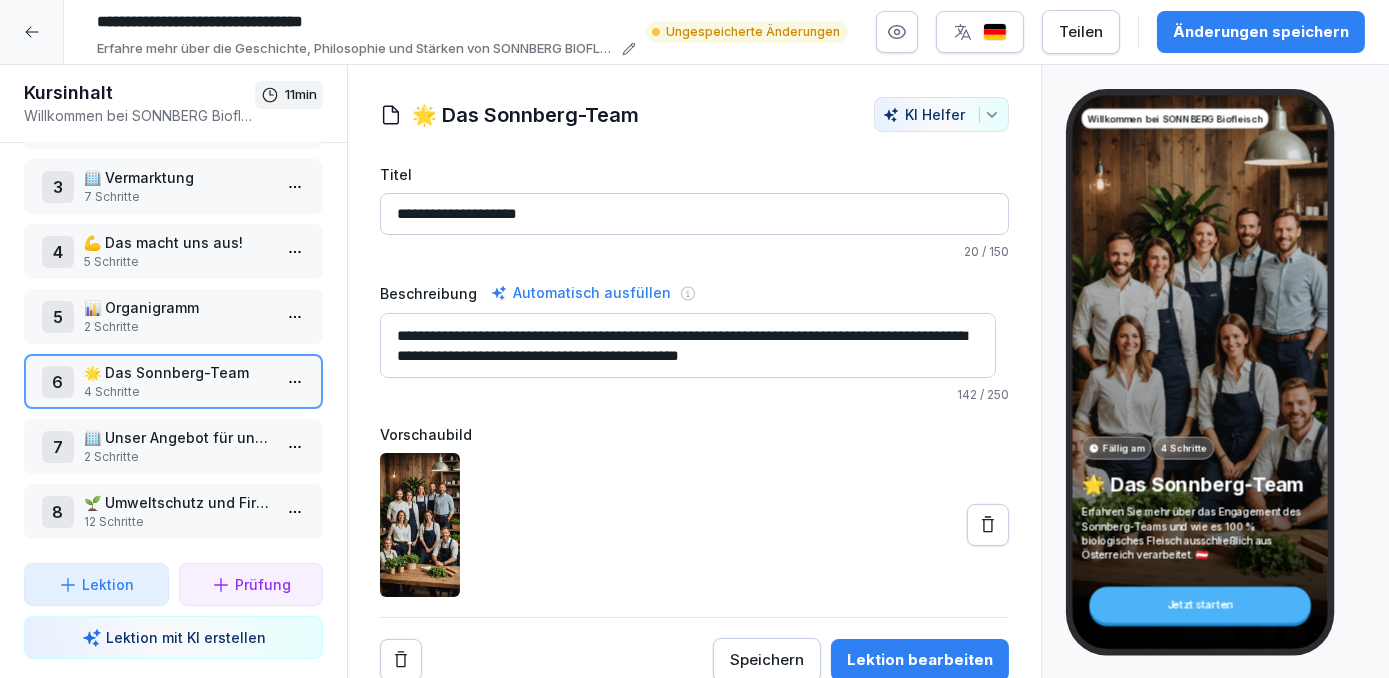 click on "🌟 Das Sonnberg-Team" at bounding box center [177, 372] 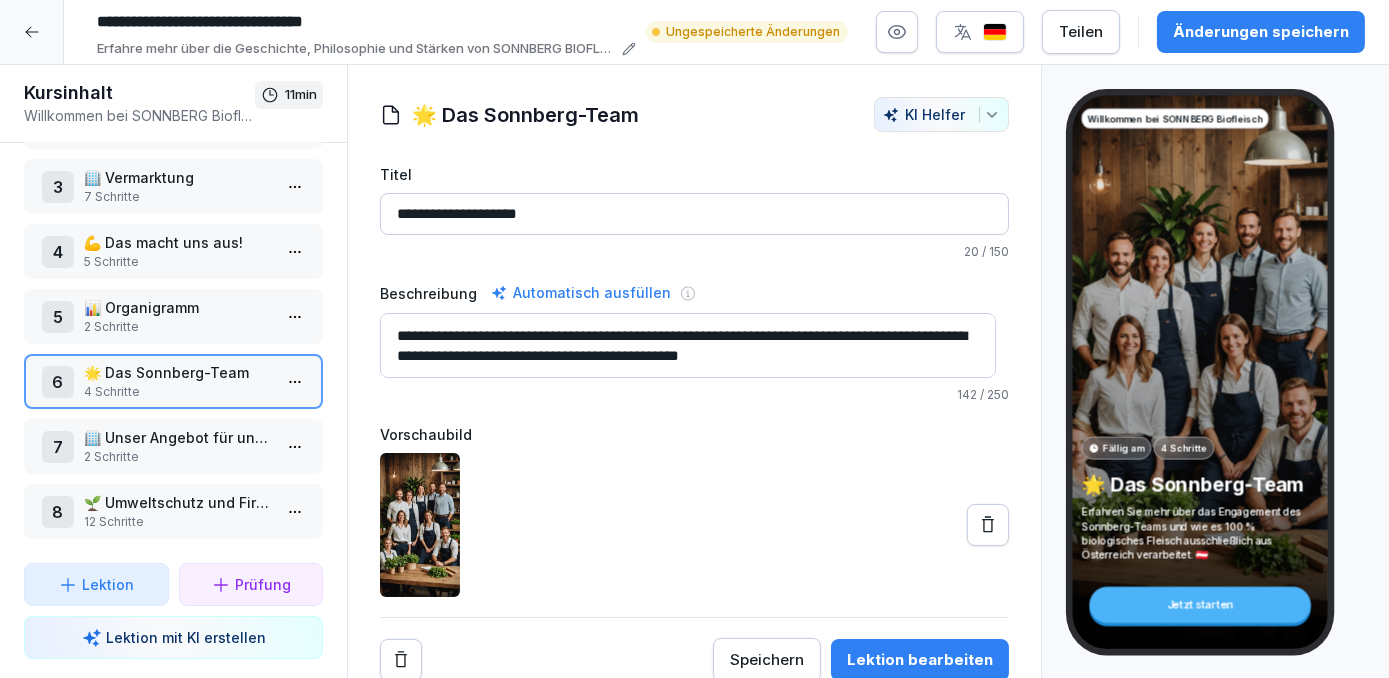 click on "🌟 Das Sonnberg-Team" at bounding box center [177, 372] 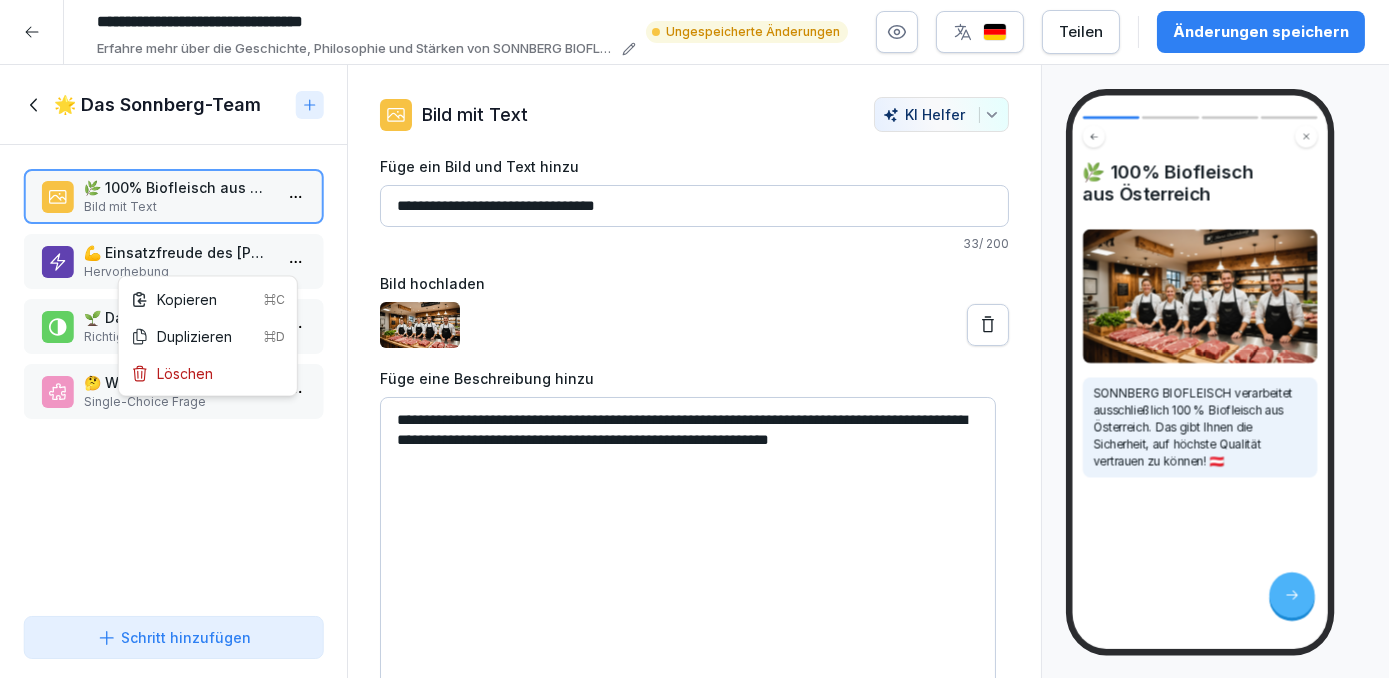 click on "**********" at bounding box center [694, 339] 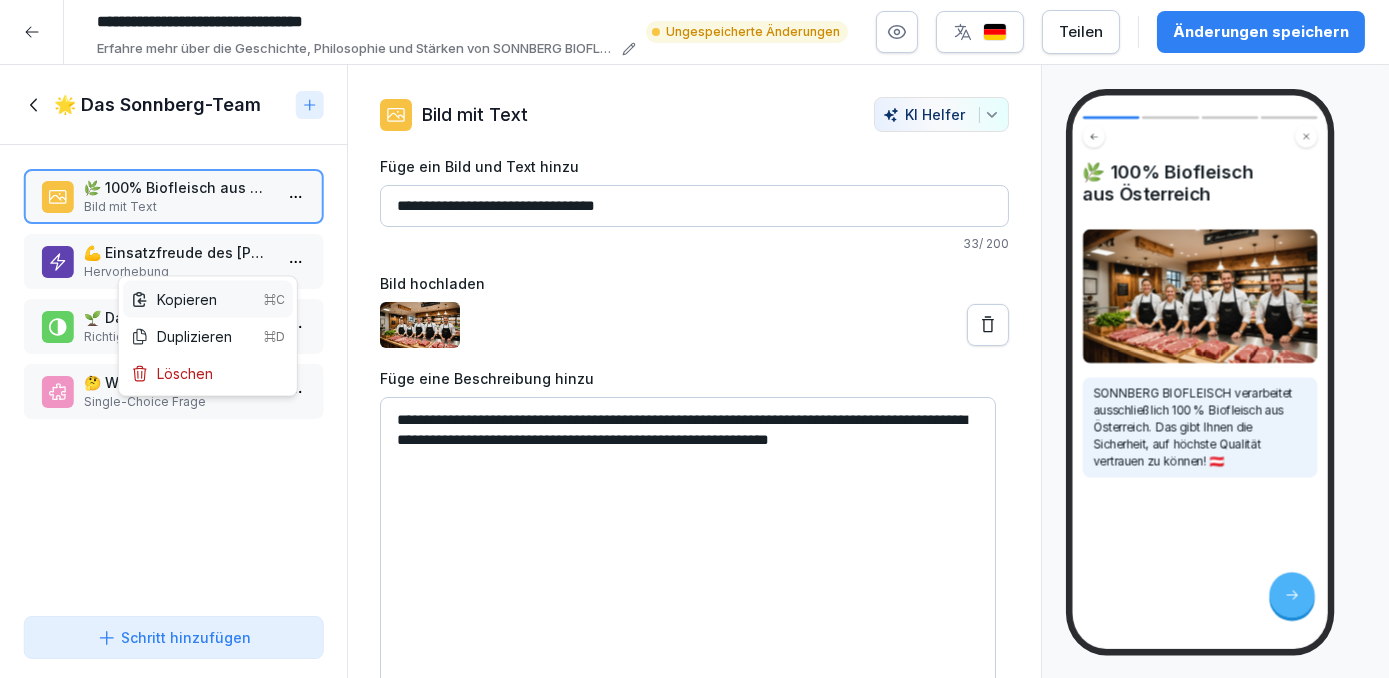 click on "Kopieren ⌘C" at bounding box center [208, 299] 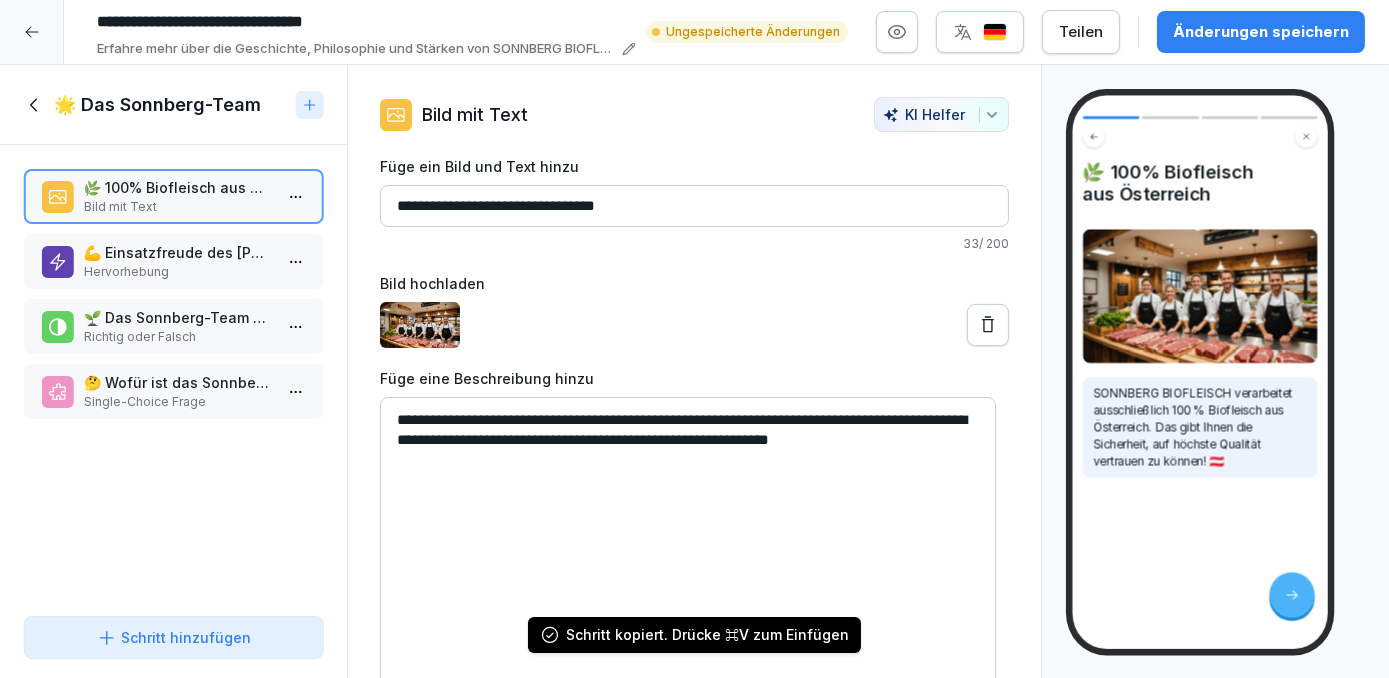 click 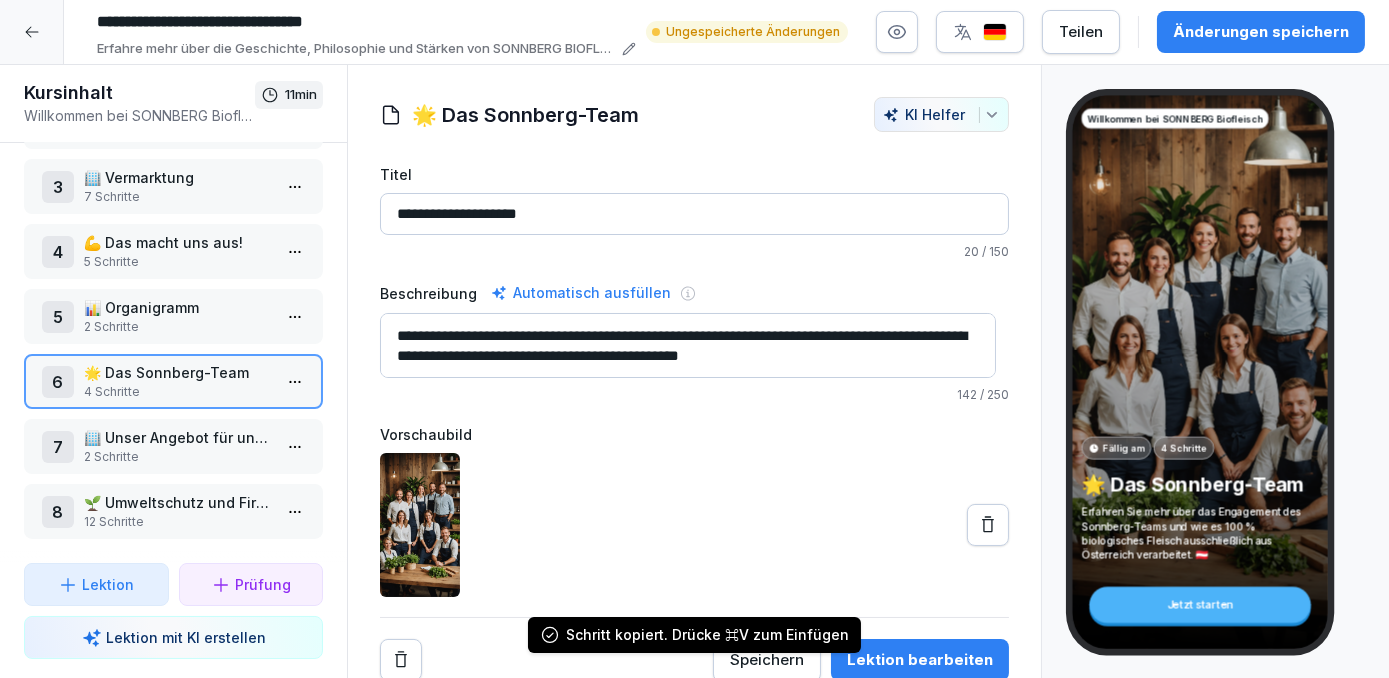 click on "2 Schritte" at bounding box center [177, 327] 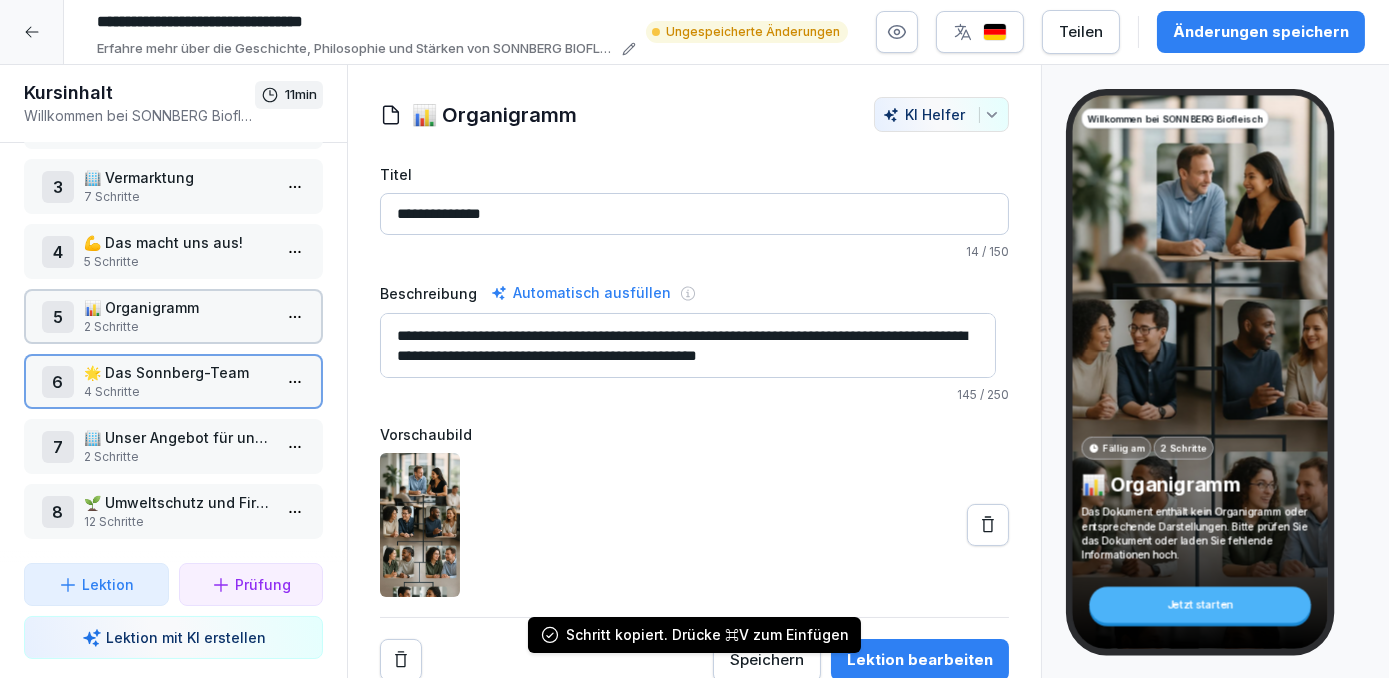 click on "2 Schritte" at bounding box center [177, 327] 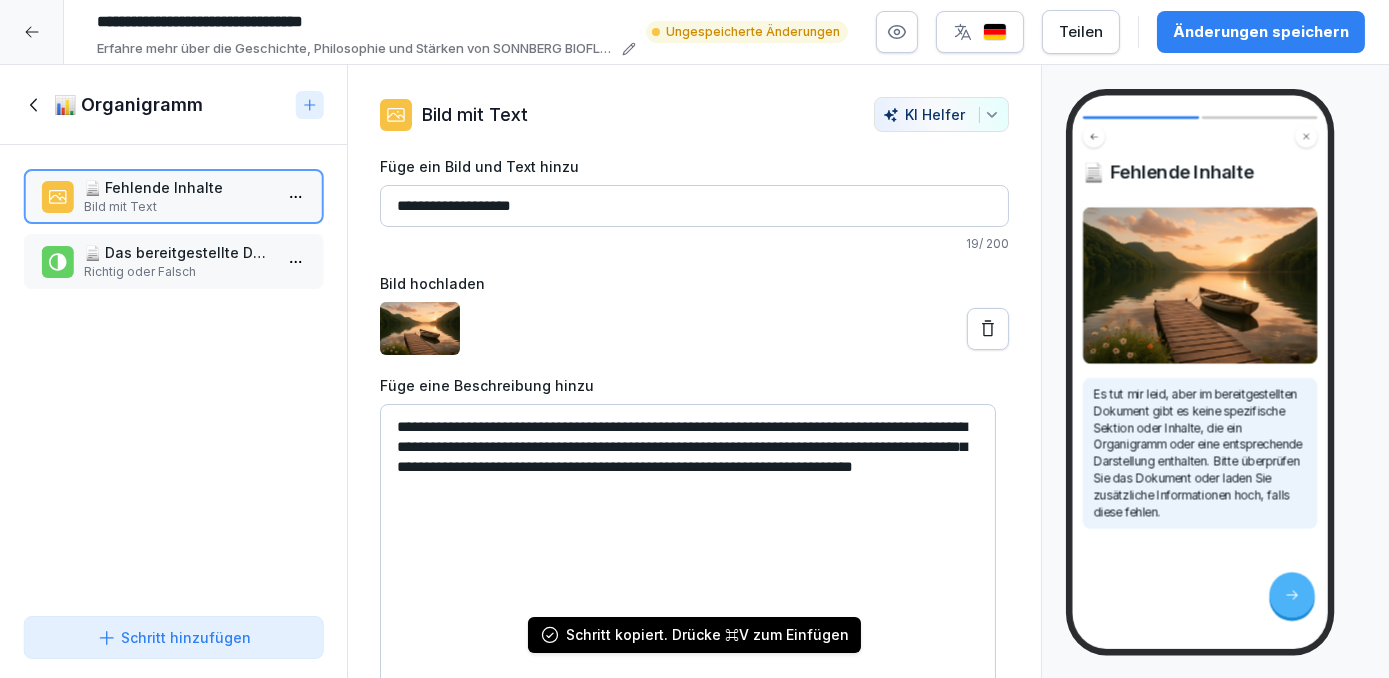click on "📄 Fehlende Inhalte Bild mit Text 📄 Das bereitgestellte Dokument enthält keine spezifischen Inhalte zu einem Organigramm. Richtig oder Falsch
To pick up a draggable item, press the space bar.
While dragging, use the arrow keys to move the item.
Press space again to drop the item in its new position, or press escape to cancel." at bounding box center [173, 376] 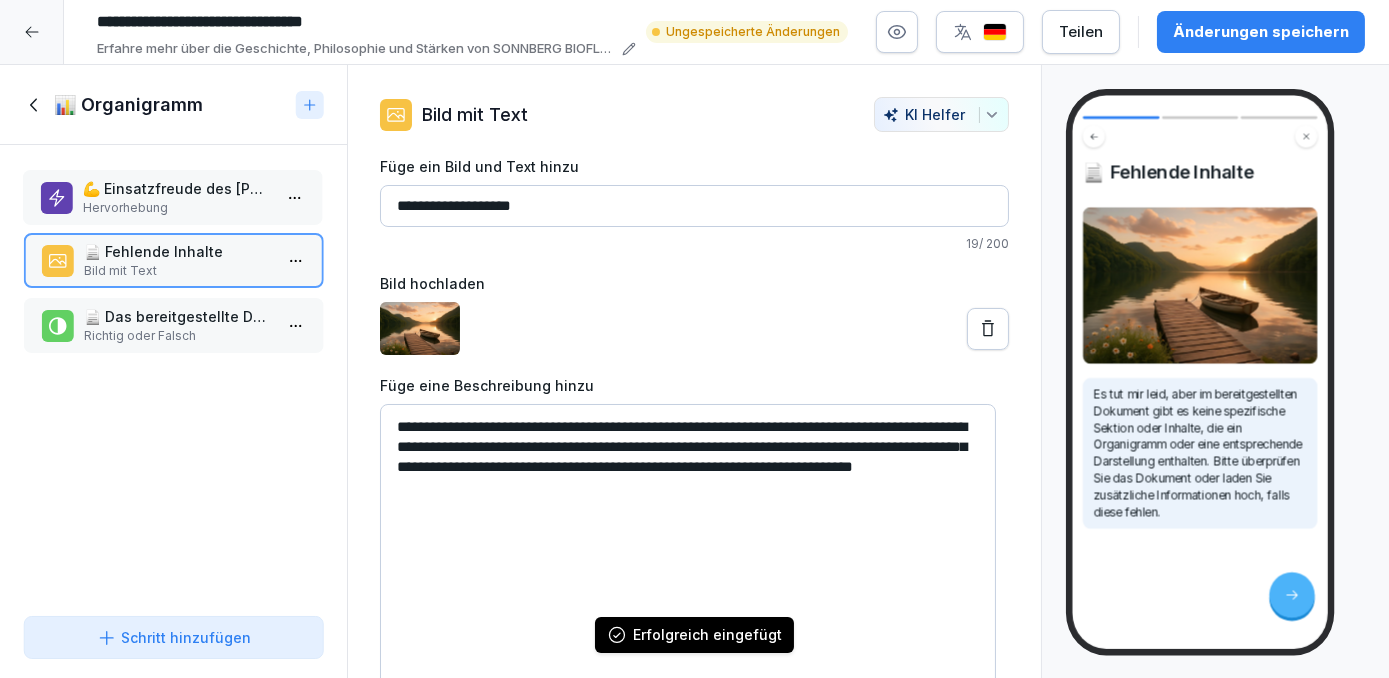 drag, startPoint x: 176, startPoint y: 332, endPoint x: 175, endPoint y: 203, distance: 129.00388 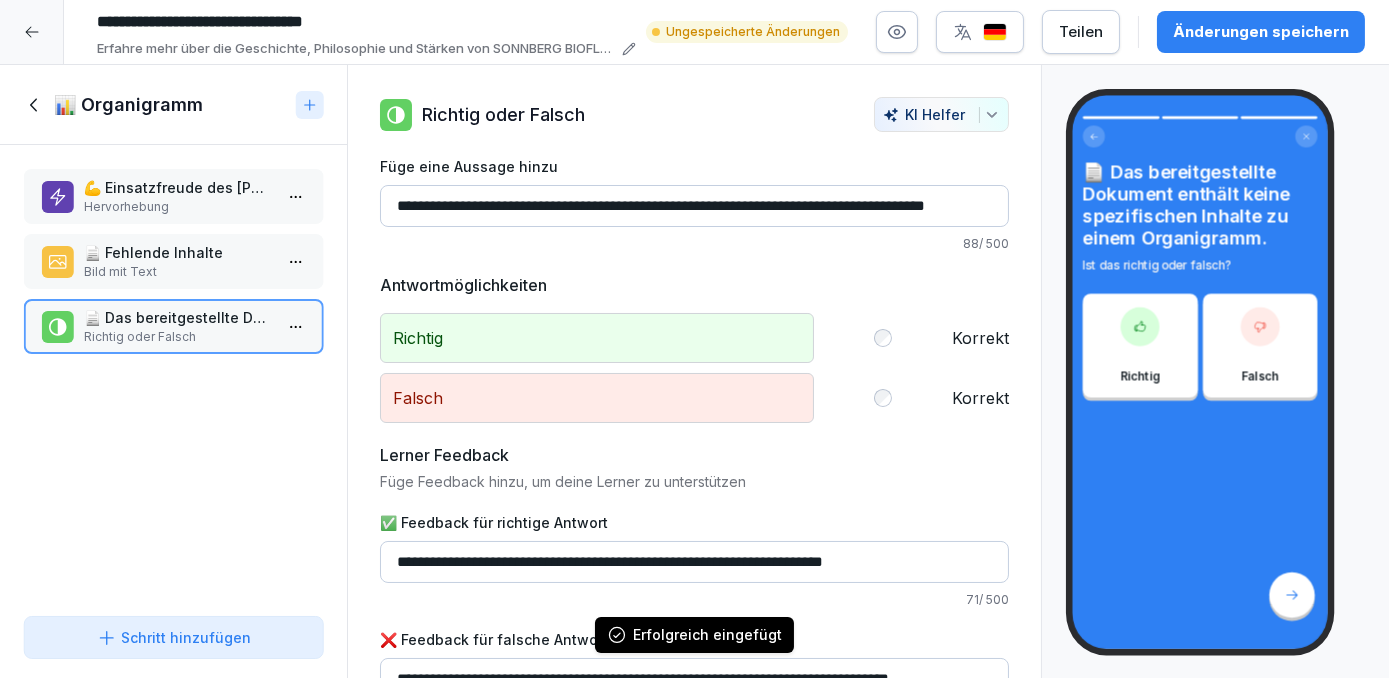 click on "Hervorhebung" at bounding box center (177, 207) 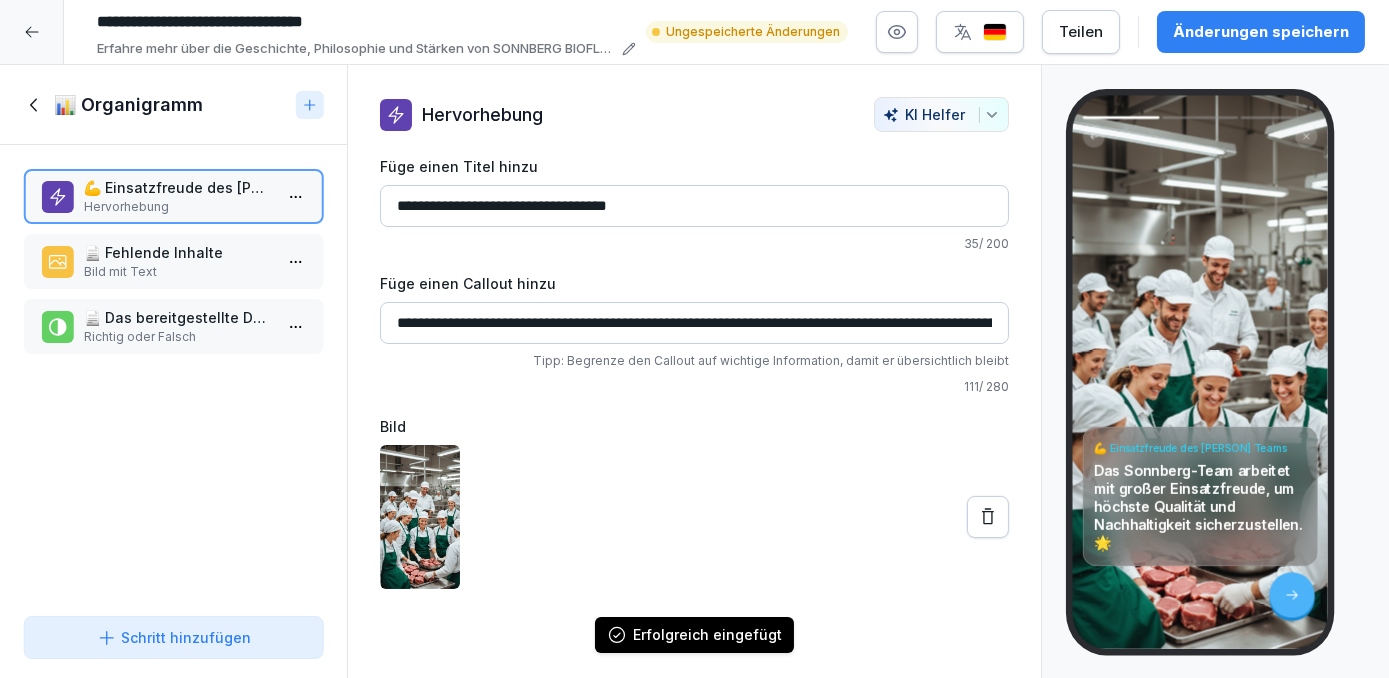 click 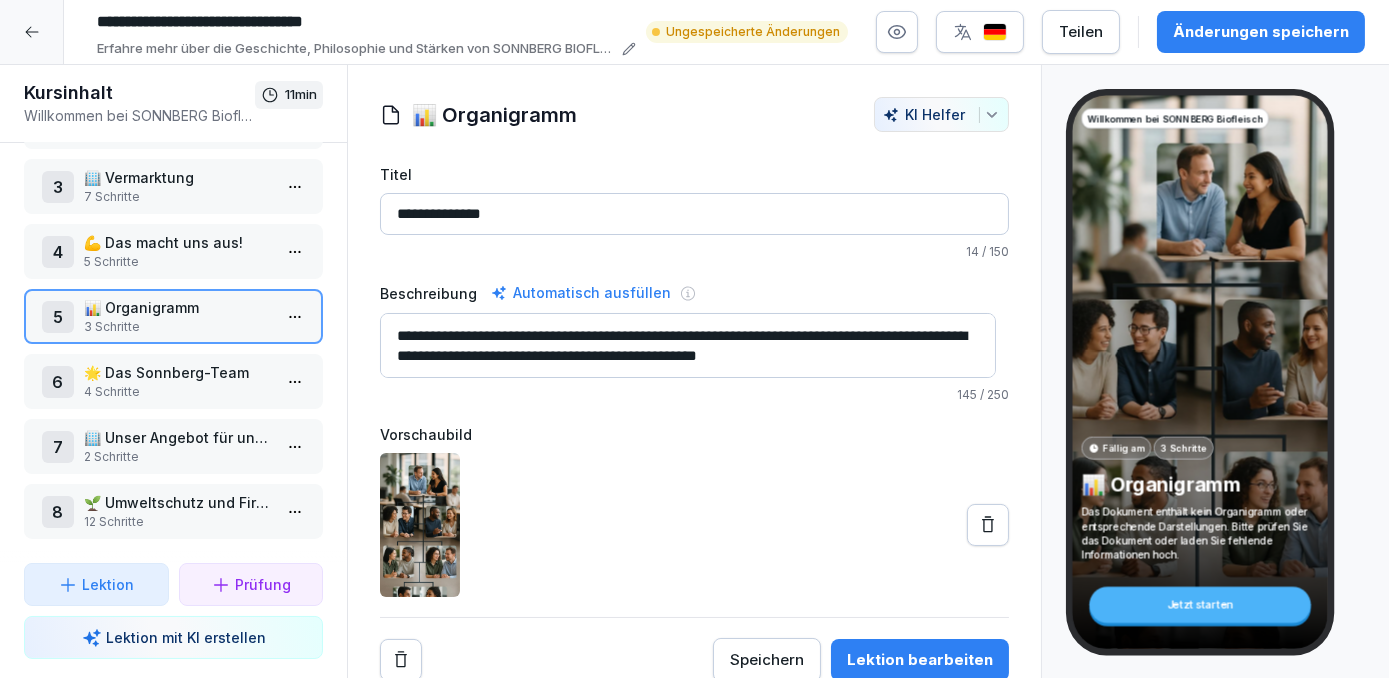 click on "🌟 Das Sonnberg-Team" at bounding box center [177, 372] 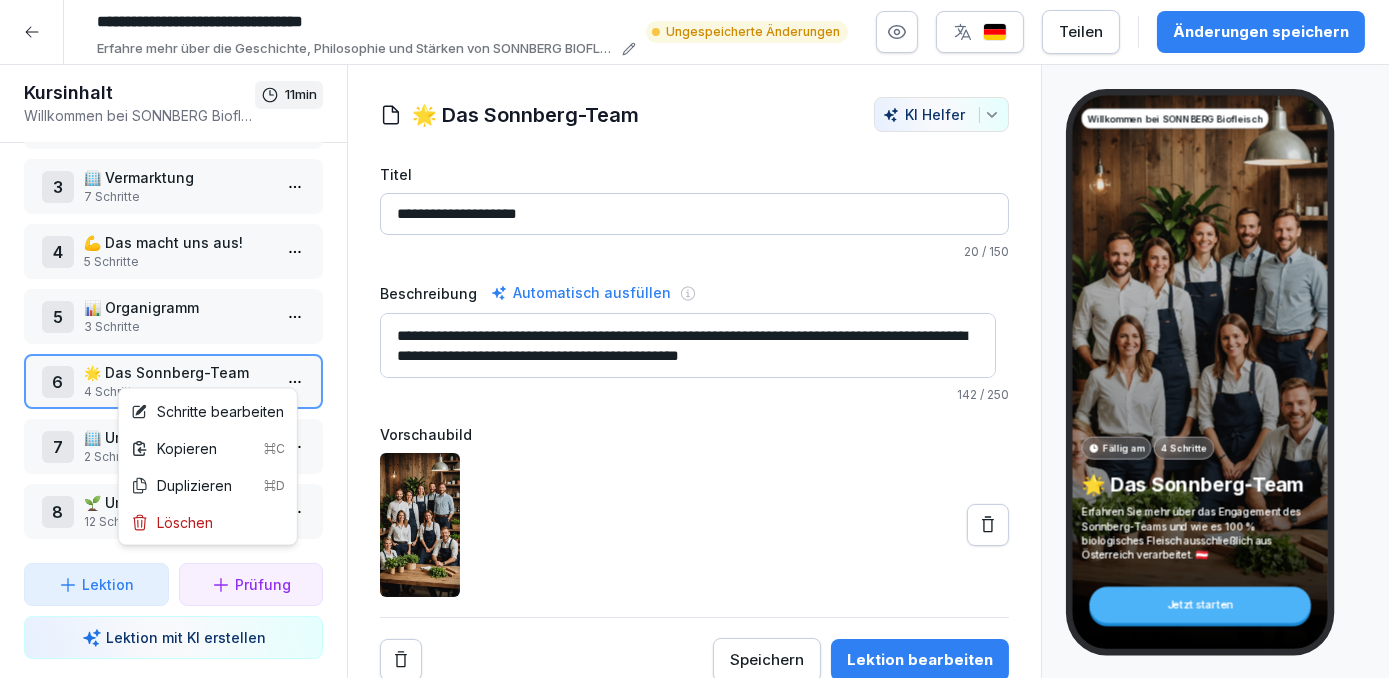 click on "**********" at bounding box center [694, 339] 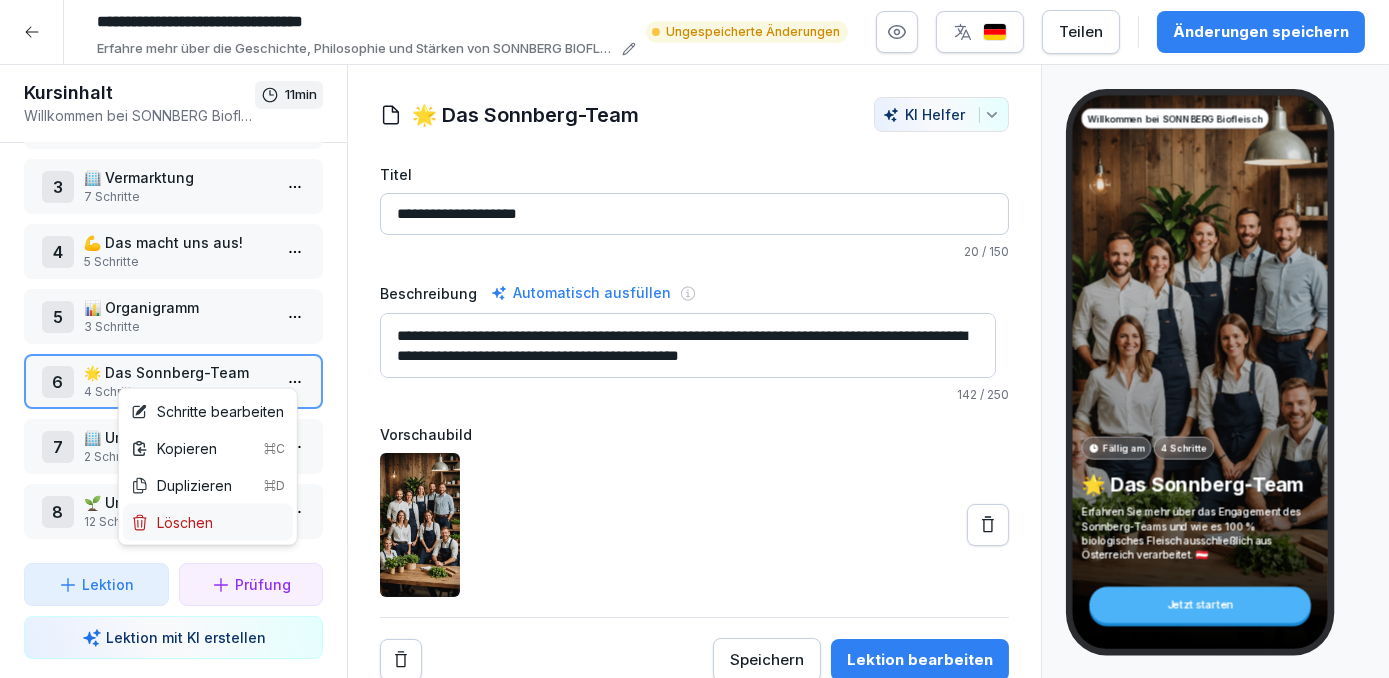 click on "Löschen" at bounding box center [172, 522] 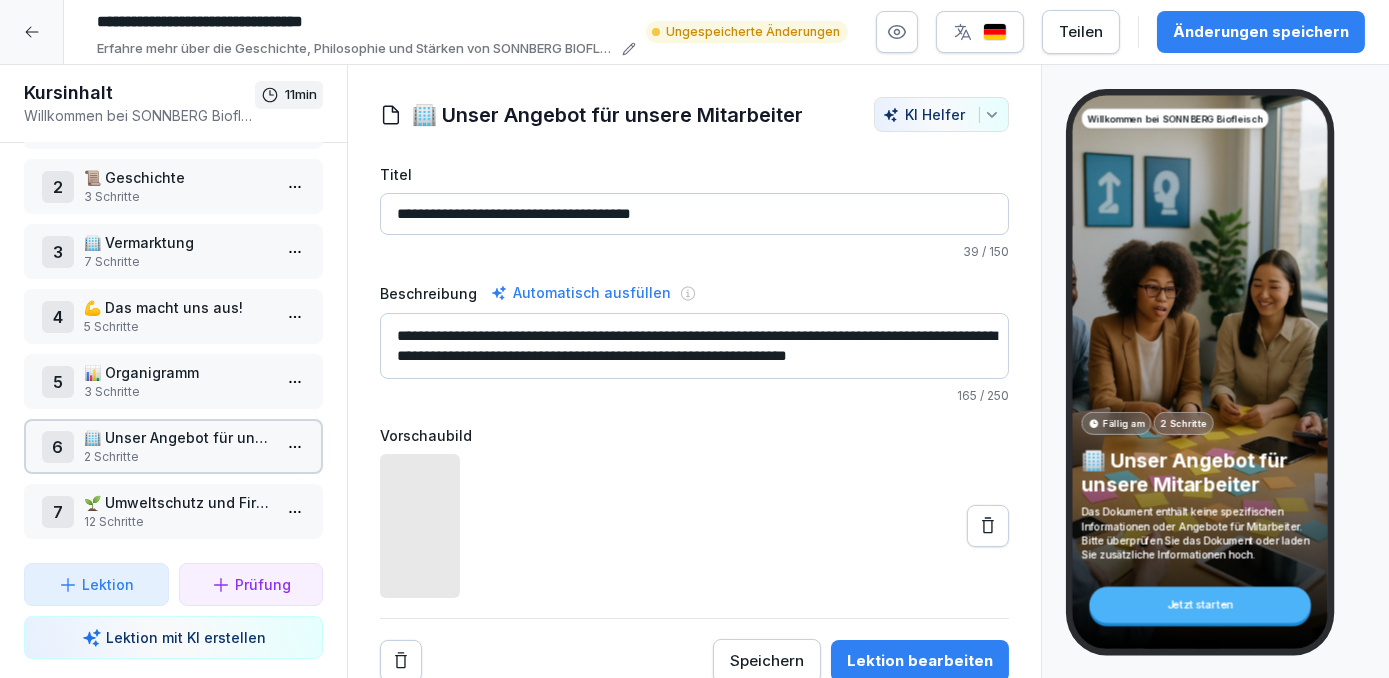 scroll, scrollTop: 77, scrollLeft: 0, axis: vertical 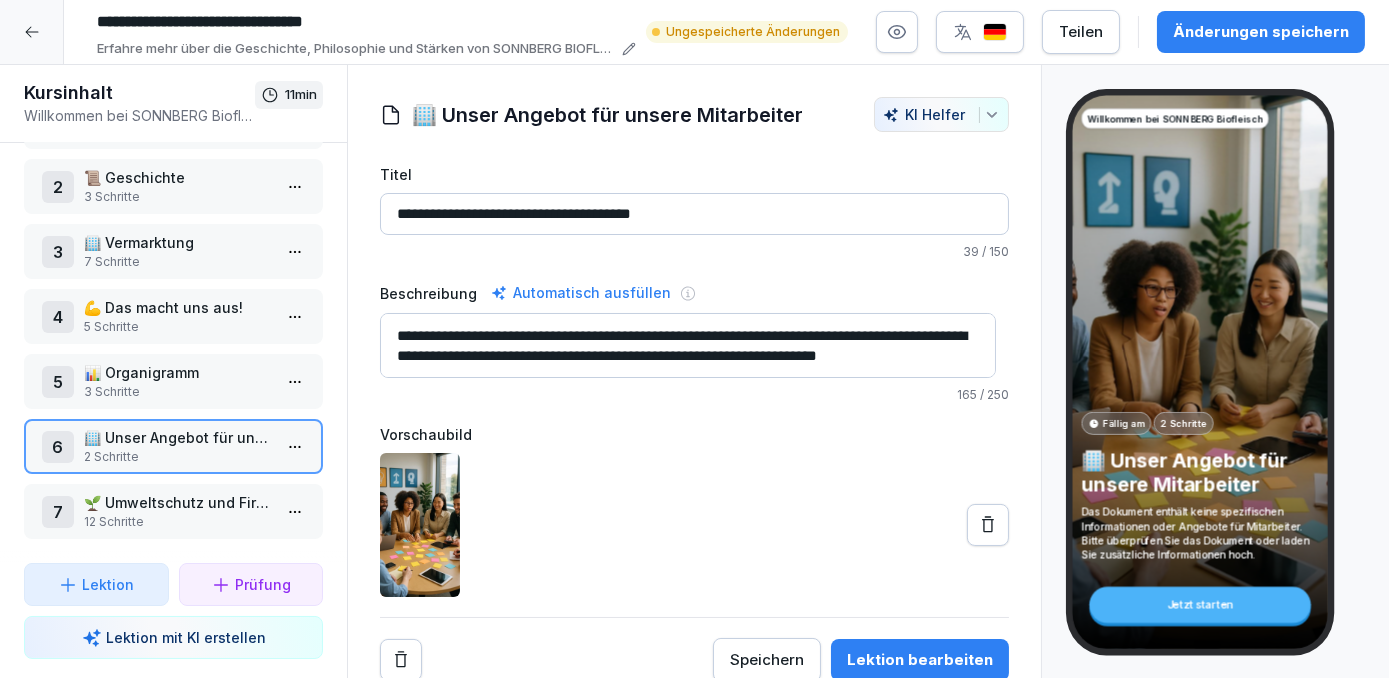 click on "3 Schritte" at bounding box center [177, 392] 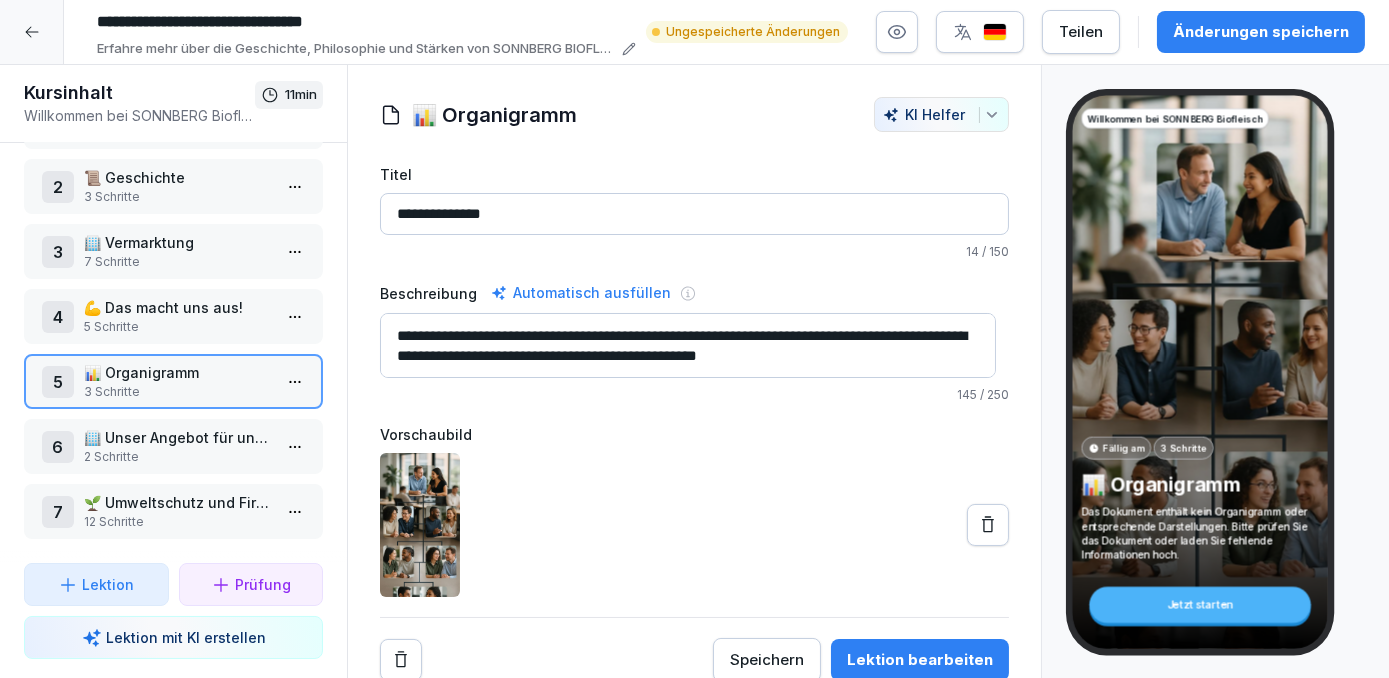 click on "📊 Organigramm" at bounding box center (177, 372) 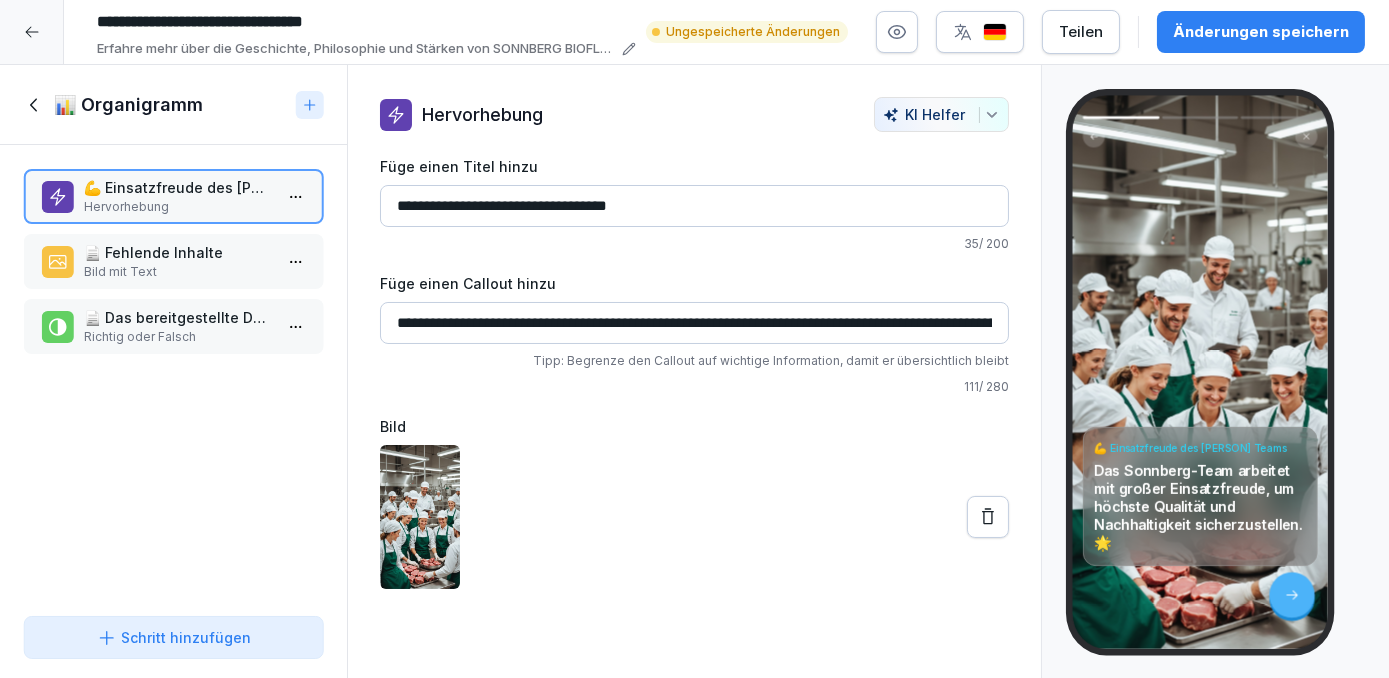 click at bounding box center (988, 517) 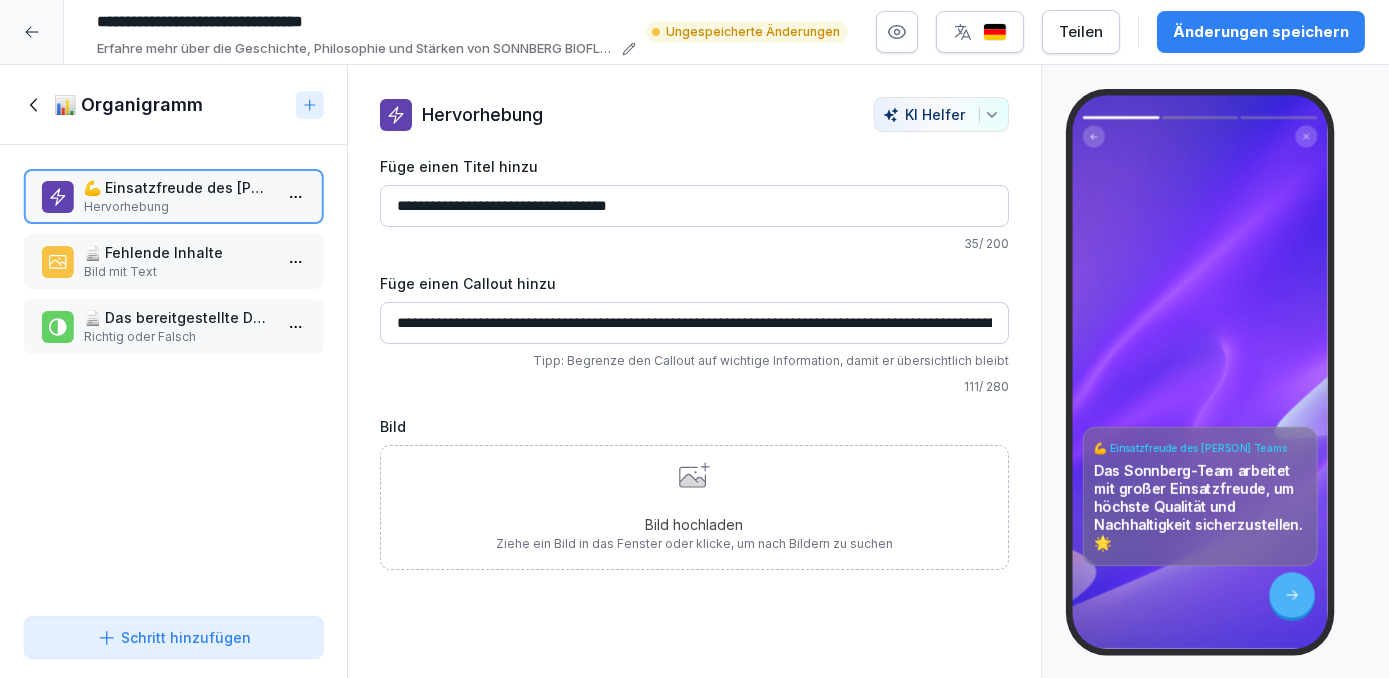 click on "Bild hochladen Ziehe ein Bild in das Fenster oder klicke, um nach Bildern zu suchen" at bounding box center [694, 507] 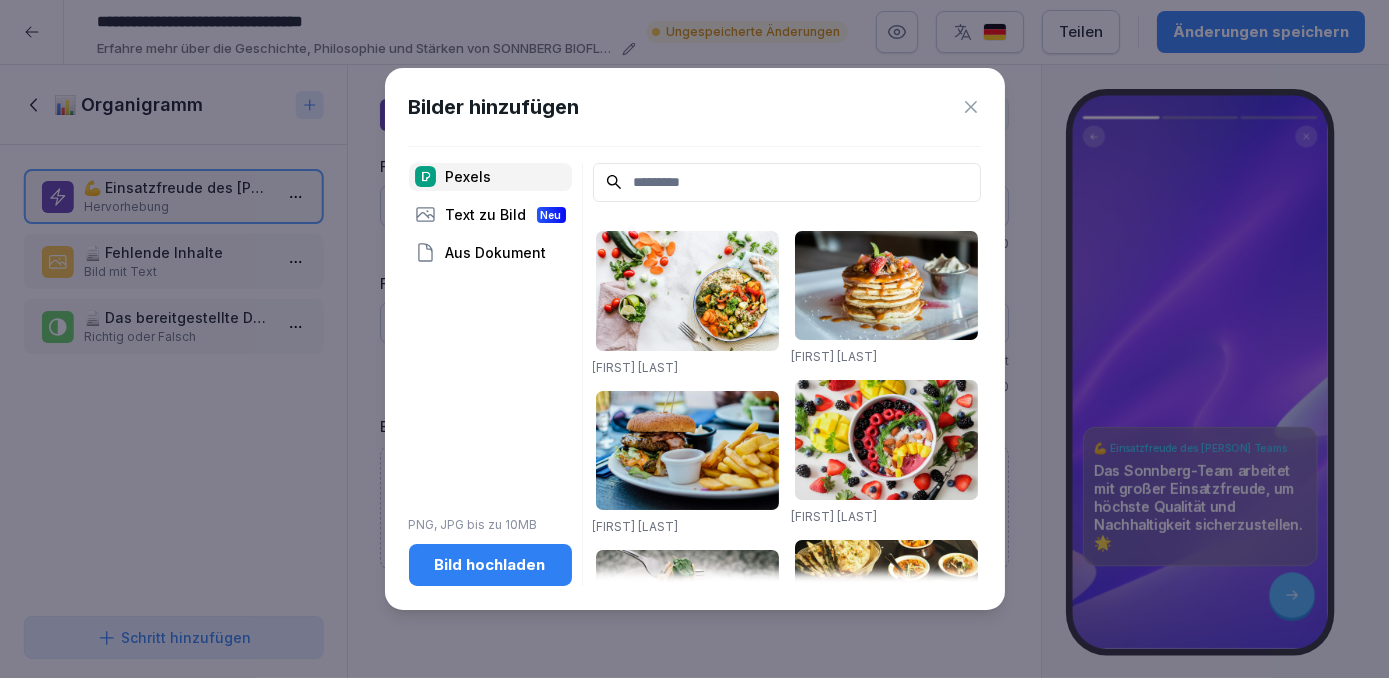 click on "Bild hochladen" at bounding box center [490, 565] 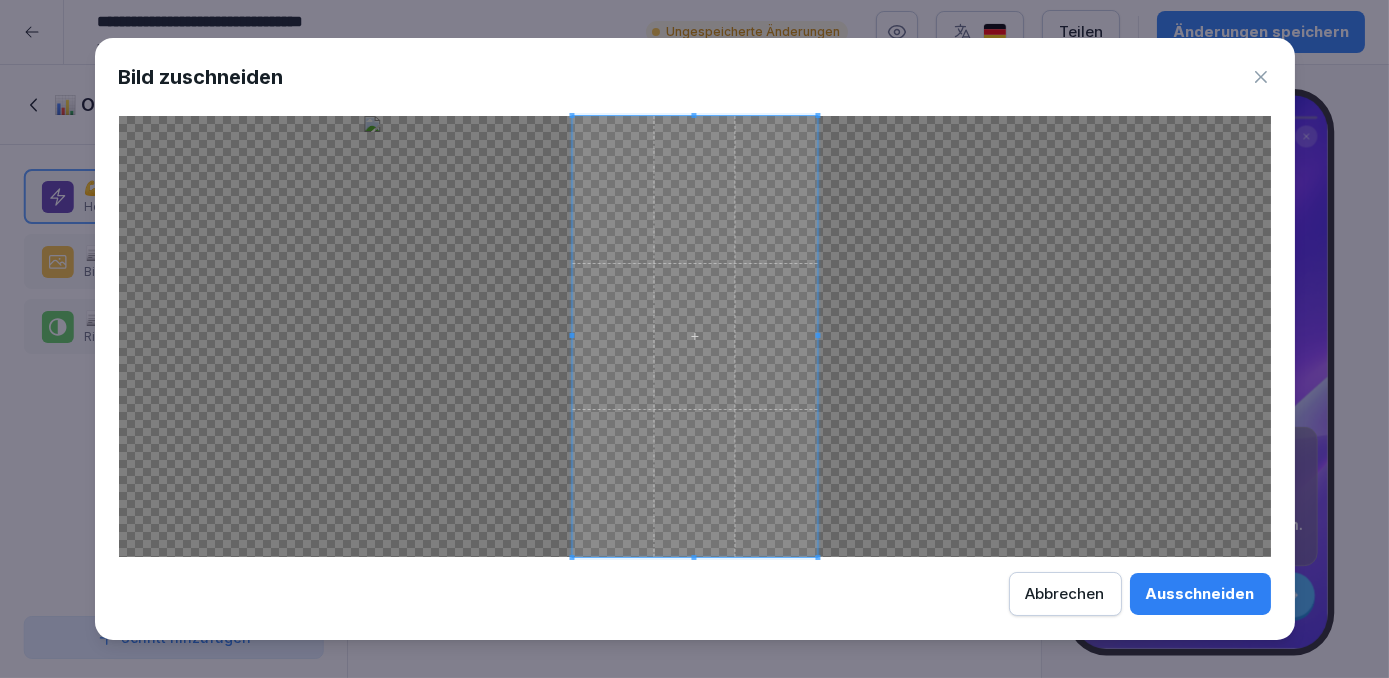 click on "Ausschneiden" at bounding box center (1200, 594) 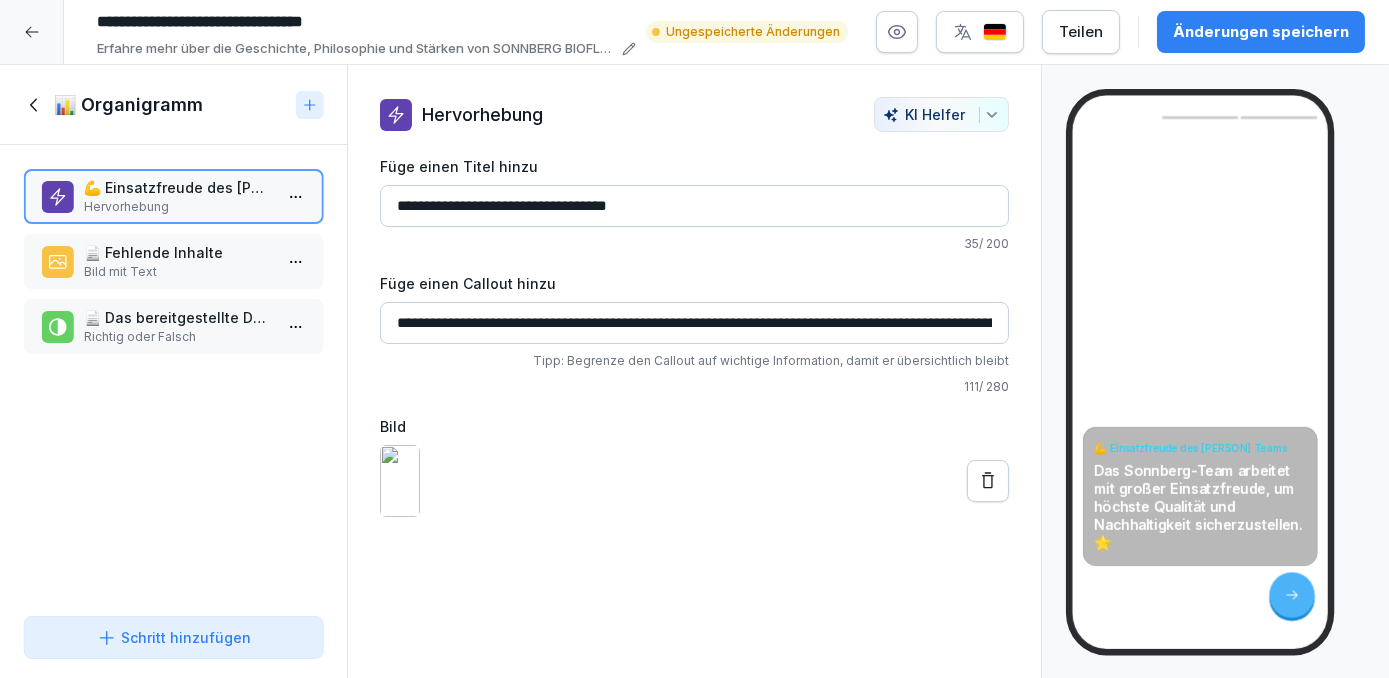 click on "Bild mit Text" at bounding box center [177, 272] 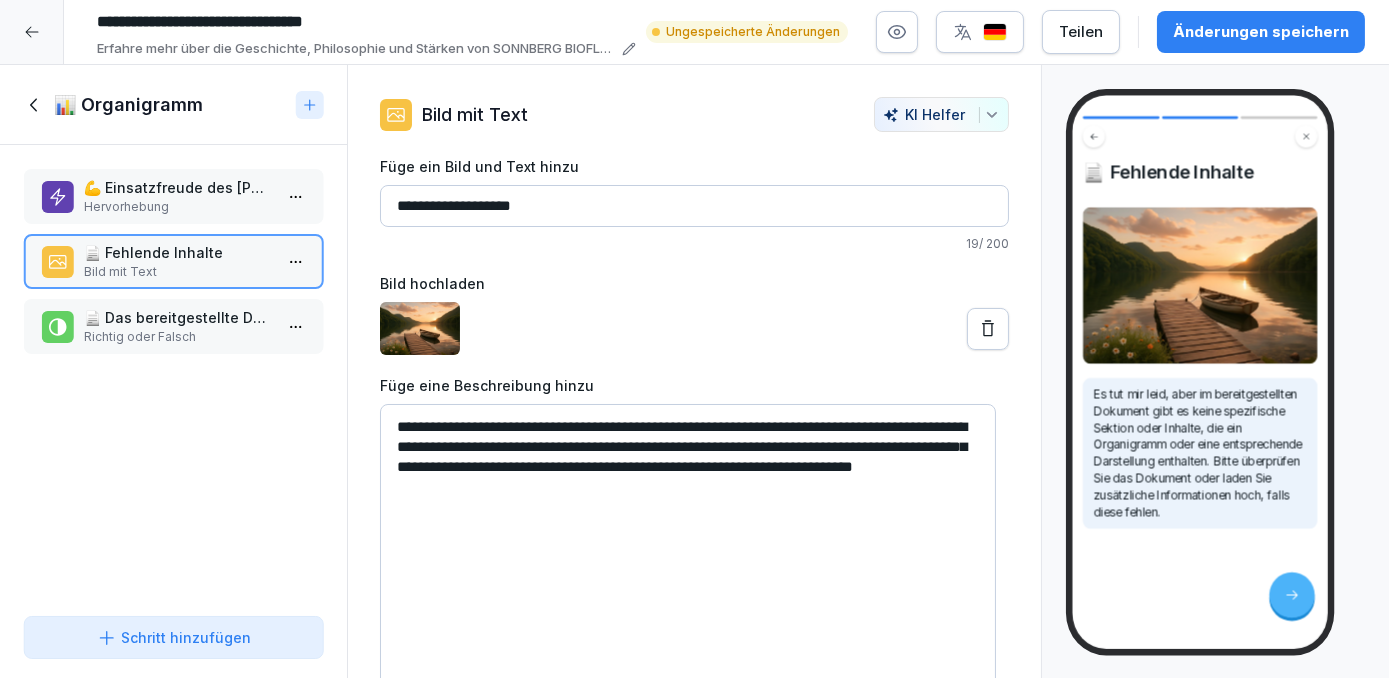 click on "Schritt hinzufügen" at bounding box center [174, 637] 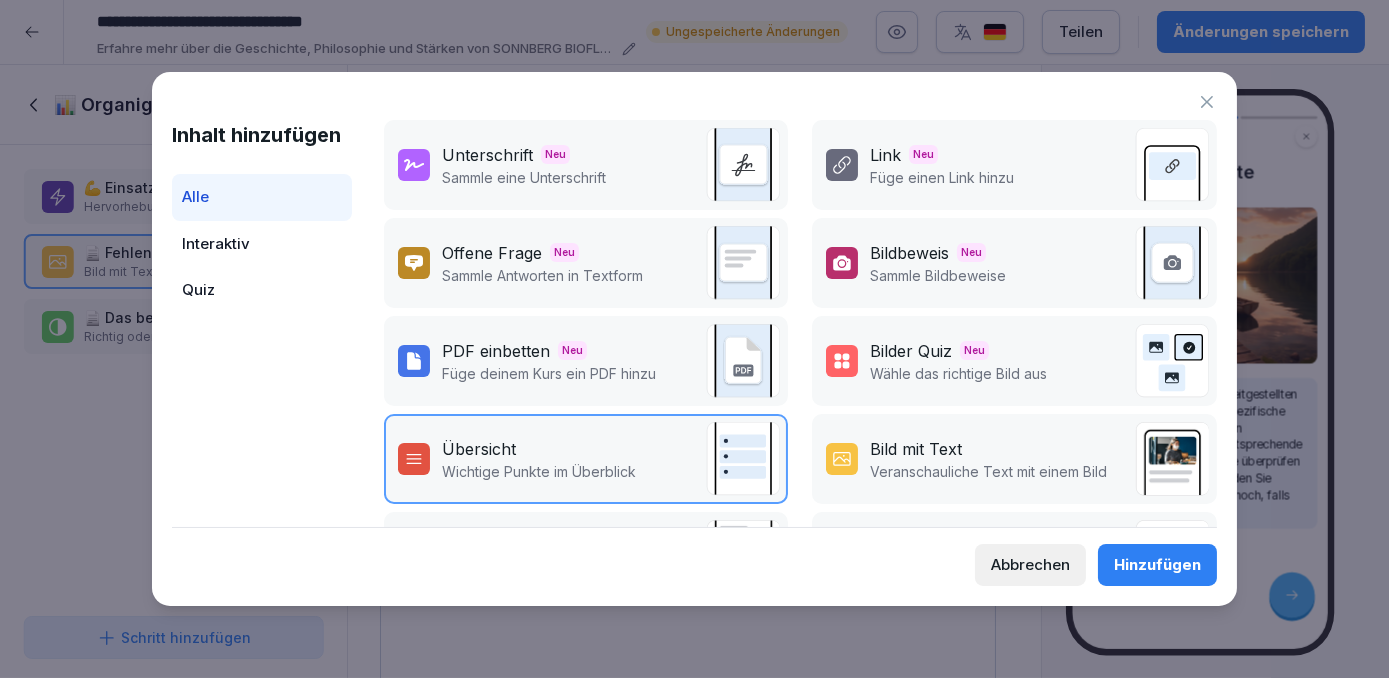 click on "Füge deinem Kurs ein PDF hinzu" at bounding box center (549, 373) 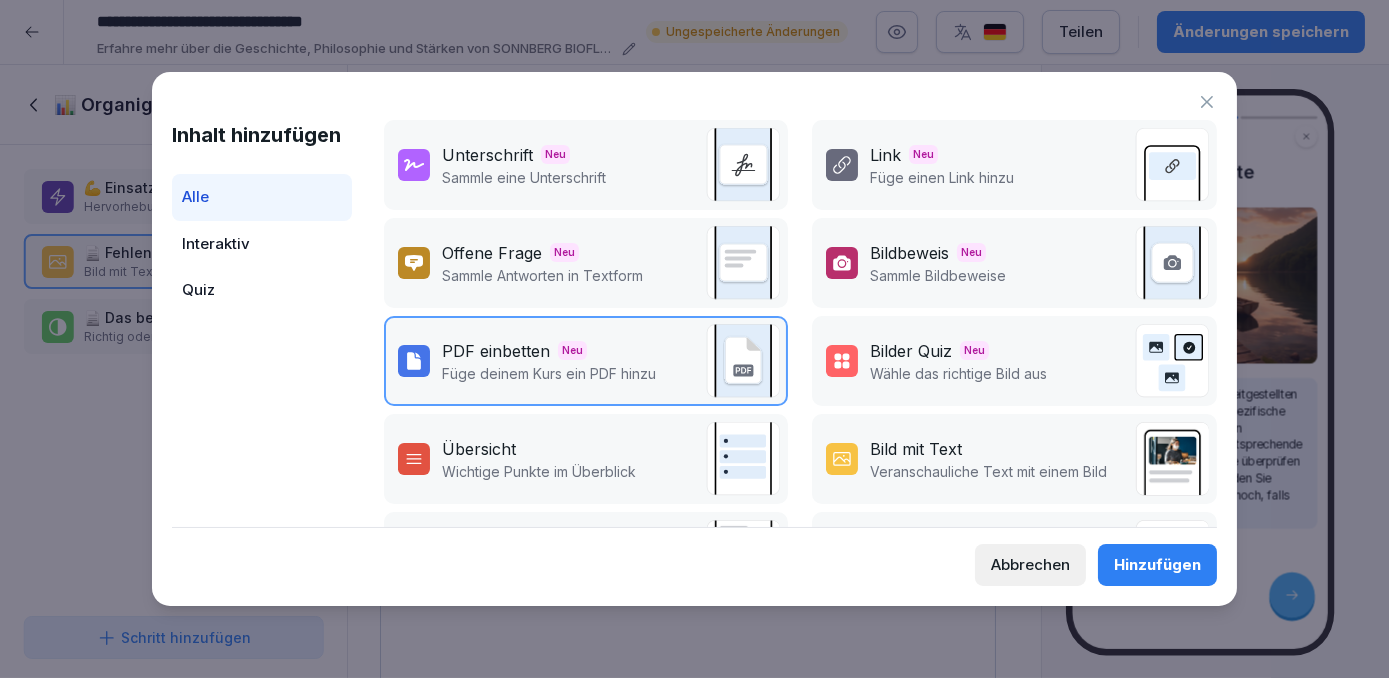 click on "Hinzufügen" at bounding box center [1157, 565] 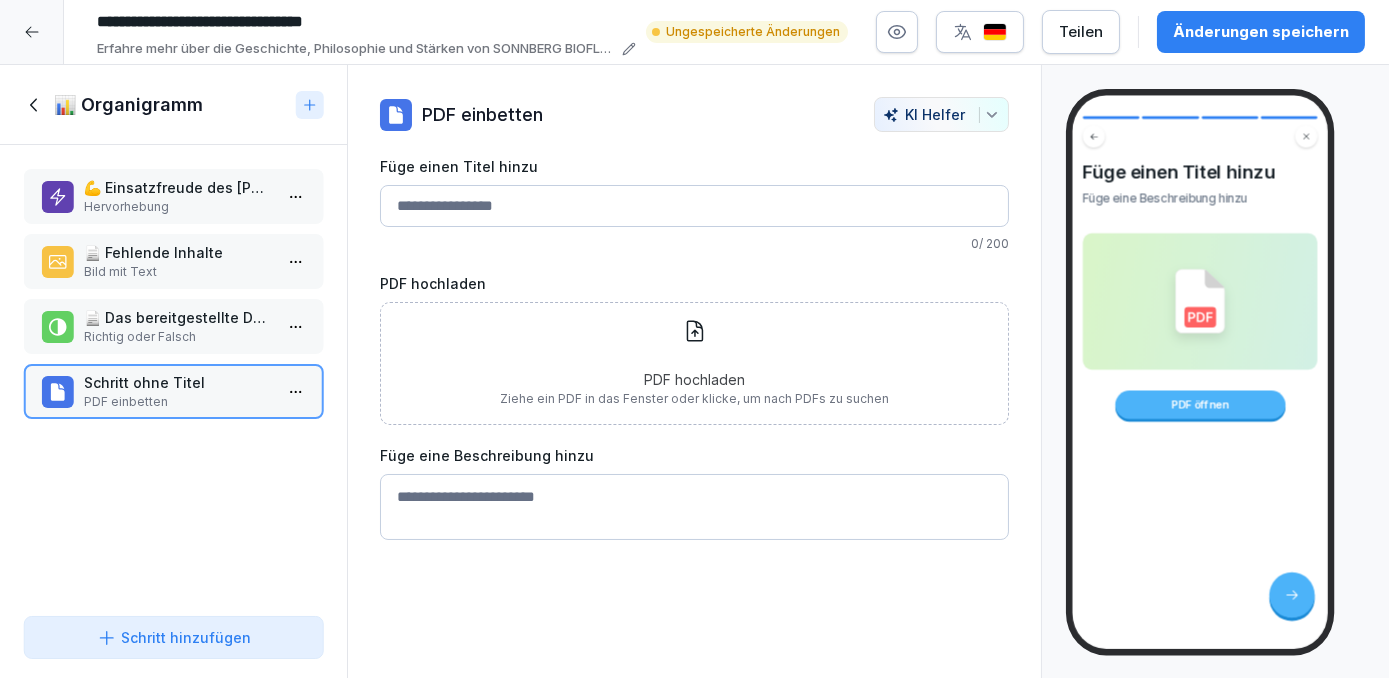 click on "PDF hochladen Ziehe ein PDF in das Fenster oder klicke, um nach PDFs zu suchen" at bounding box center (694, 363) 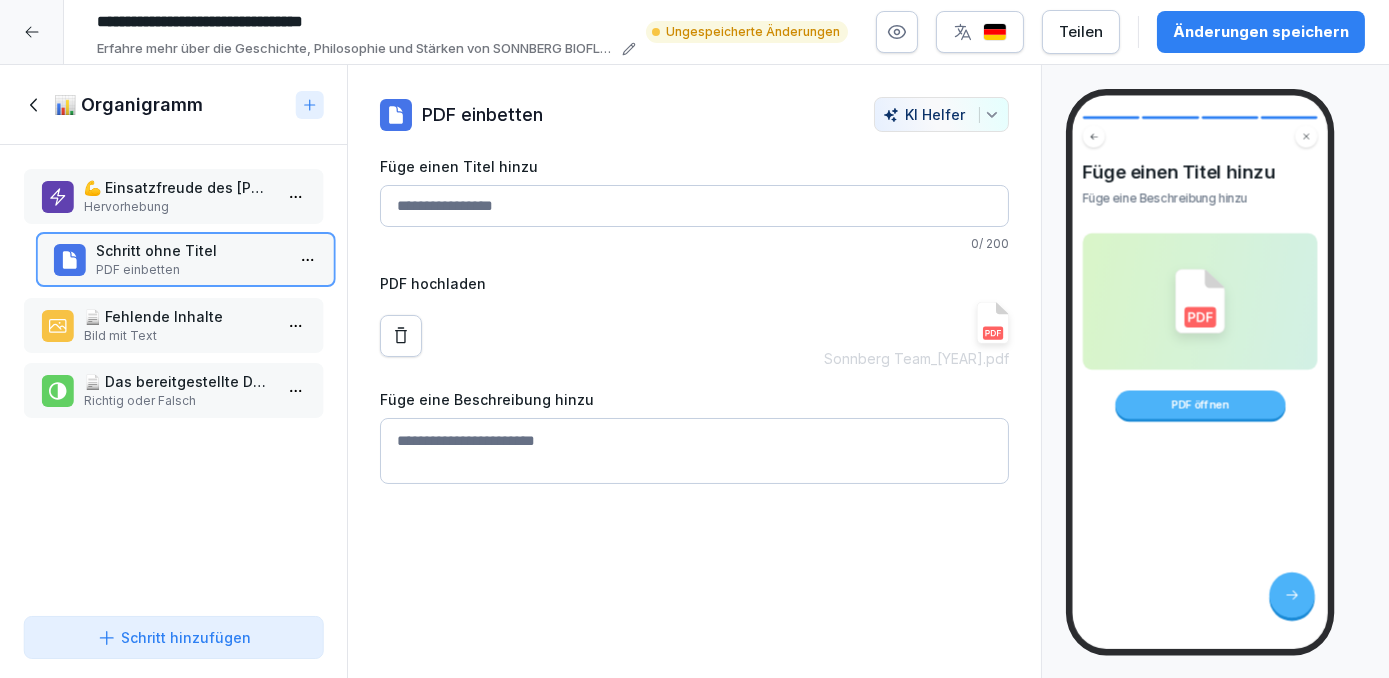 drag, startPoint x: 162, startPoint y: 386, endPoint x: 174, endPoint y: 254, distance: 132.54433 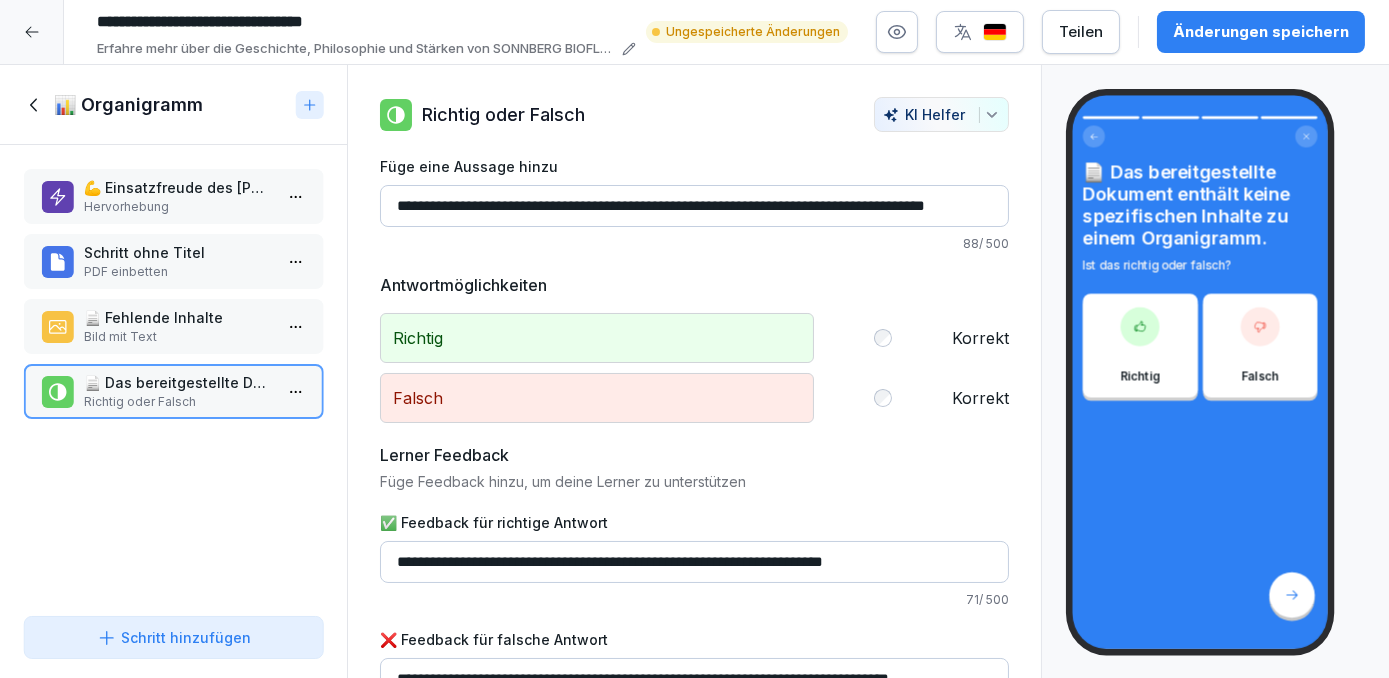 click on "PDF einbetten" at bounding box center (177, 272) 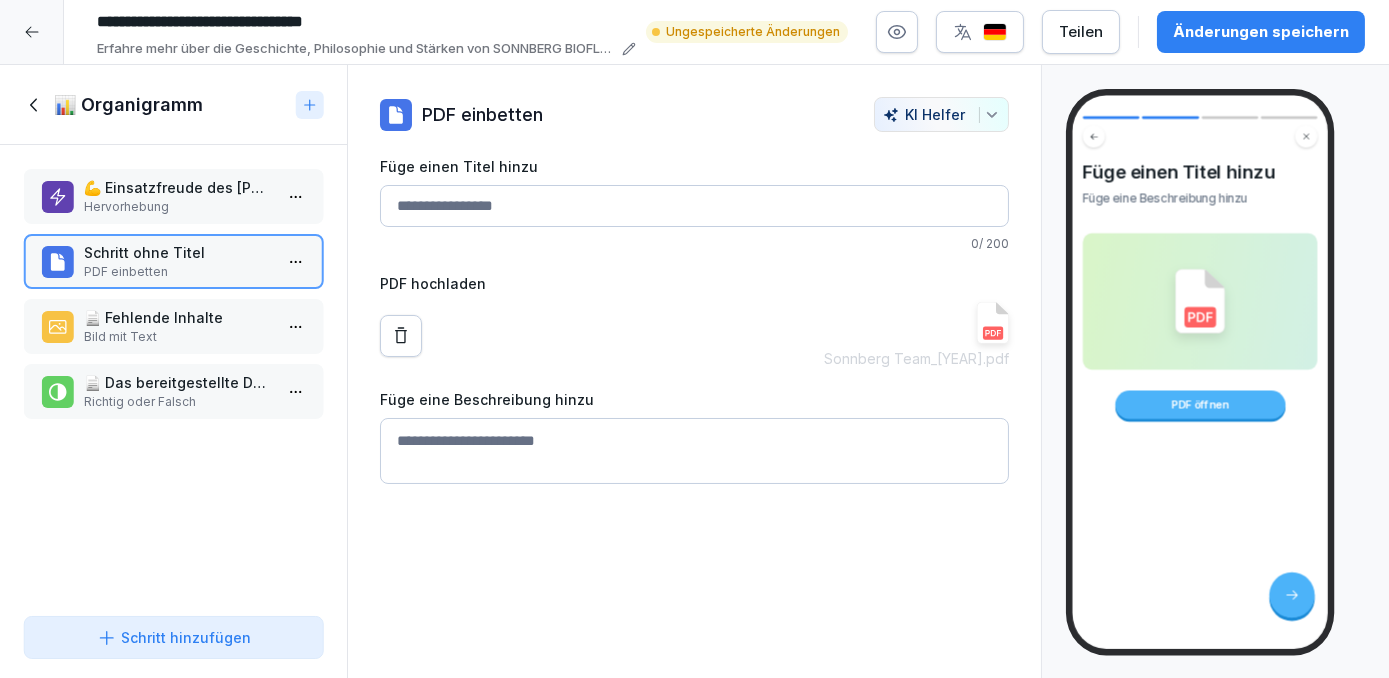 click on "Füge einen Titel hinzu" at bounding box center (694, 206) 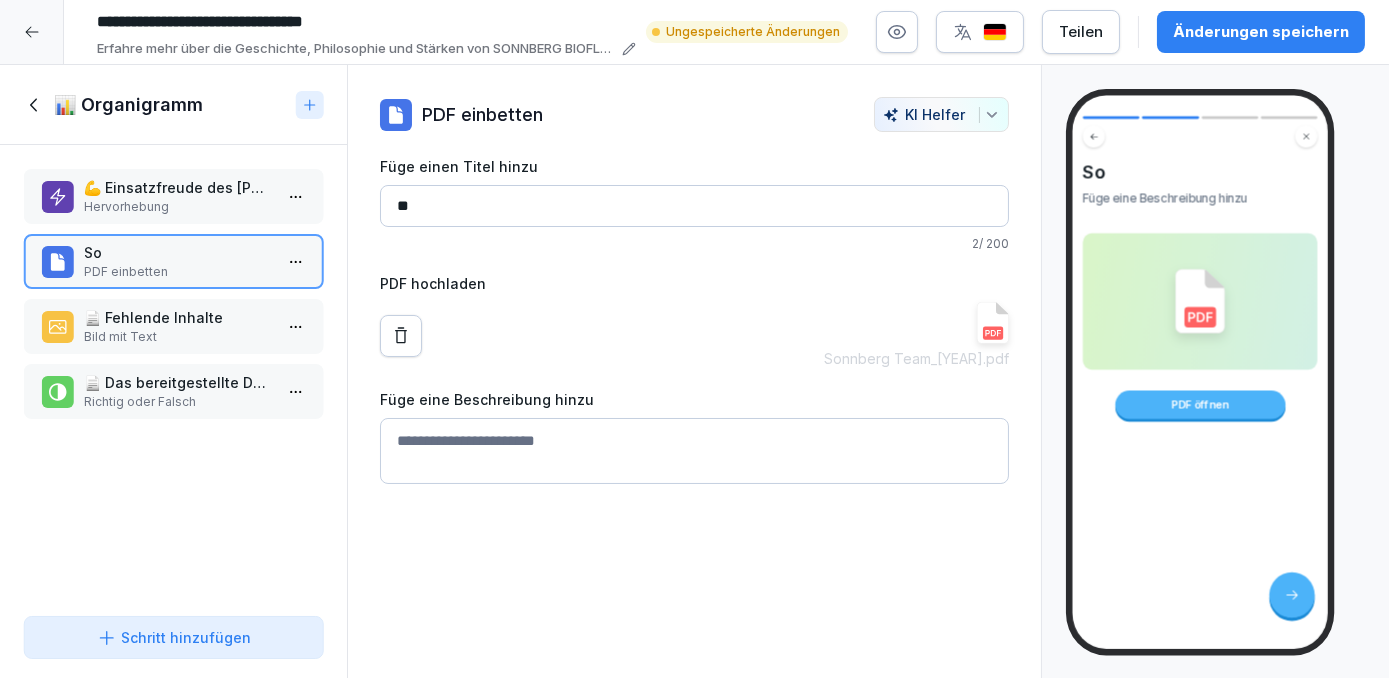 type on "*" 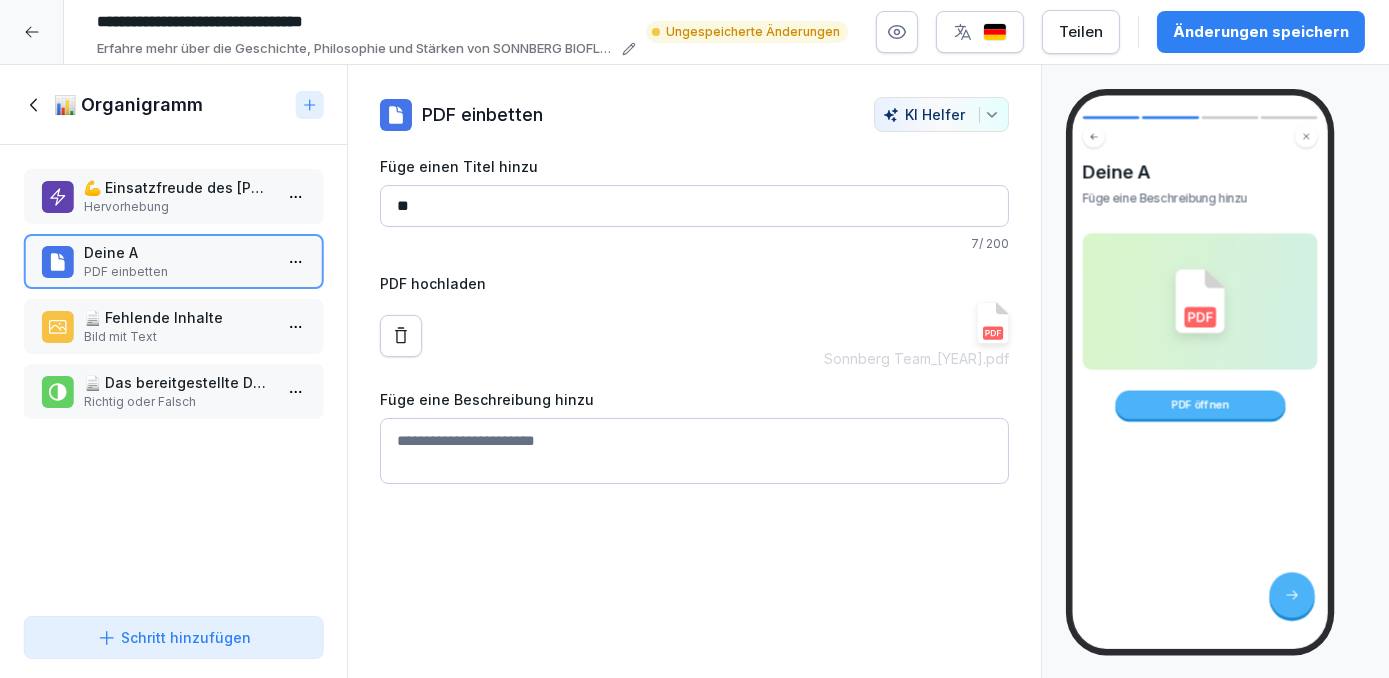 type on "*" 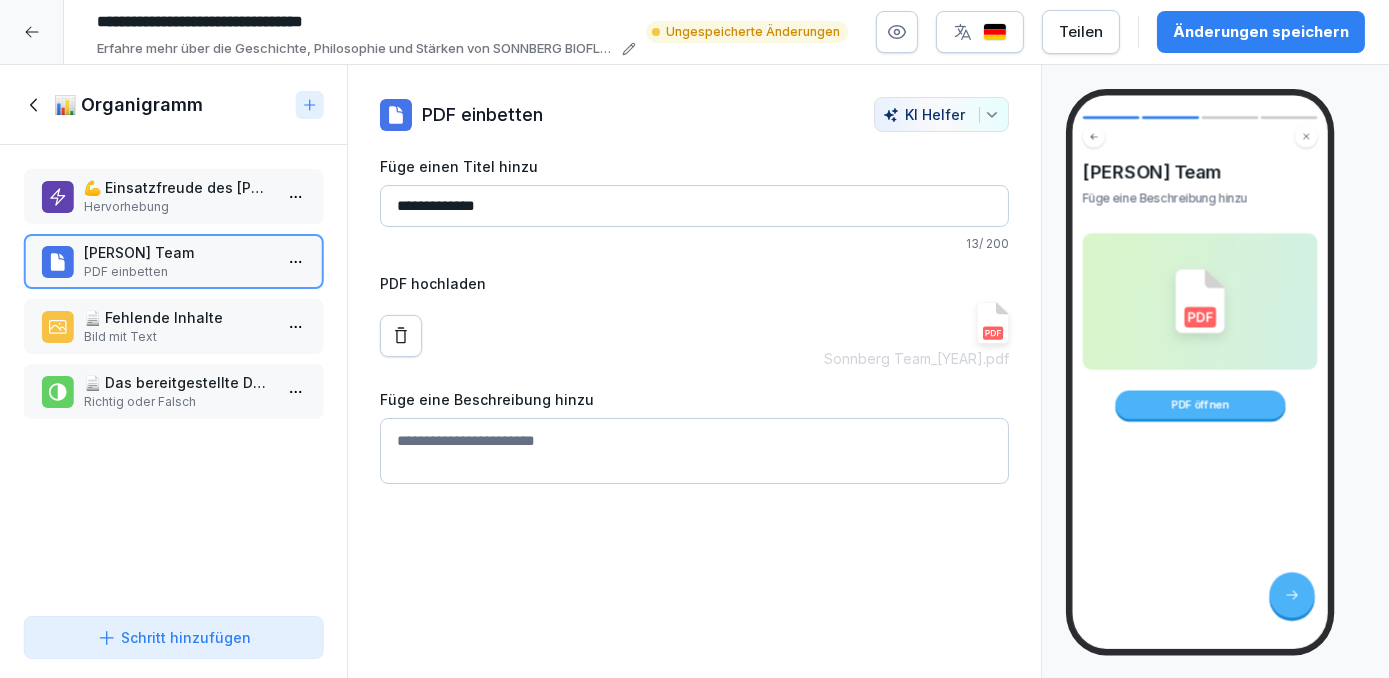 type on "**********" 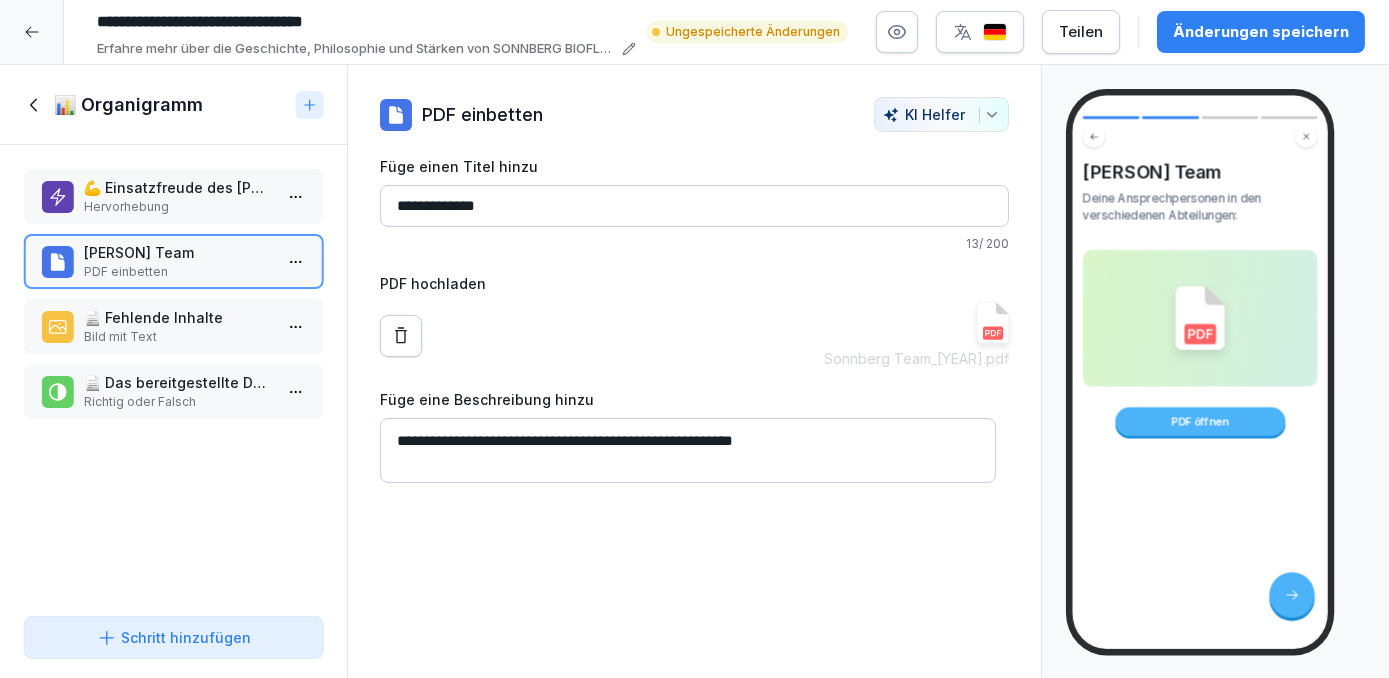 type on "**********" 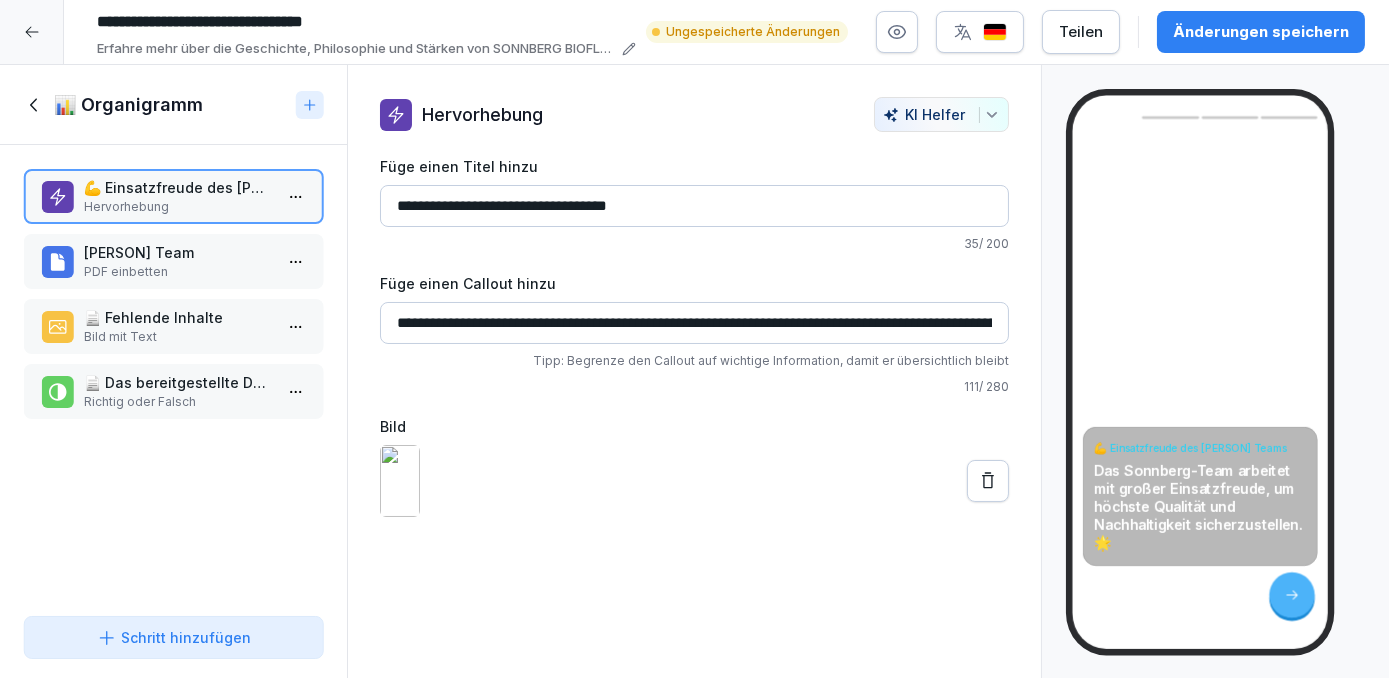 click on "[PERSON] Team" at bounding box center (177, 252) 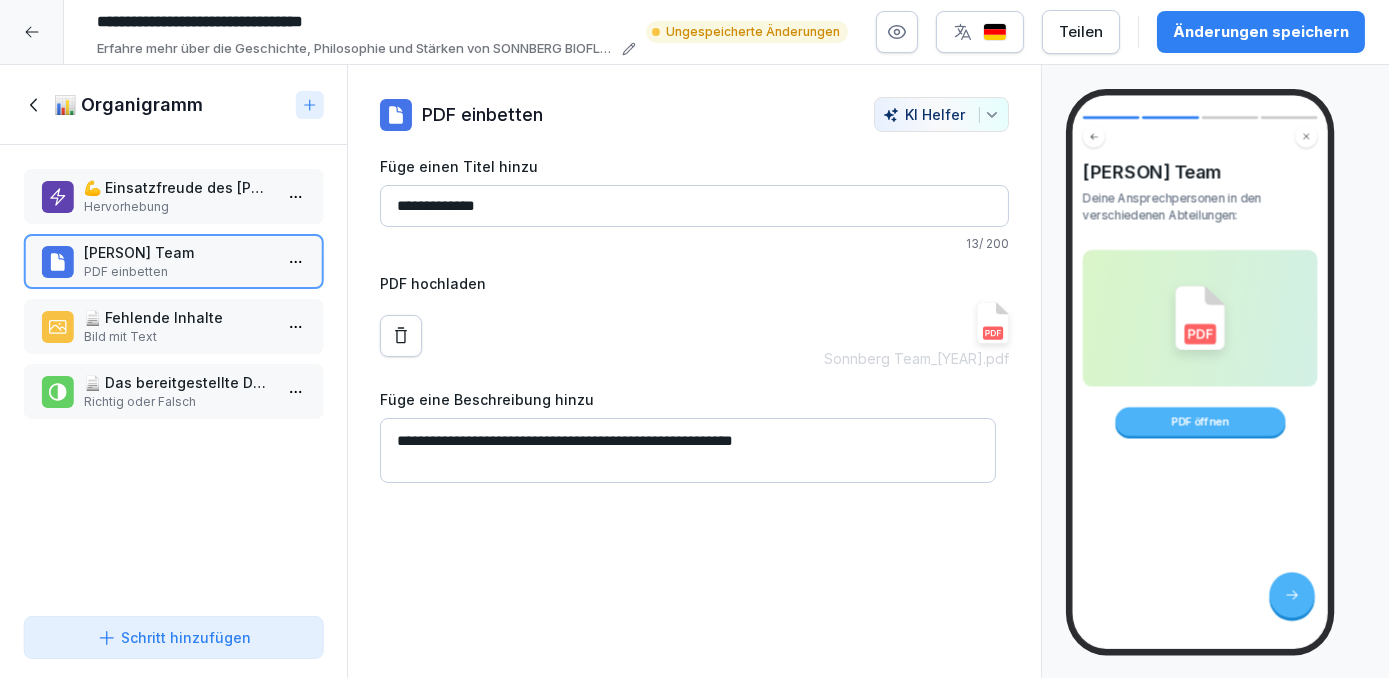 click on "📄 Fehlende Inhalte" at bounding box center [177, 317] 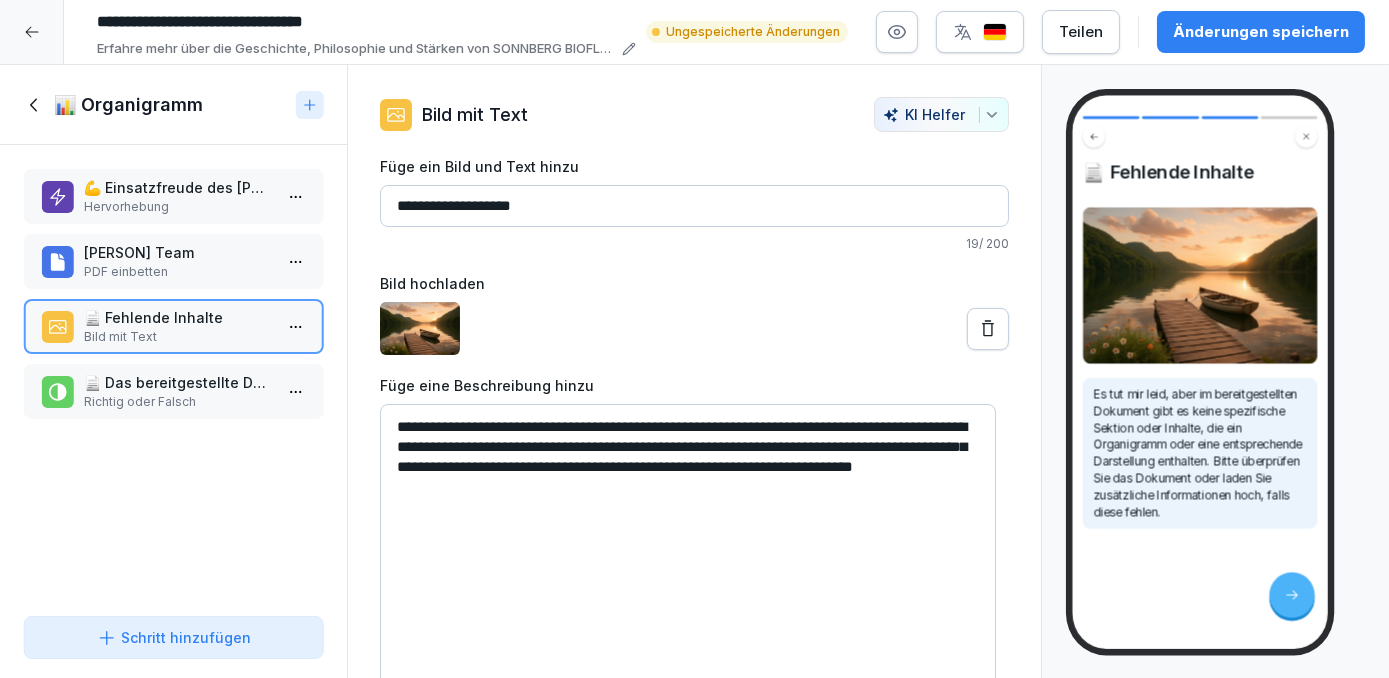 click on "📄 Das bereitgestellte Dokument enthält keine spezifischen Inhalte zu einem Organigramm." at bounding box center (177, 382) 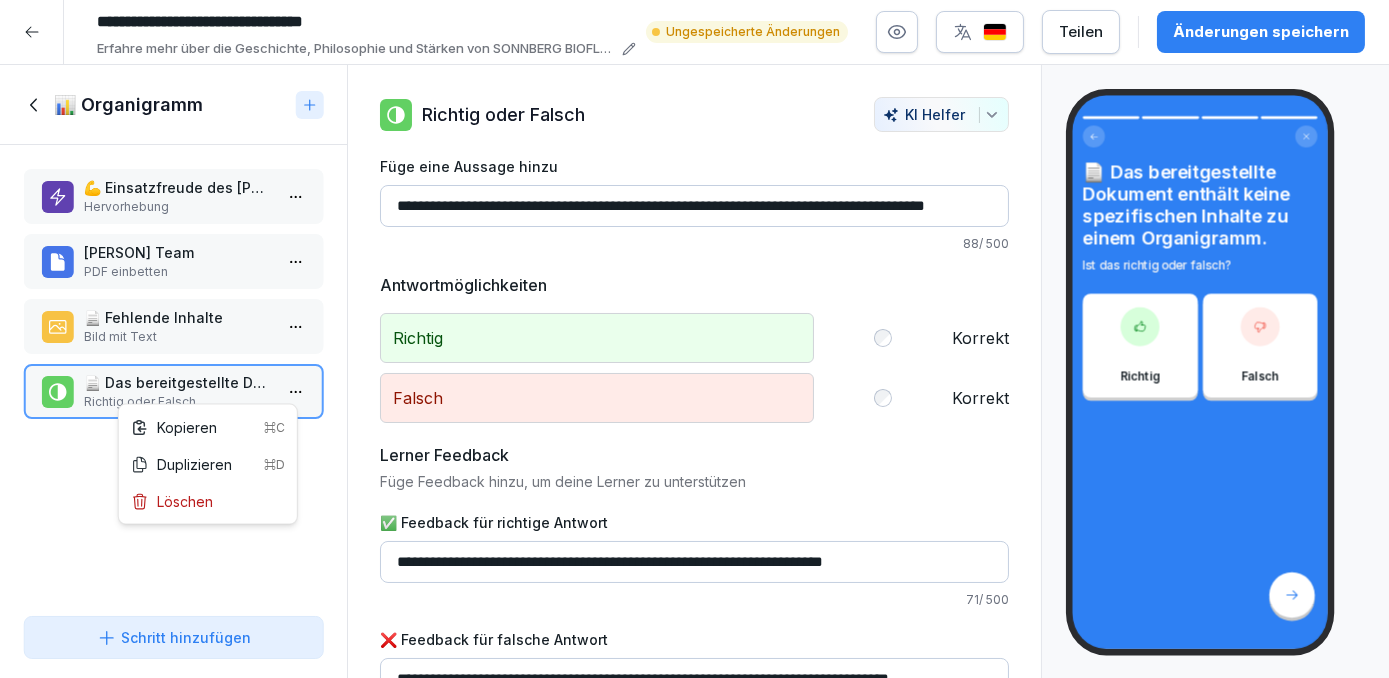 click on "**********" at bounding box center (694, 339) 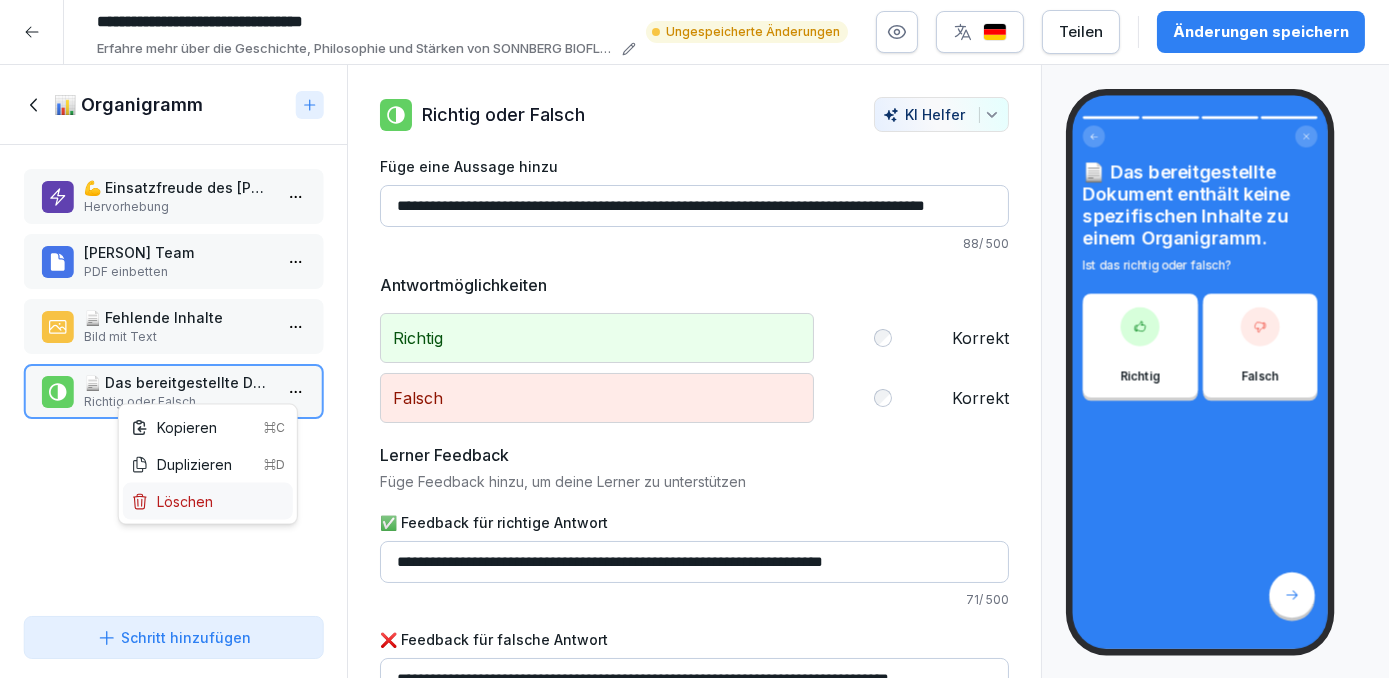 click on "Löschen" at bounding box center [208, 501] 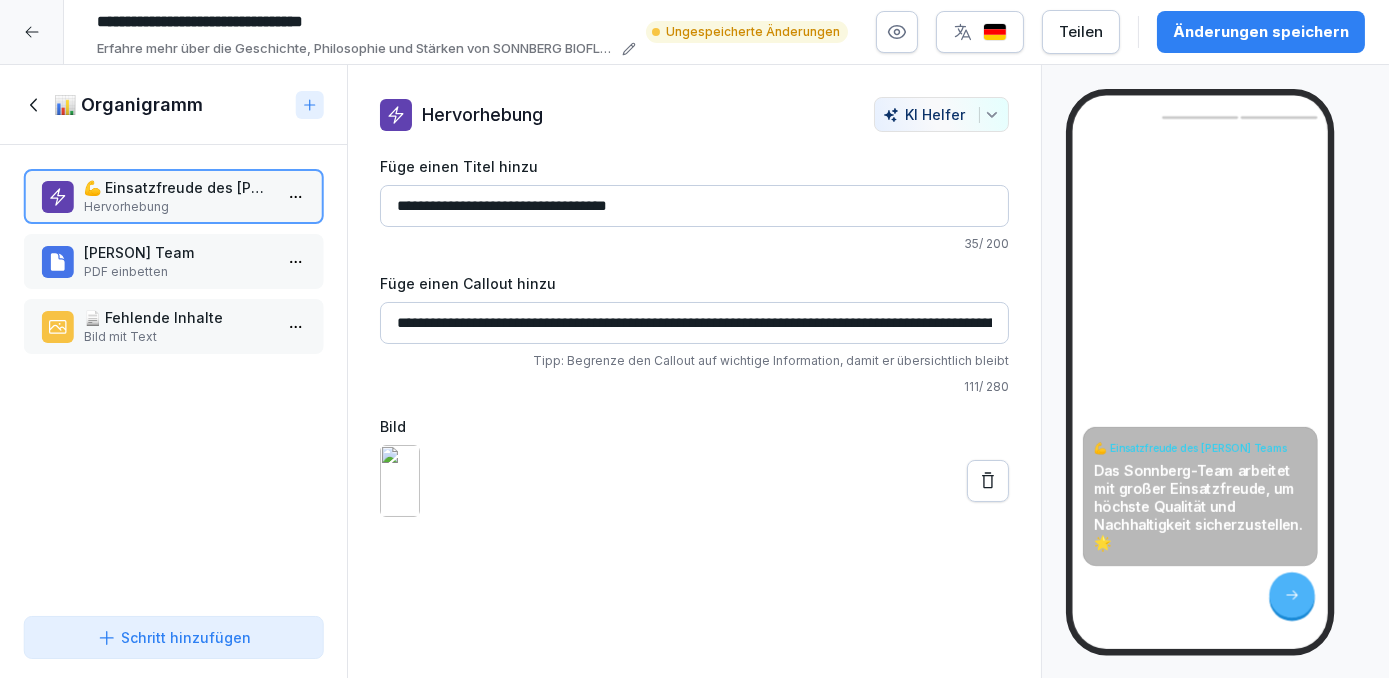 click on "PDF einbetten" at bounding box center (177, 272) 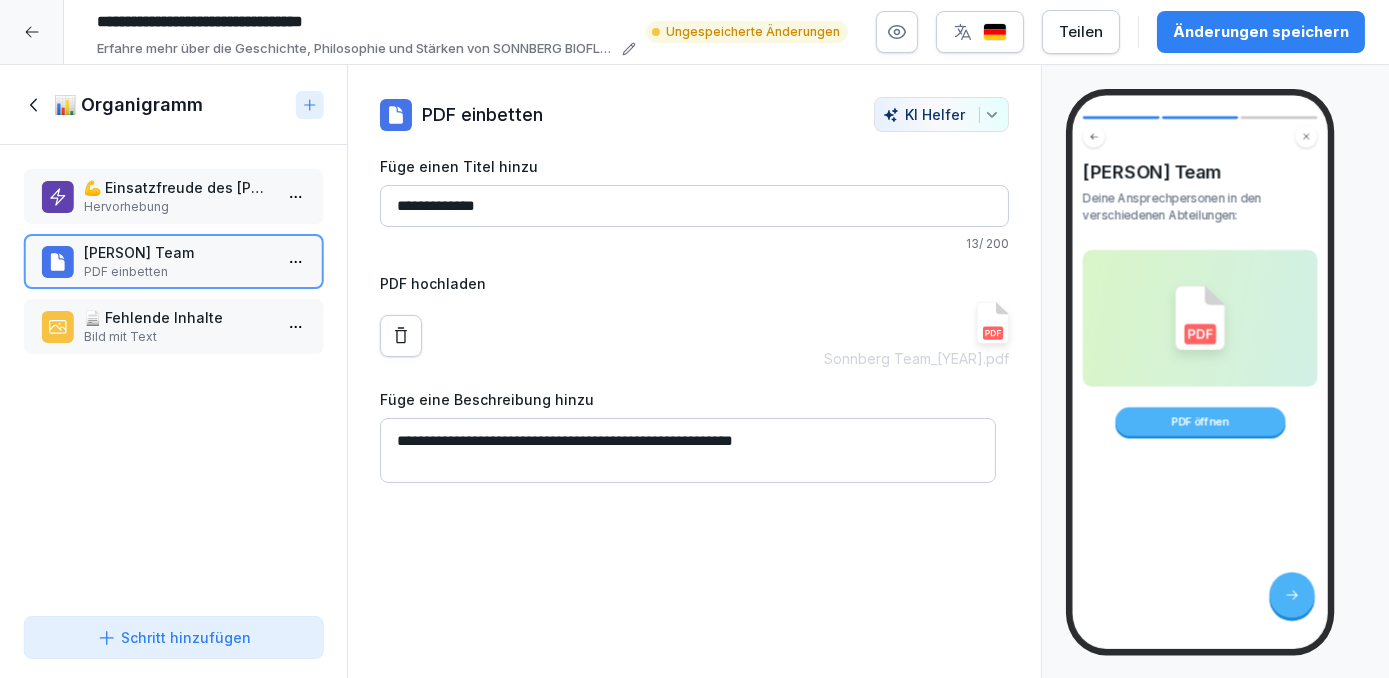 click on "Hervorhebung" at bounding box center [177, 207] 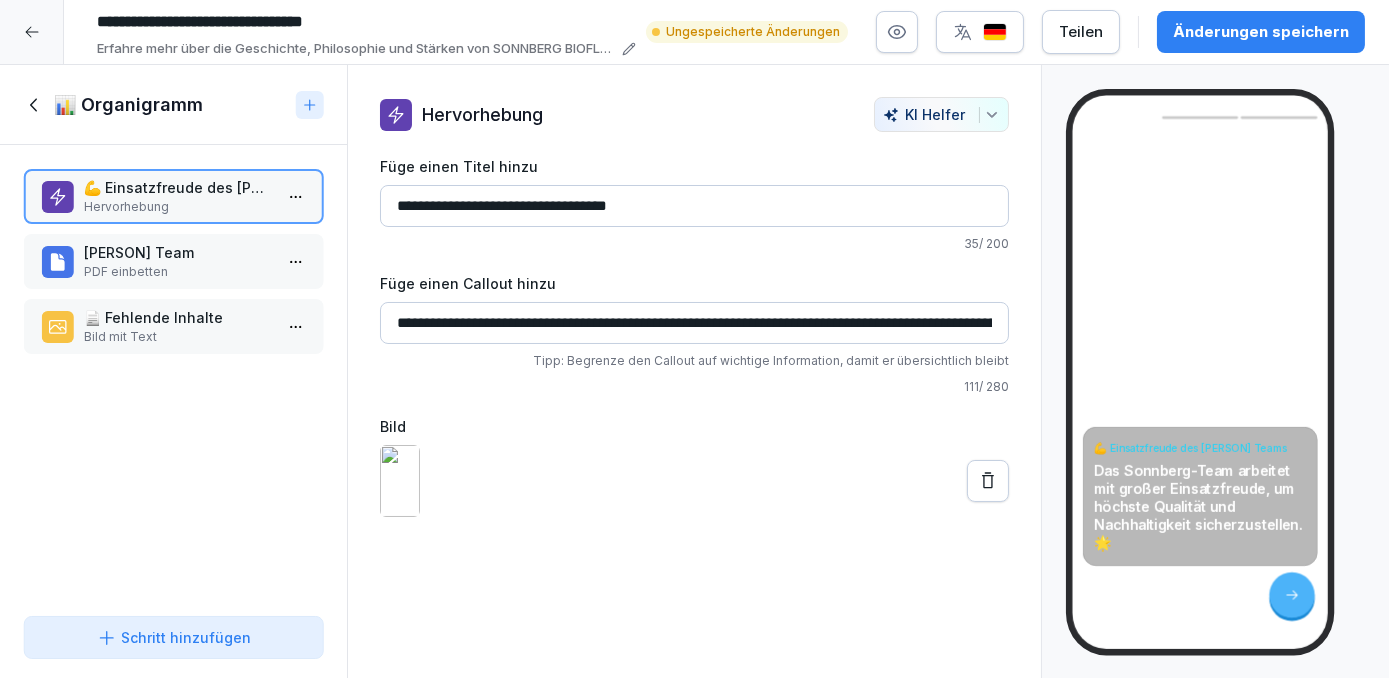 click at bounding box center (988, 481) 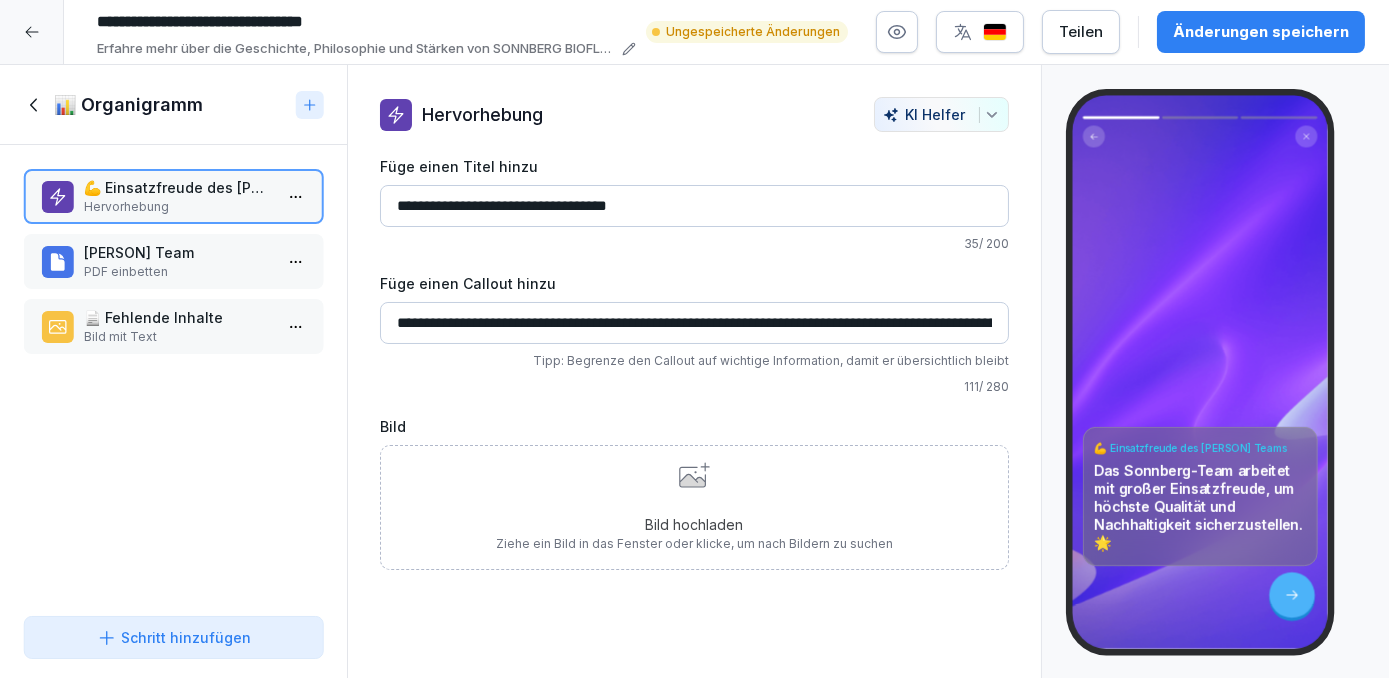 click on "Bild hochladen" at bounding box center [694, 524] 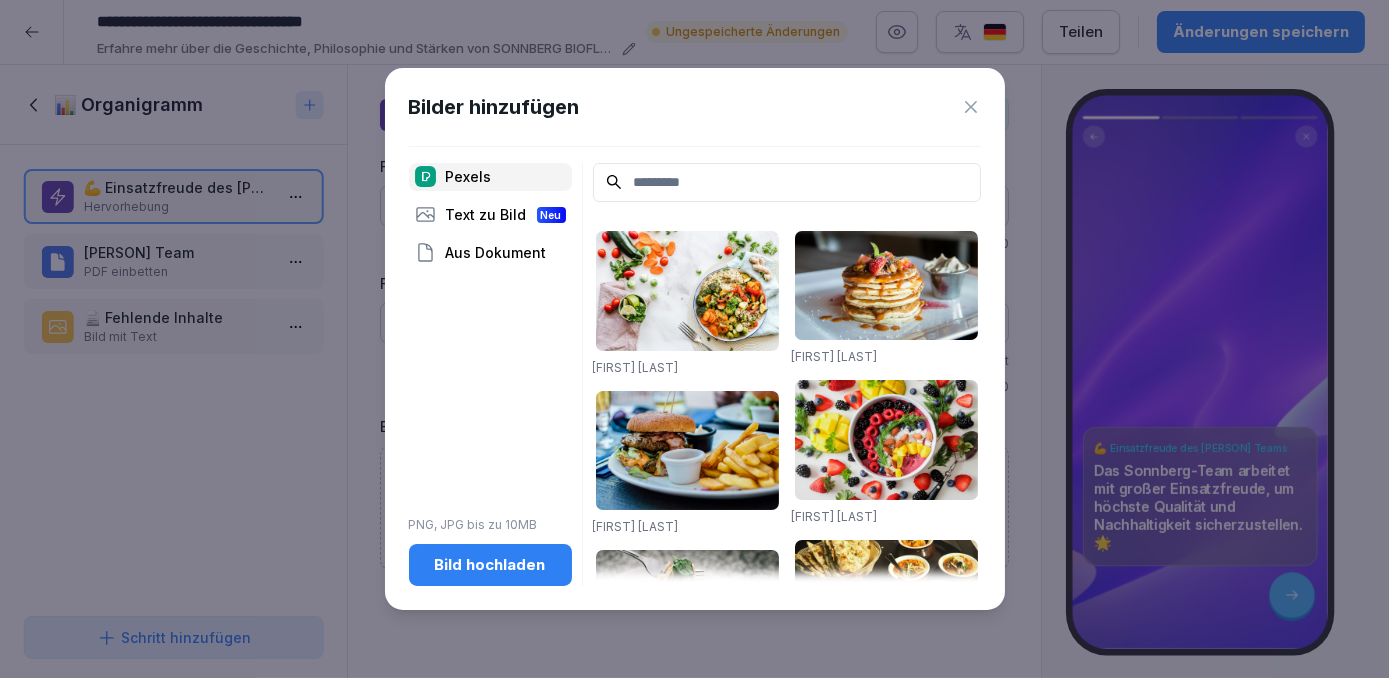click on "Bild hochladen" at bounding box center [490, 565] 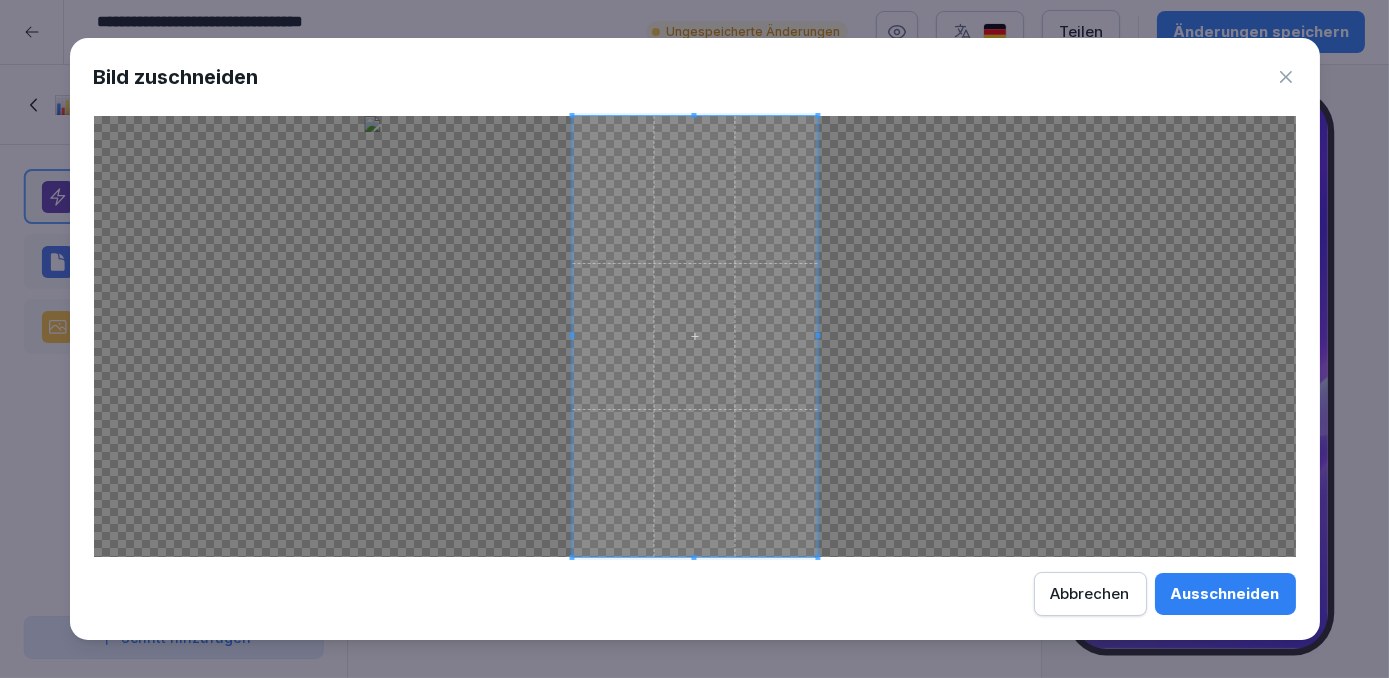 click at bounding box center [695, 336] 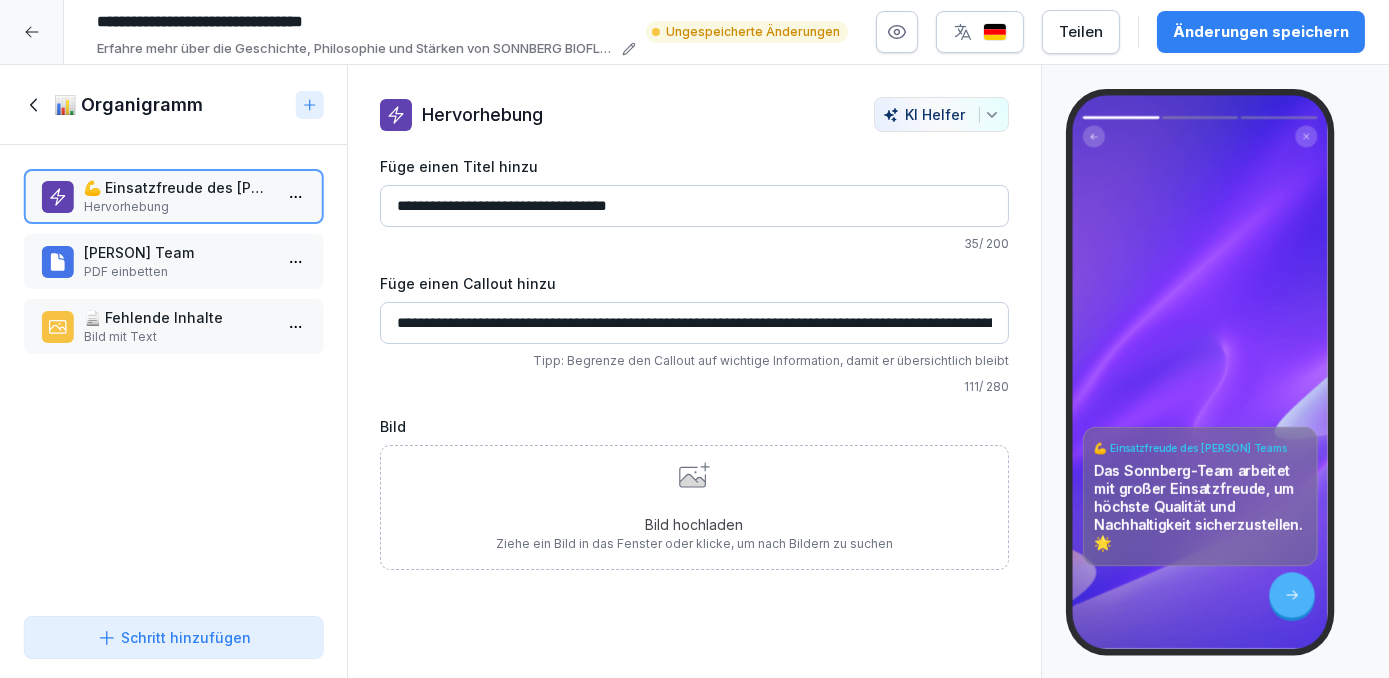 drag, startPoint x: 553, startPoint y: 212, endPoint x: 371, endPoint y: 209, distance: 182.02472 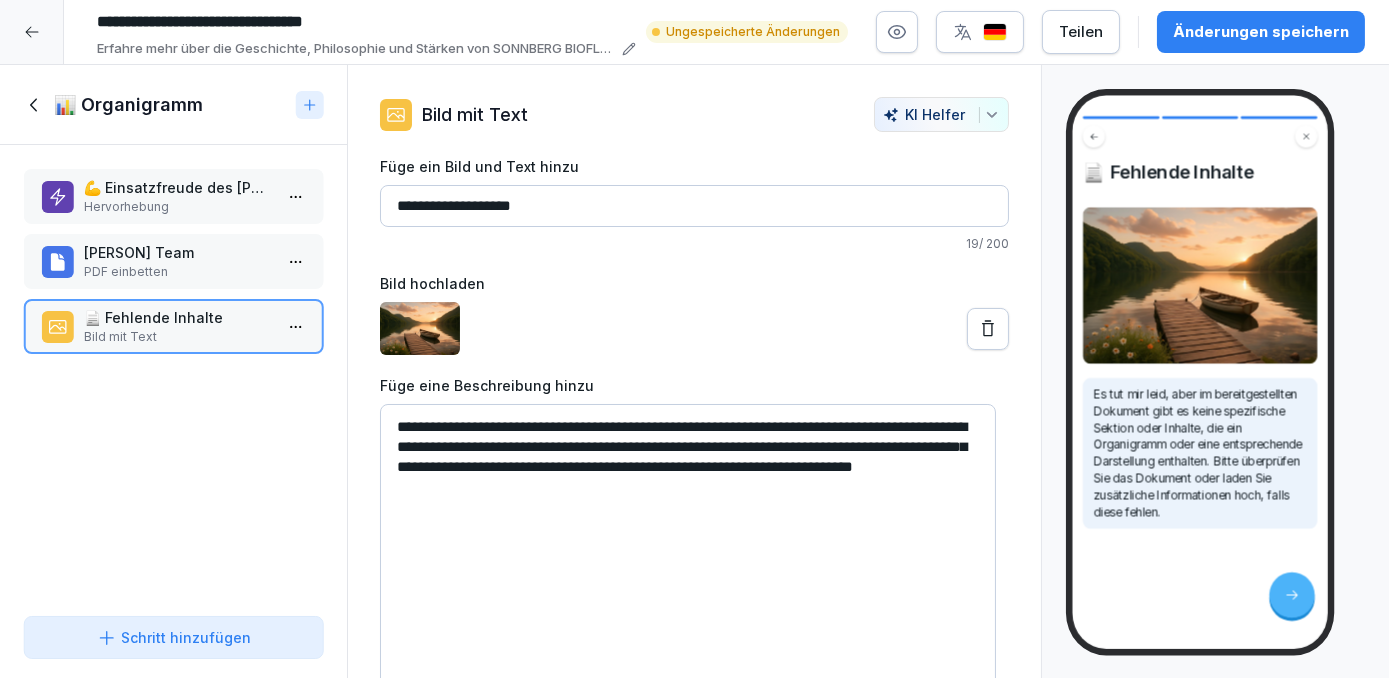 drag, startPoint x: 651, startPoint y: 209, endPoint x: 192, endPoint y: 180, distance: 459.91522 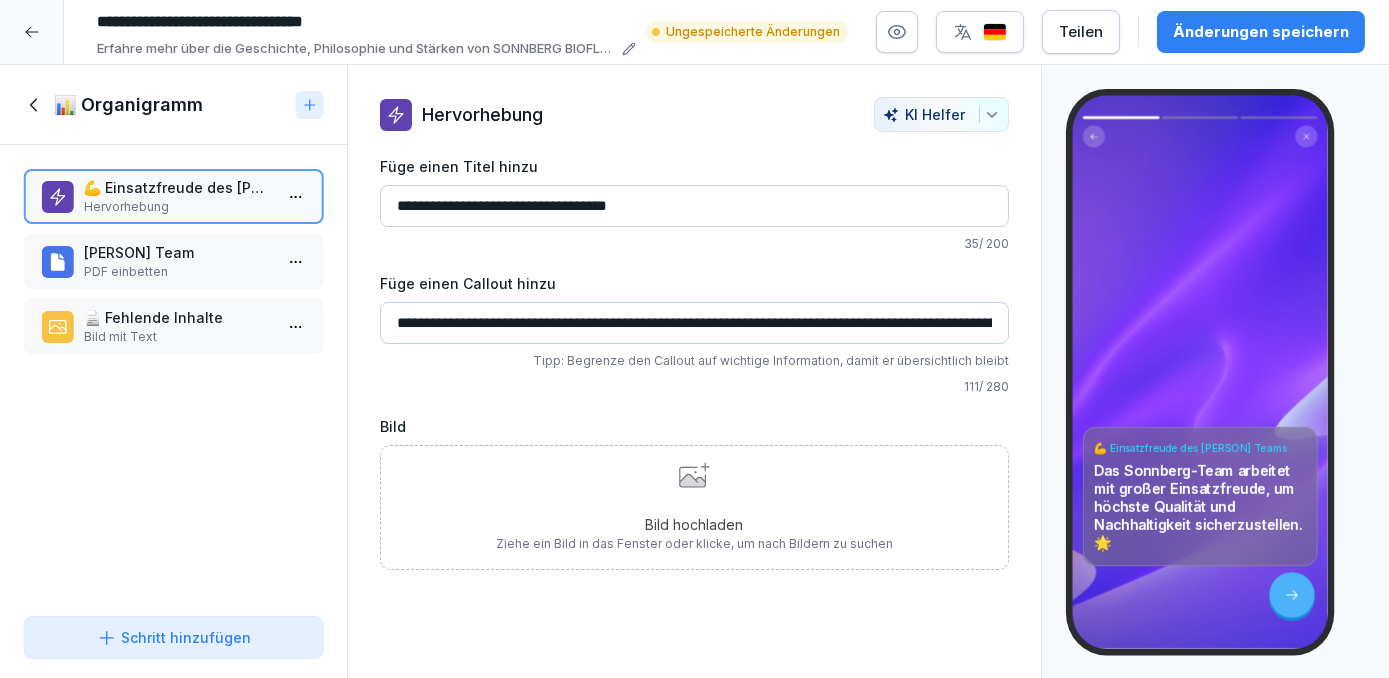 click on "📄 Fehlende Inhalte" at bounding box center (177, 317) 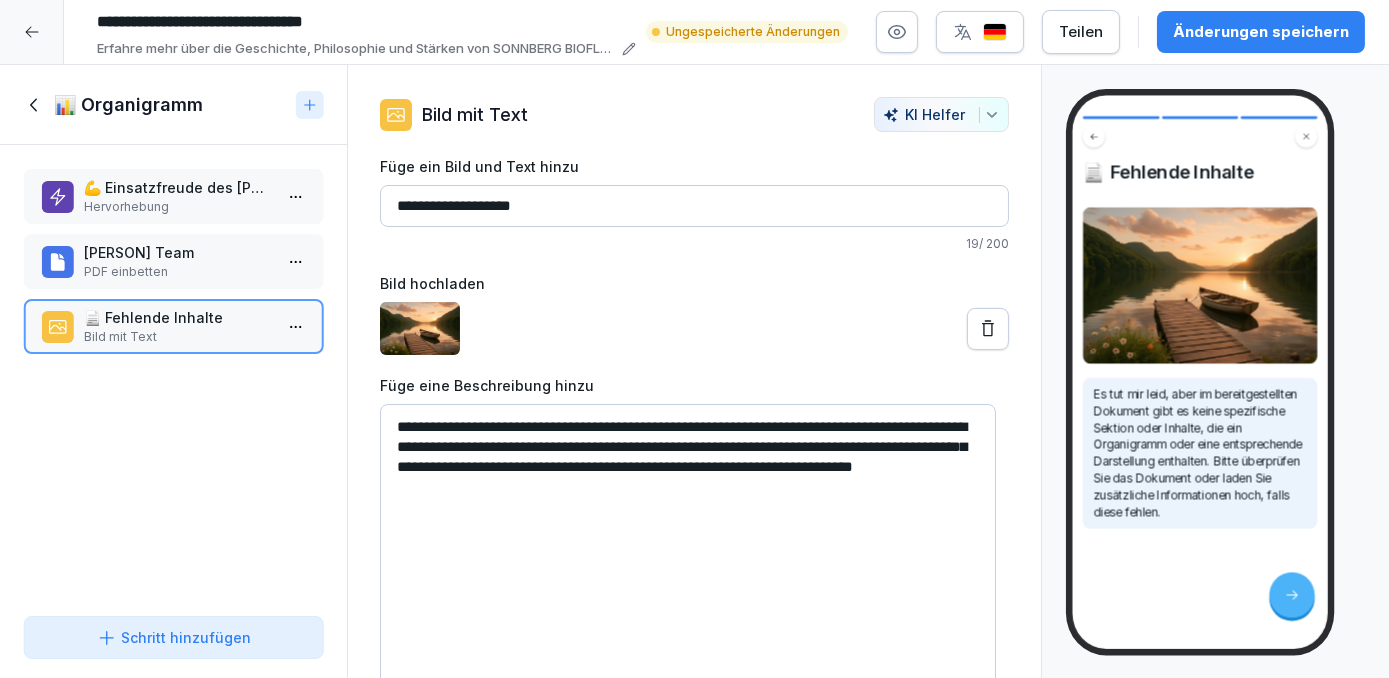 drag, startPoint x: 624, startPoint y: 201, endPoint x: 392, endPoint y: 206, distance: 232.05388 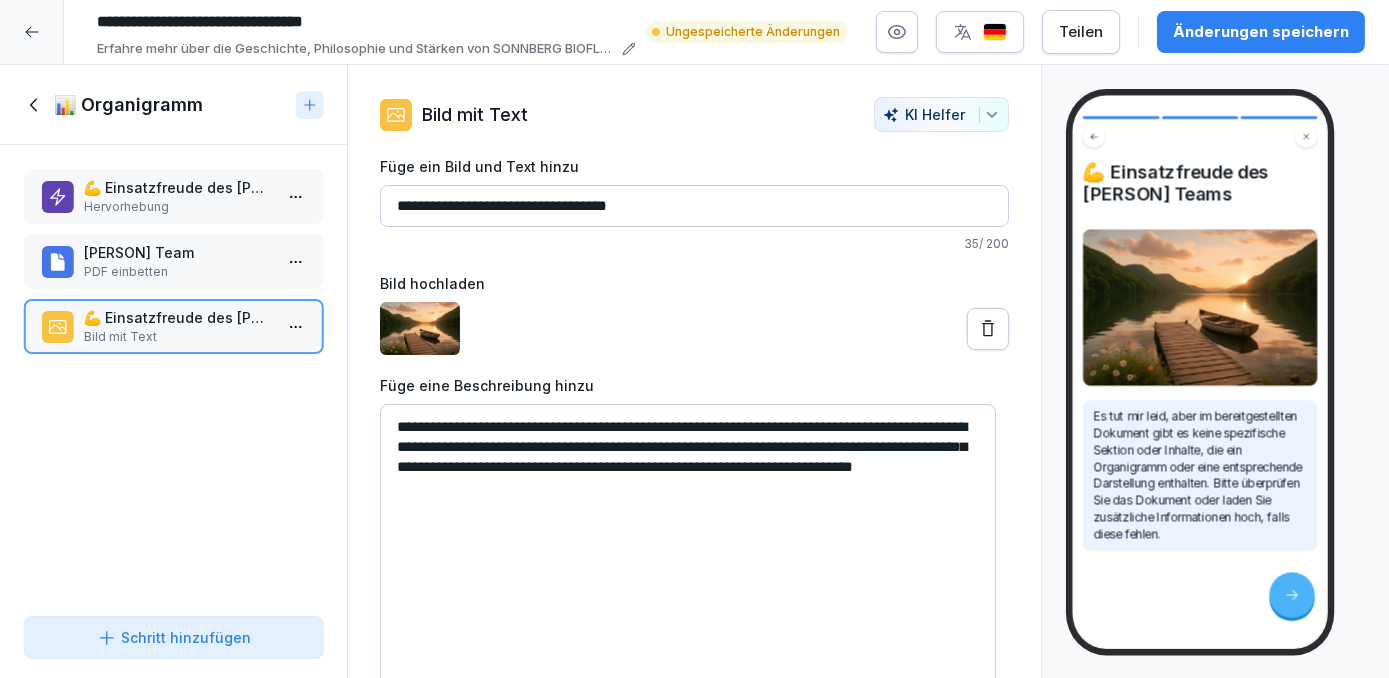 type on "**********" 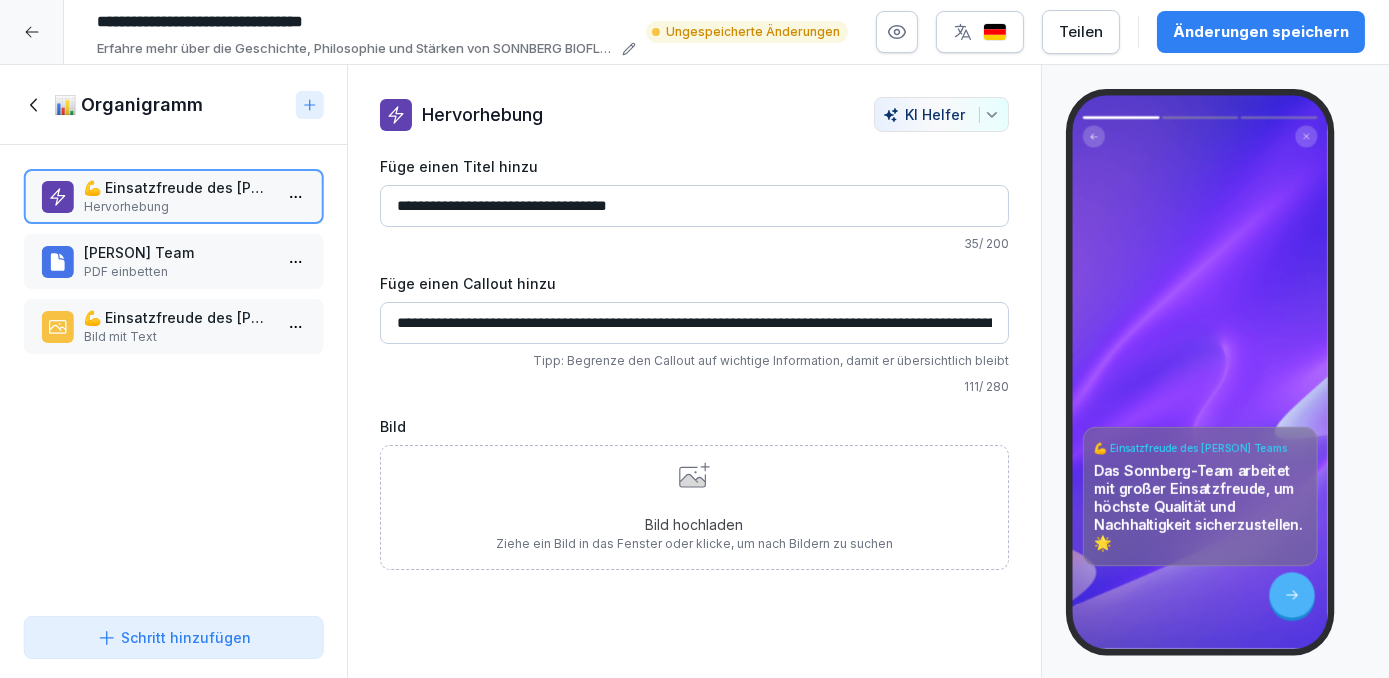 scroll, scrollTop: 0, scrollLeft: 226, axis: horizontal 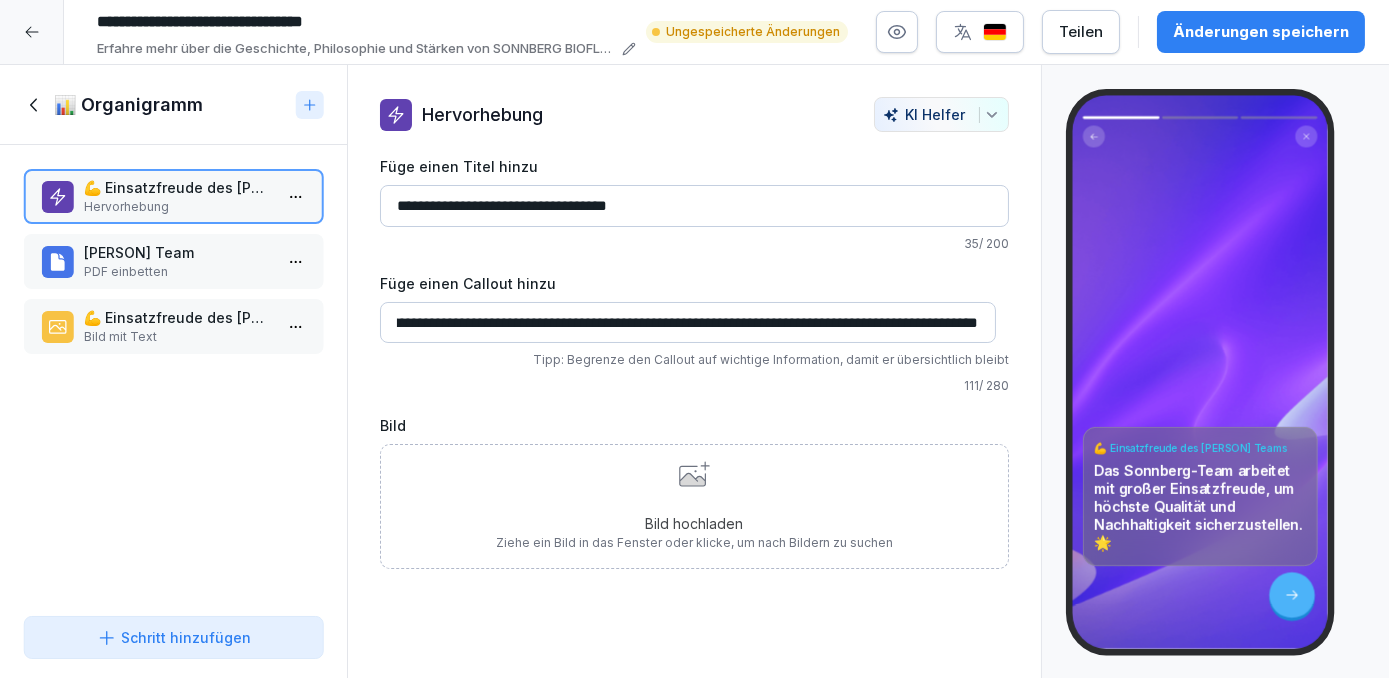 drag, startPoint x: 390, startPoint y: 321, endPoint x: 1152, endPoint y: 353, distance: 762.67163 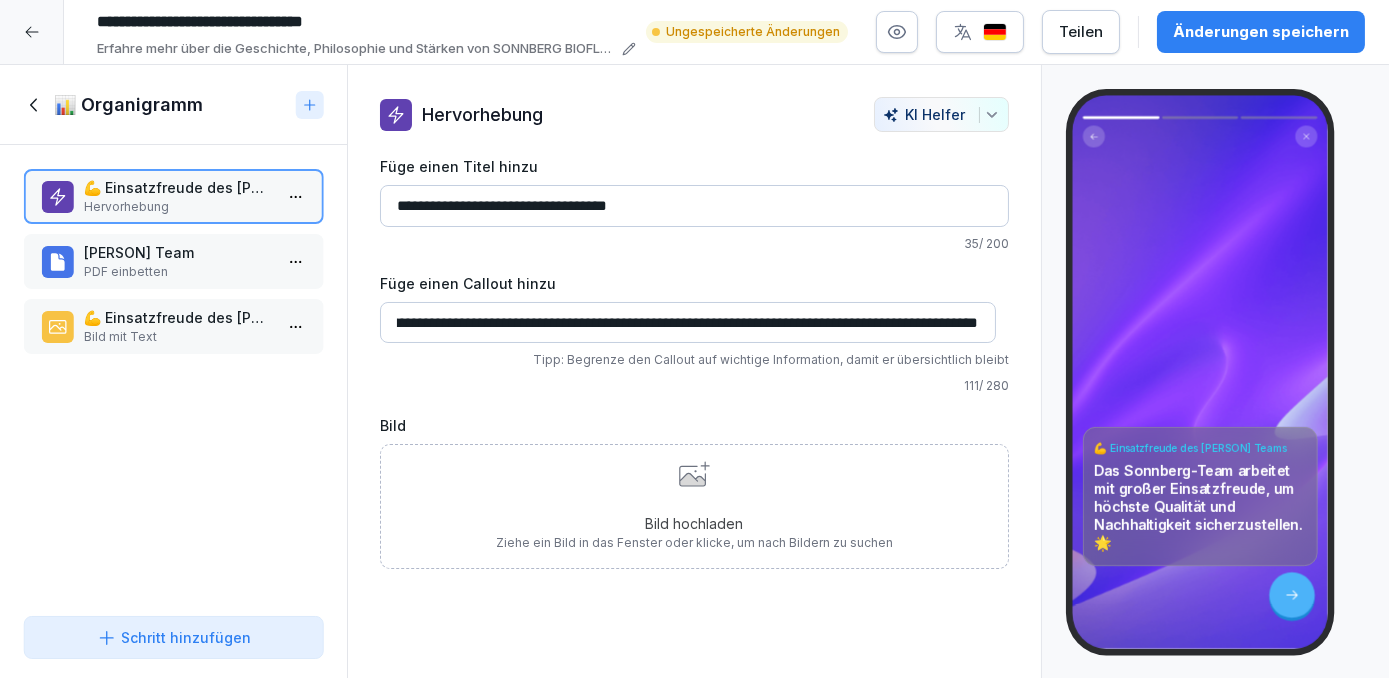 click on "💪 Einsatzfreude des [PERSON] Teams" at bounding box center [177, 317] 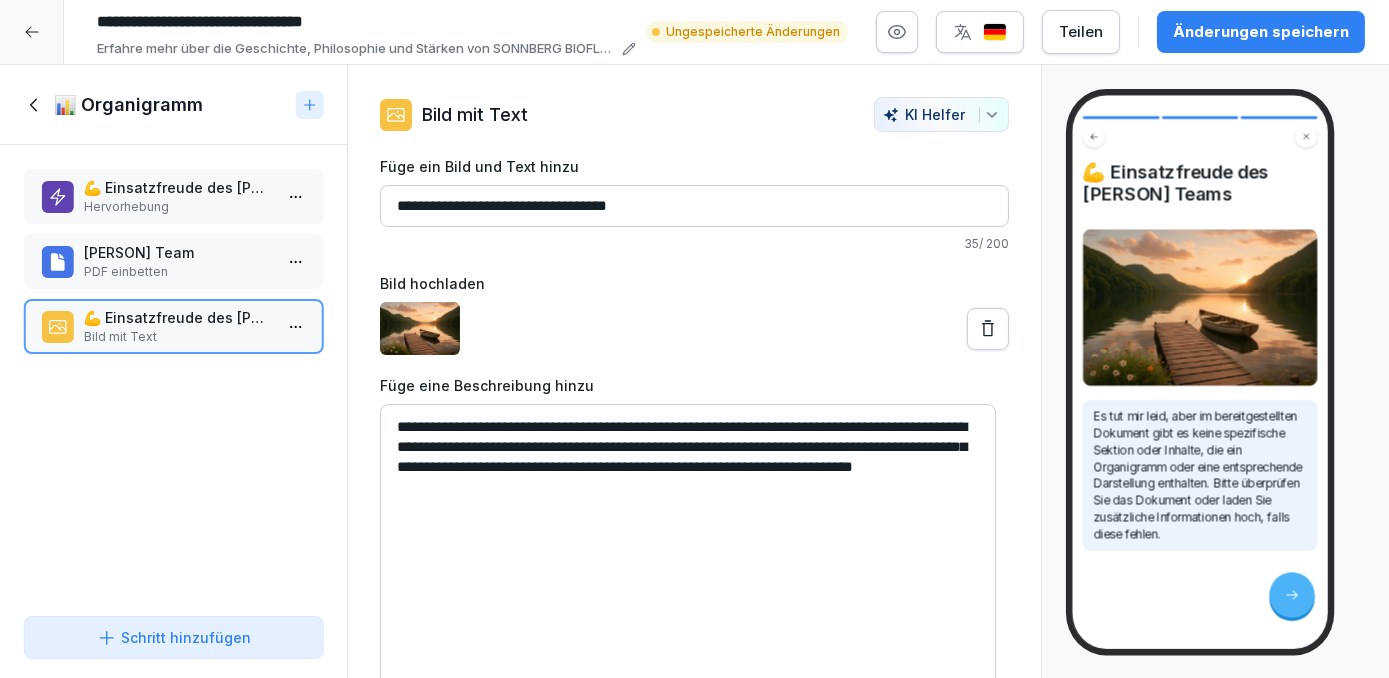 drag, startPoint x: 689, startPoint y: 489, endPoint x: 381, endPoint y: 407, distance: 318.72873 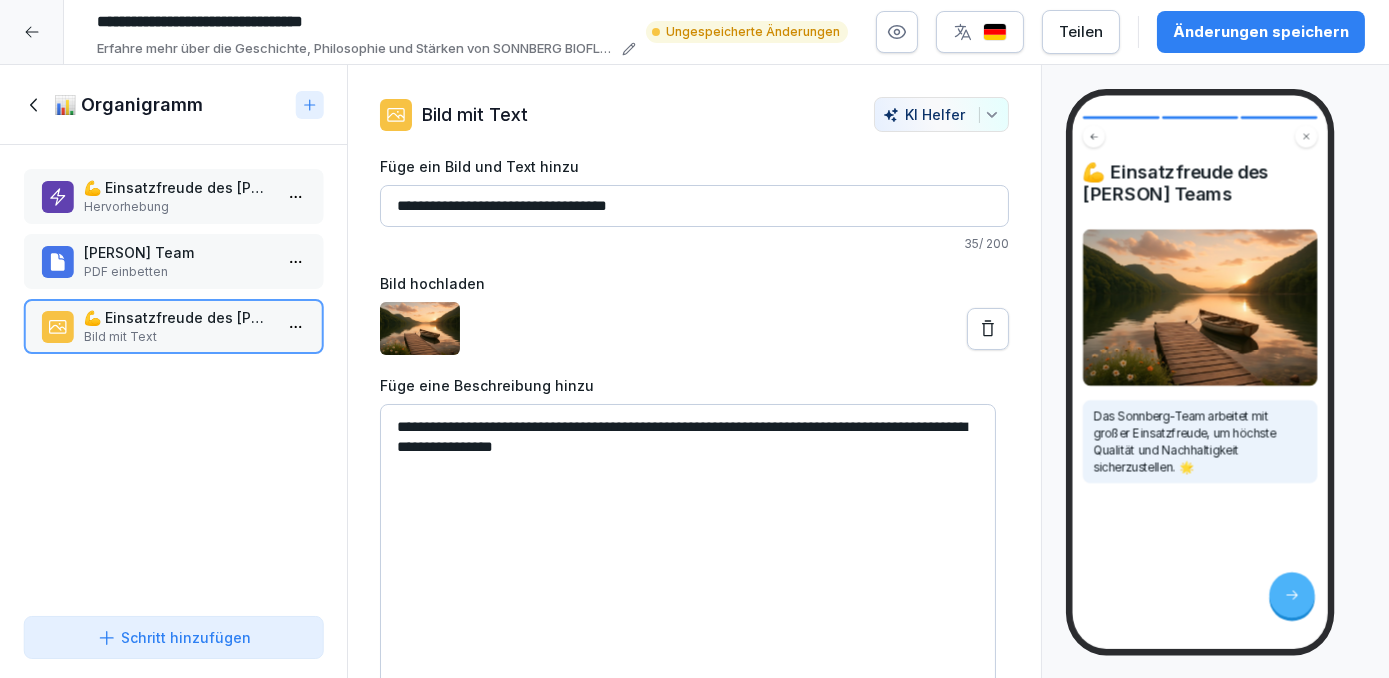 drag, startPoint x: 600, startPoint y: 457, endPoint x: 613, endPoint y: 454, distance: 13.341664 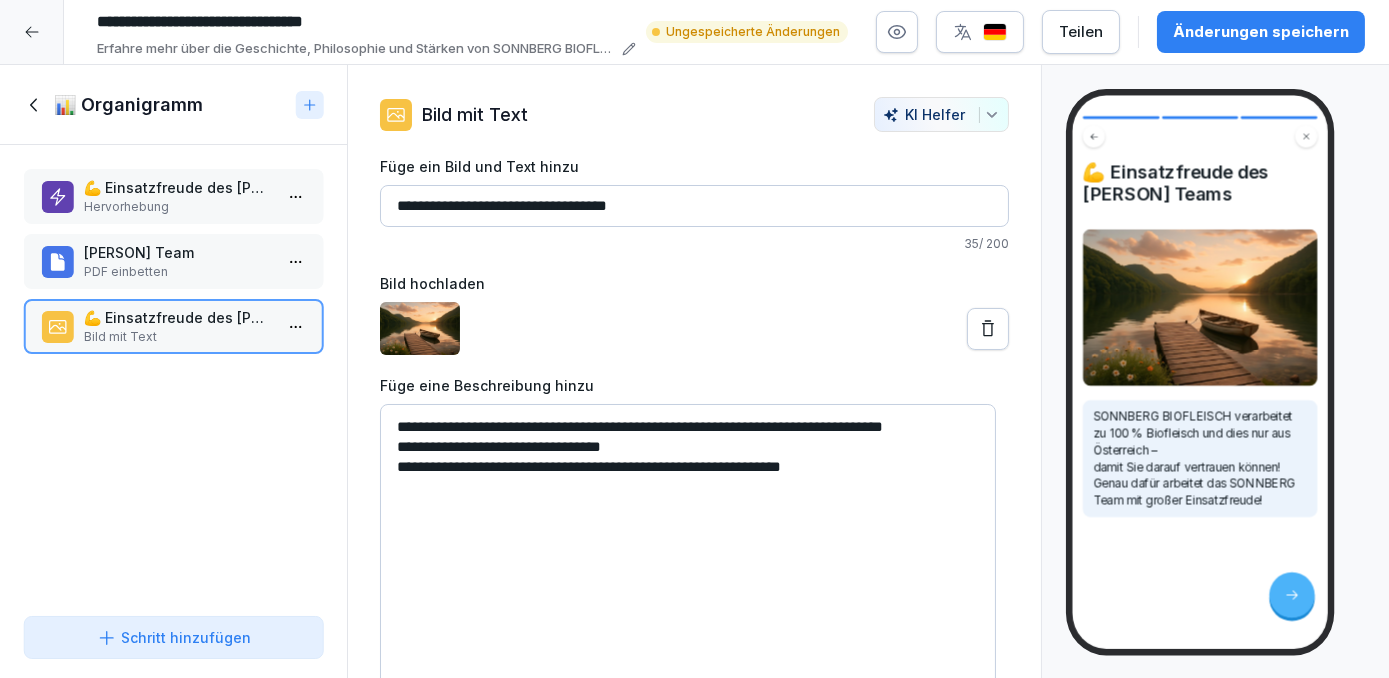 click on "**********" at bounding box center (687, 554) 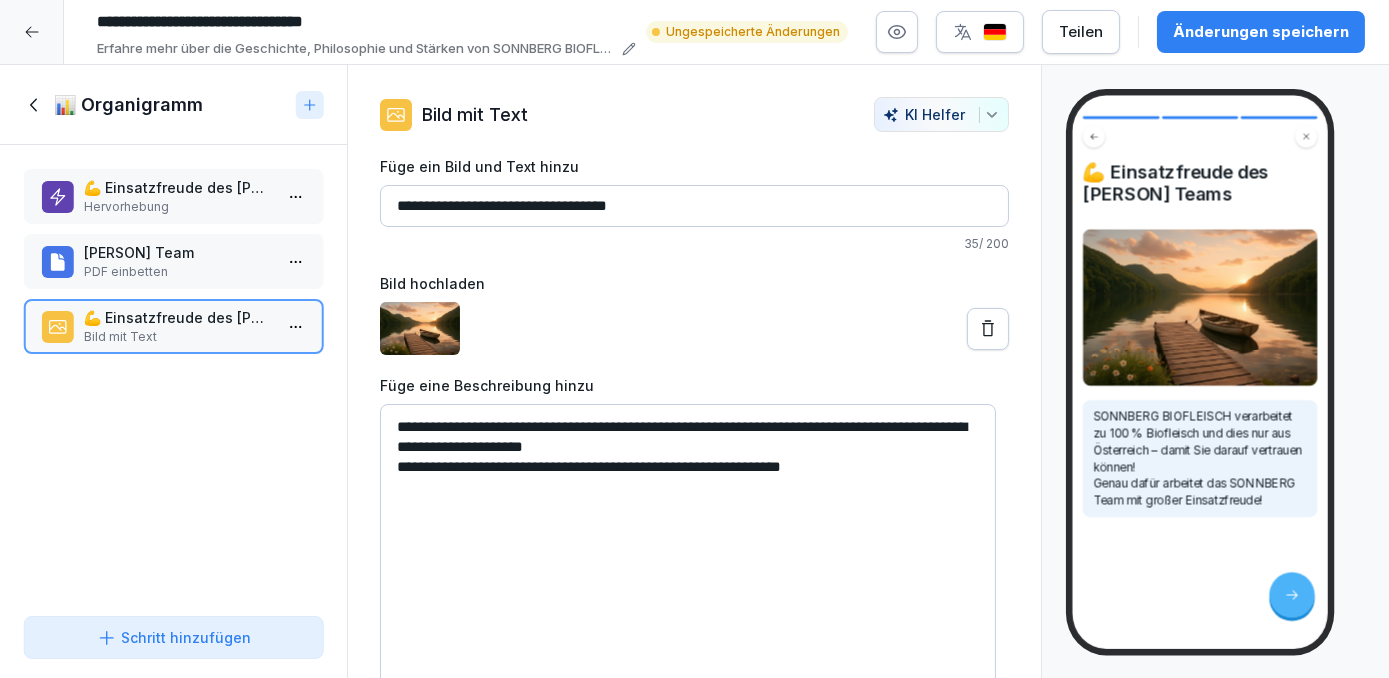 type on "**********" 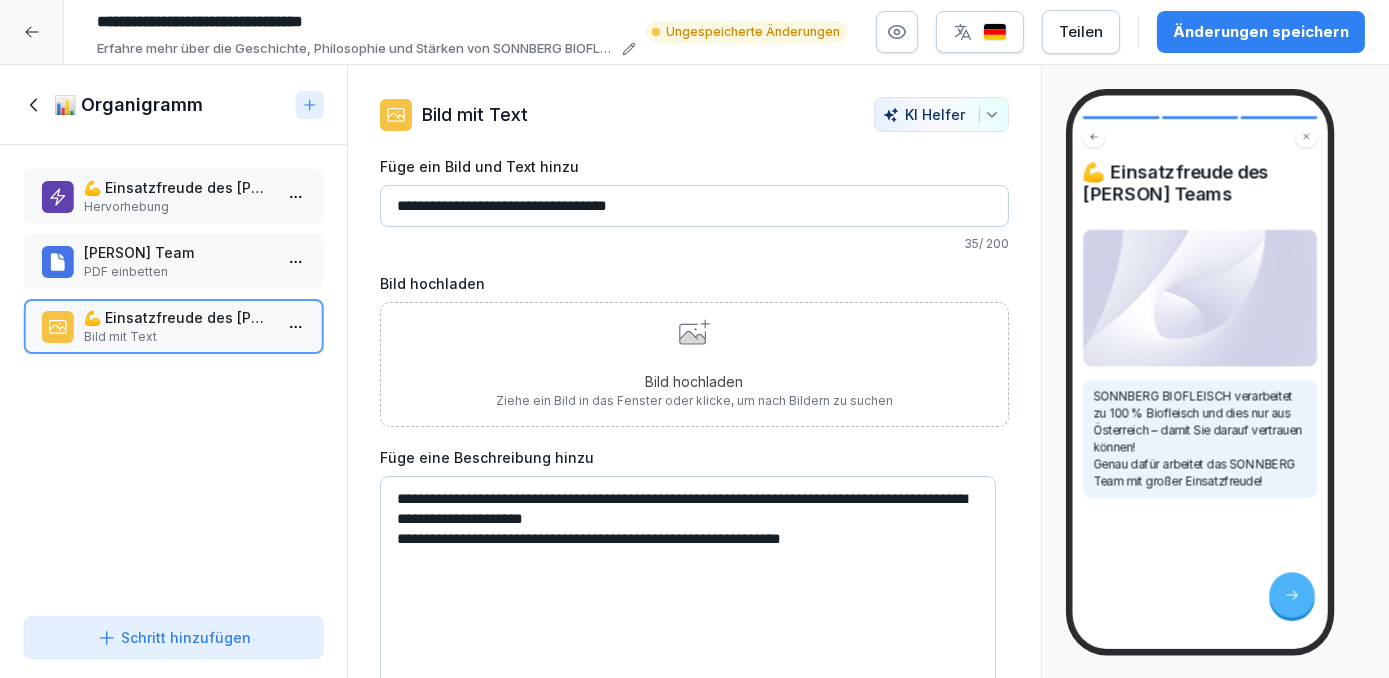 click on "Bild hochladen" at bounding box center [694, 381] 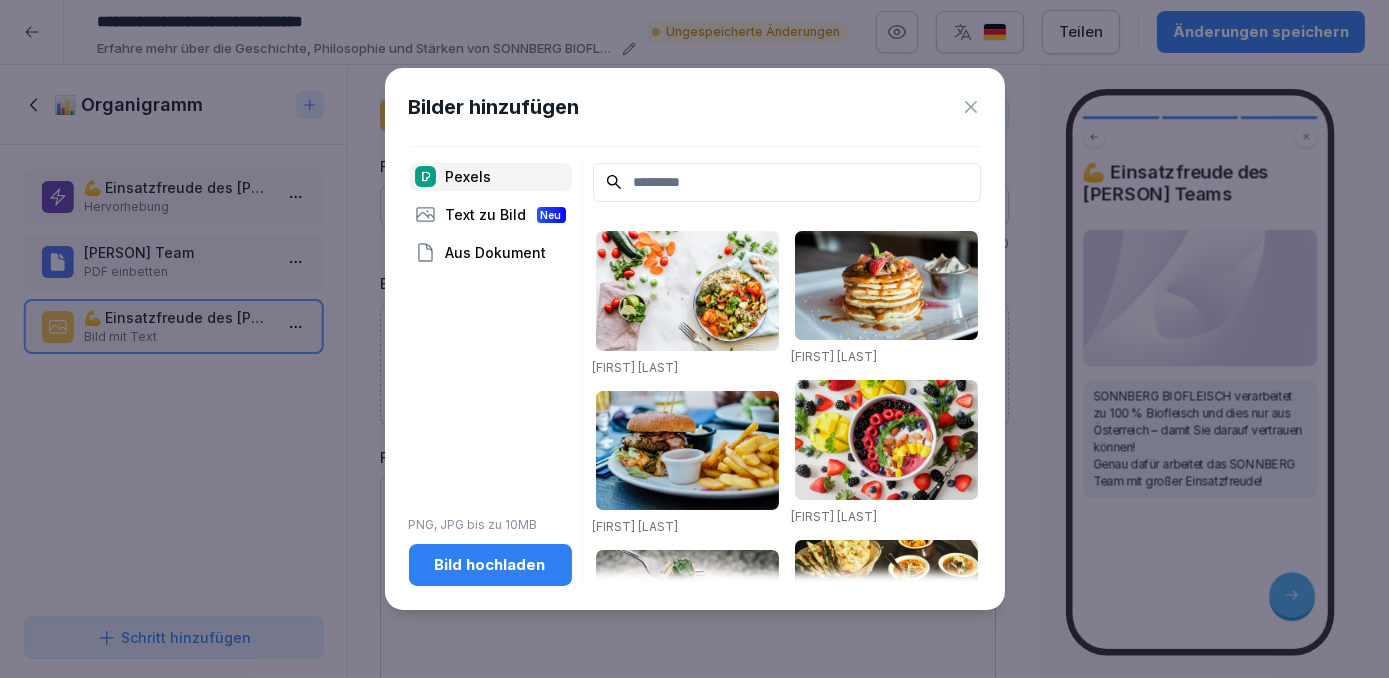 click on "Aus Dokument" at bounding box center [490, 253] 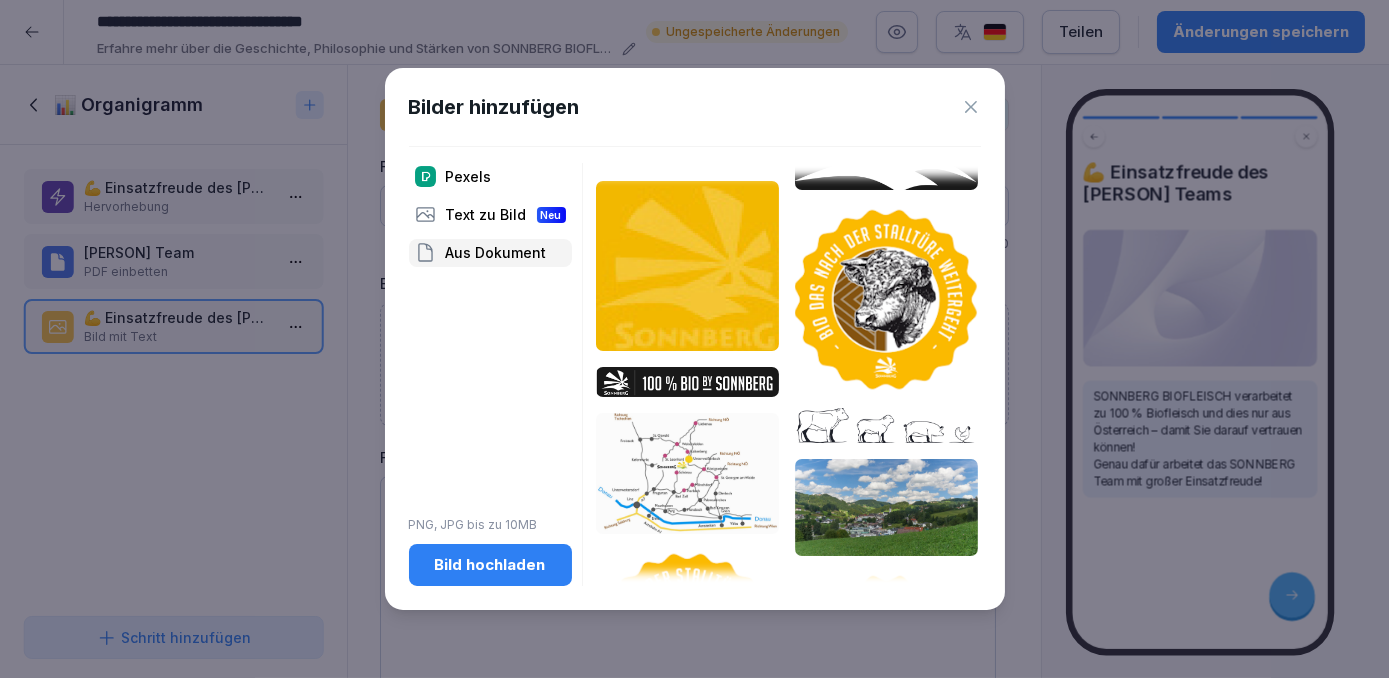 scroll, scrollTop: 1935, scrollLeft: 0, axis: vertical 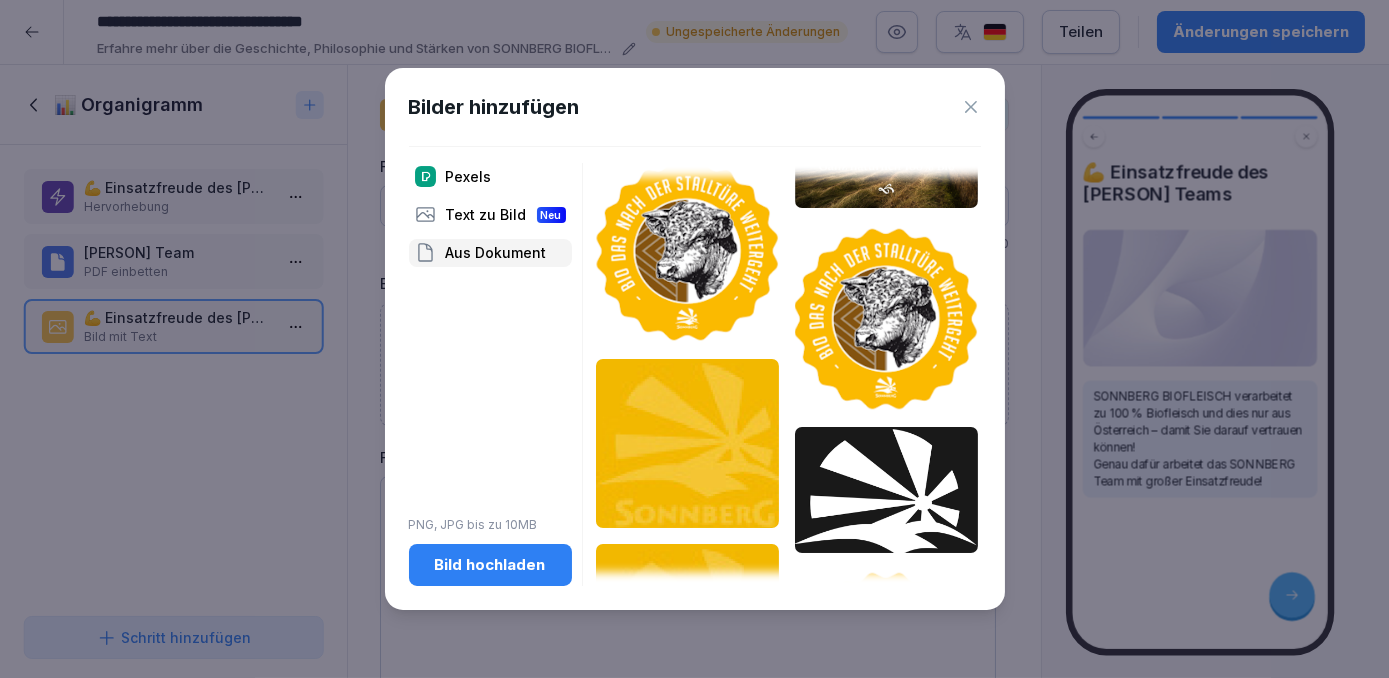 click on "Bild hochladen" at bounding box center (490, 565) 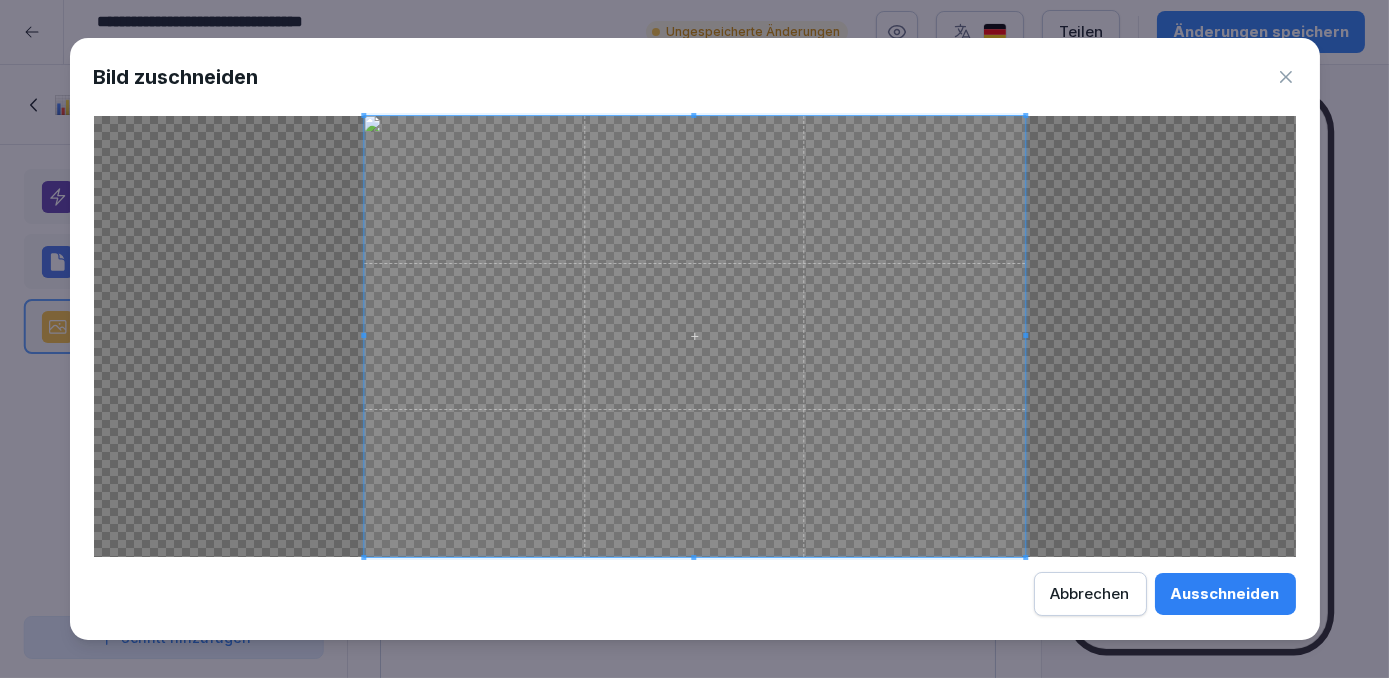 click on "Ausschneiden" at bounding box center [1225, 594] 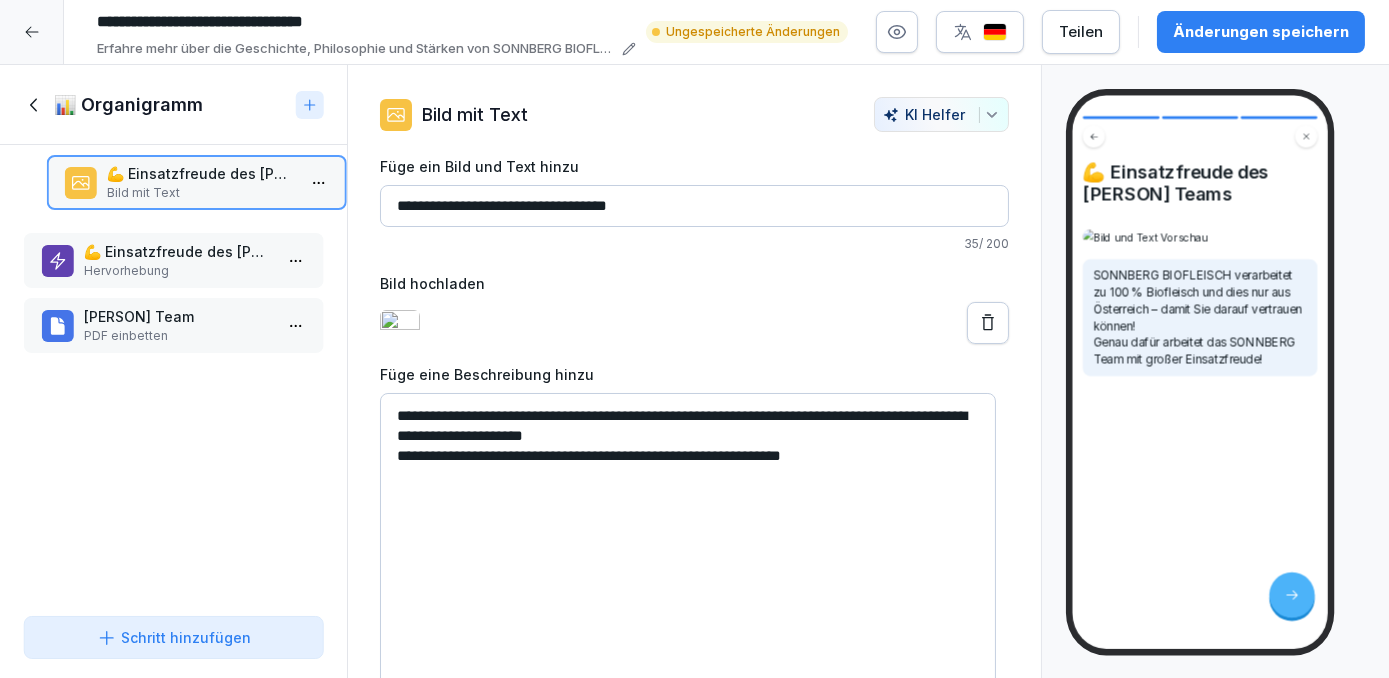 drag, startPoint x: 141, startPoint y: 337, endPoint x: 162, endPoint y: 193, distance: 145.5232 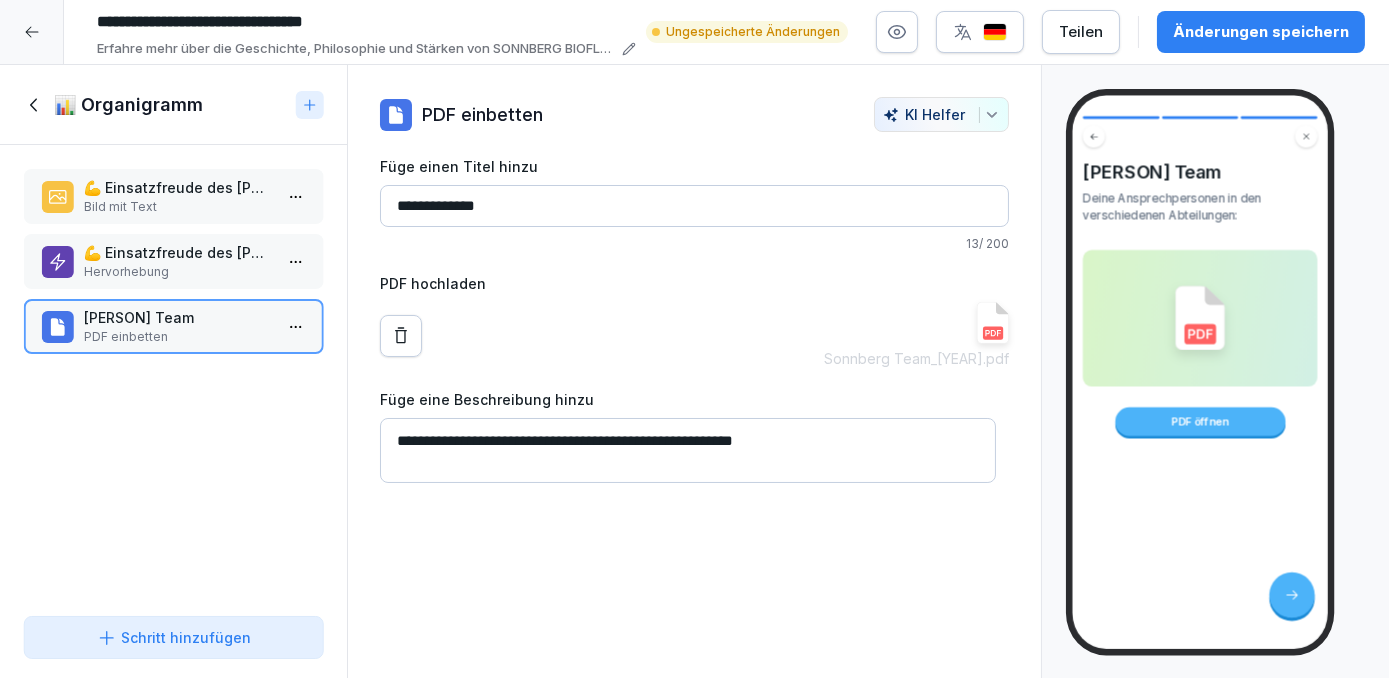 click on "💪 Einsatzfreude des [PERSON] Teams" at bounding box center [177, 187] 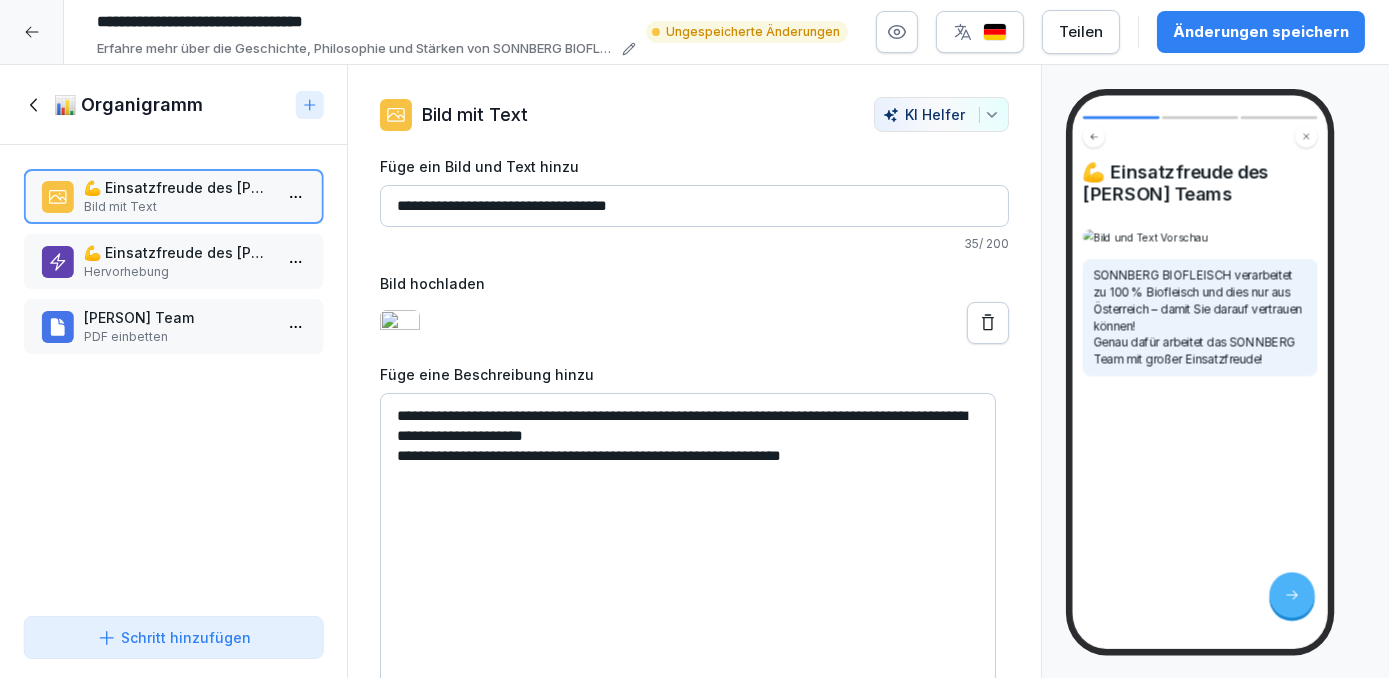 click on "Hervorhebung" at bounding box center (177, 272) 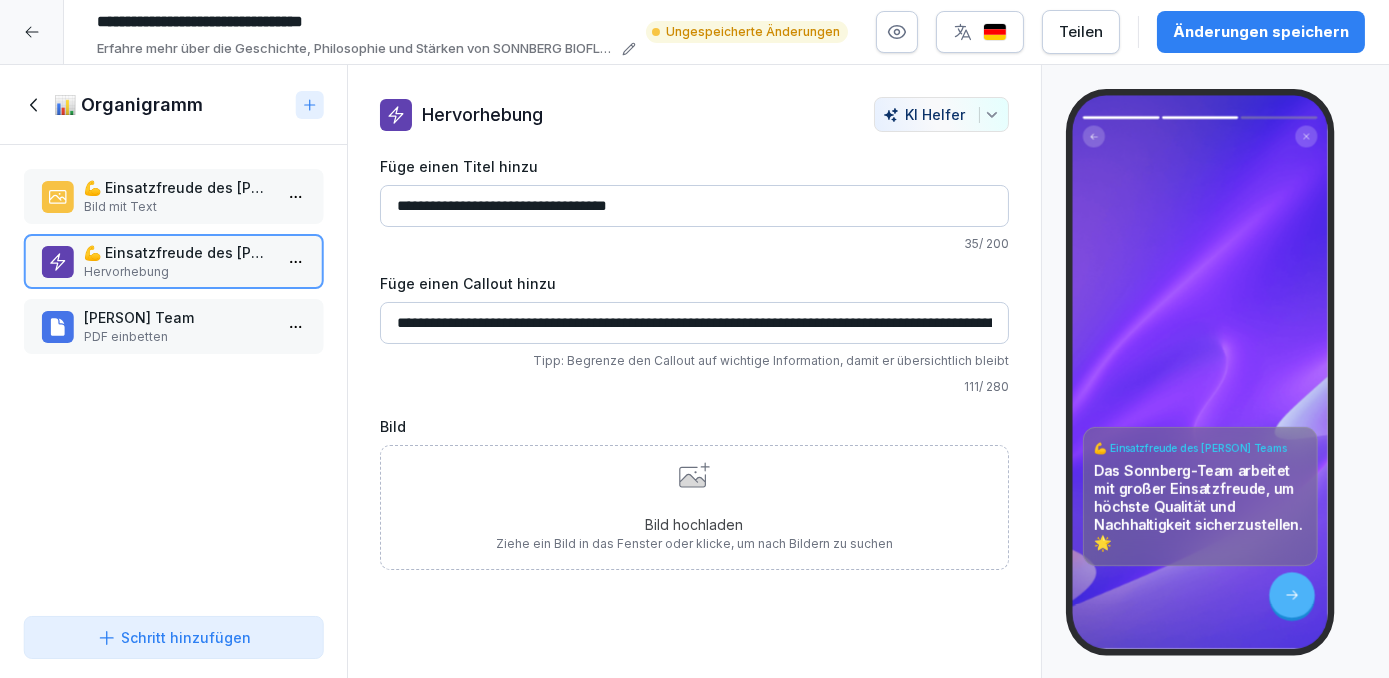 click on "💪 Einsatzfreude des Sonnberg-Teams Hervorhebung" at bounding box center [173, 261] 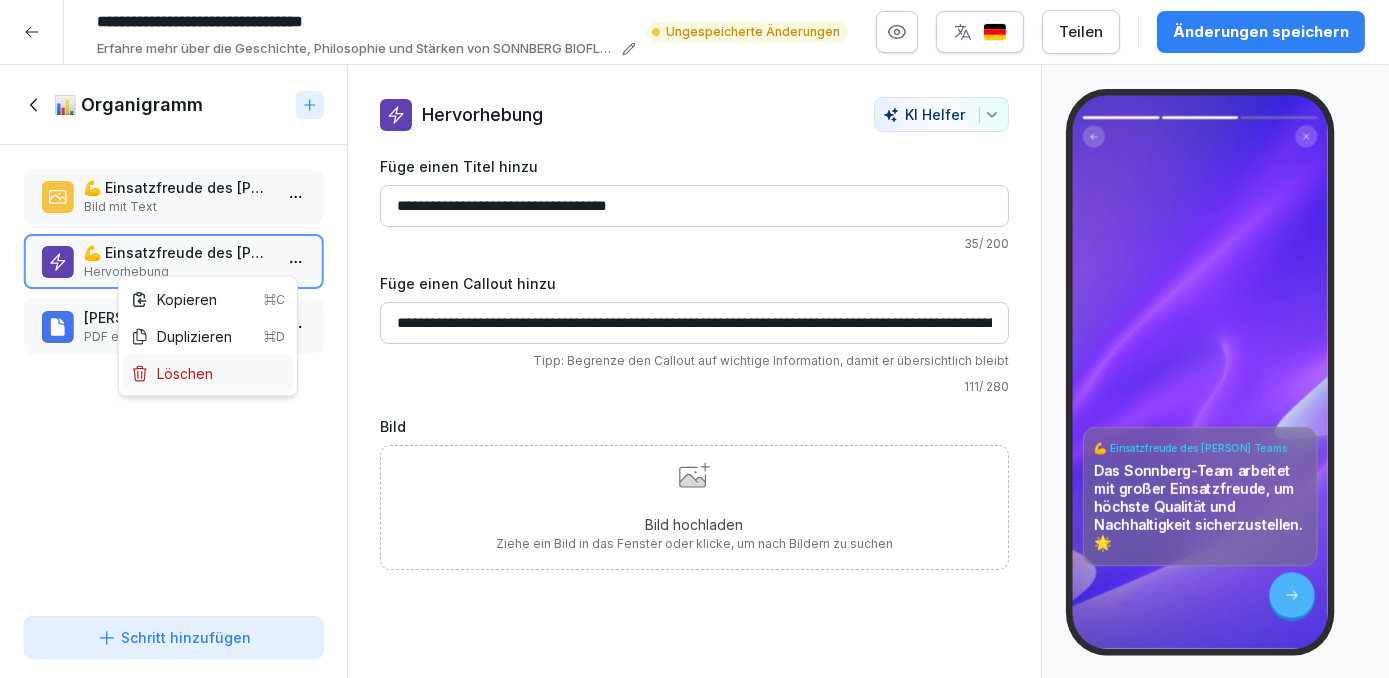 click on "Löschen" at bounding box center (172, 373) 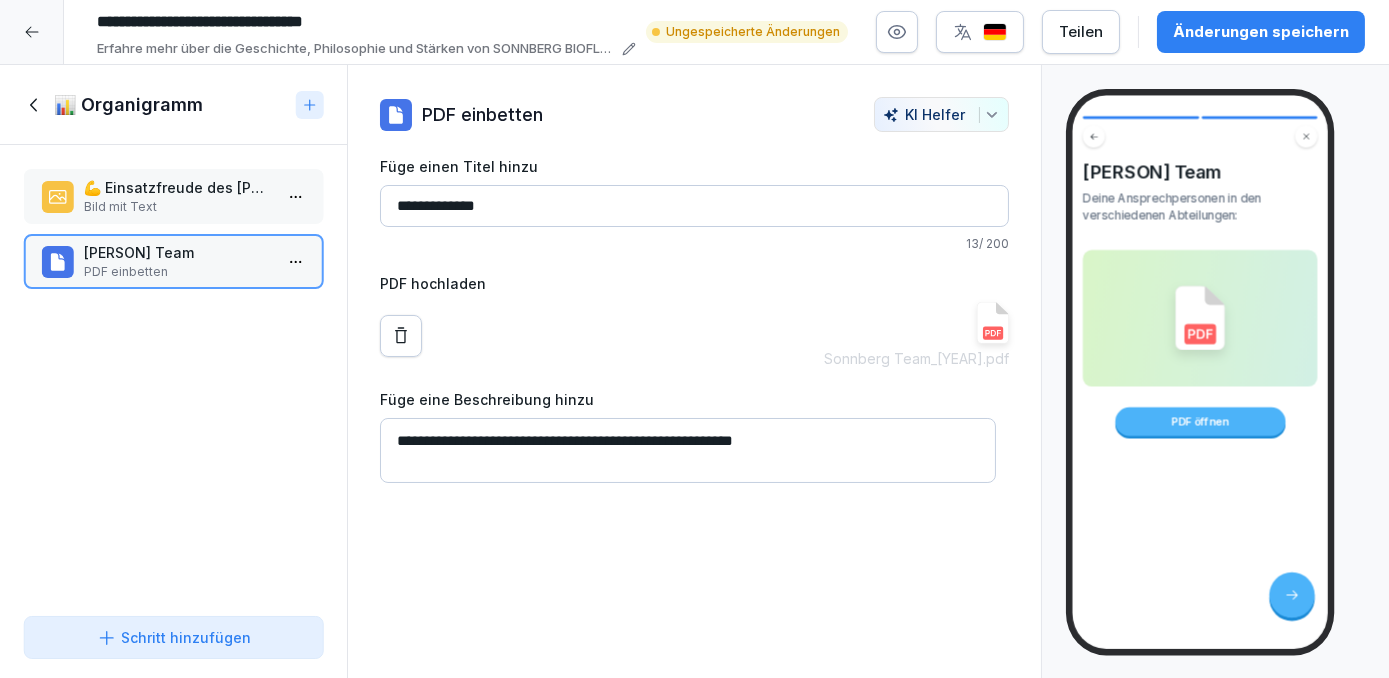 click on "💪 Einsatzfreude des Sonnberg-Teams Bild mit Text Sonnberg-Team PDF einbetten
To pick up a draggable item, press the space bar.
While dragging, use the arrow keys to move the item.
Press space again to drop the item in its new position, or press escape to cancel.
Draggable item wx3tt8d1zfa23v9or1vyrsso was dropped over droppable area wx3tt8d1zfa23v9or1vyrsso" at bounding box center [173, 376] 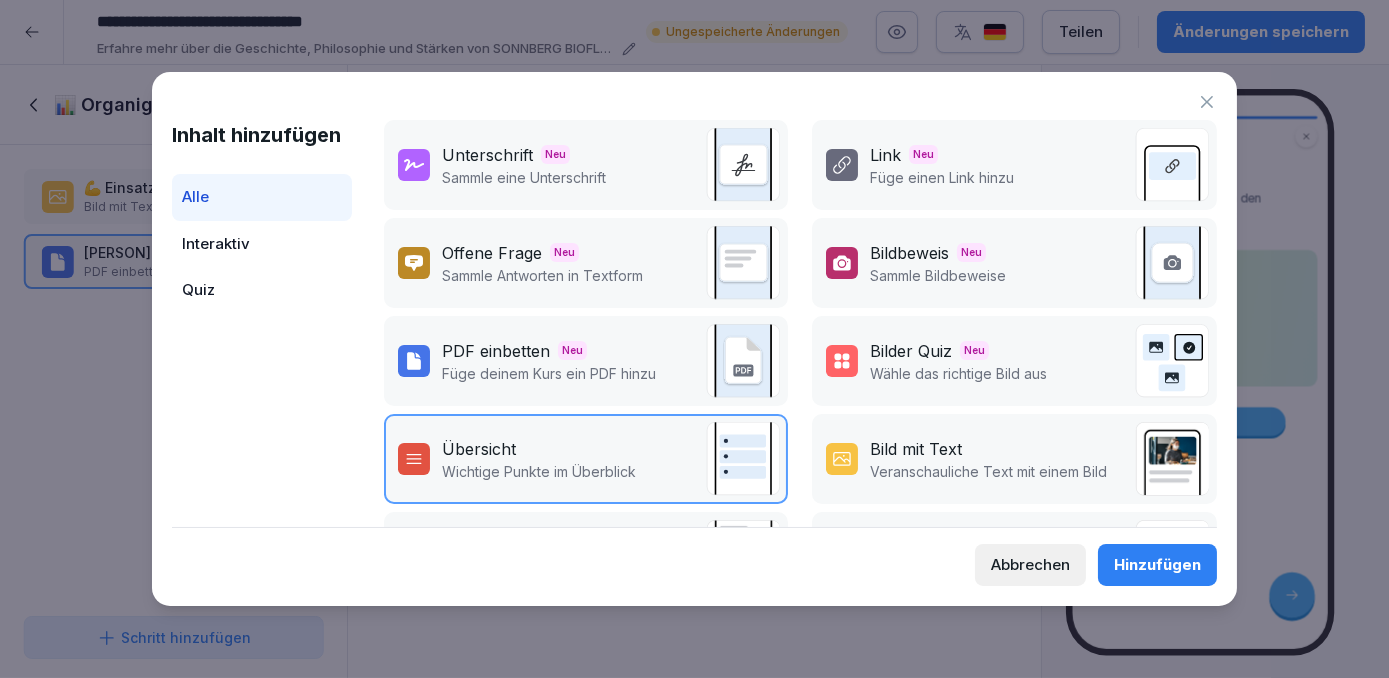 click on "Veranschauliche Text mit einem Bild" at bounding box center [988, 471] 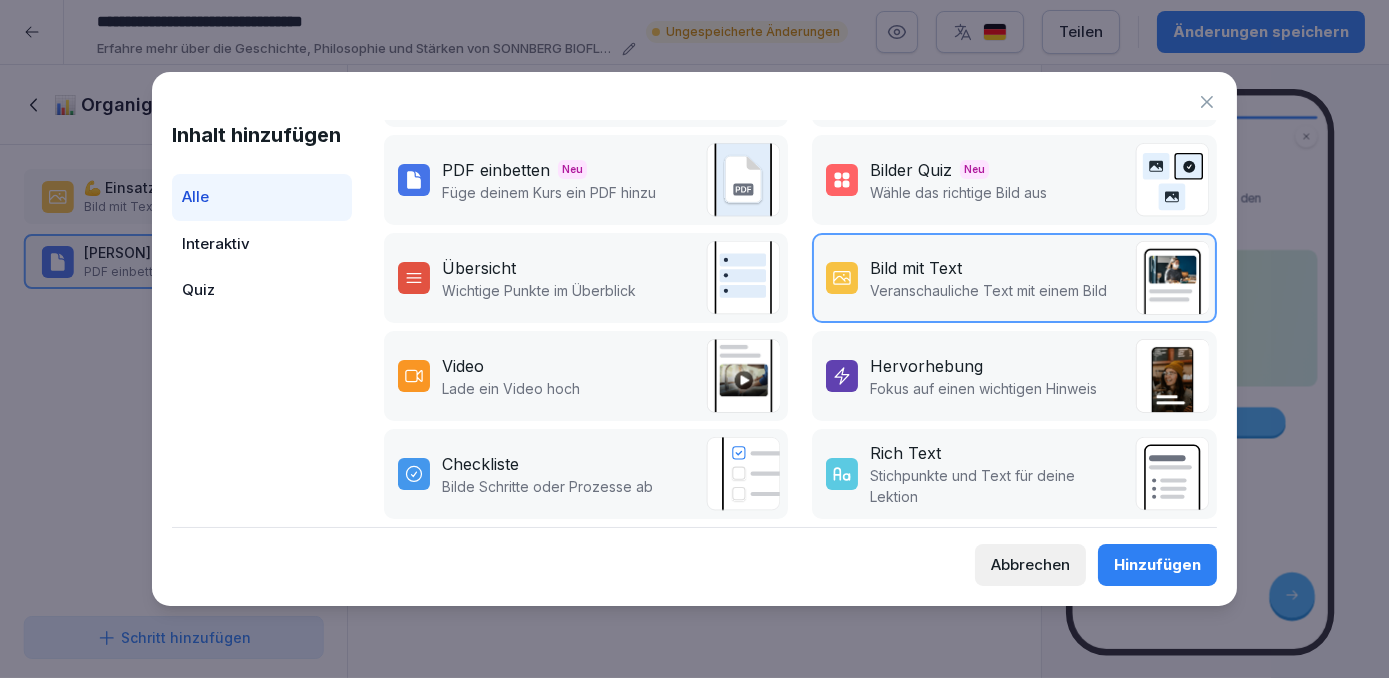 scroll, scrollTop: 90, scrollLeft: 0, axis: vertical 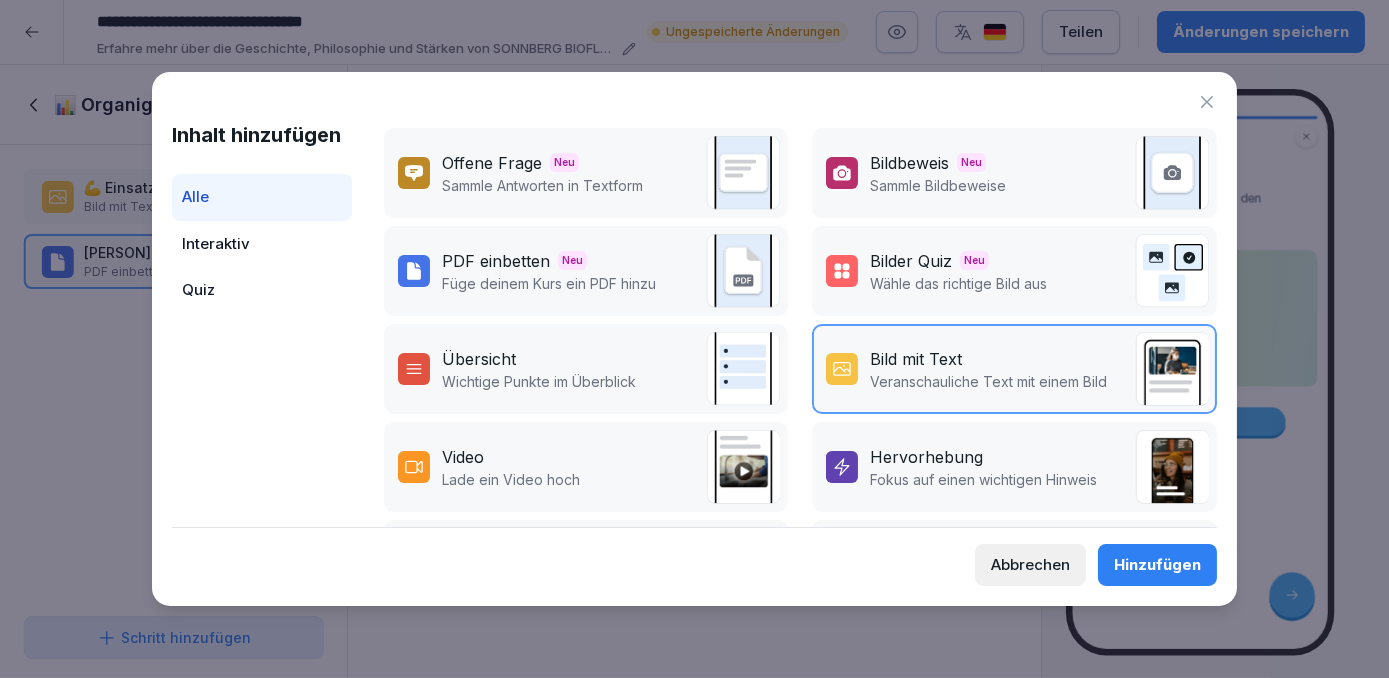 click on "Hinzufügen" at bounding box center [1157, 565] 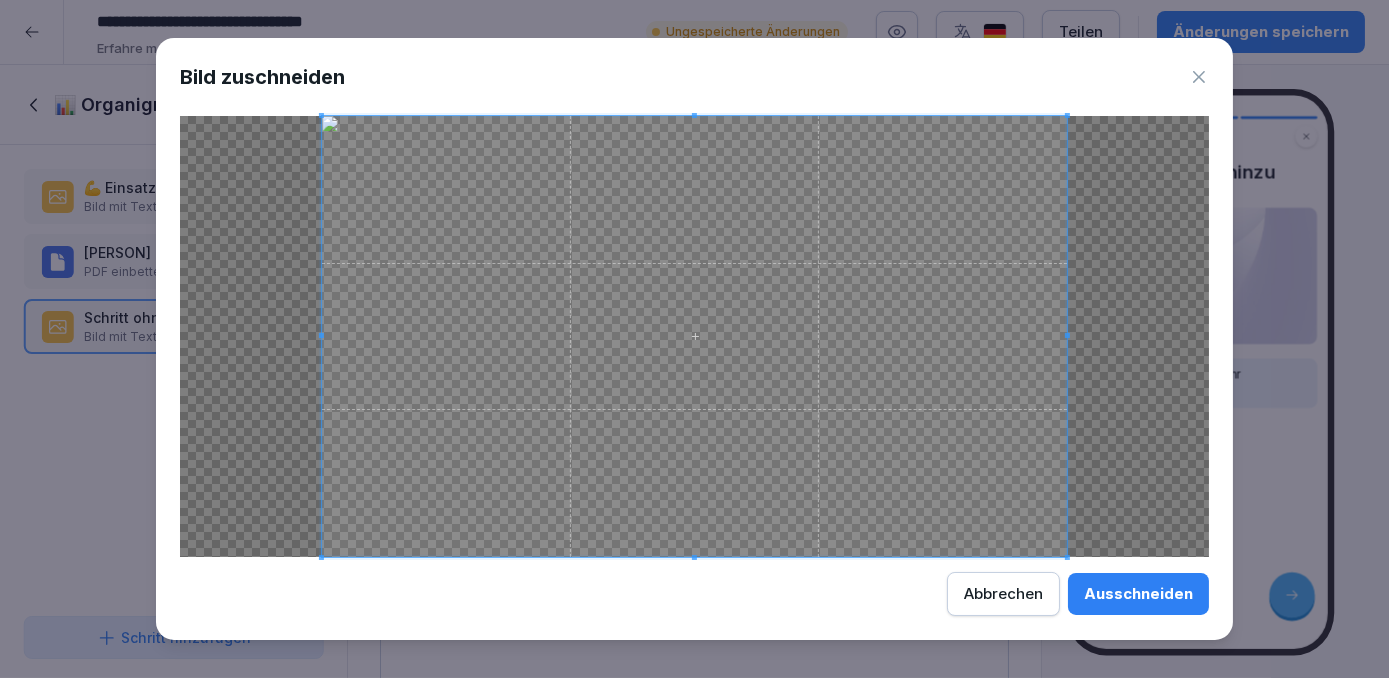 click on "Ausschneiden" at bounding box center (1138, 594) 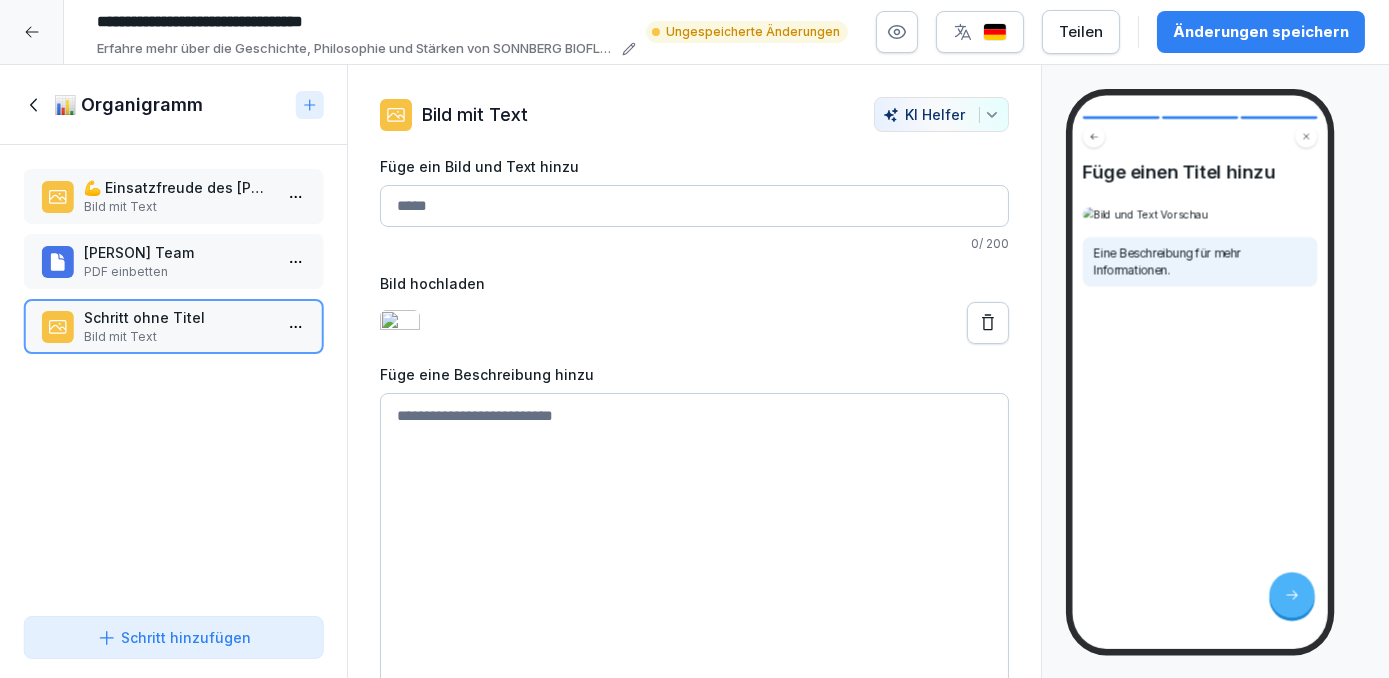 click on "Füge ein Bild und Text hinzu" at bounding box center (694, 206) 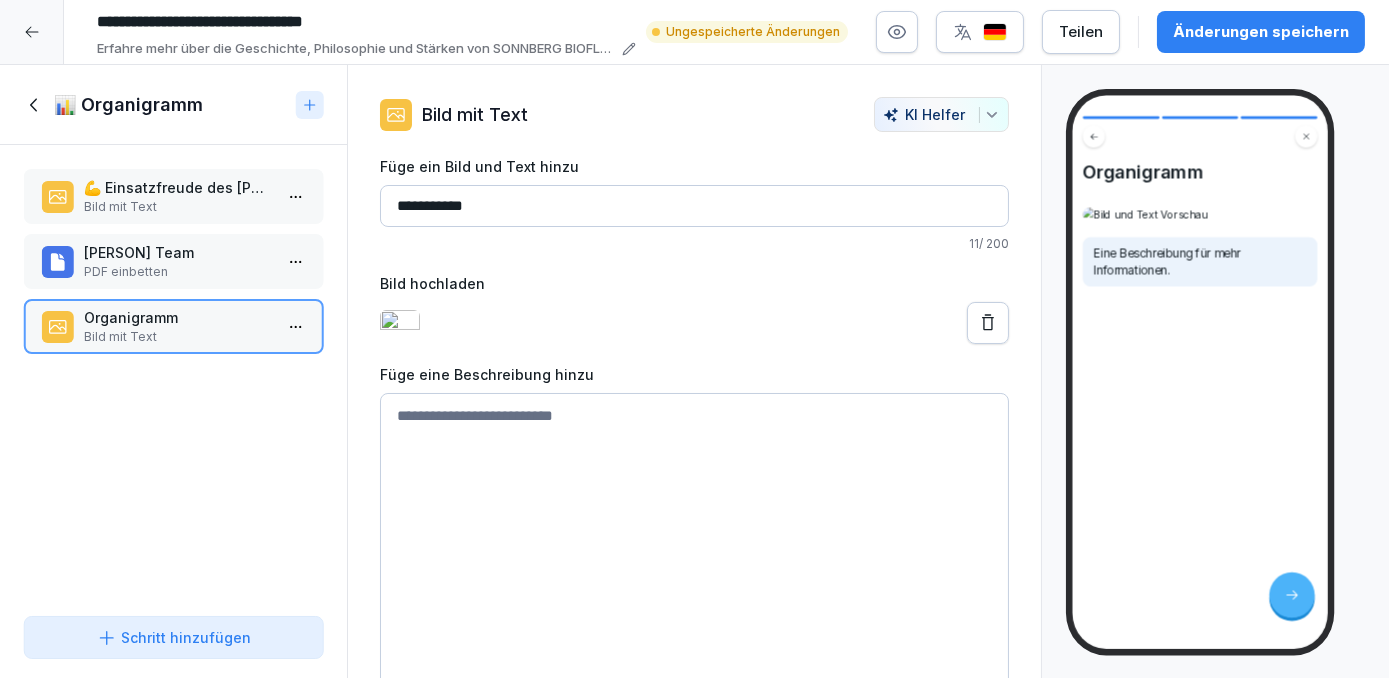 type on "**********" 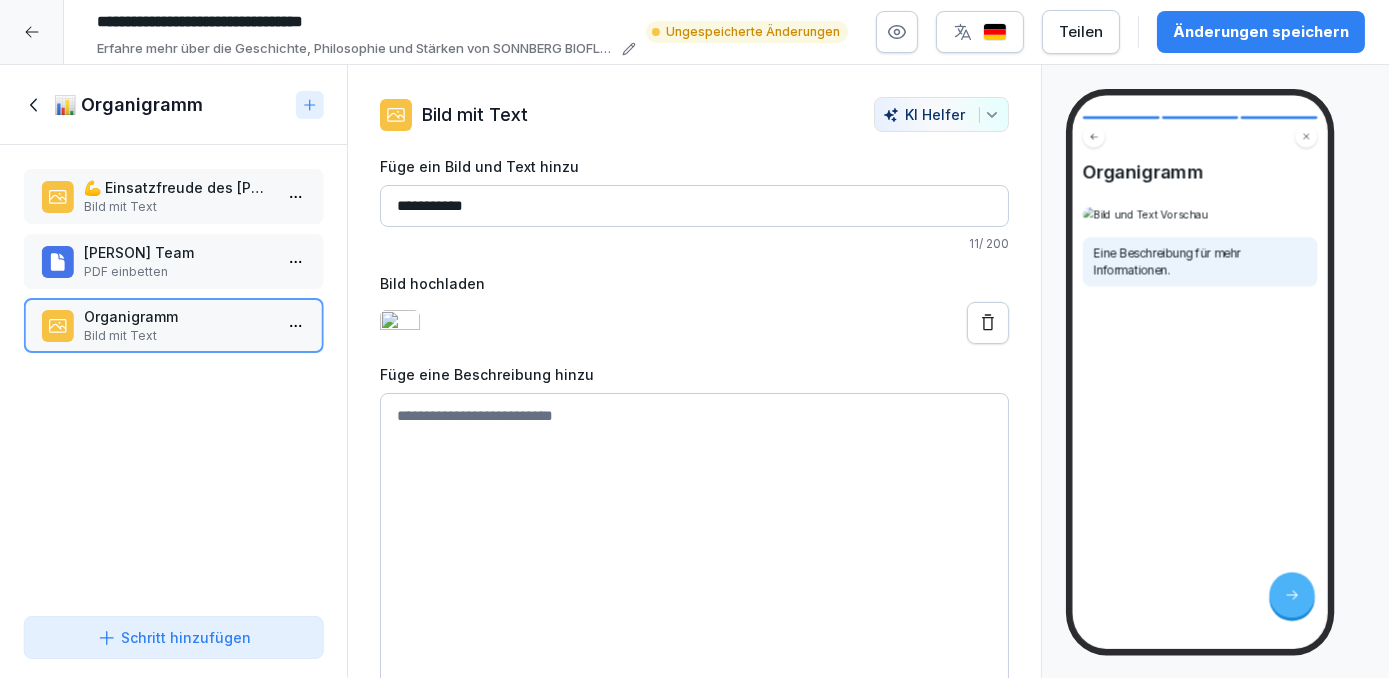 click on "Bild mit Text" at bounding box center (177, 336) 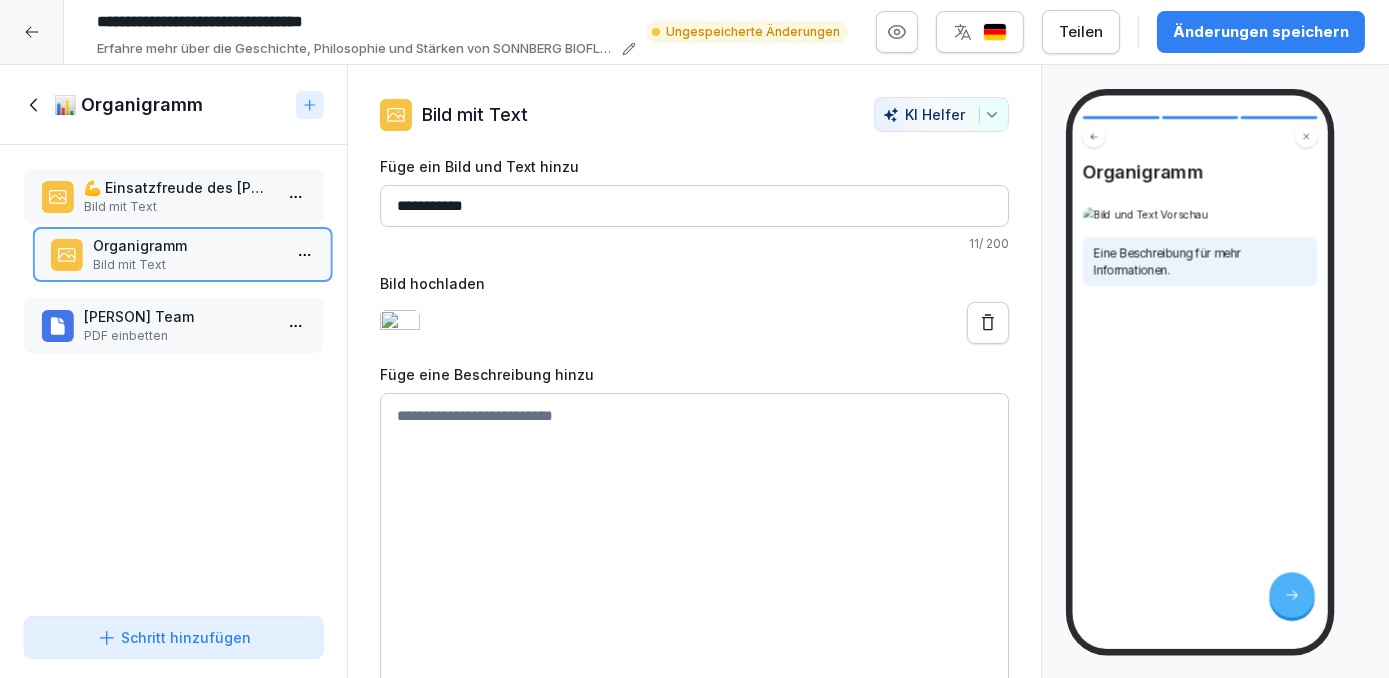 drag, startPoint x: 208, startPoint y: 326, endPoint x: 216, endPoint y: 254, distance: 72.443085 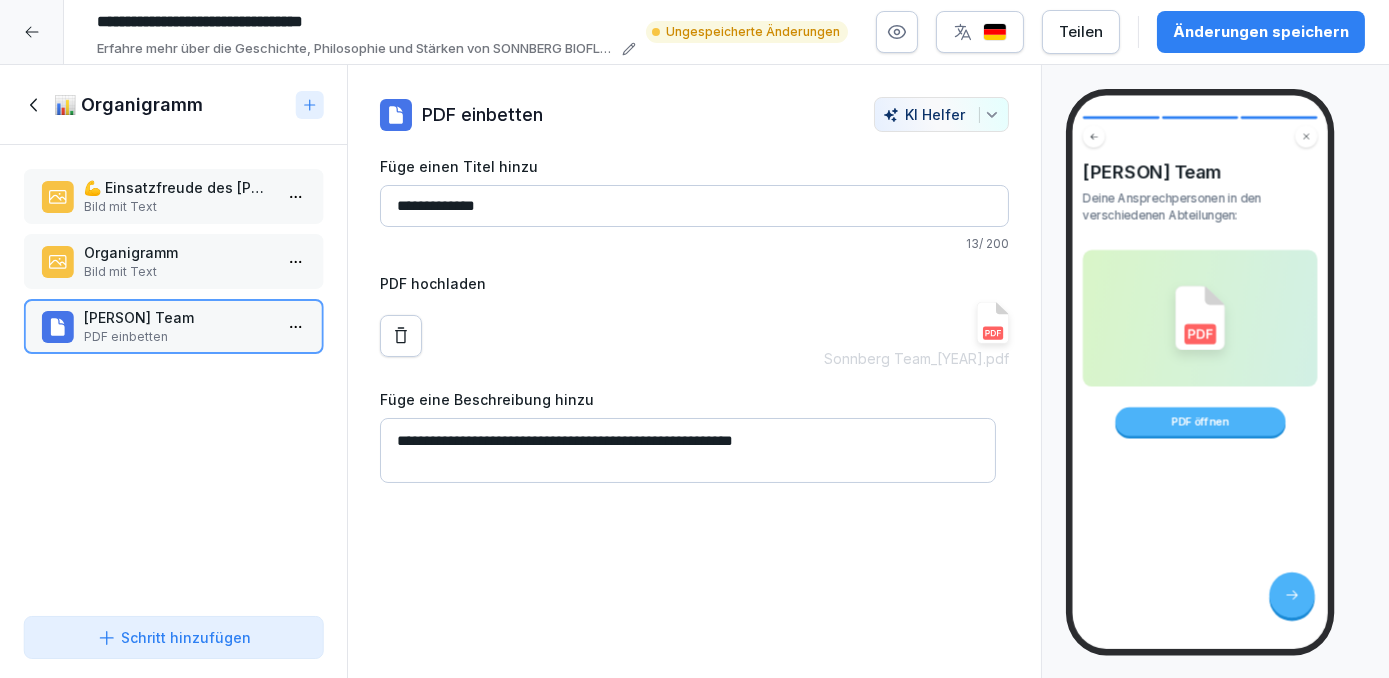 click on "Bild mit Text" at bounding box center (177, 207) 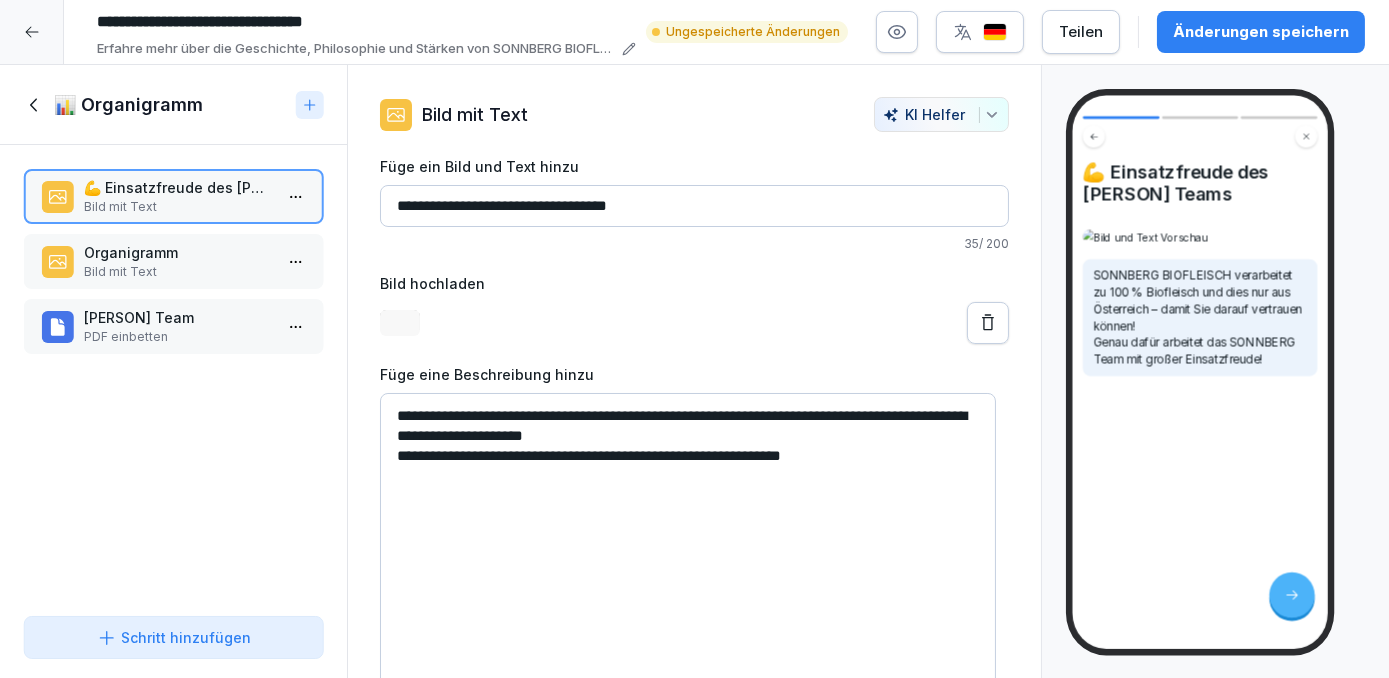 click on "Bild mit Text" at bounding box center (177, 272) 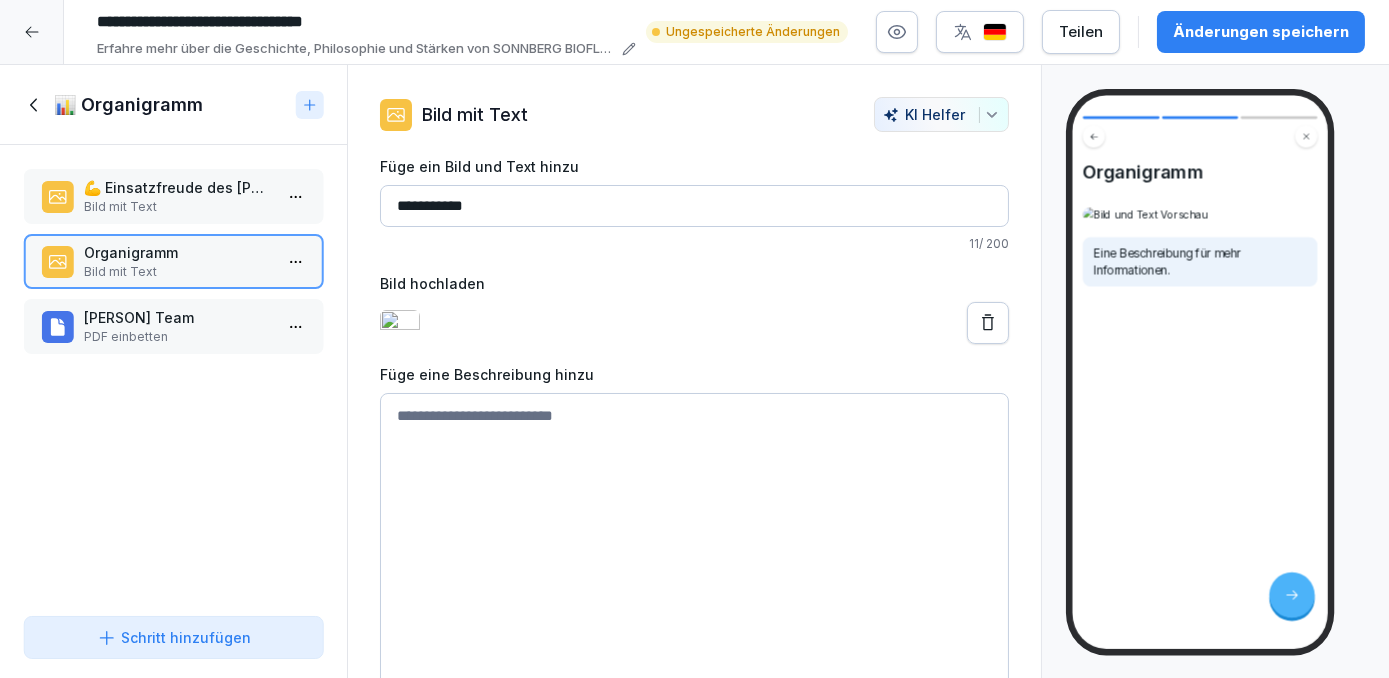 click at bounding box center (694, 543) 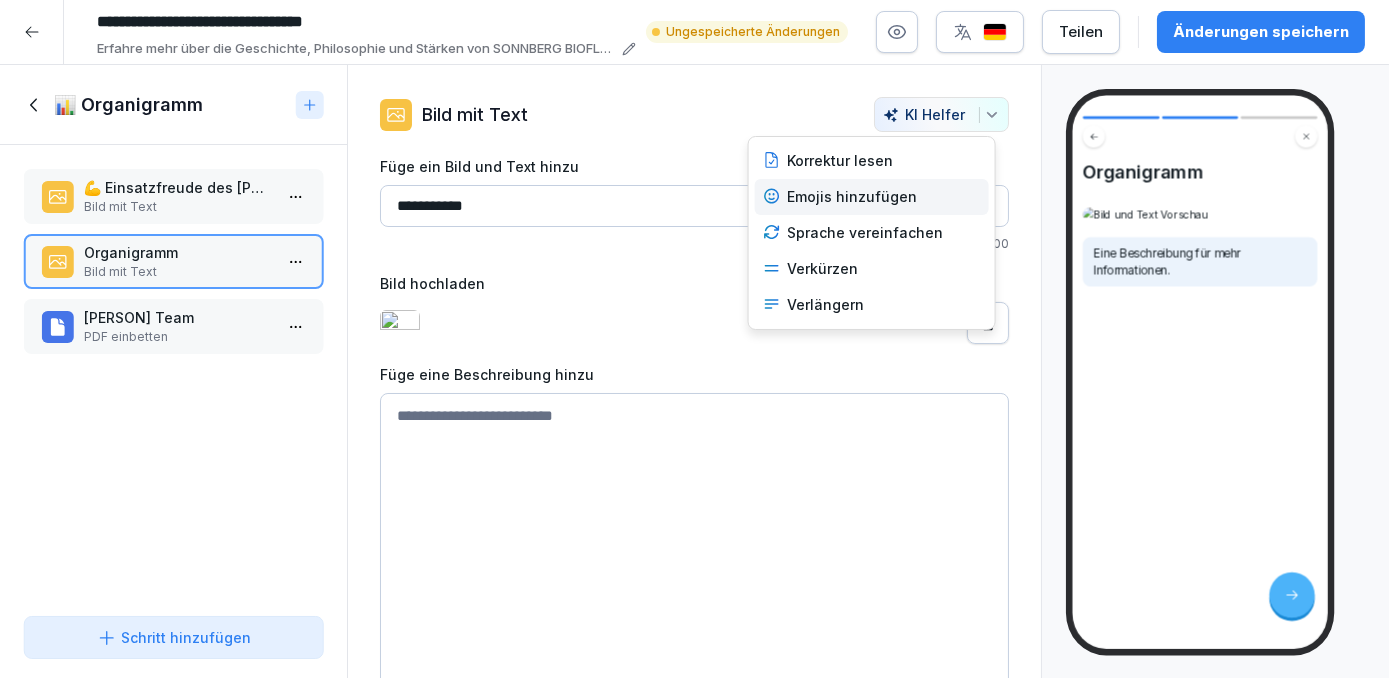 click on "Emojis hinzufügen" at bounding box center (872, 197) 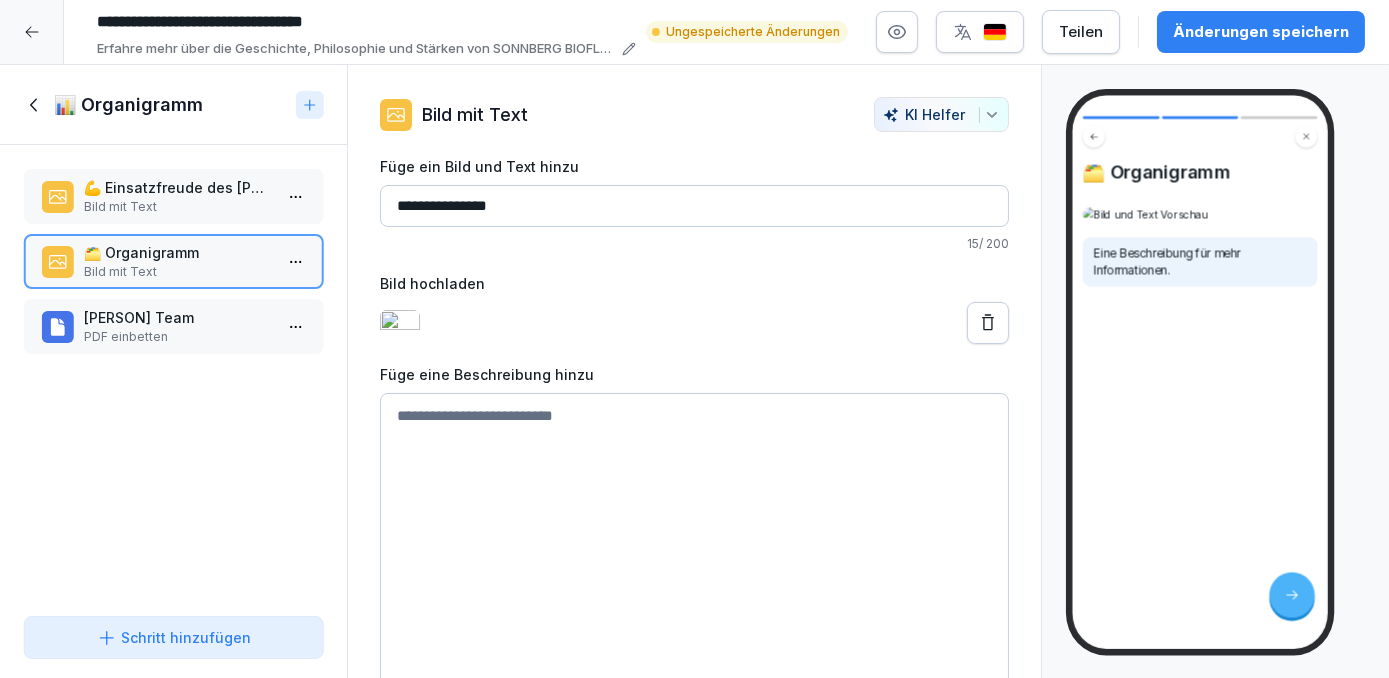 click on "**********" at bounding box center (694, 206) 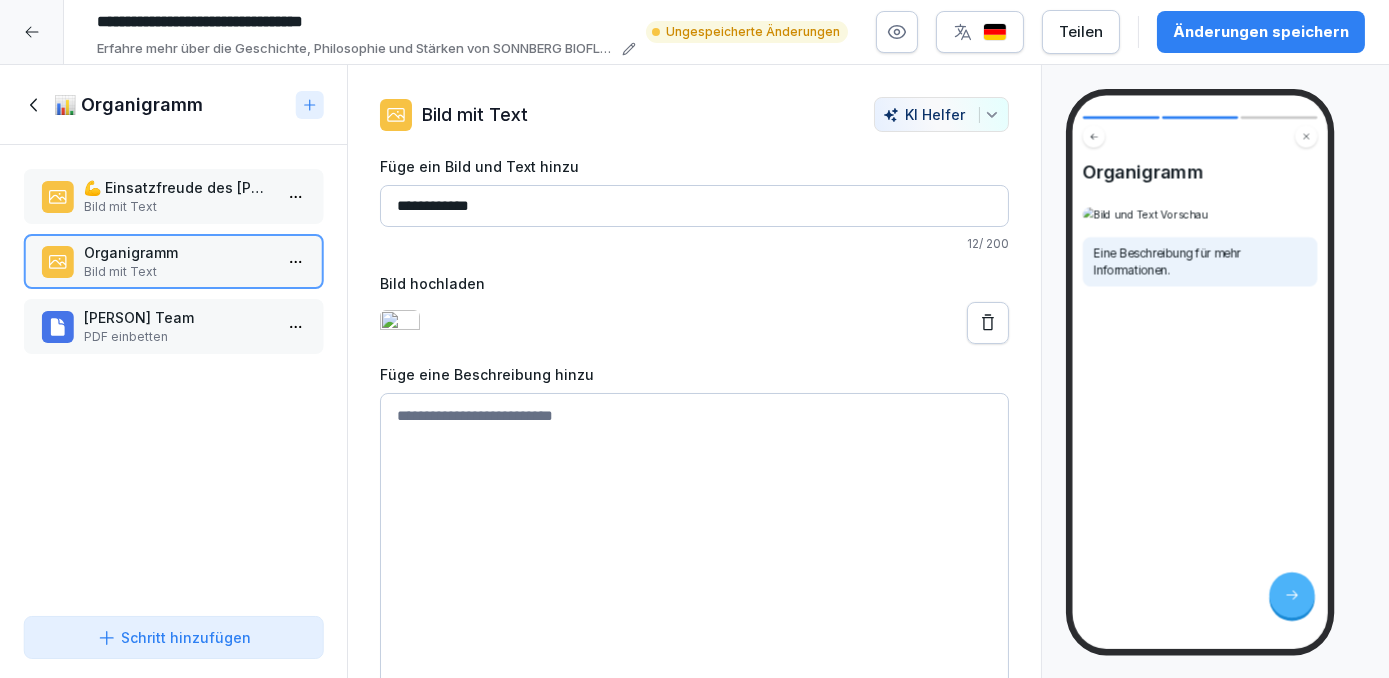 type on "**********" 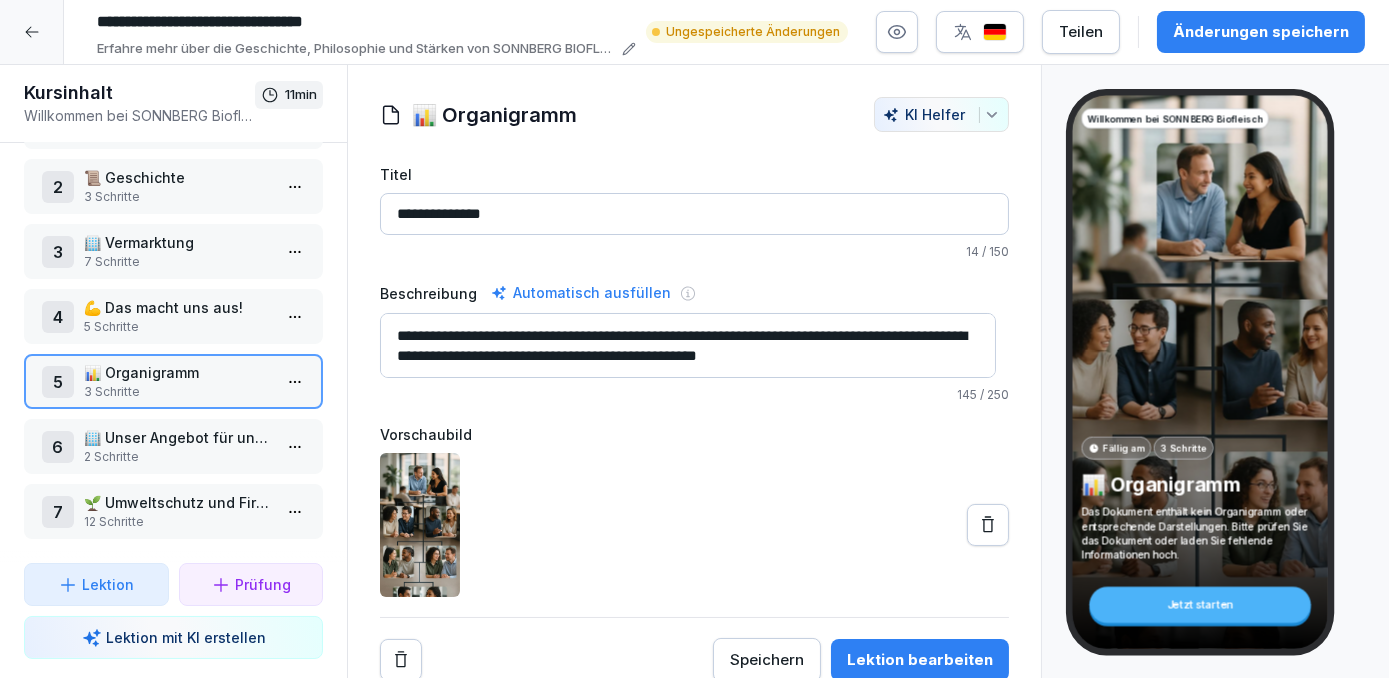 drag, startPoint x: 417, startPoint y: 209, endPoint x: 386, endPoint y: 209, distance: 31 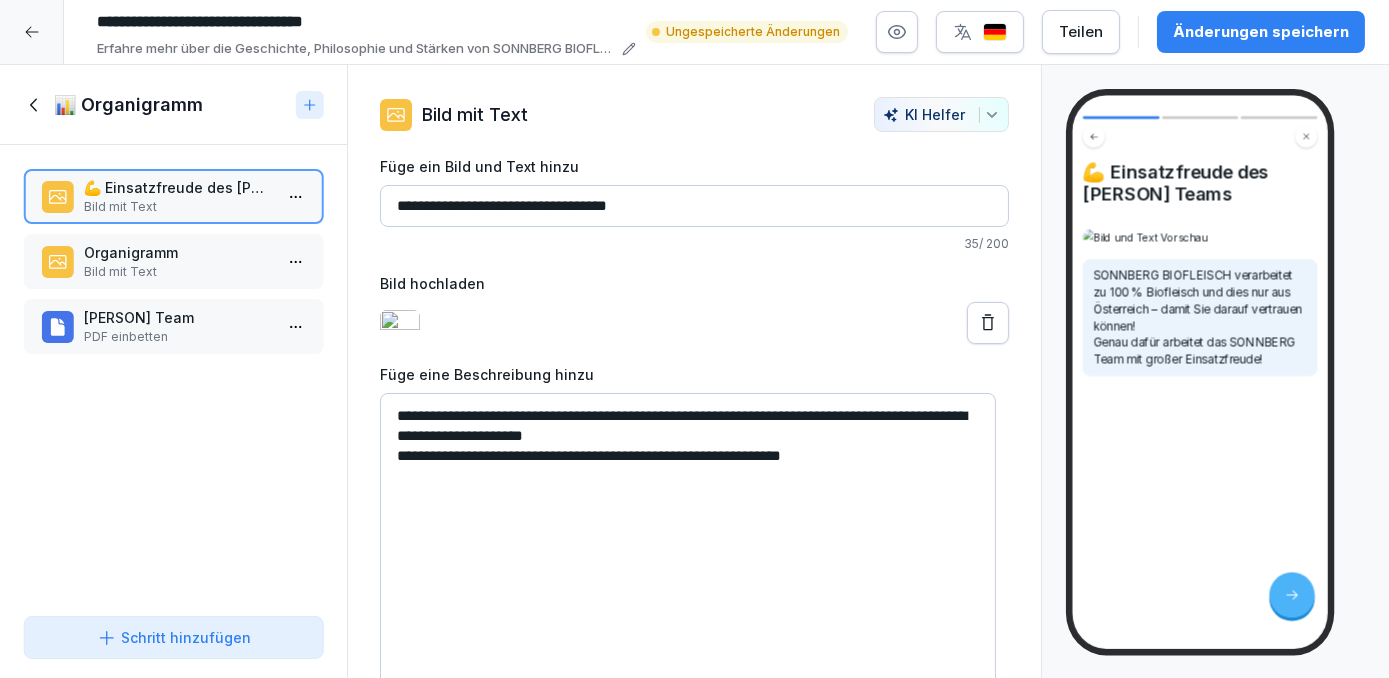 click on "Organigramm" at bounding box center (177, 252) 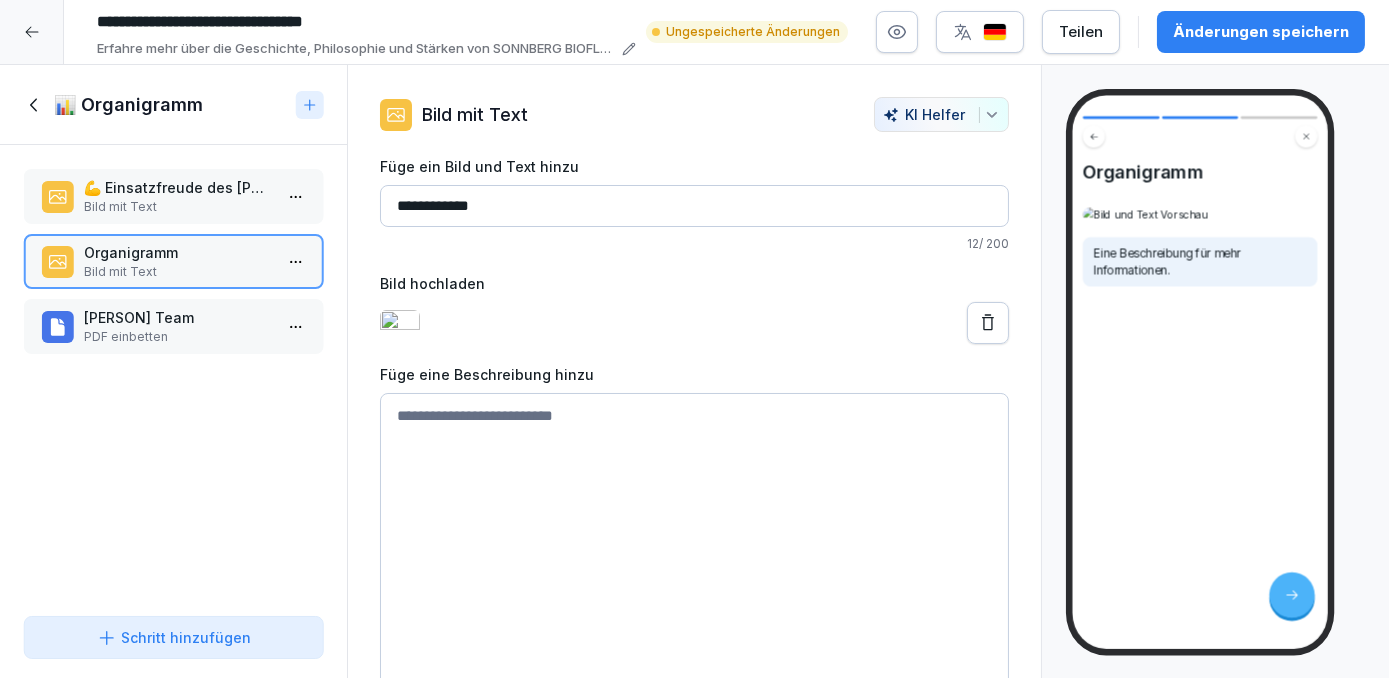 click on "**********" at bounding box center (694, 206) 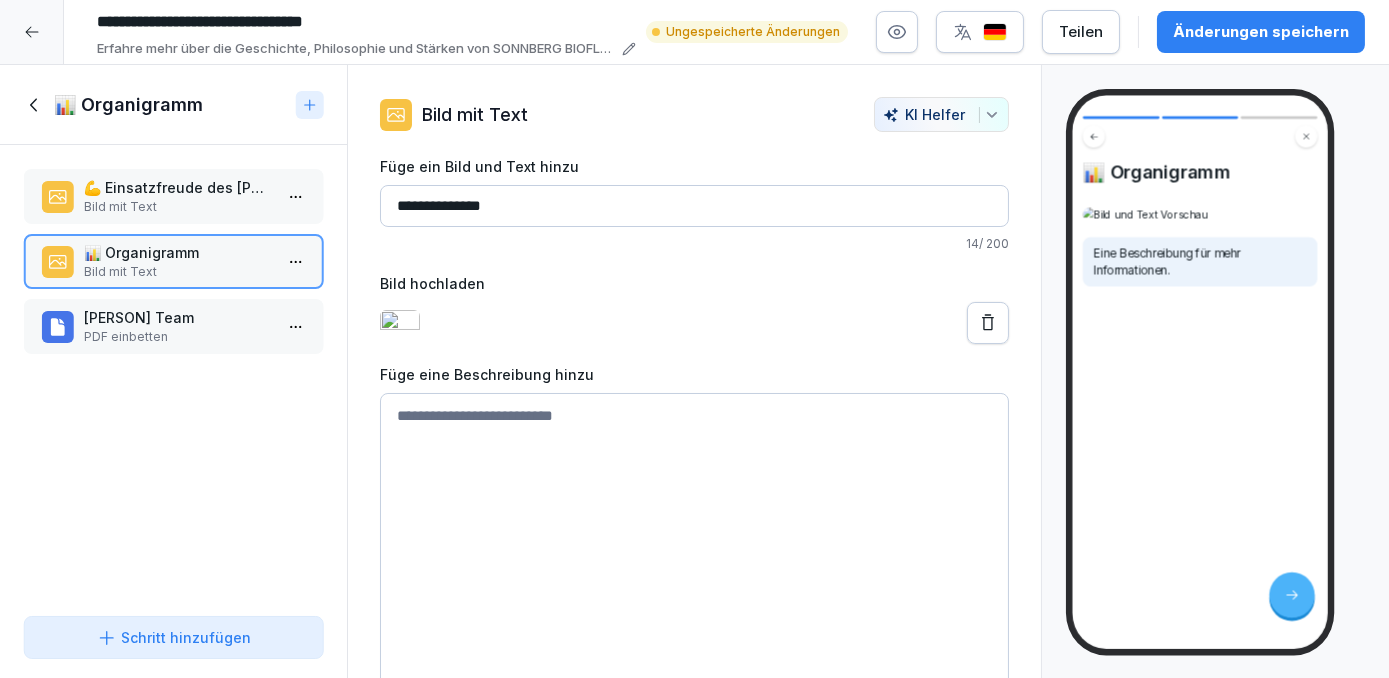 type on "**********" 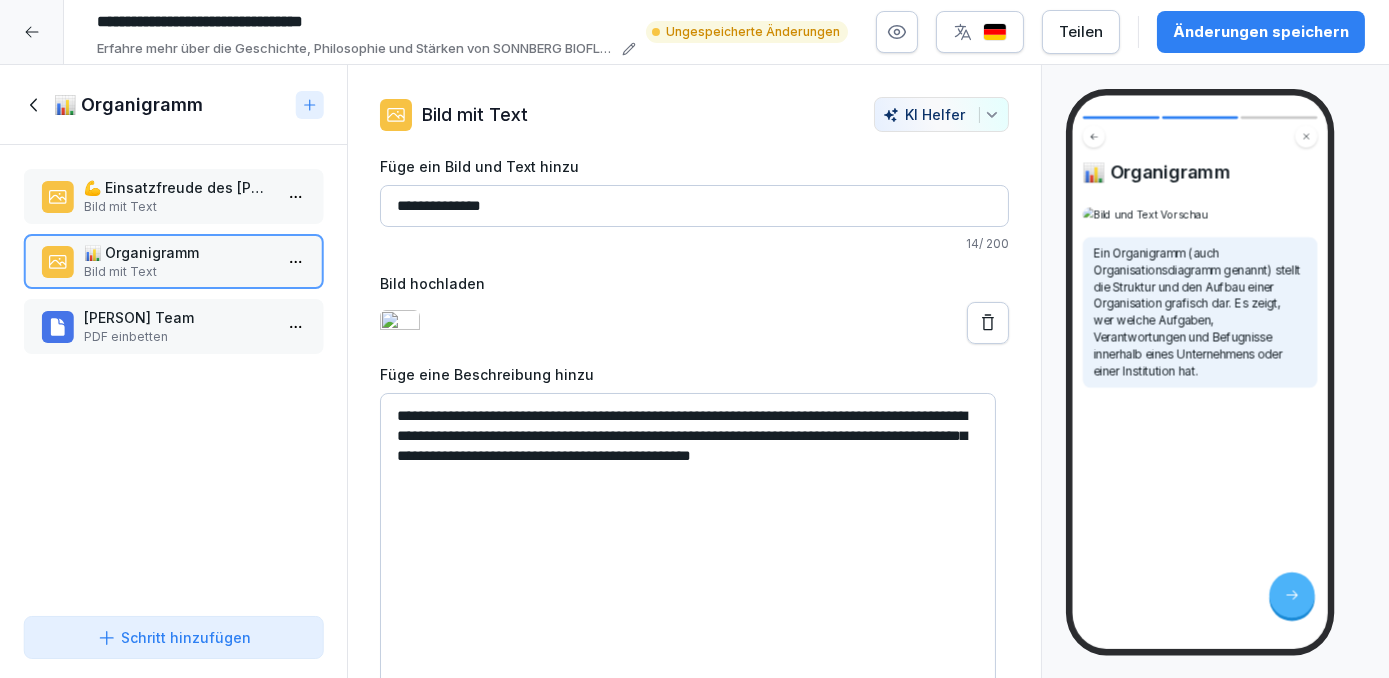 click on "**********" at bounding box center (687, 543) 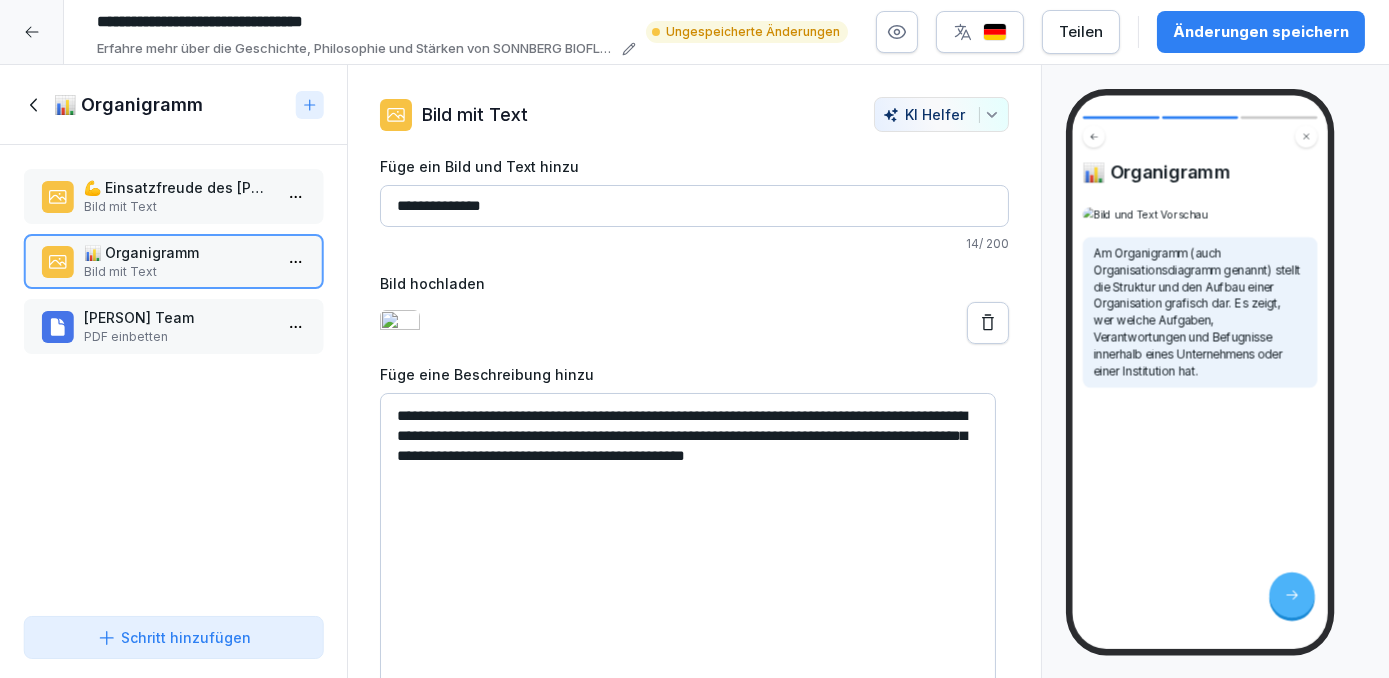 drag, startPoint x: 524, startPoint y: 422, endPoint x: 803, endPoint y: 416, distance: 279.0645 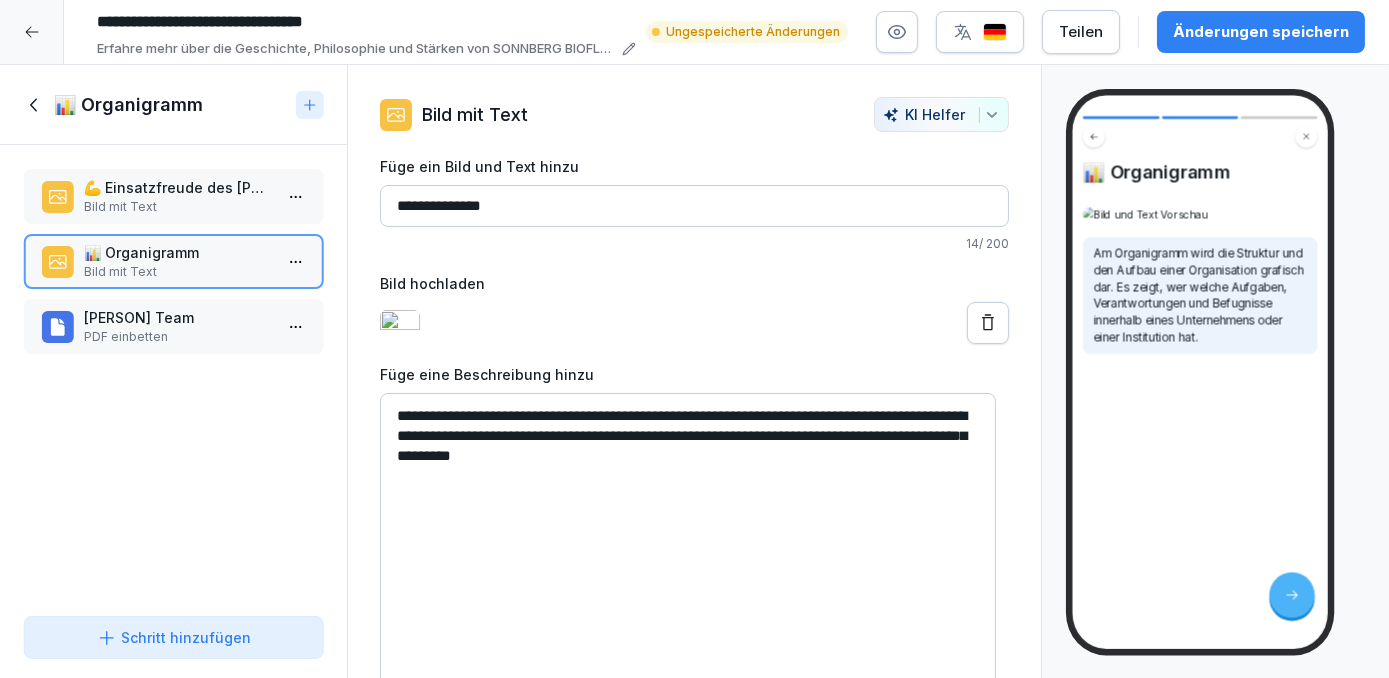 click on "**********" at bounding box center [687, 543] 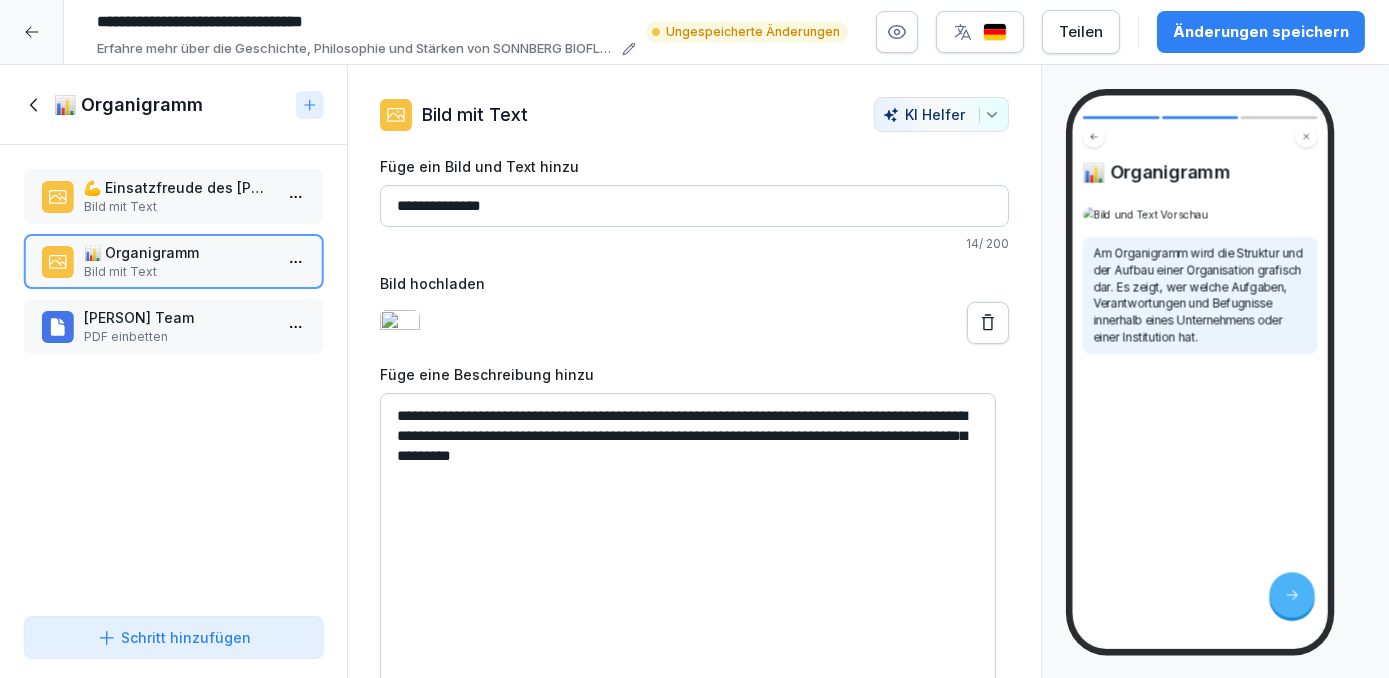 drag, startPoint x: 762, startPoint y: 420, endPoint x: 796, endPoint y: 420, distance: 34 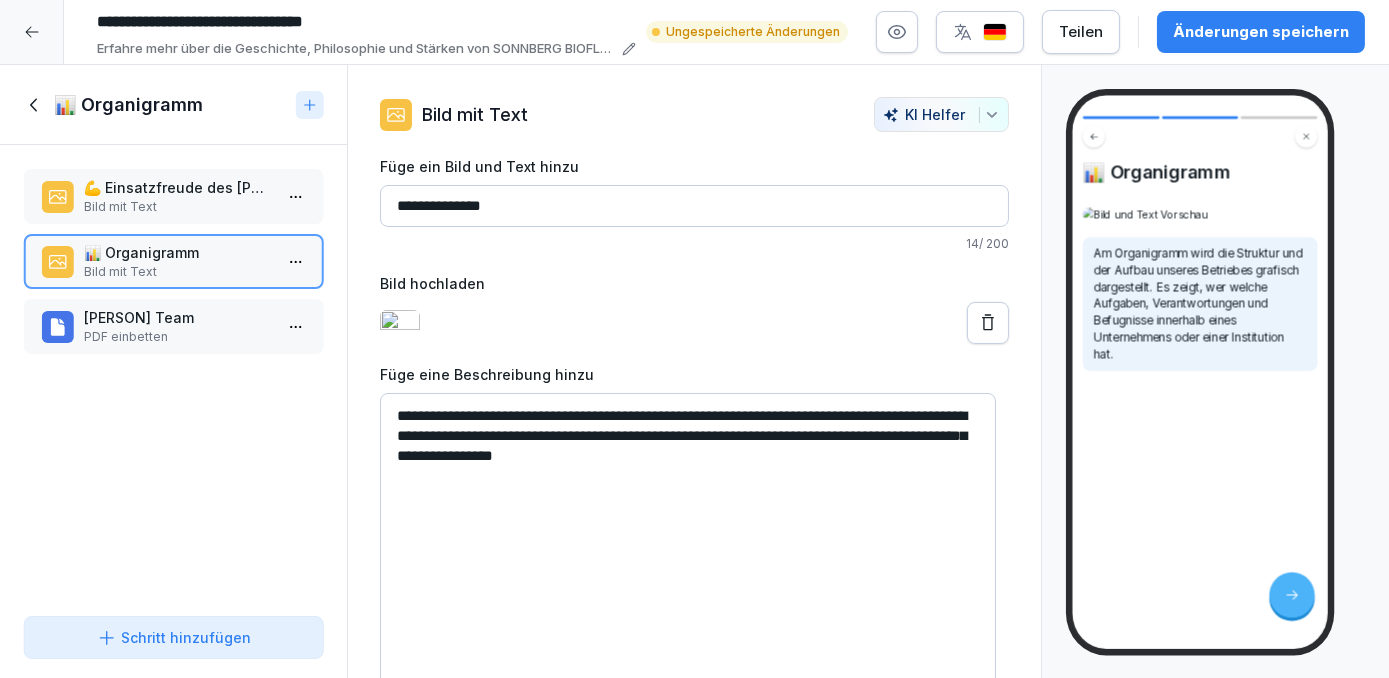 click on "**********" at bounding box center (687, 543) 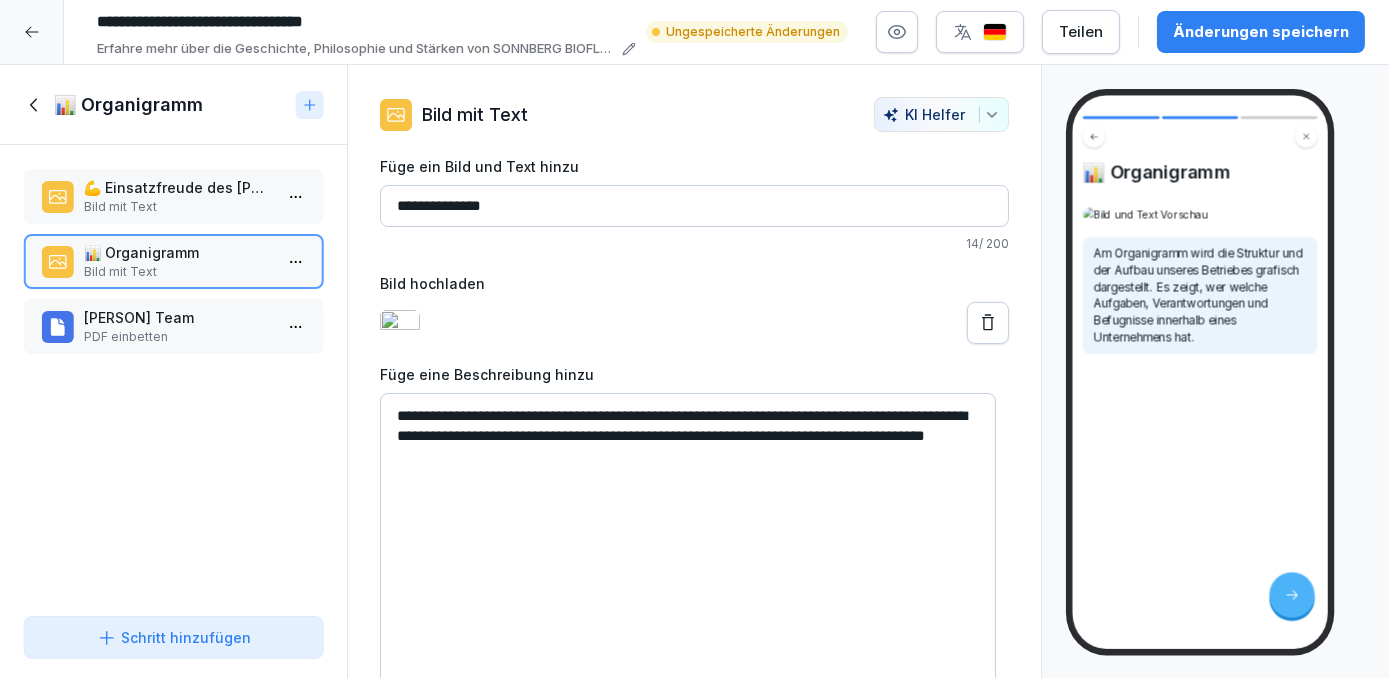 drag, startPoint x: 499, startPoint y: 459, endPoint x: 471, endPoint y: 462, distance: 28.160255 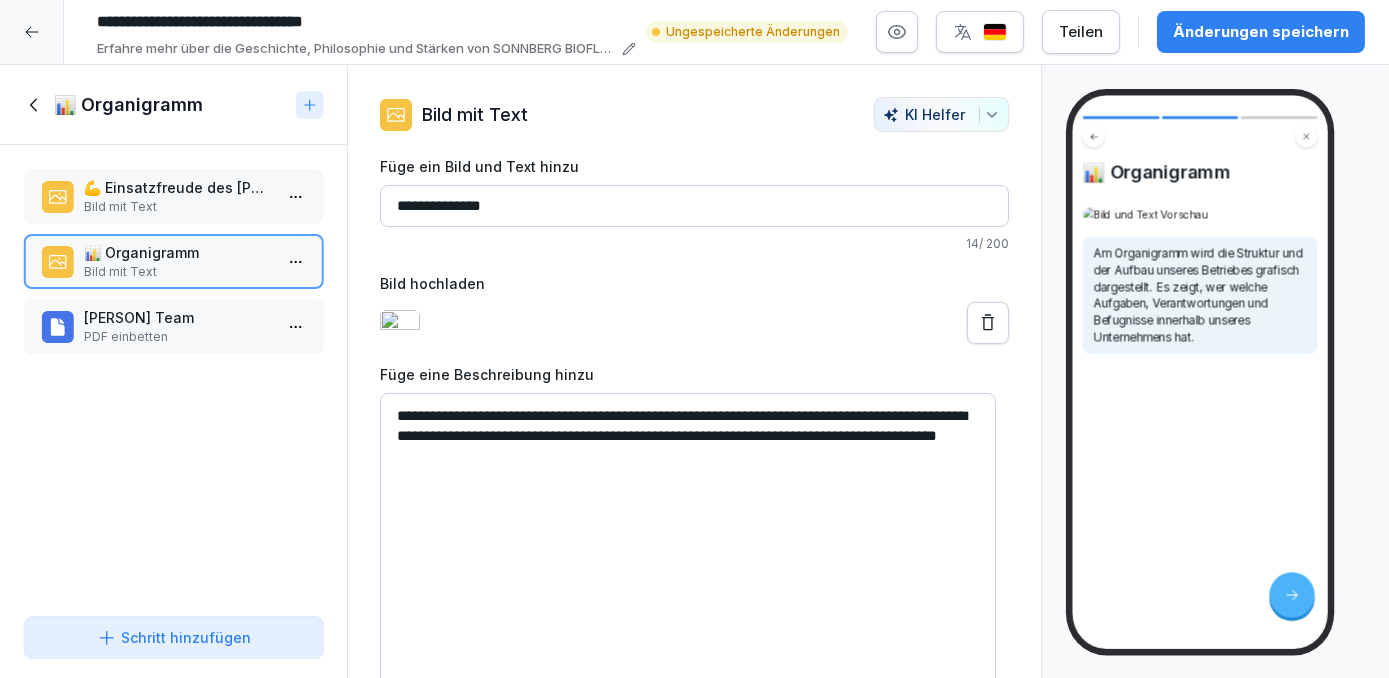type on "**********" 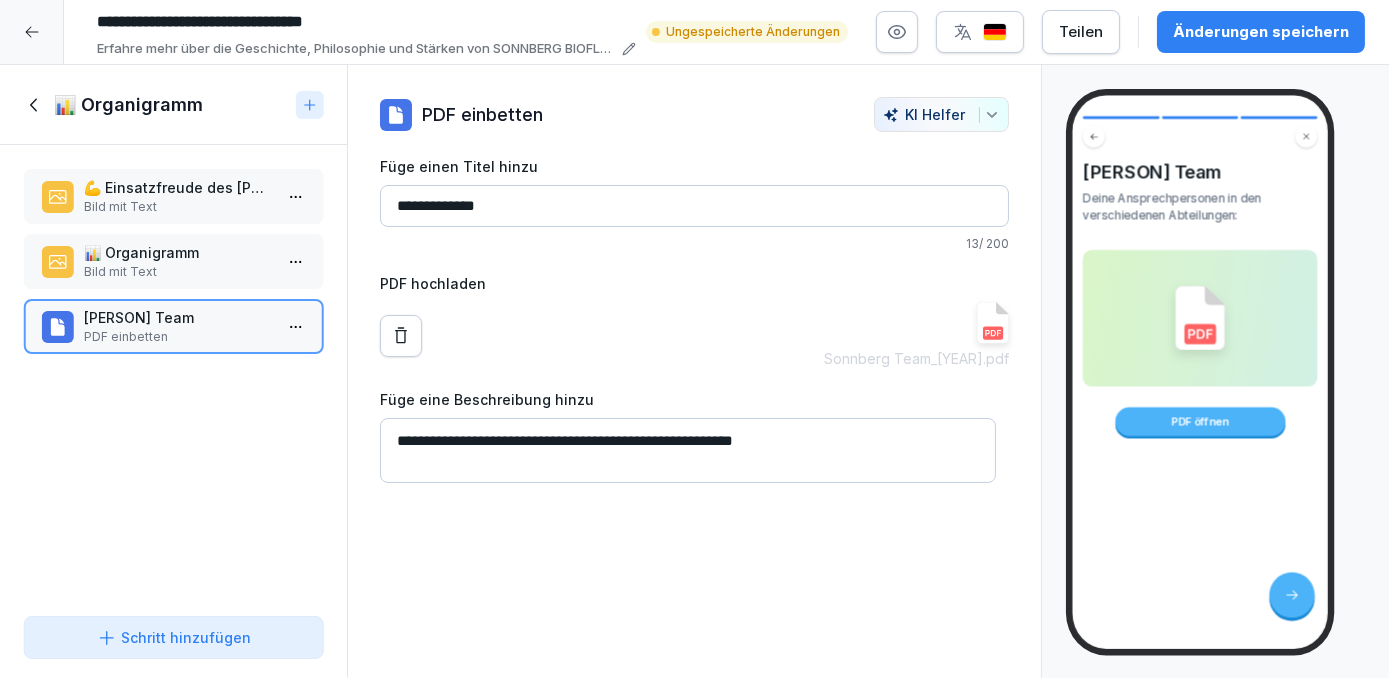 click on "Änderungen speichern" at bounding box center [1261, 32] 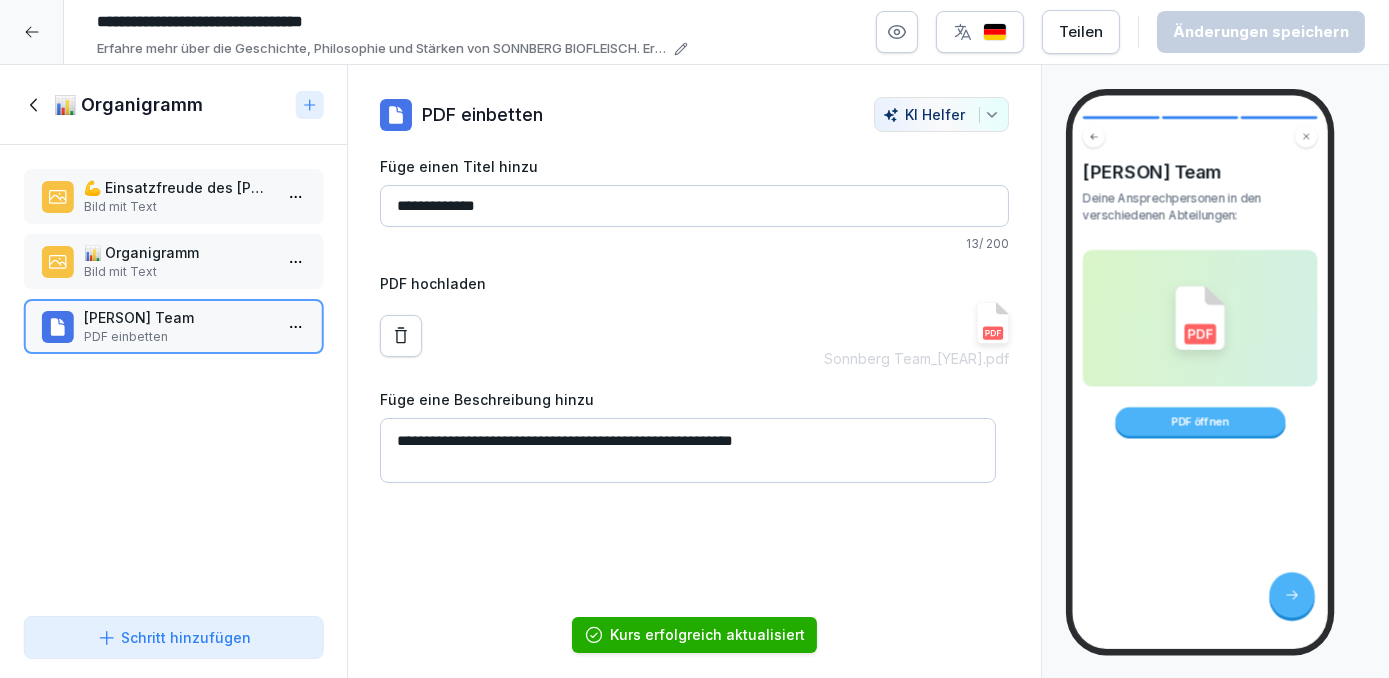 click 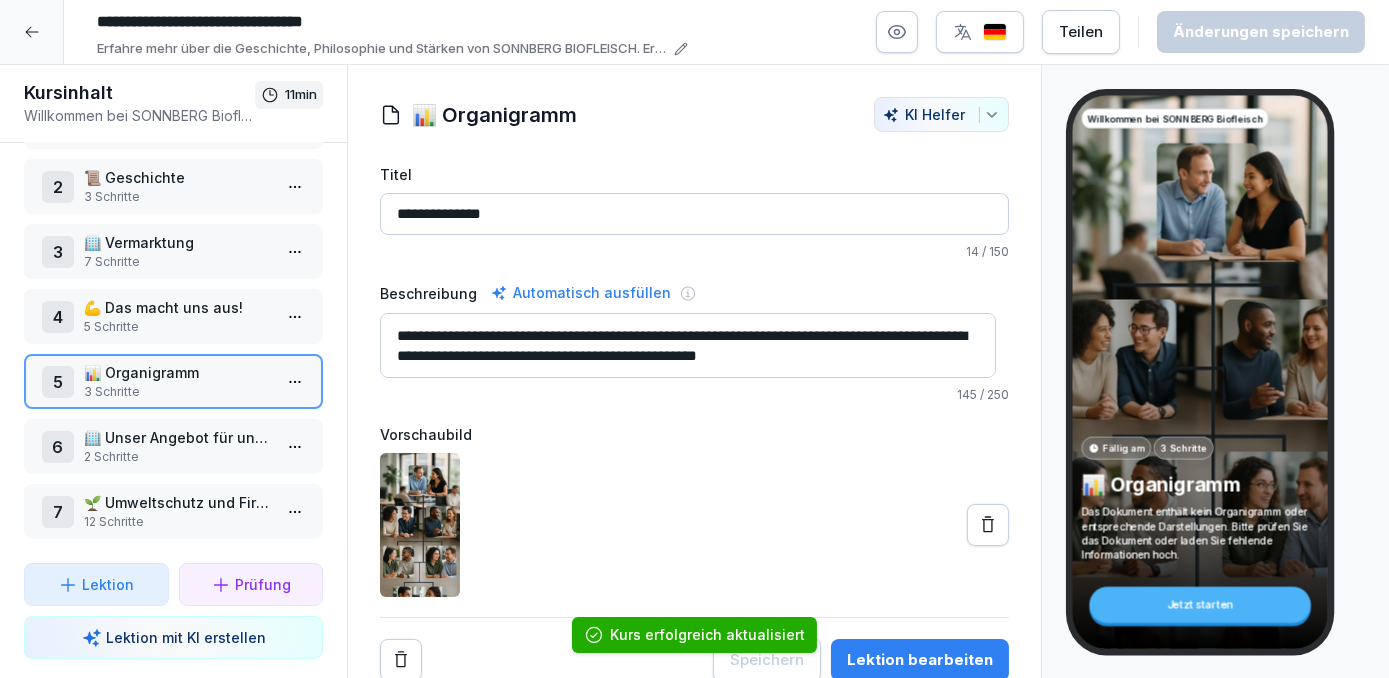 click on "2 Schritte" at bounding box center (177, 457) 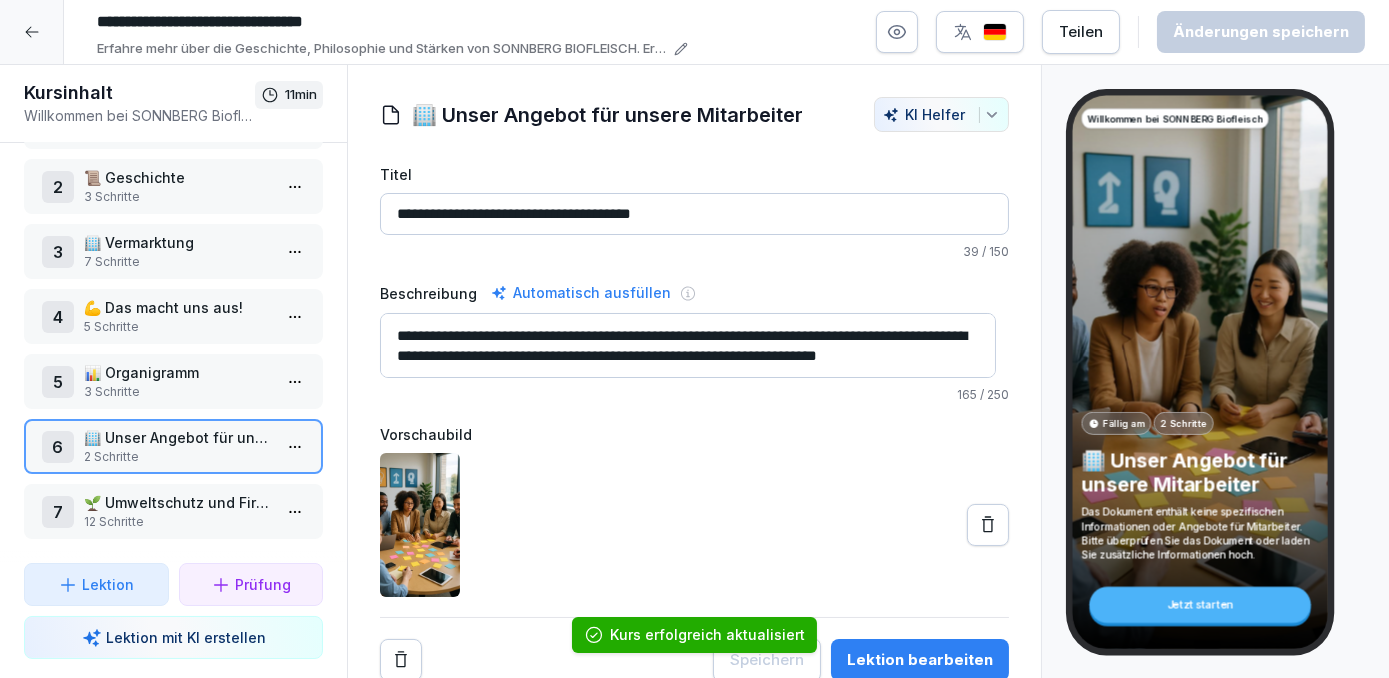 click on "🌱 Umweltschutz und Firmenphilosophie" at bounding box center (177, 502) 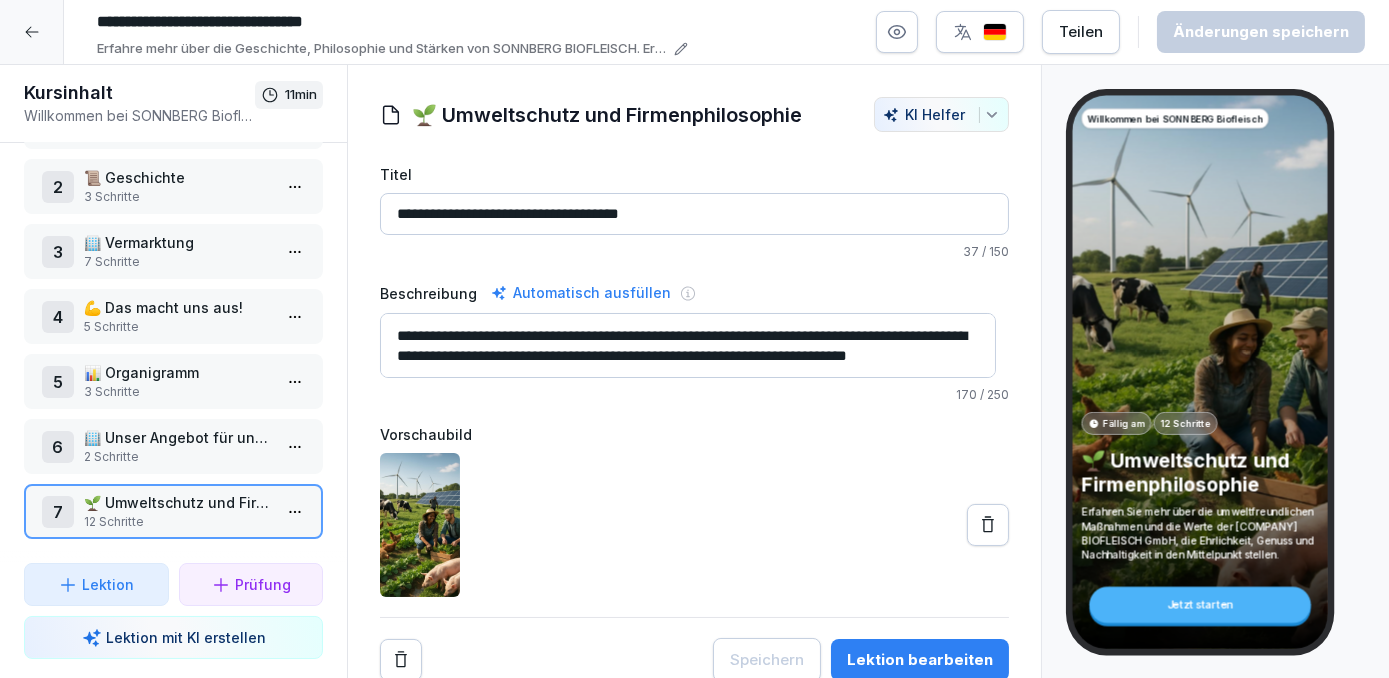 click on "2 Schritte" at bounding box center (177, 457) 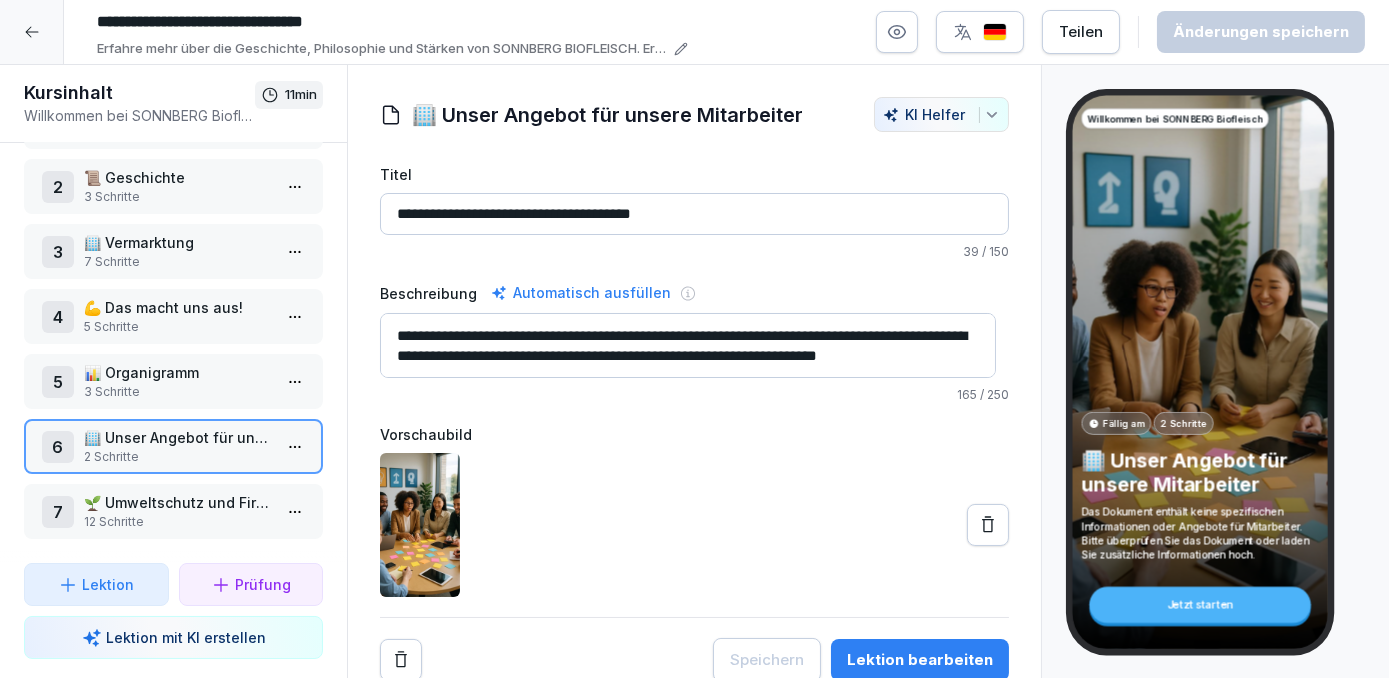 click on "12 Schritte" at bounding box center [177, 522] 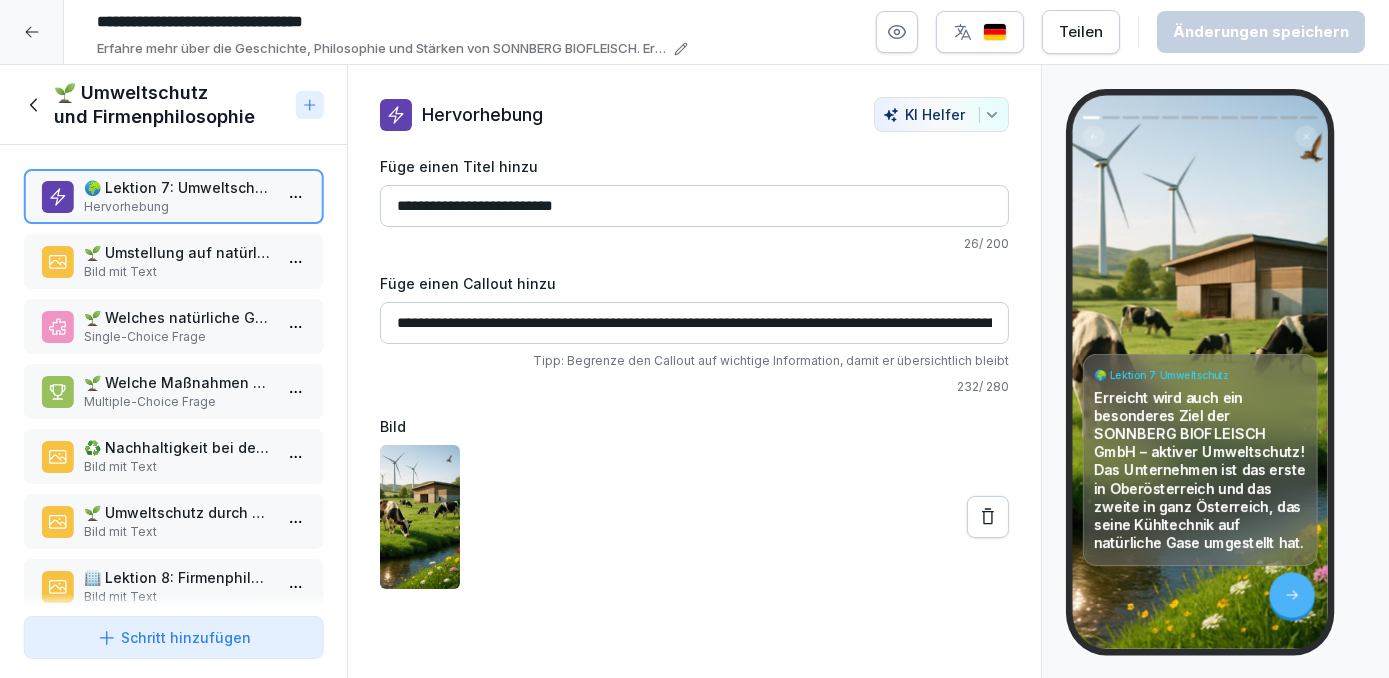 click on "🌱 Umstellung auf natürliche Gase" at bounding box center (177, 252) 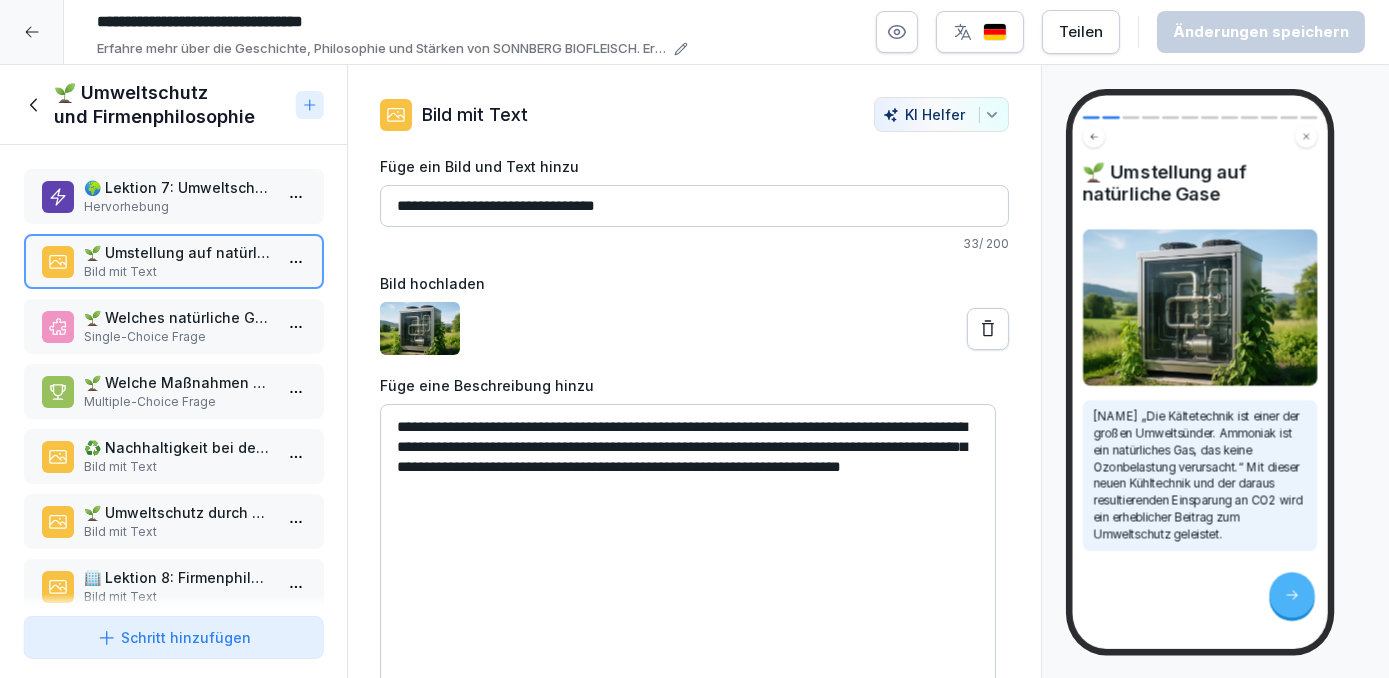 click on "🌱 Welches natürliche Gas verwendet [COMPANY] BIOFLEISCH für seine Kühltechnik, um die Umwelt zu schützen?" at bounding box center [177, 317] 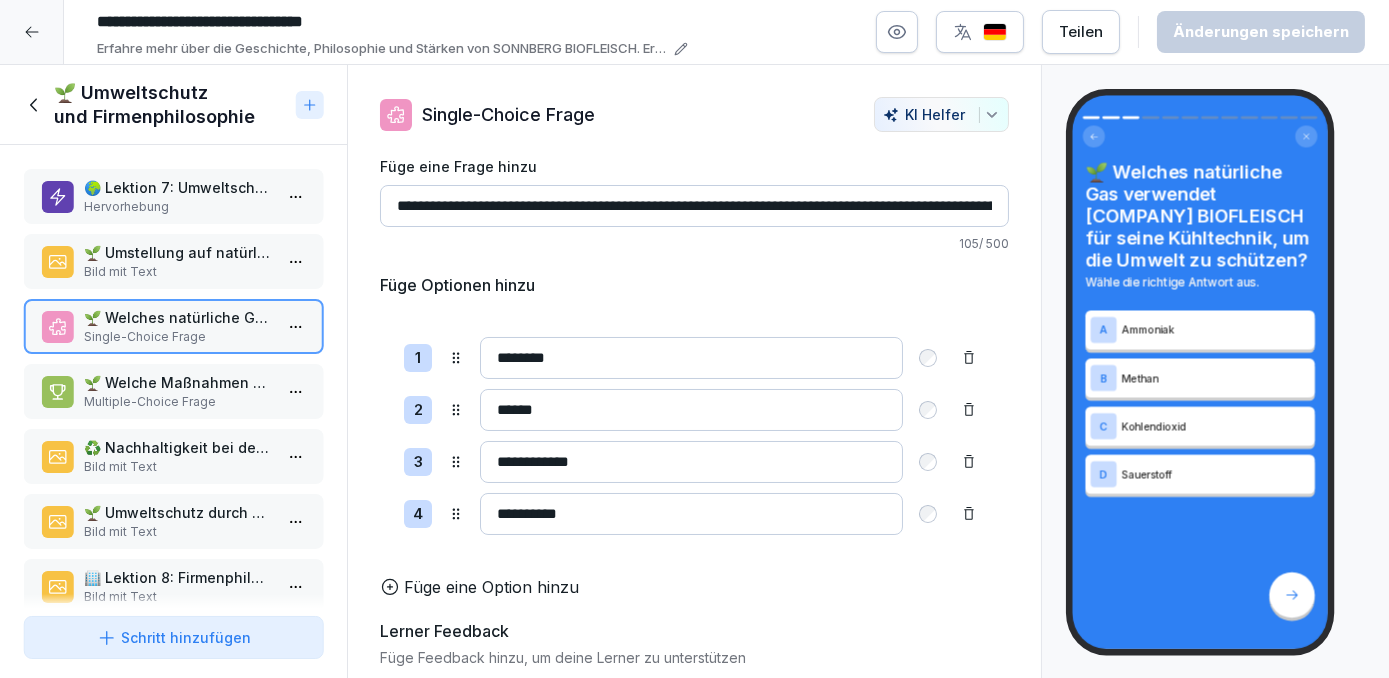 click on "Multiple-Choice Frage" at bounding box center [177, 402] 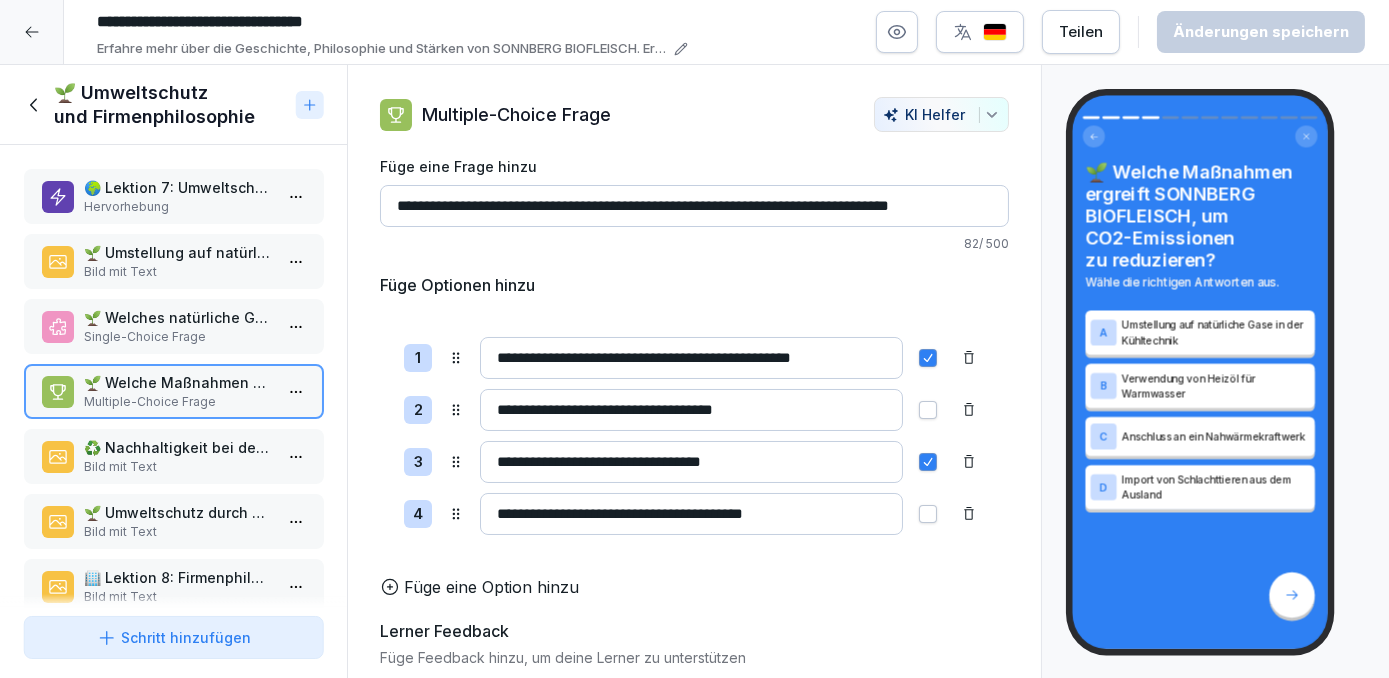 click on "Bild mit Text" at bounding box center [177, 532] 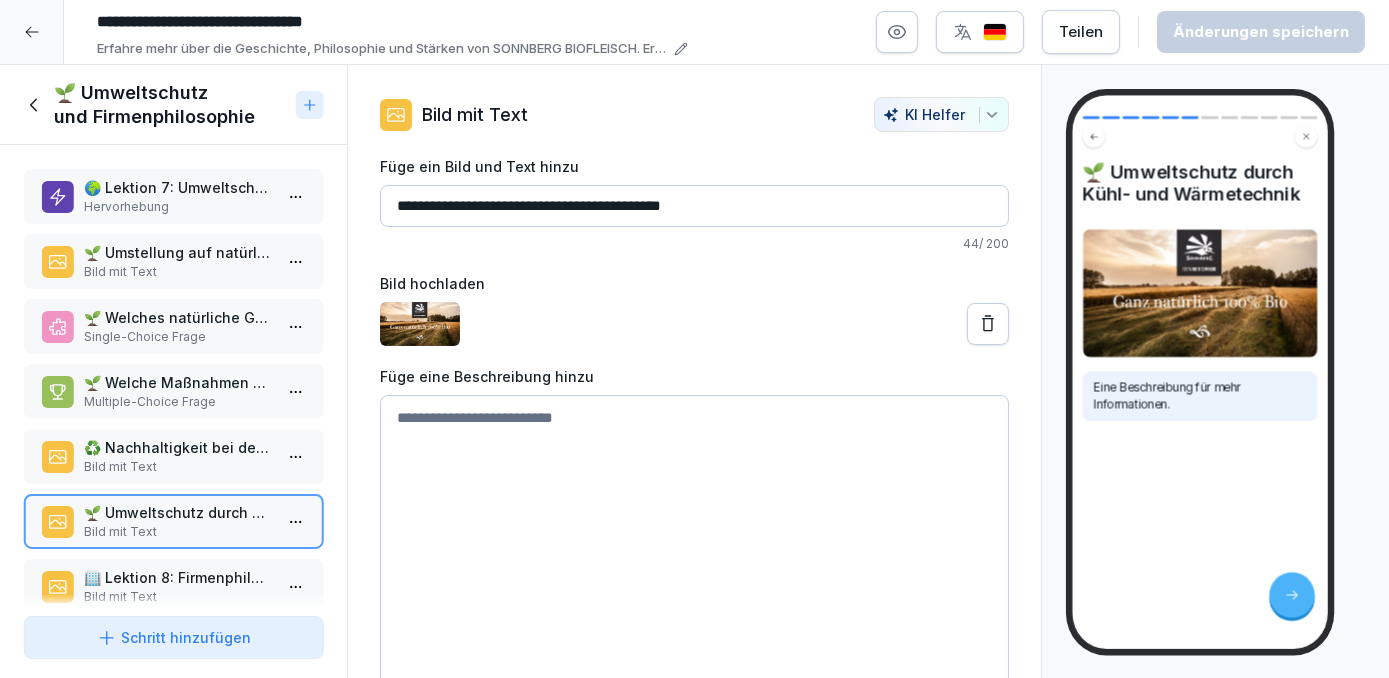 click on "🏢 Lektion 8: Firmenphilosophie" at bounding box center [177, 577] 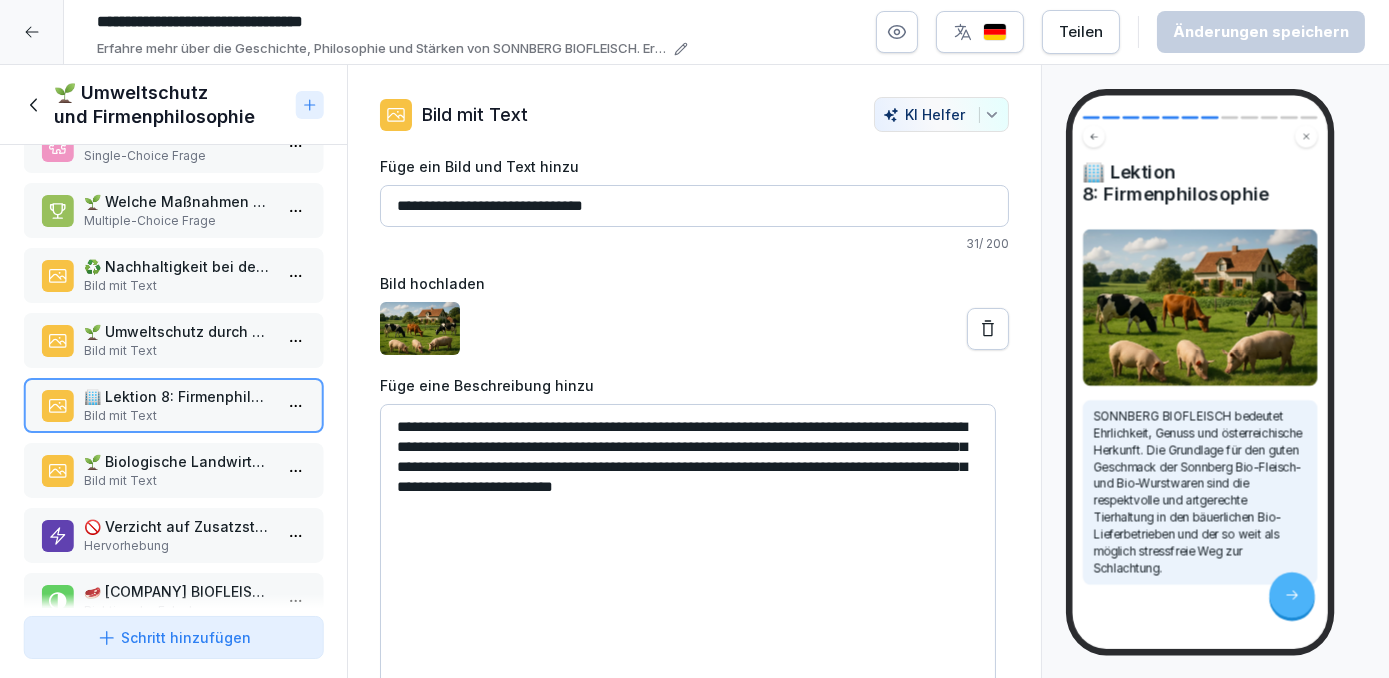scroll, scrollTop: 272, scrollLeft: 0, axis: vertical 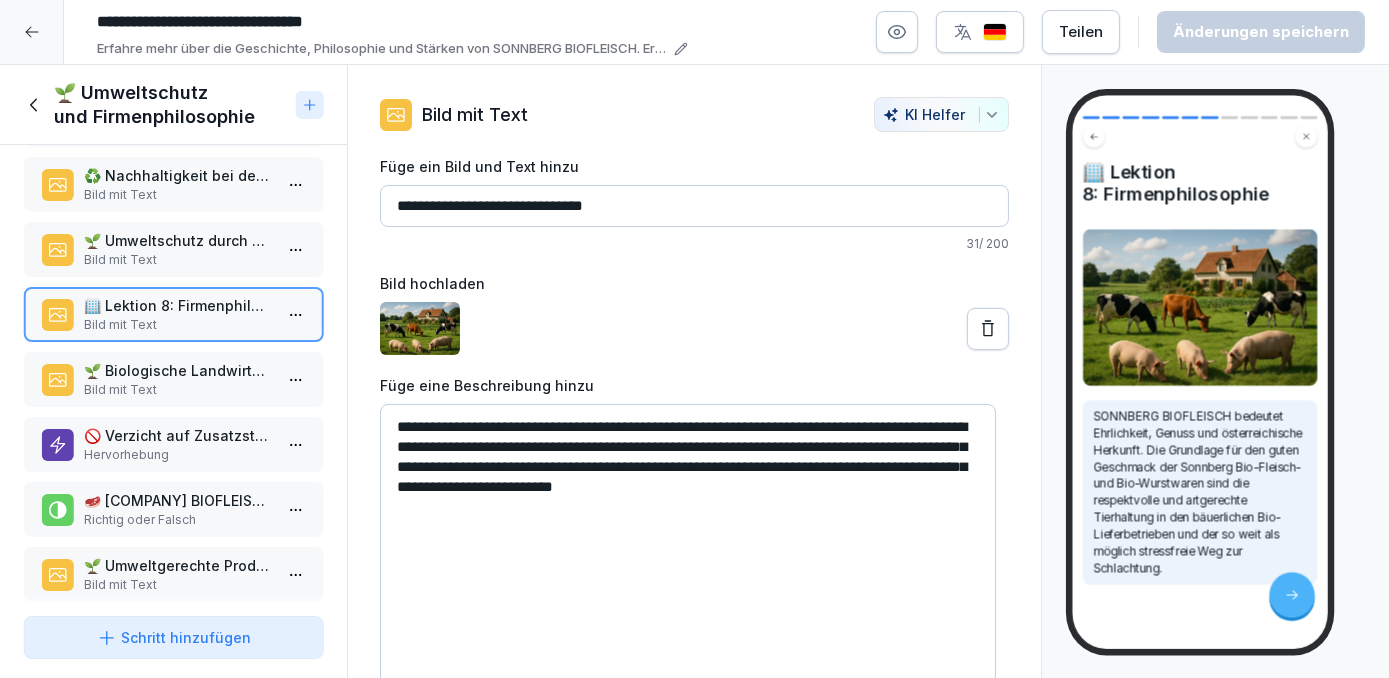 click on "🌱 Biologische Landwirtschaft Bild mit Text" at bounding box center (173, 379) 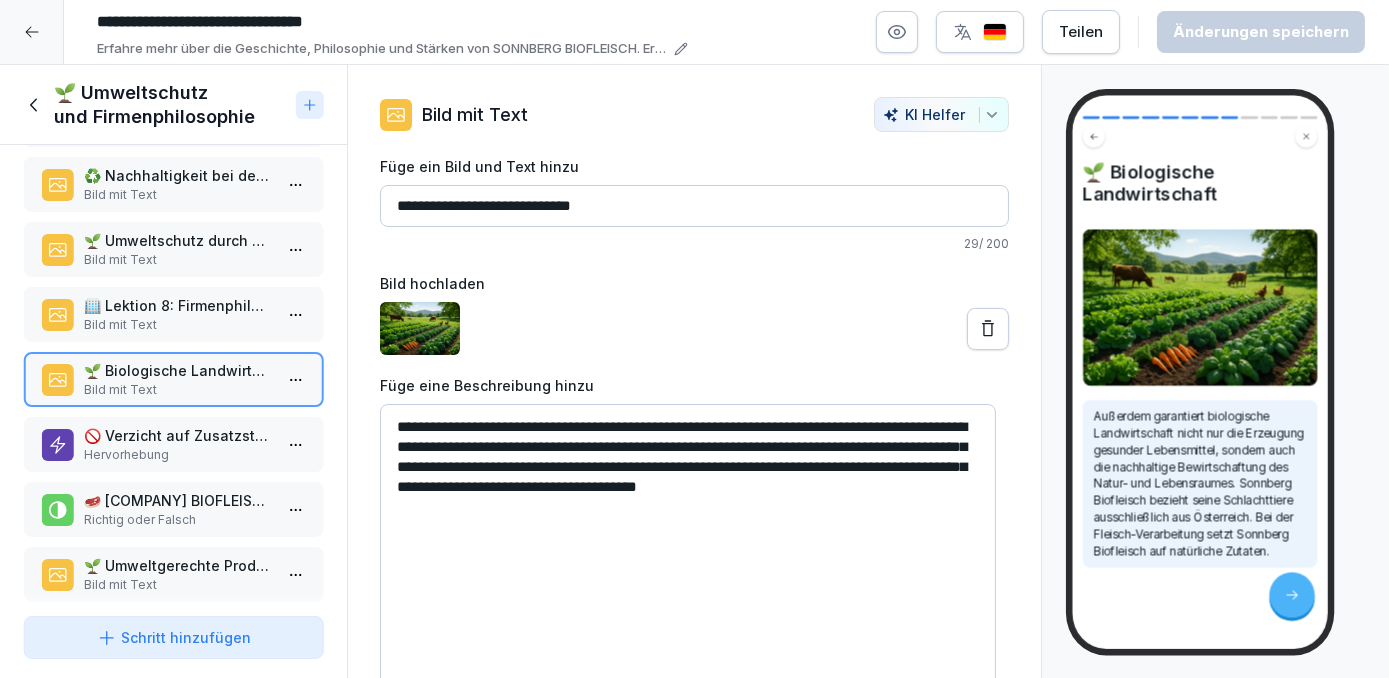 click on "🚫 Verzicht auf Zusatzstoffe" at bounding box center [177, 435] 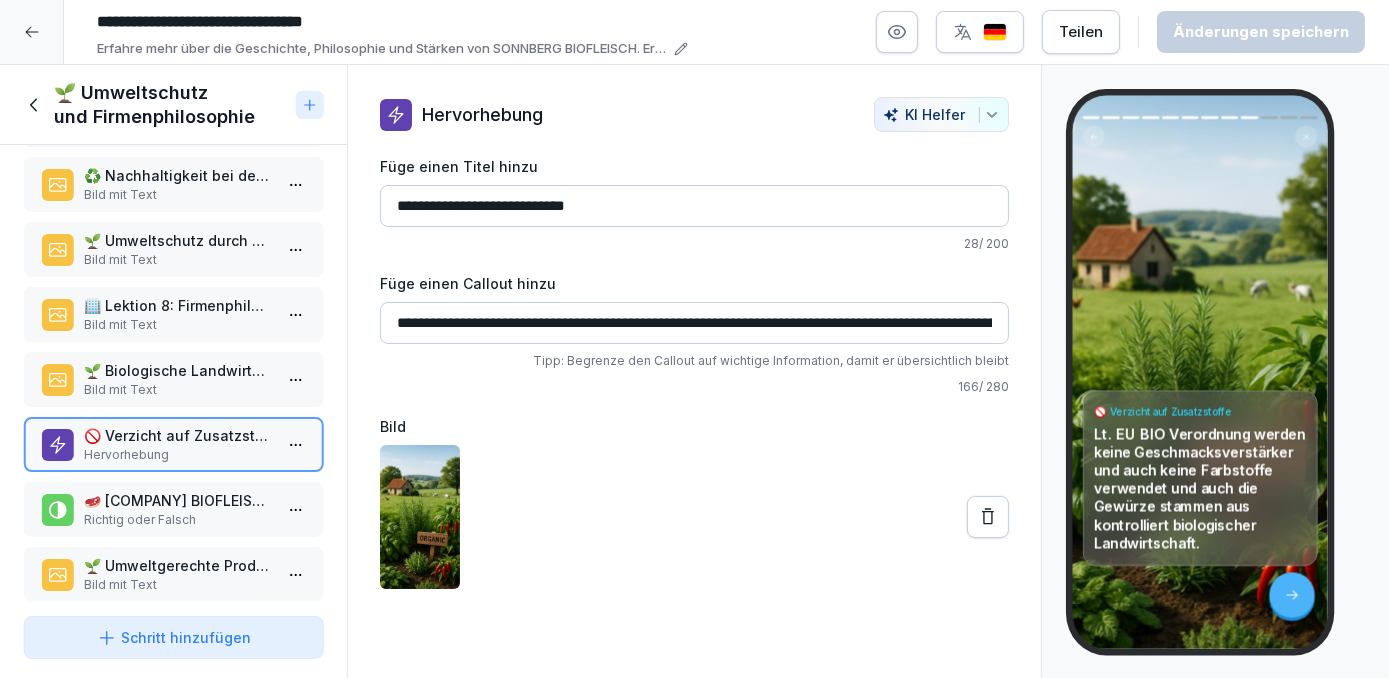 click on "**********" at bounding box center [694, 339] 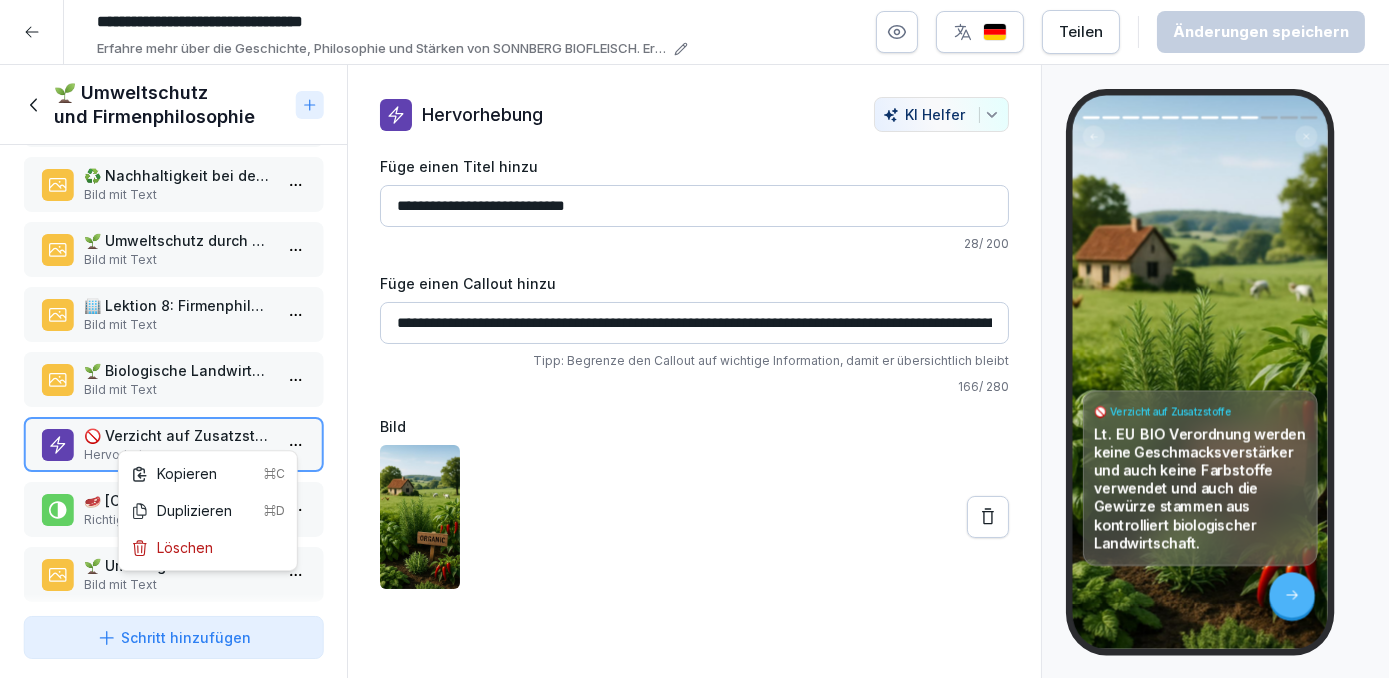 click on "**********" at bounding box center [694, 339] 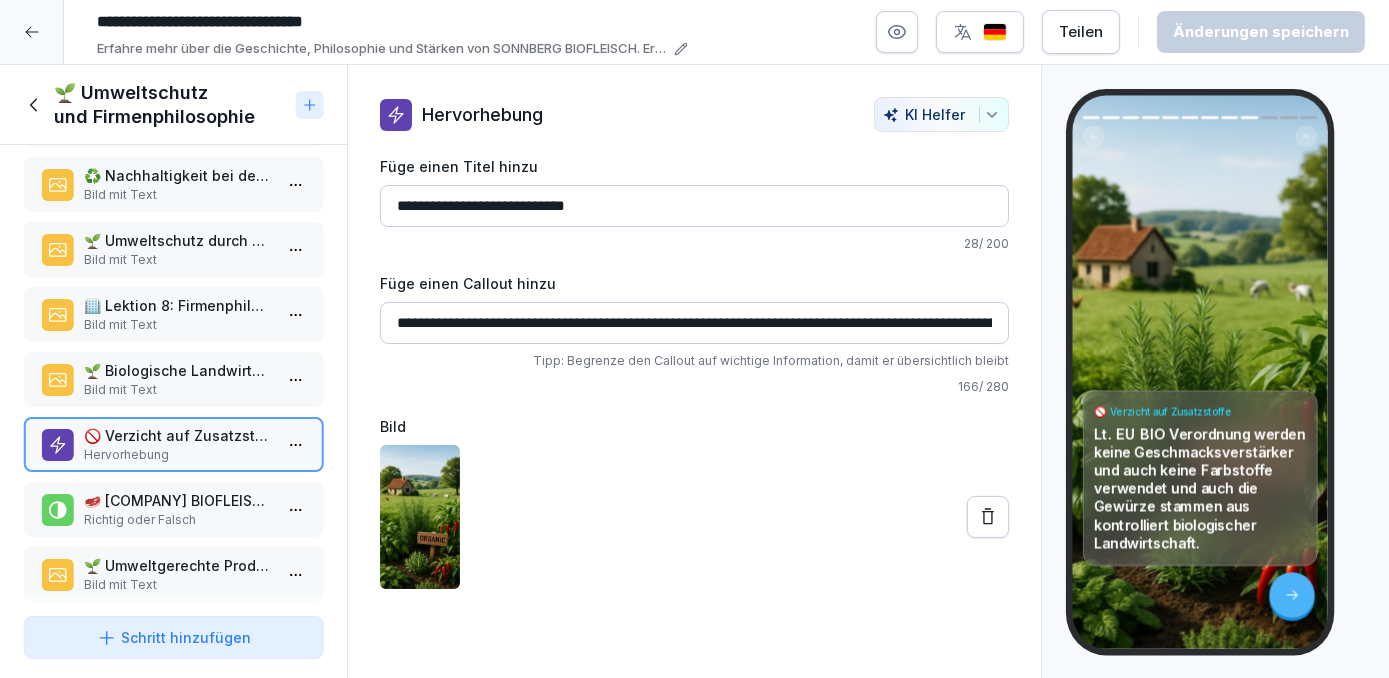 type 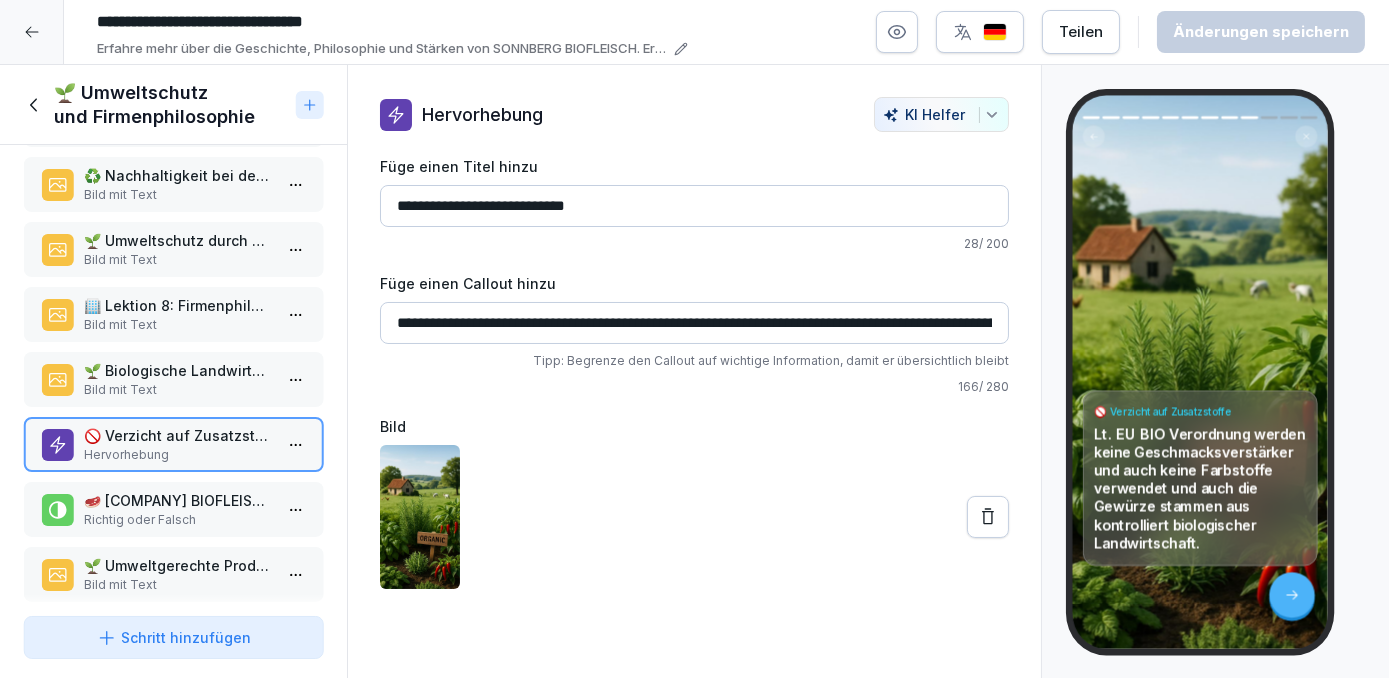 click 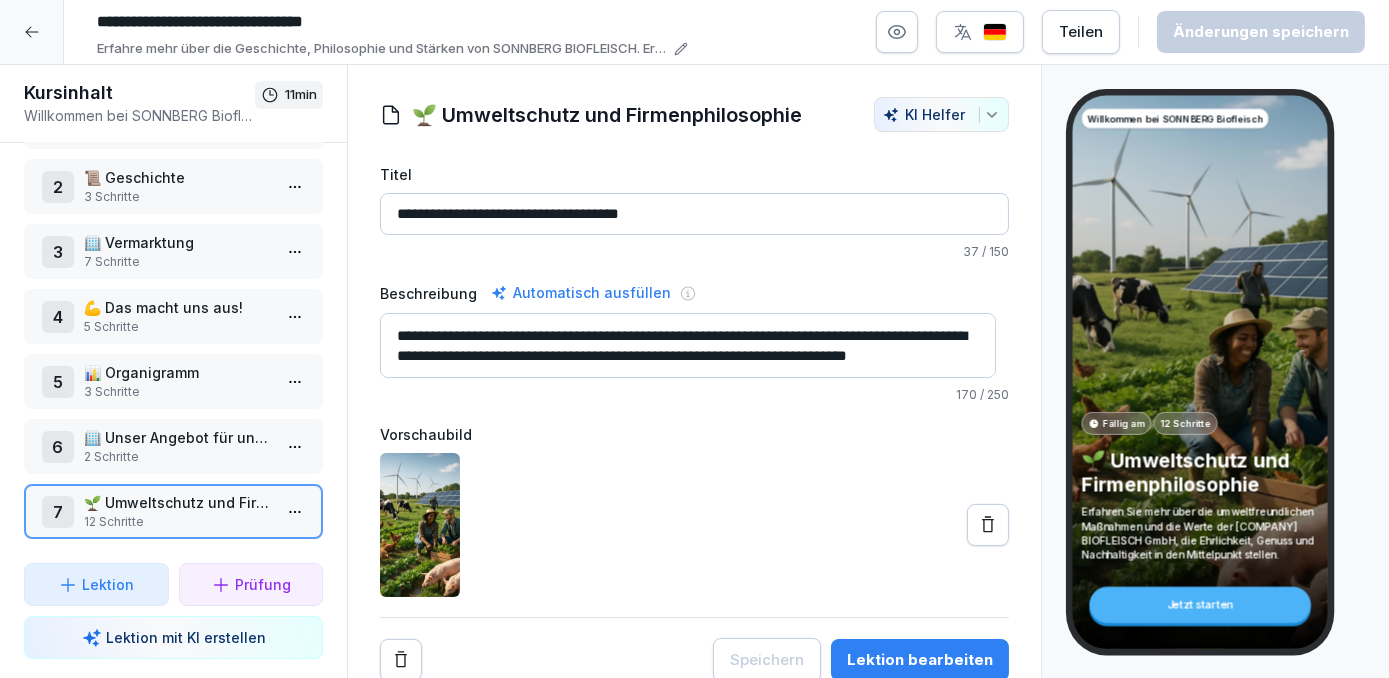 click on "💪 Das macht uns aus!" at bounding box center [177, 307] 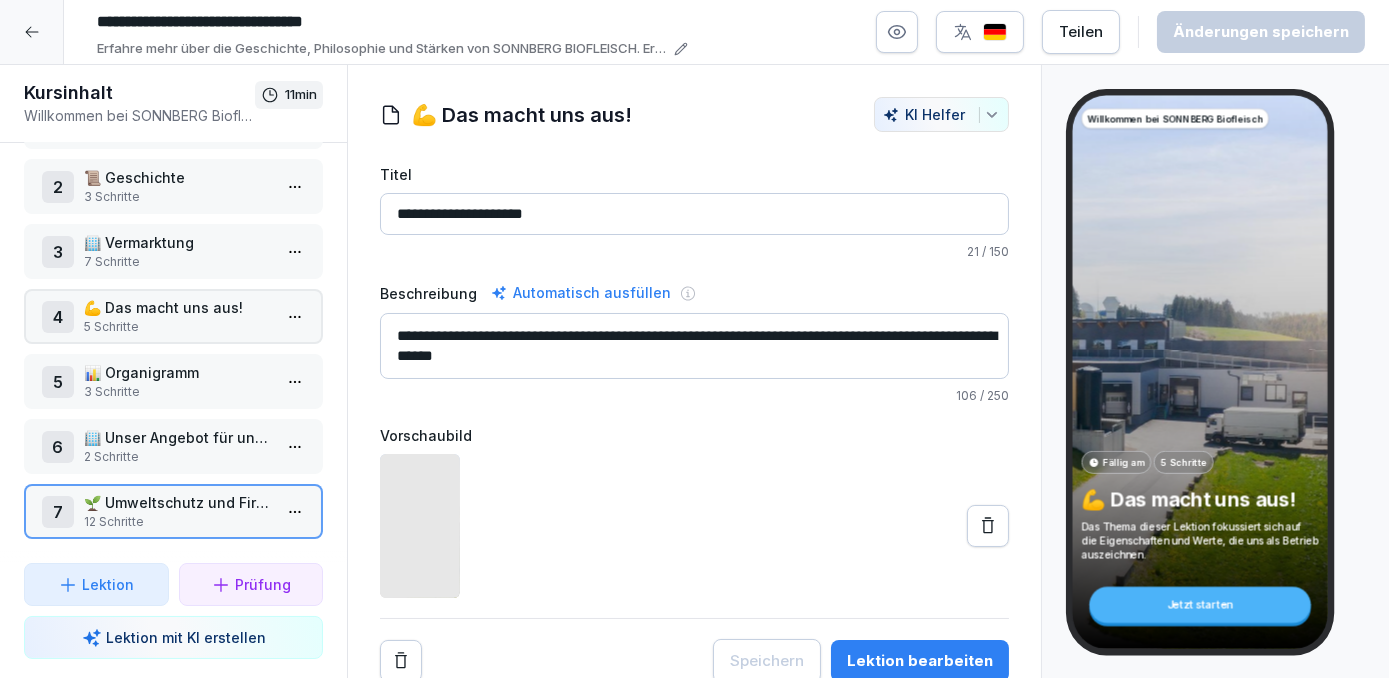 click on "💪 Das macht uns aus!" at bounding box center (177, 307) 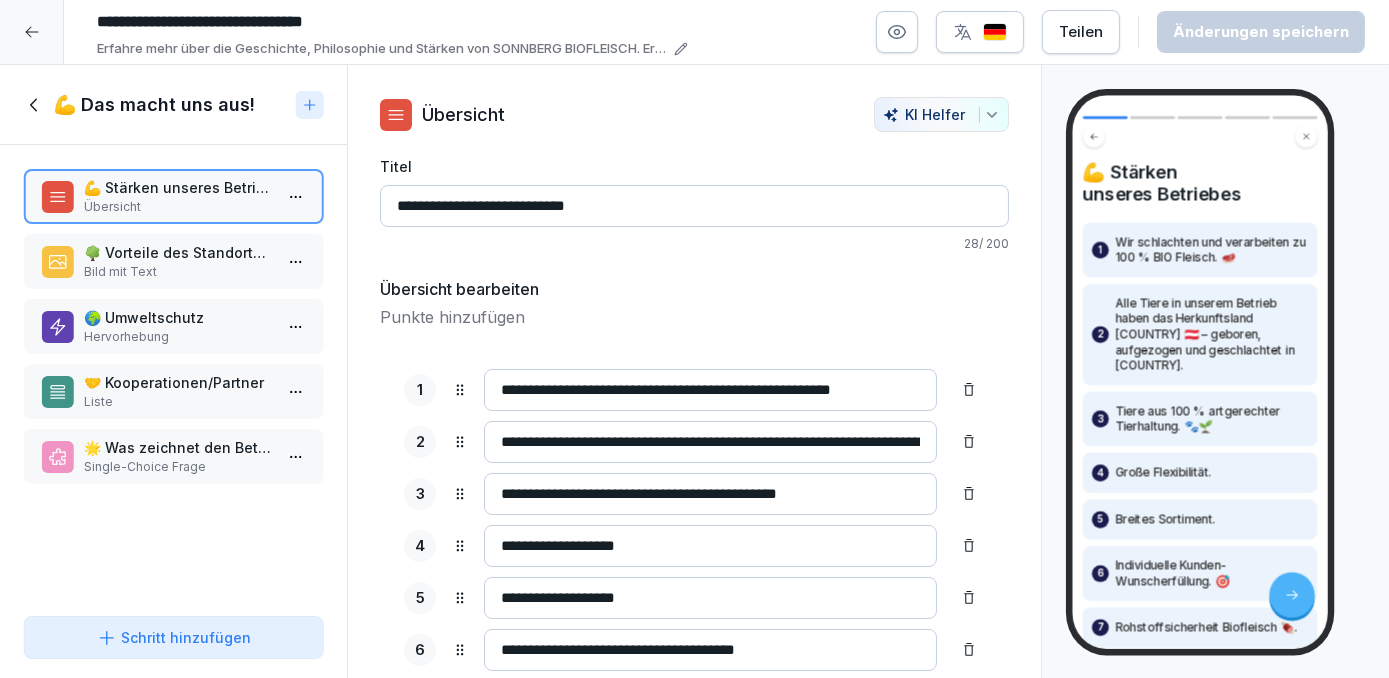 click on "💪 Stärken unseres Betriebes Übersicht 🌳 Vorteile des Standortes Unterweißenbach Bild mit Text 🌍 Umweltschutz Hervorhebung 🤝 Kooperationen/Partner Liste 🌟 Was zeichnet den Betrieb besonders aus? Single-Choice Frage
To pick up a draggable item, press the space bar.
While dragging, use the arrow keys to move the item.
Press space again to drop the item in its new position, or press escape to cancel." at bounding box center (173, 376) 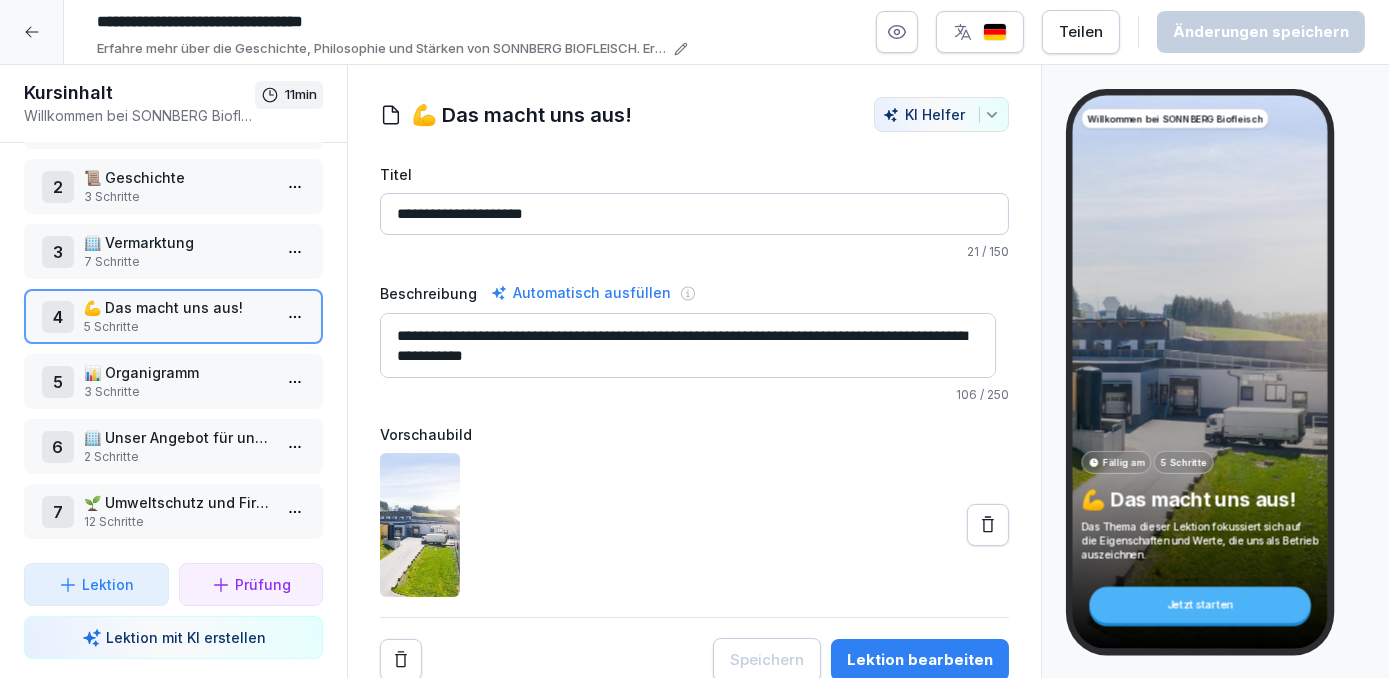 click on "7 🌱 Umweltschutz und Firmenphilosophie 12 Schritte" at bounding box center [173, 511] 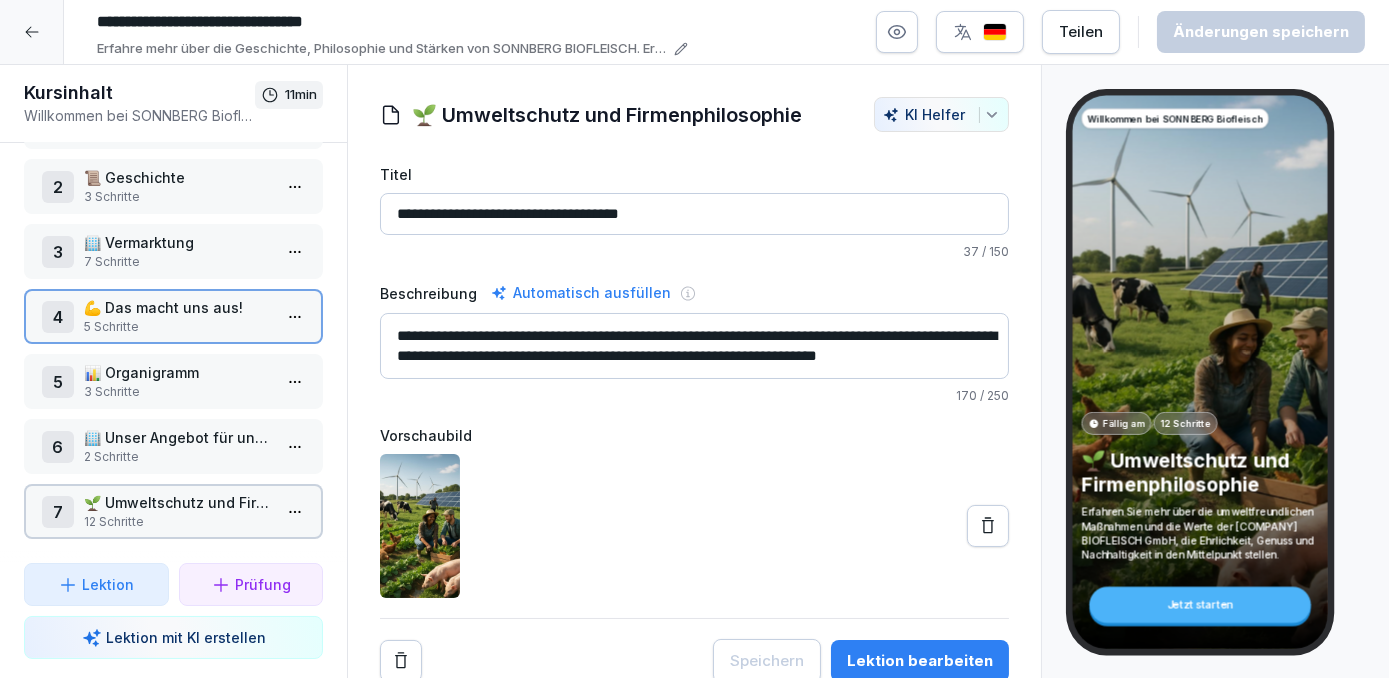 click on "7 🌱 Umweltschutz und Firmenphilosophie 12 Schritte" at bounding box center [173, 511] 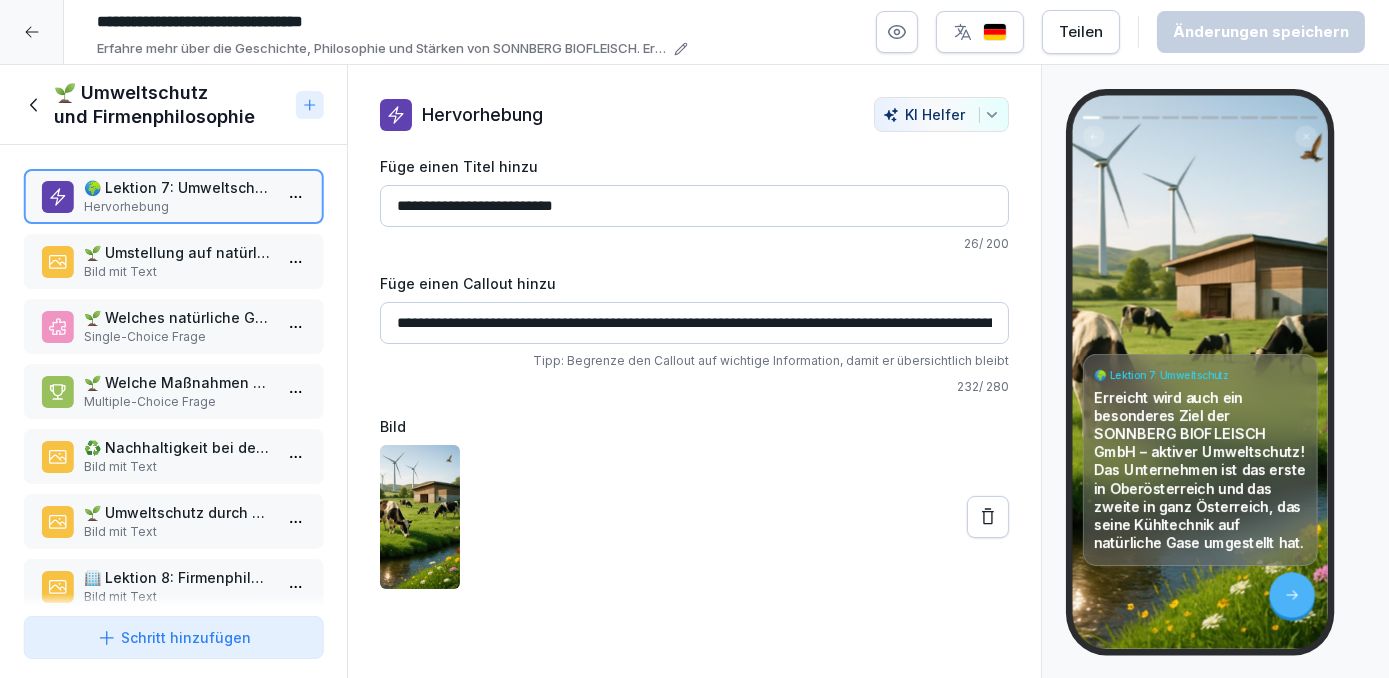 click on "Single-Choice Frage" at bounding box center [177, 337] 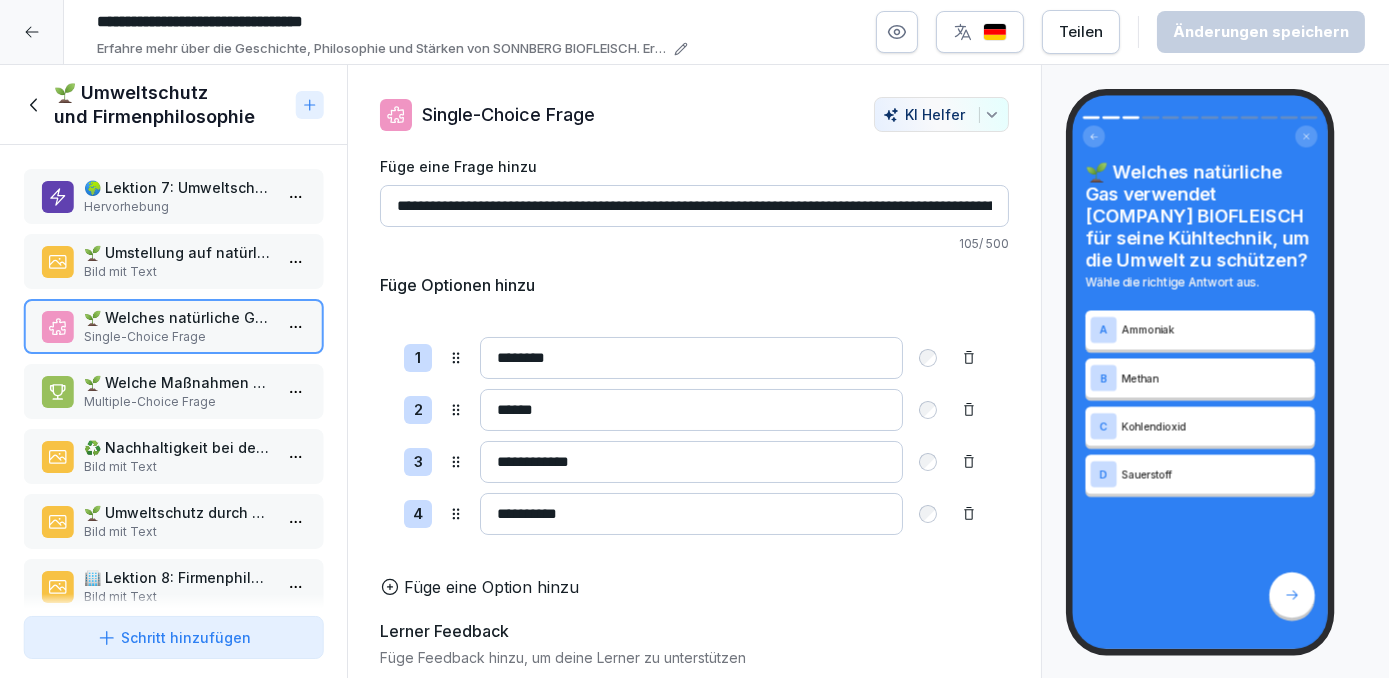 click on "🌱 Welche Maßnahmen ergreift SONNBERG BIOFLEISCH, um CO2-Emissionen zu reduzieren?" at bounding box center [177, 382] 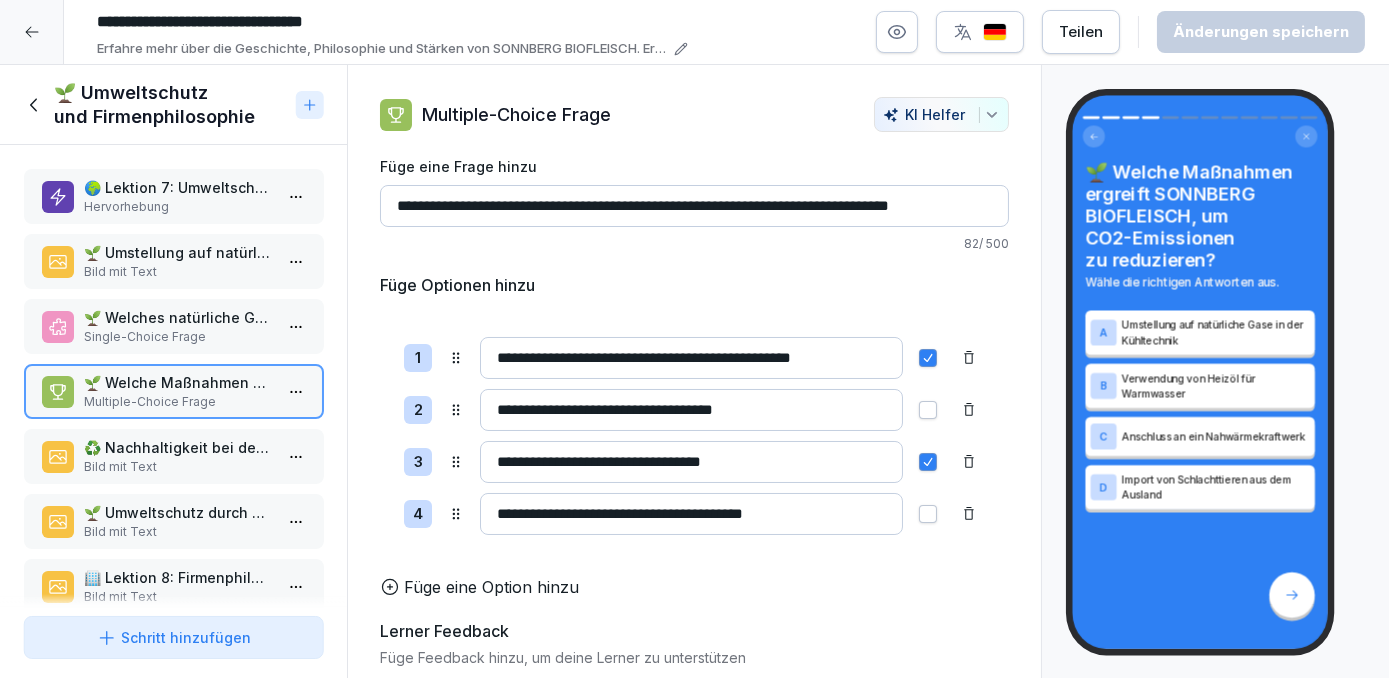 click on "🌱 Umweltschutz durch Kühl- und Wärmetechnik" at bounding box center (177, 512) 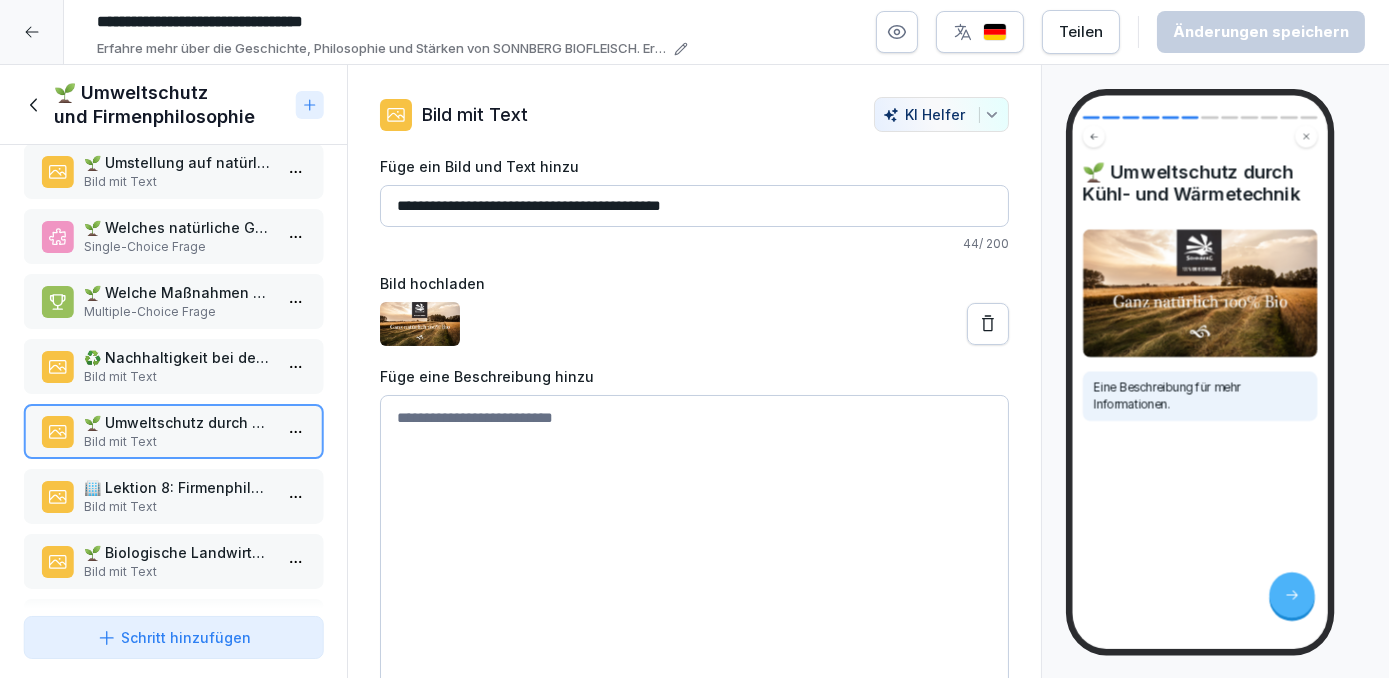 scroll, scrollTop: 354, scrollLeft: 0, axis: vertical 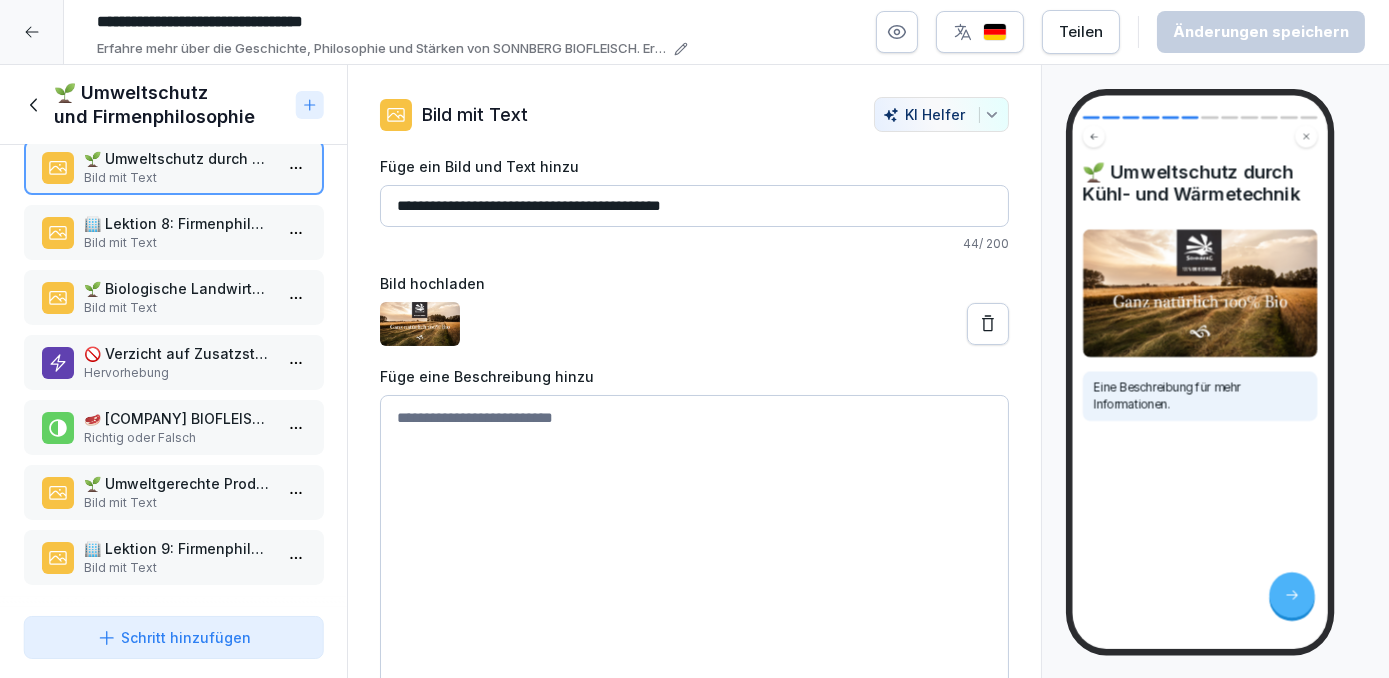 click on "Hervorhebung" at bounding box center [177, 373] 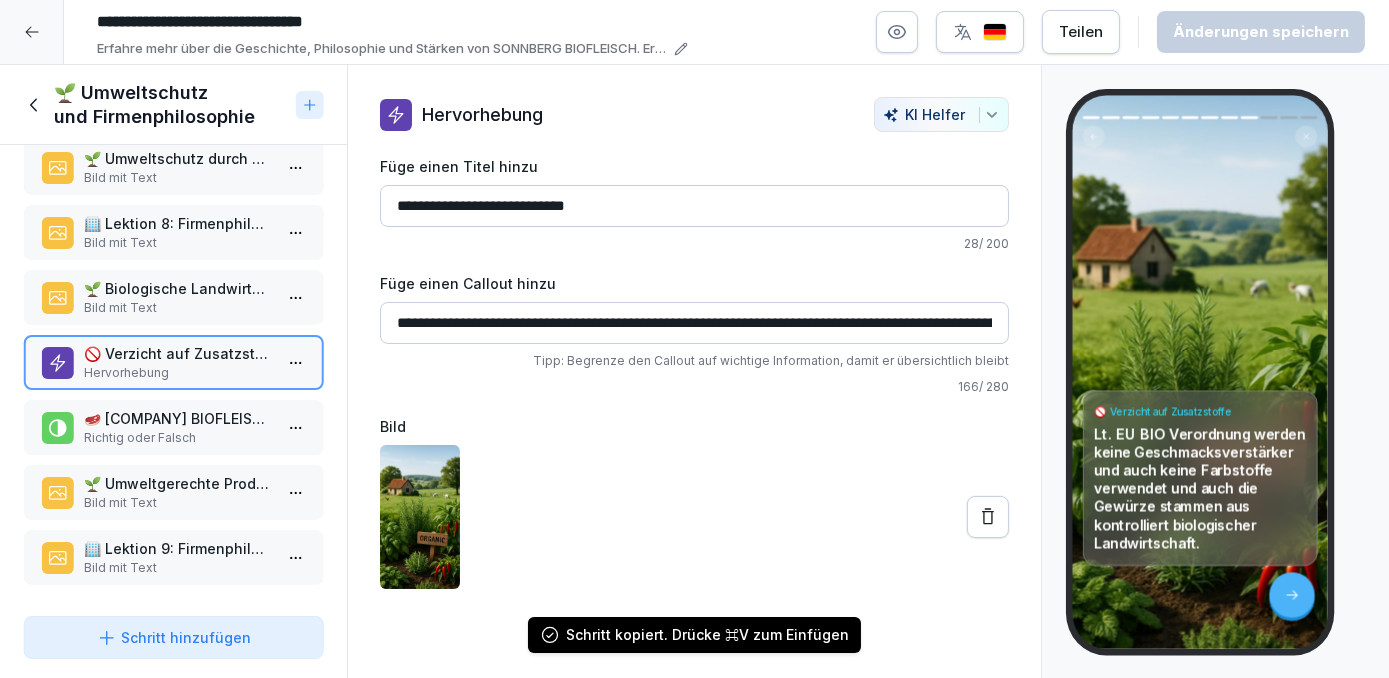 click 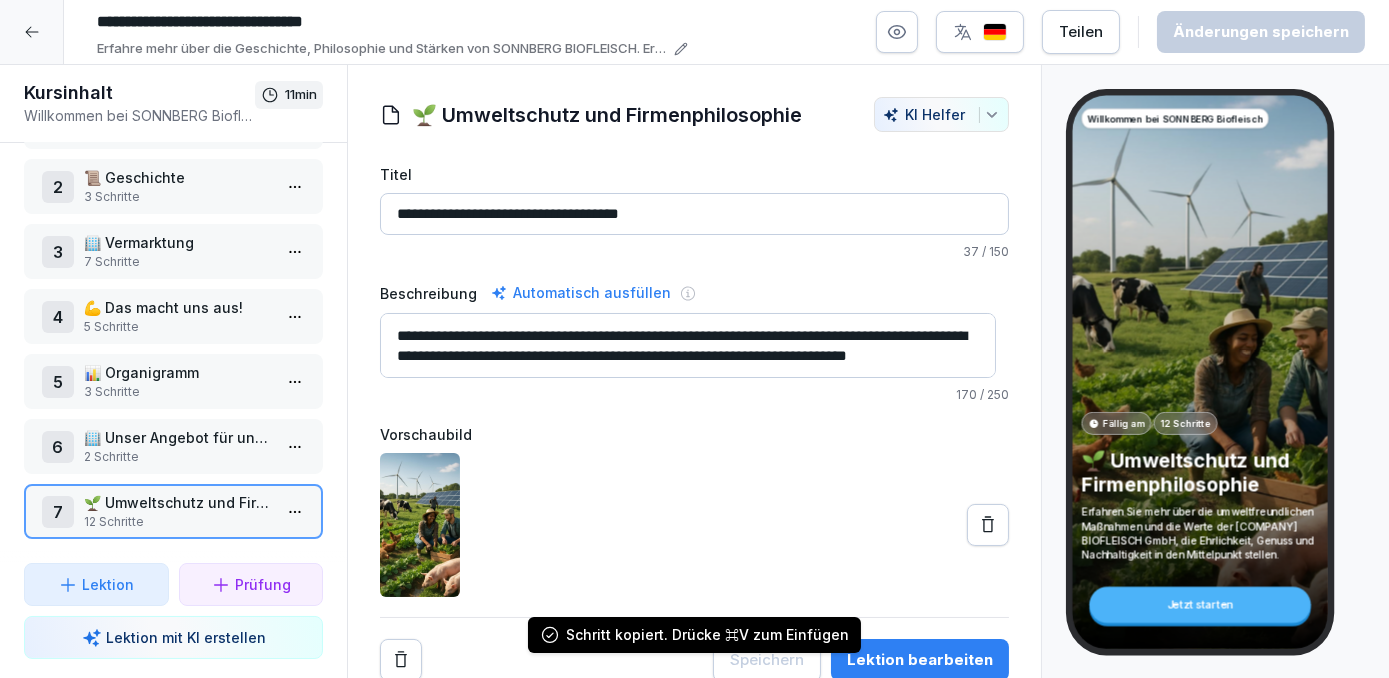 click on "5 Schritte" at bounding box center (177, 327) 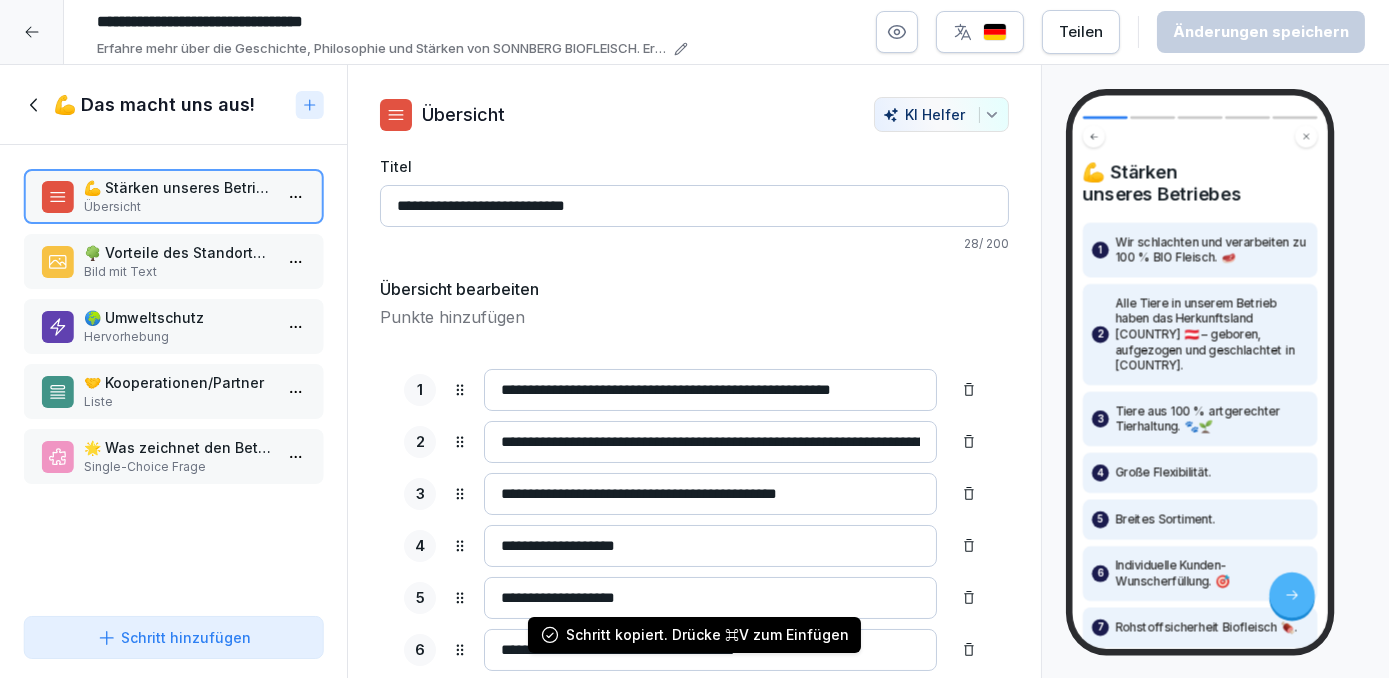 click on "💪 Stärken unseres Betriebes Übersicht 🌳 Vorteile des Standortes Unterweißenbach Bild mit Text 🌍 Umweltschutz Hervorhebung 🤝 Kooperationen/Partner Liste 🌟 Was zeichnet den Betrieb besonders aus? Single-Choice Frage
To pick up a draggable item, press the space bar.
While dragging, use the arrow keys to move the item.
Press space again to drop the item in its new position, or press escape to cancel." at bounding box center [173, 376] 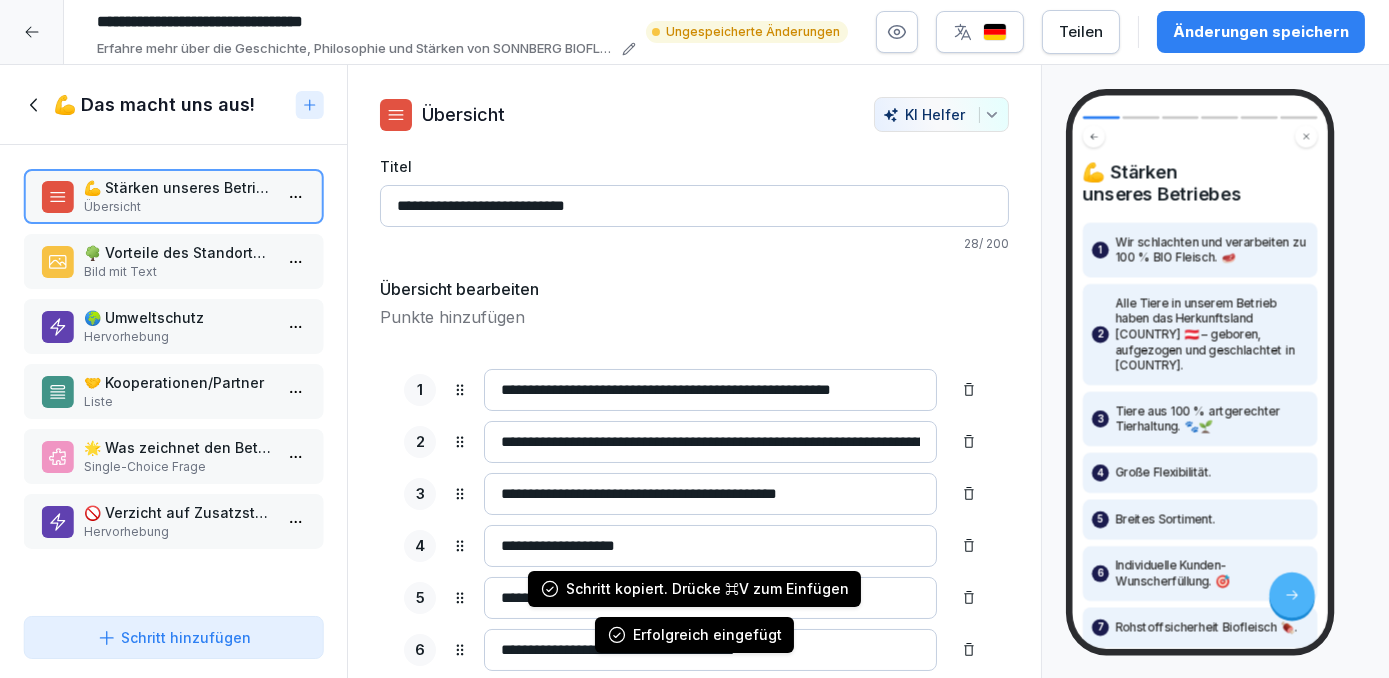 click 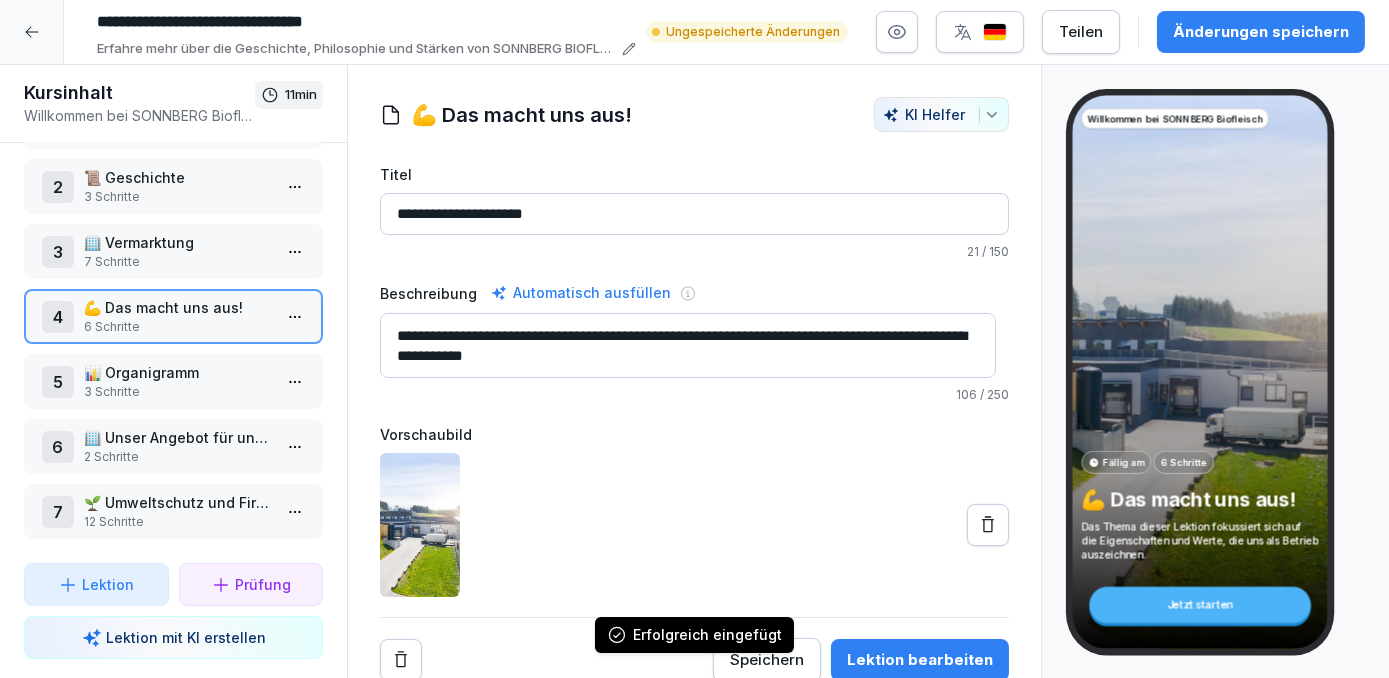 click on "🌱 Umweltschutz und Firmenphilosophie" at bounding box center [177, 502] 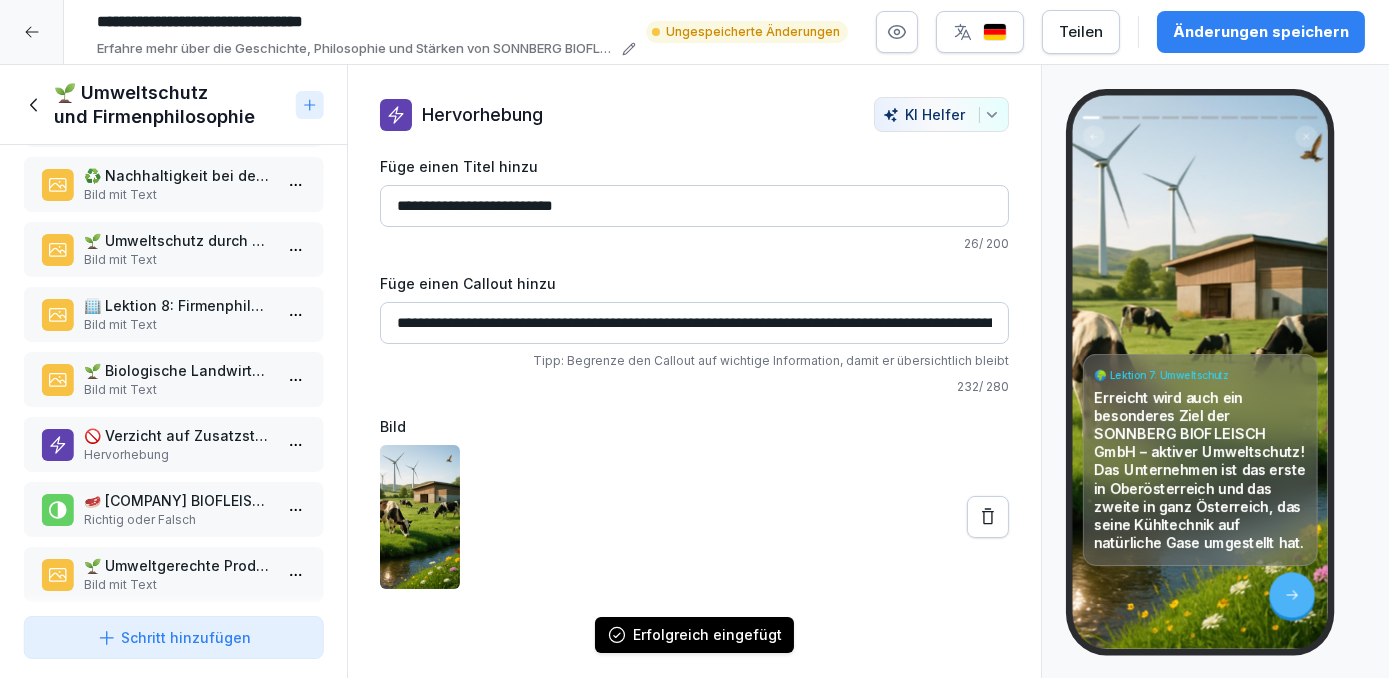 scroll, scrollTop: 354, scrollLeft: 0, axis: vertical 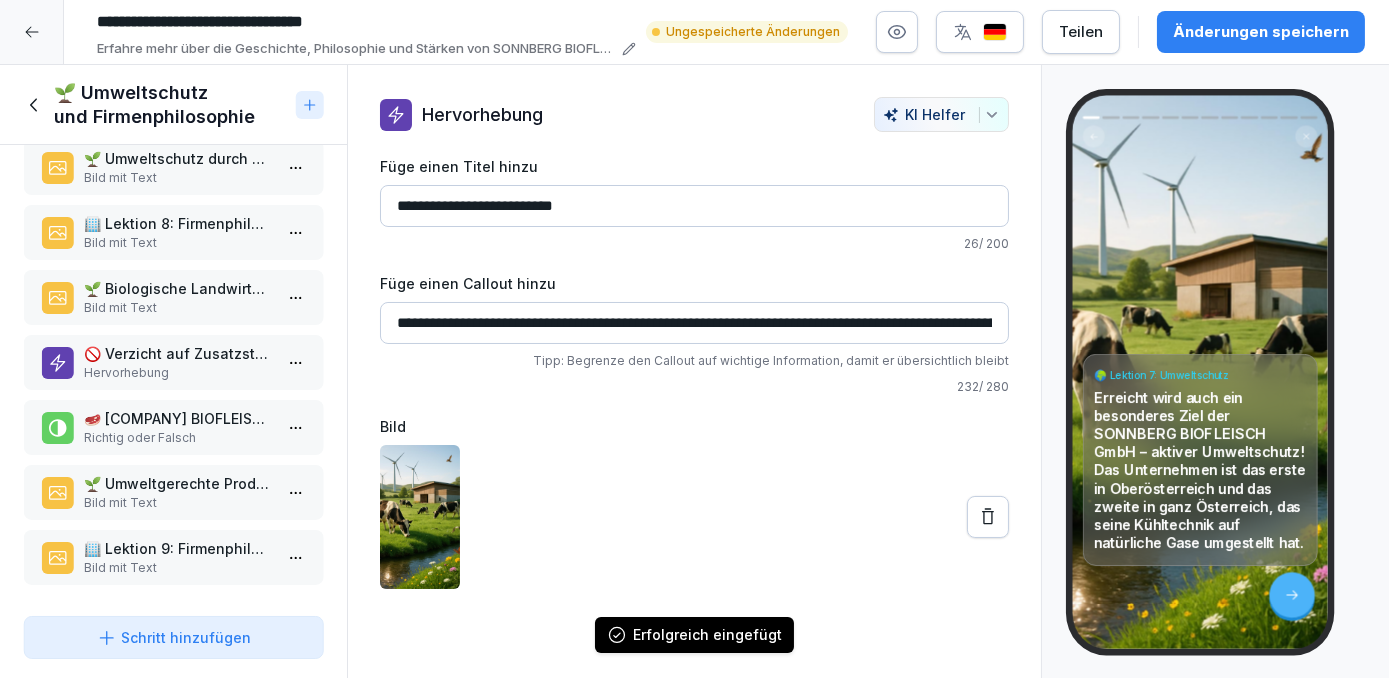 click on "Bild mit Text" at bounding box center [177, 568] 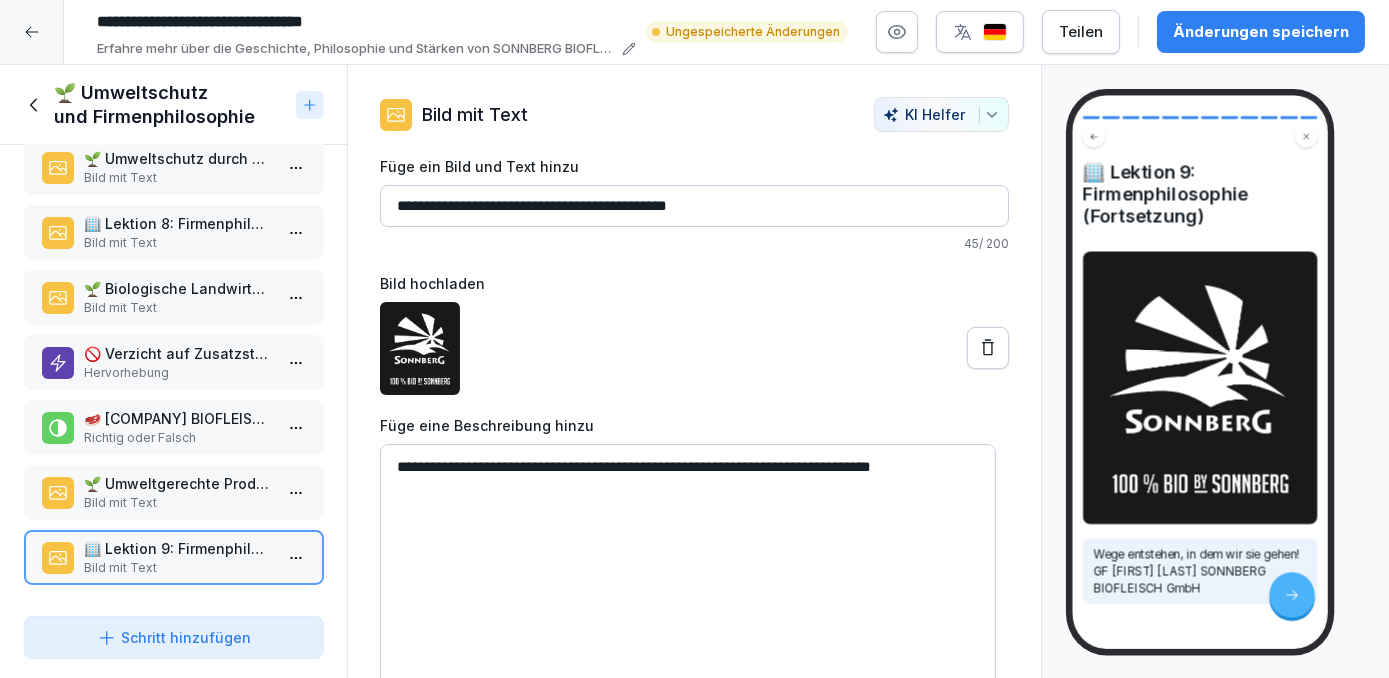 click on "🌱 Umweltgerechte Produktion" at bounding box center [177, 483] 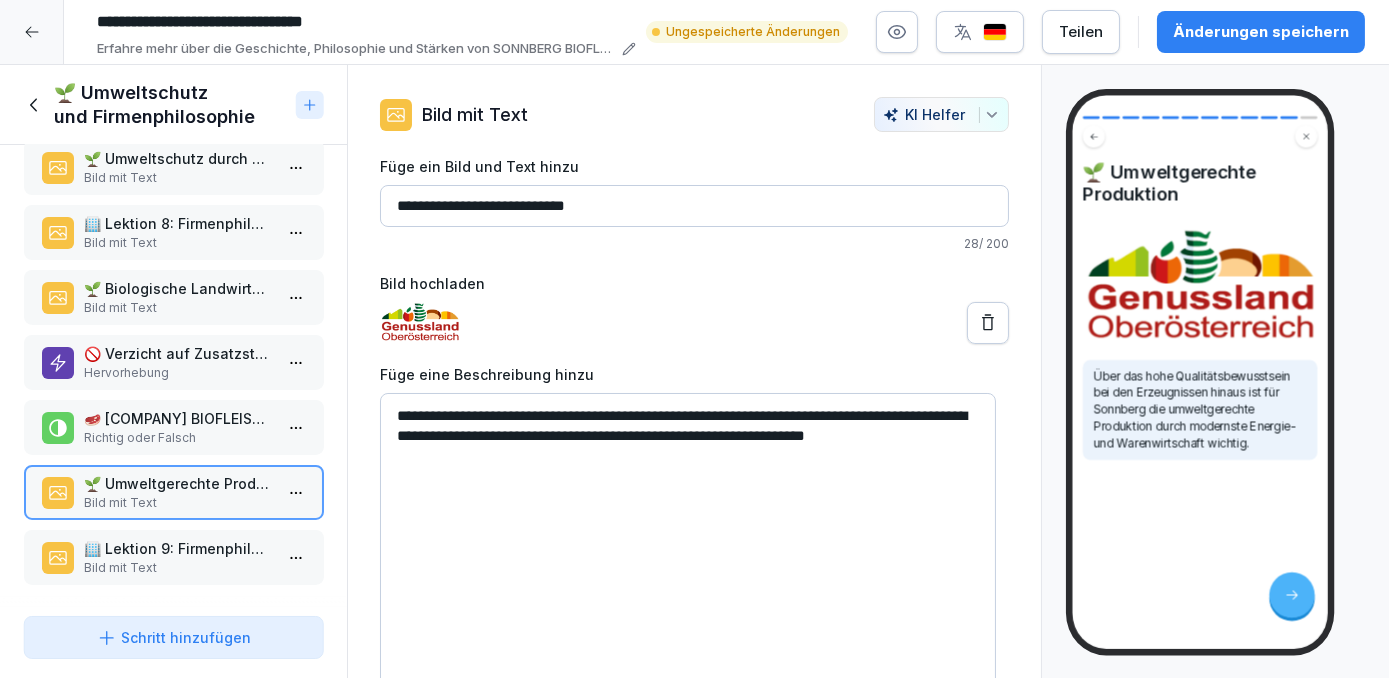 click on "Richtig oder Falsch" at bounding box center [177, 438] 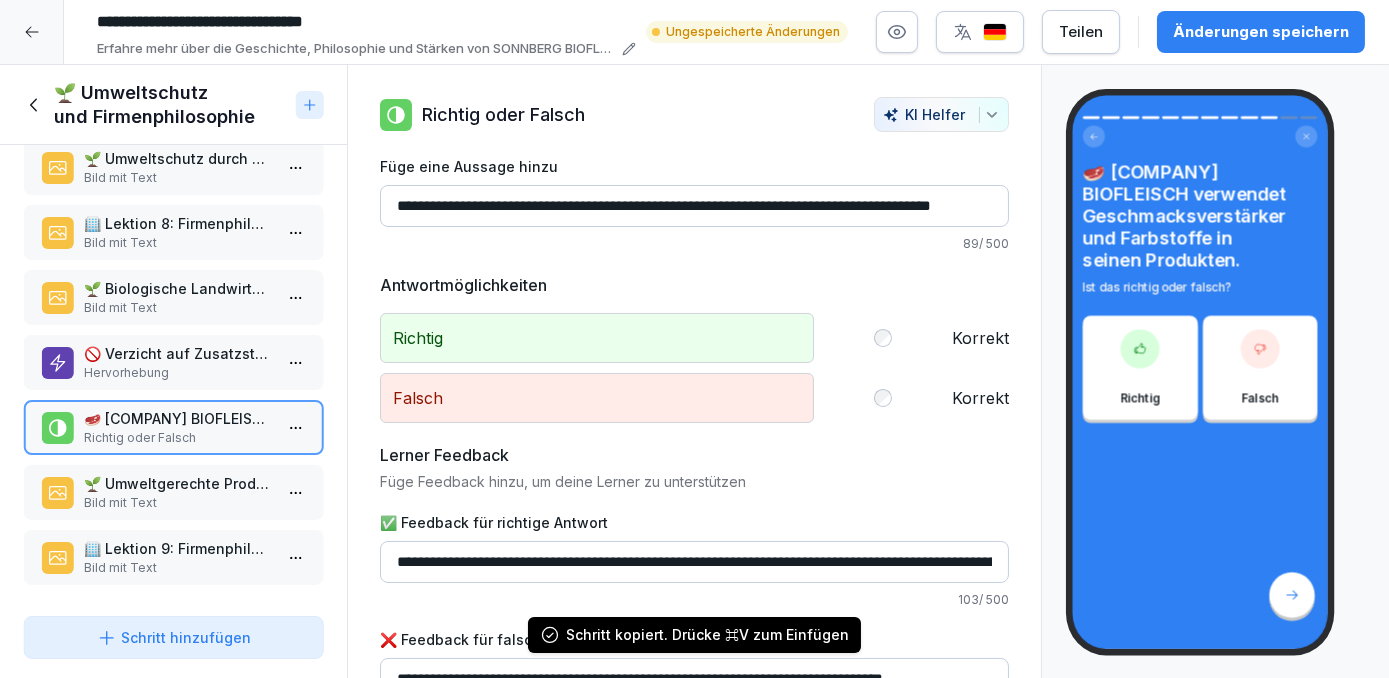 click 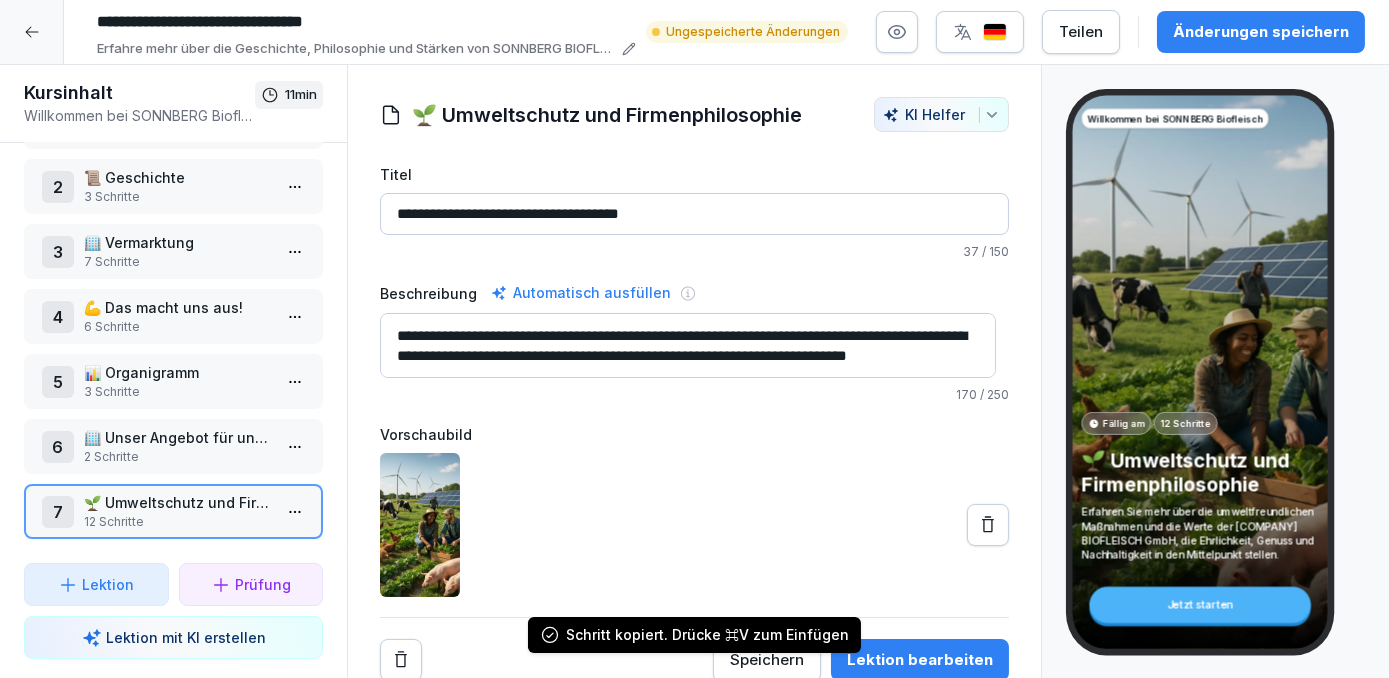 click on "6 Schritte" at bounding box center (177, 327) 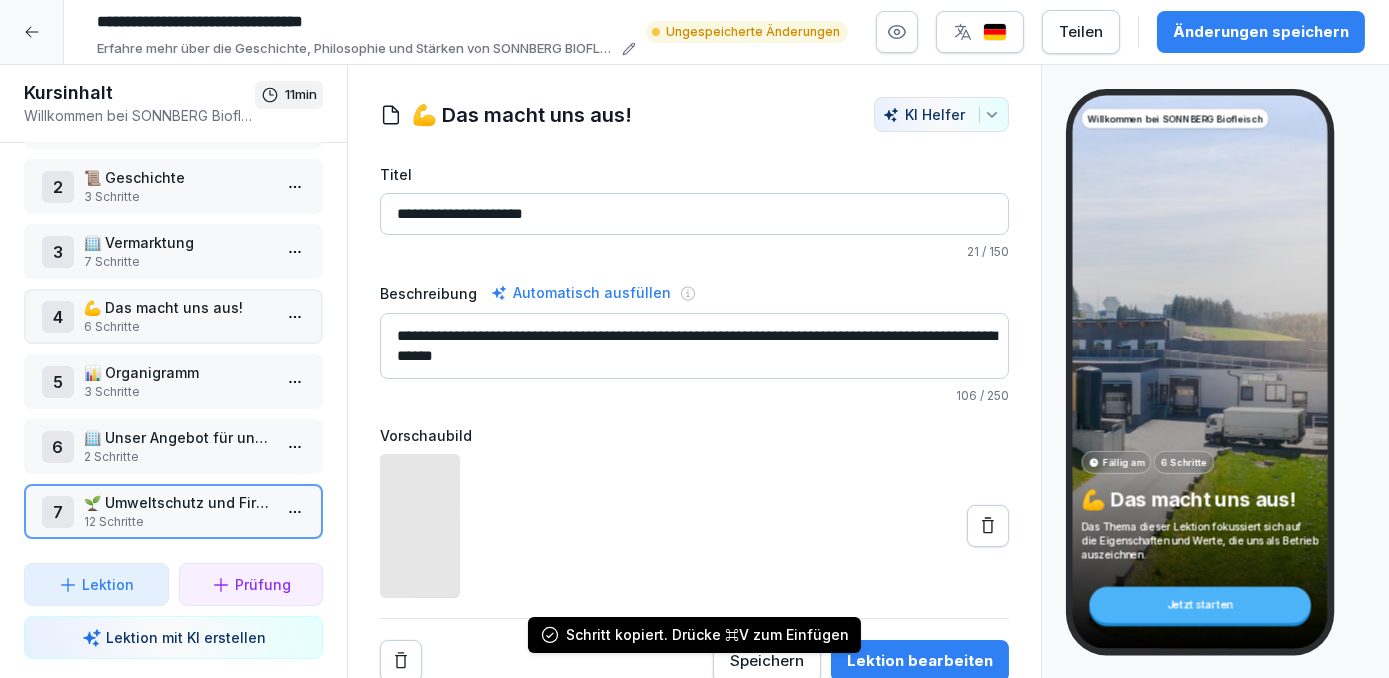 click on "6 Schritte" at bounding box center [177, 327] 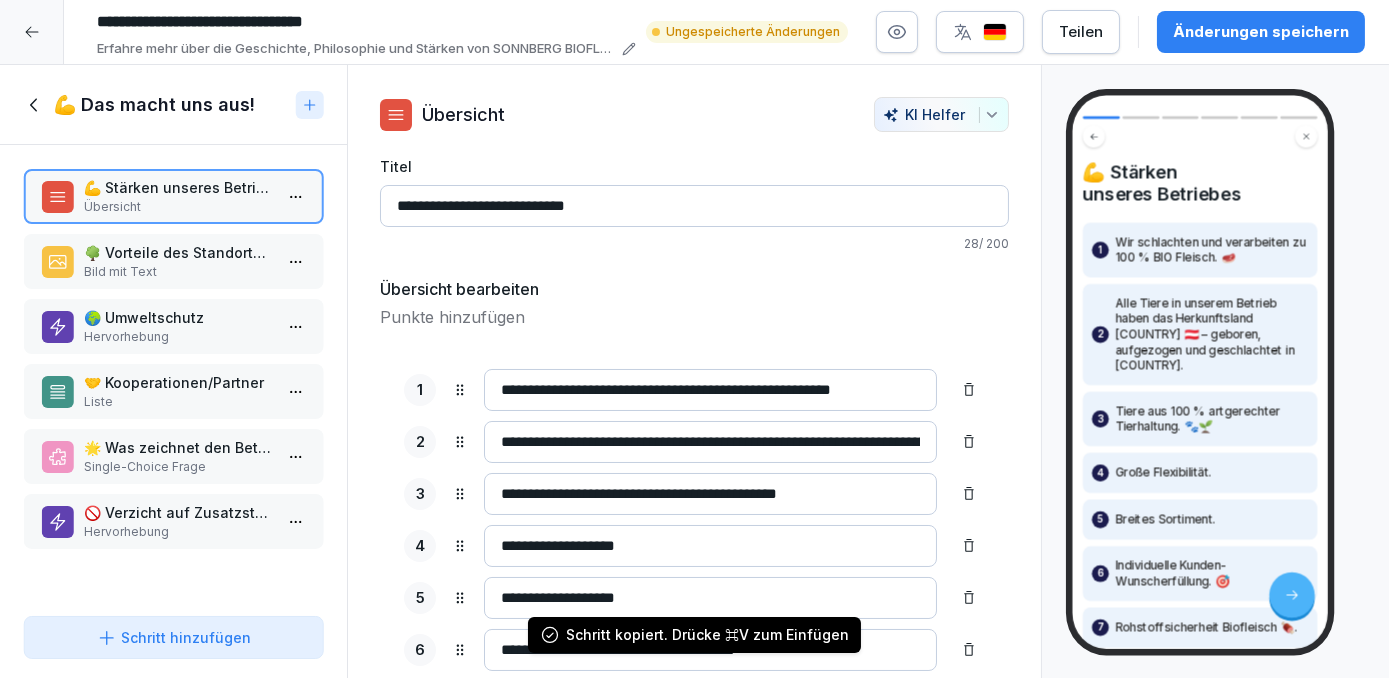 click on "💪 Stärken unseres Betriebes Übersicht 🌳 Vorteile des Standortes Unterweißenbach Bild mit Text 🌍 Umweltschutz Hervorhebung 🤝 Kooperationen/Partner Liste 🌟 Was zeichnet den Betrieb besonders aus? Single-Choice Frage 🚫 Verzicht auf Zusatzstoffe Hervorhebung
To pick up a draggable item, press the space bar.
While dragging, use the arrow keys to move the item.
Press space again to drop the item in its new position, or press escape to cancel." at bounding box center [173, 376] 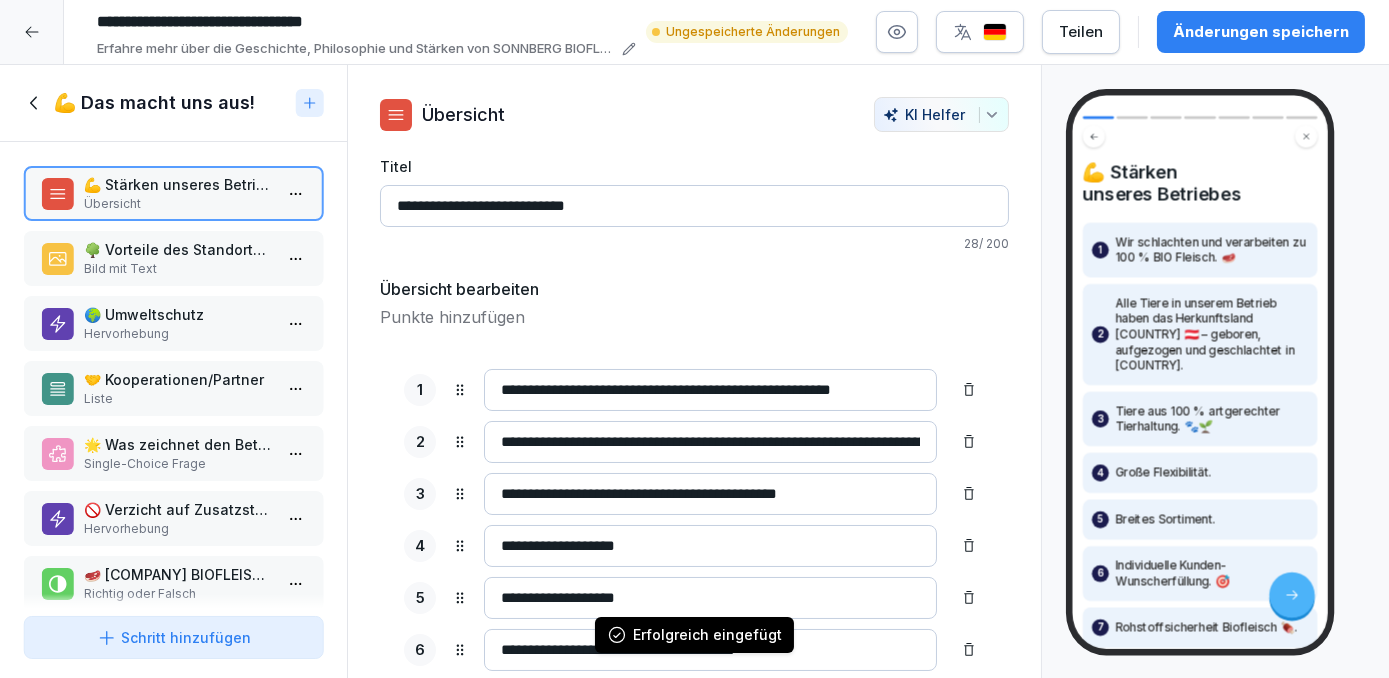 click 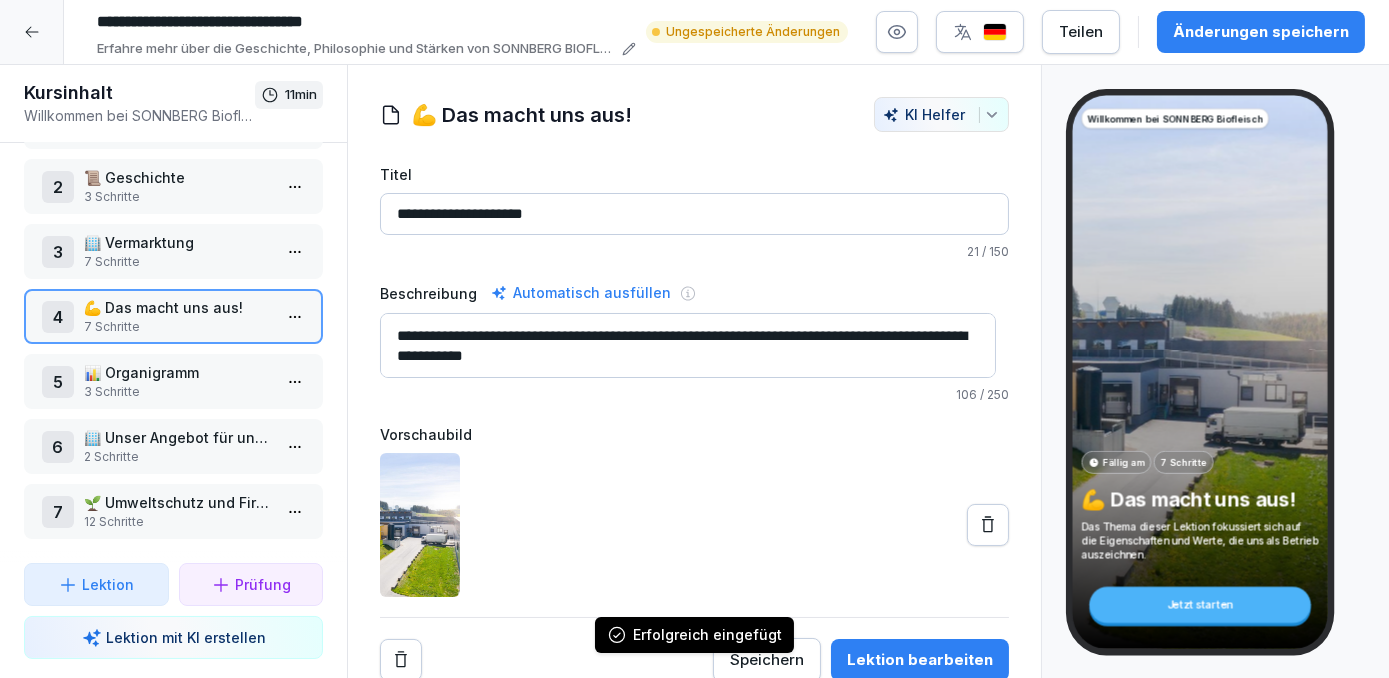 click on "🌱 Umweltschutz und Firmenphilosophie" at bounding box center (177, 502) 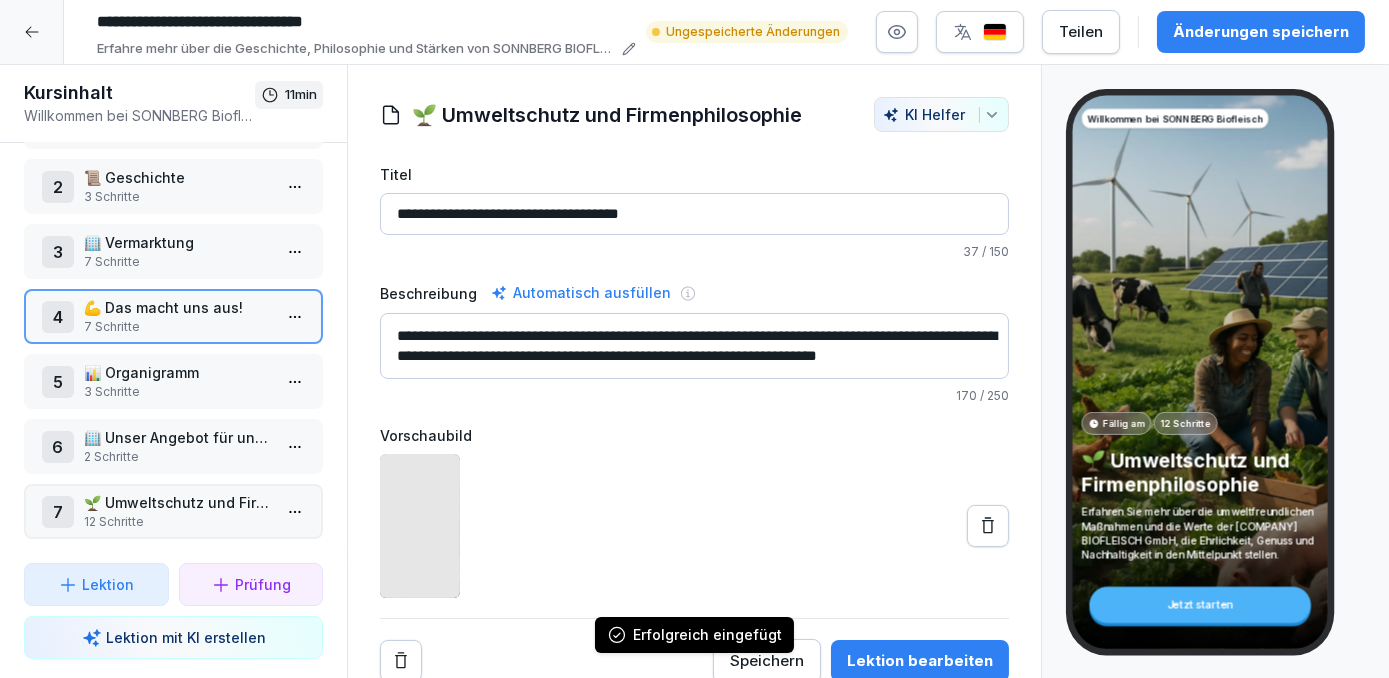 click on "🌱 Umweltschutz und Firmenphilosophie" at bounding box center (177, 502) 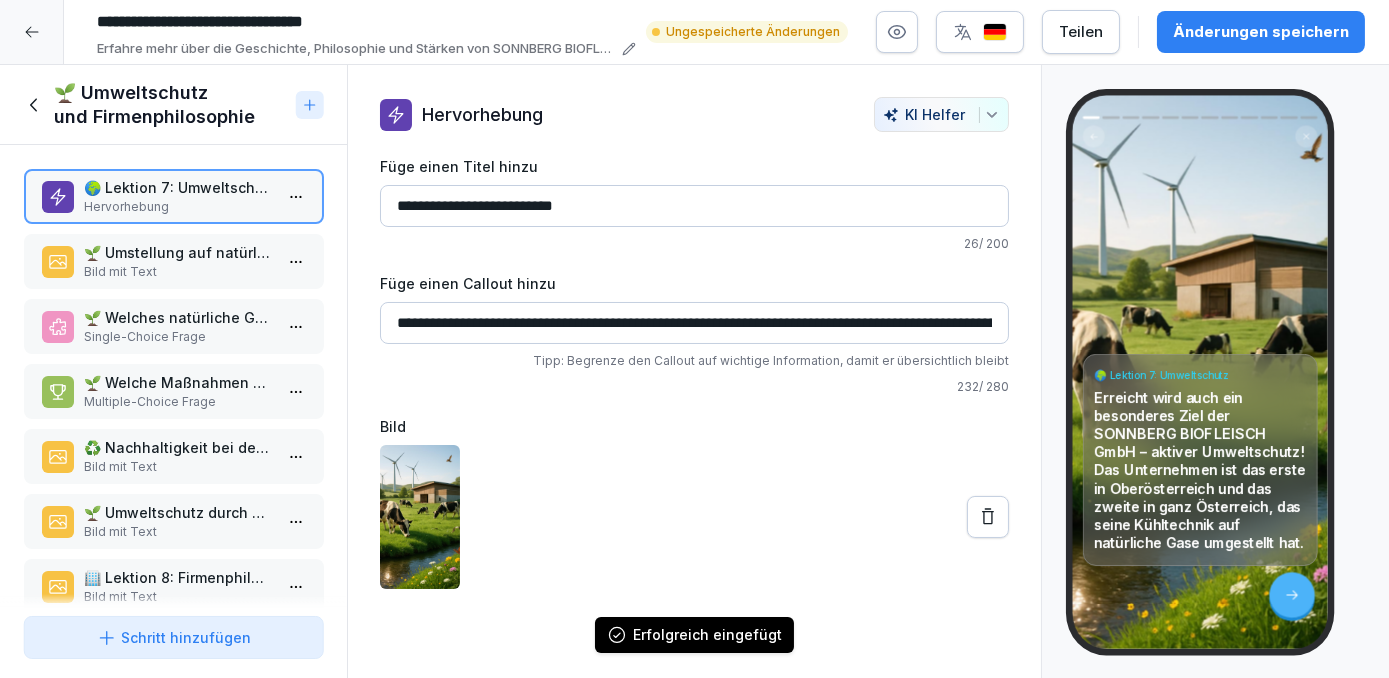 click on "🌱 Welches natürliche Gas verwendet SONNBERG BIOFLEISCH für seine Kühltechnik, um die Umwelt zu schützen? Single-Choice Frage" at bounding box center [173, 326] 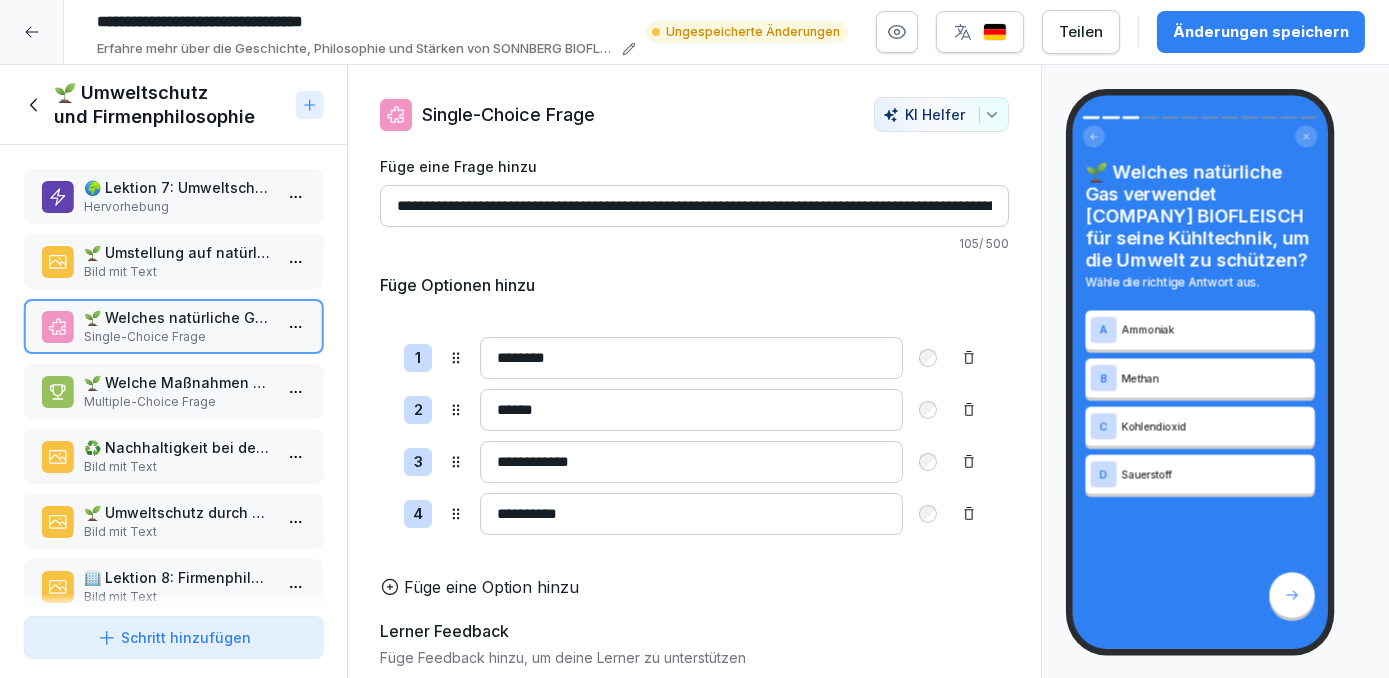 click on "🌱 Welche Maßnahmen ergreift SONNBERG BIOFLEISCH, um CO2-Emissionen zu reduzieren?" at bounding box center [177, 382] 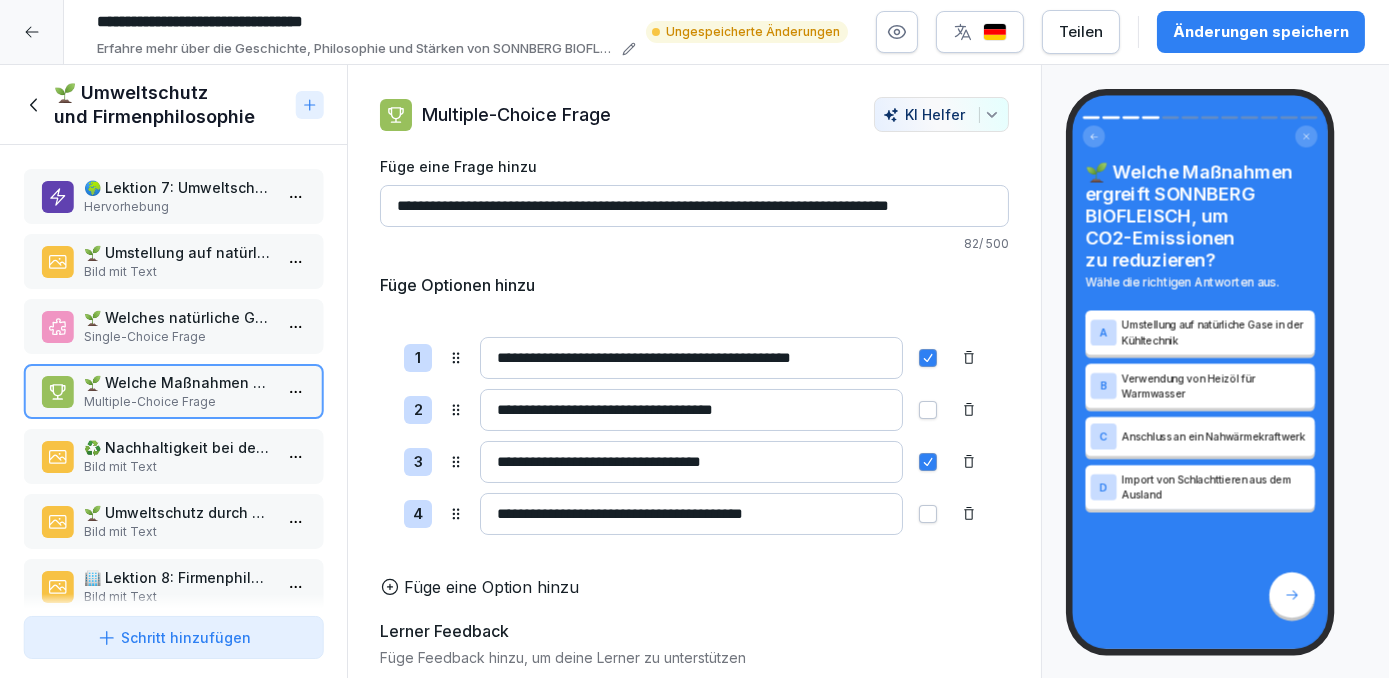 click on "♻️ Nachhaltigkeit bei der Wärme" at bounding box center (177, 447) 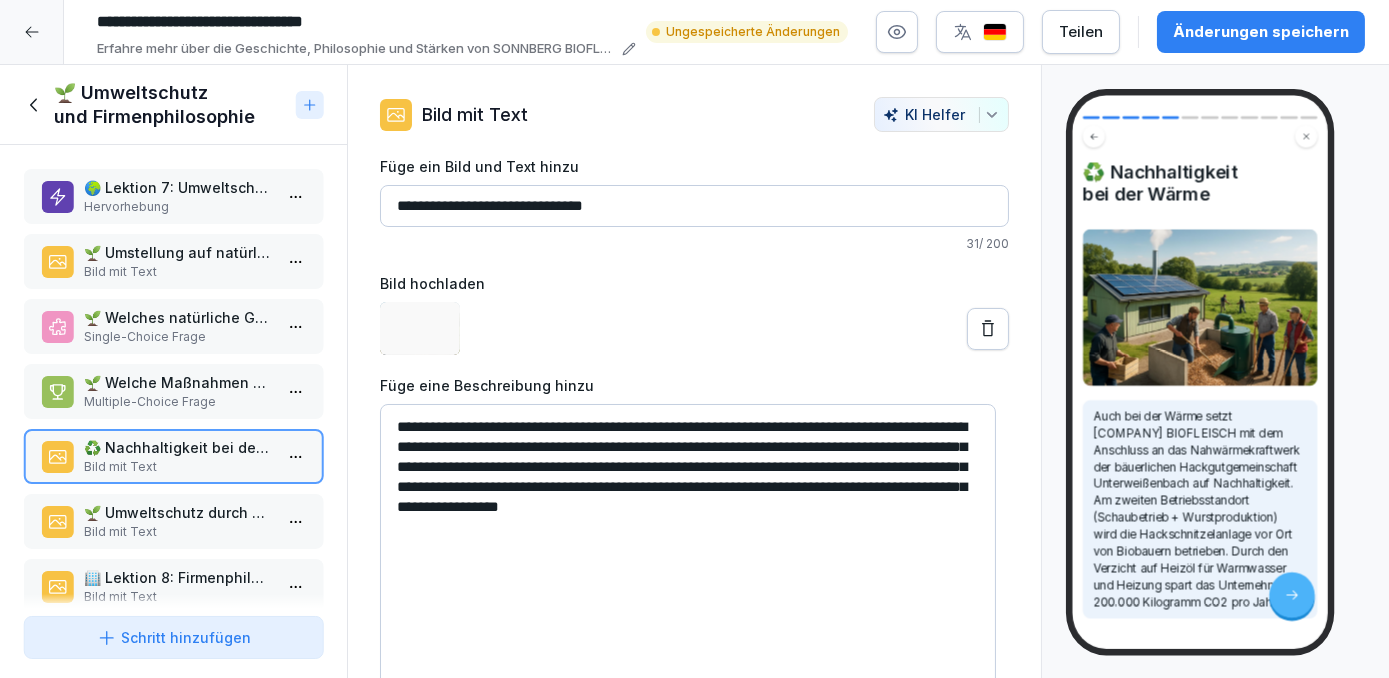 click on "🌱 Umstellung auf natürliche Gase" at bounding box center (177, 252) 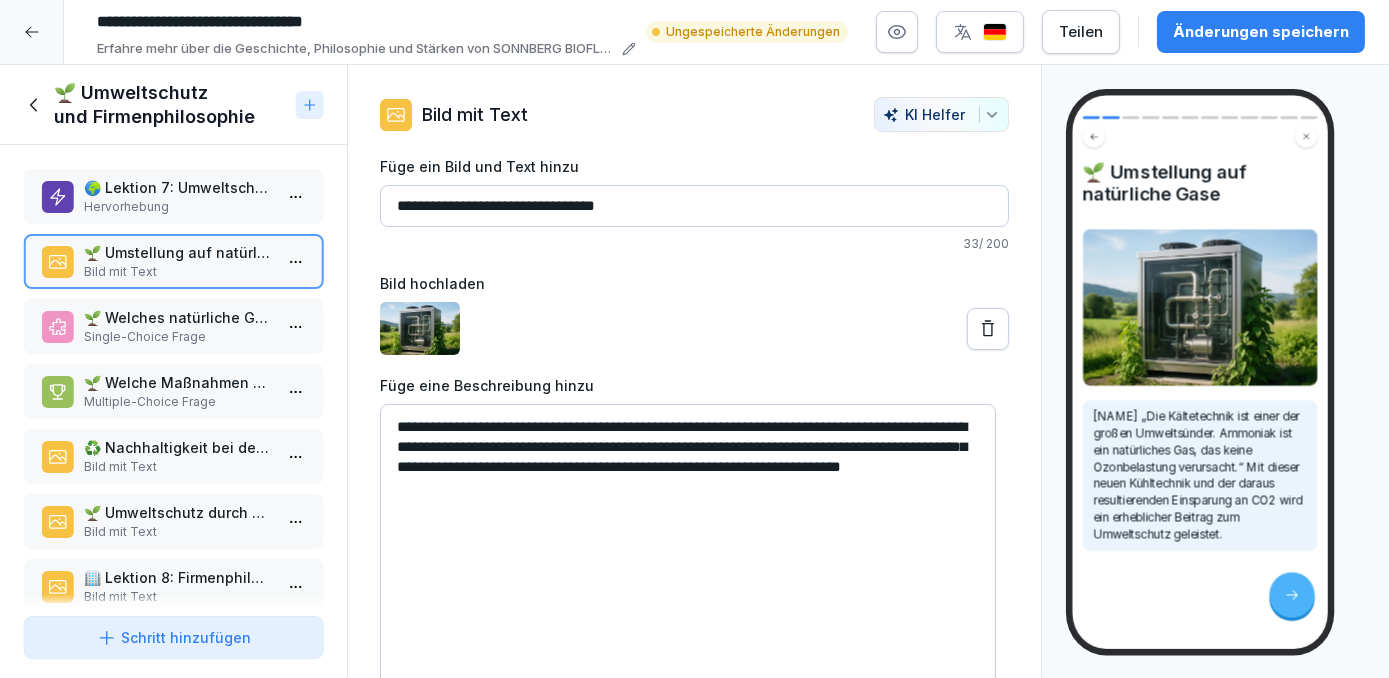 click 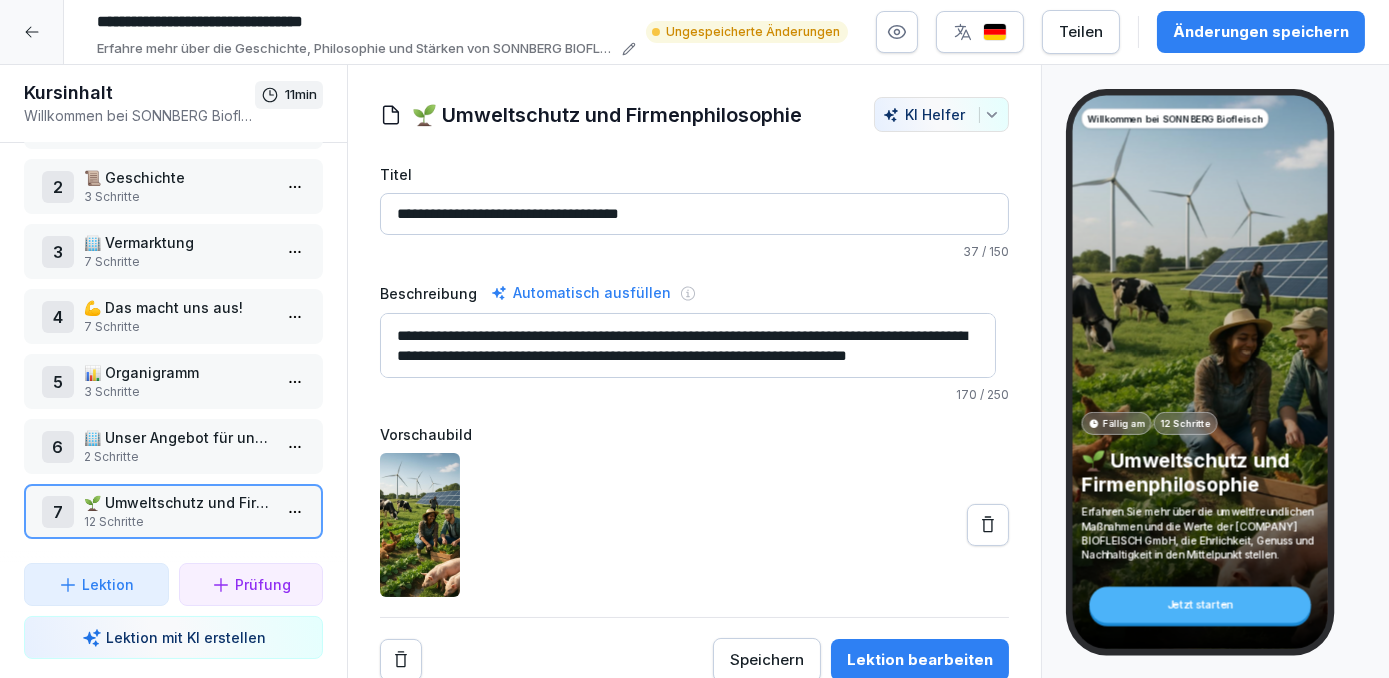 click on "**********" at bounding box center (694, 339) 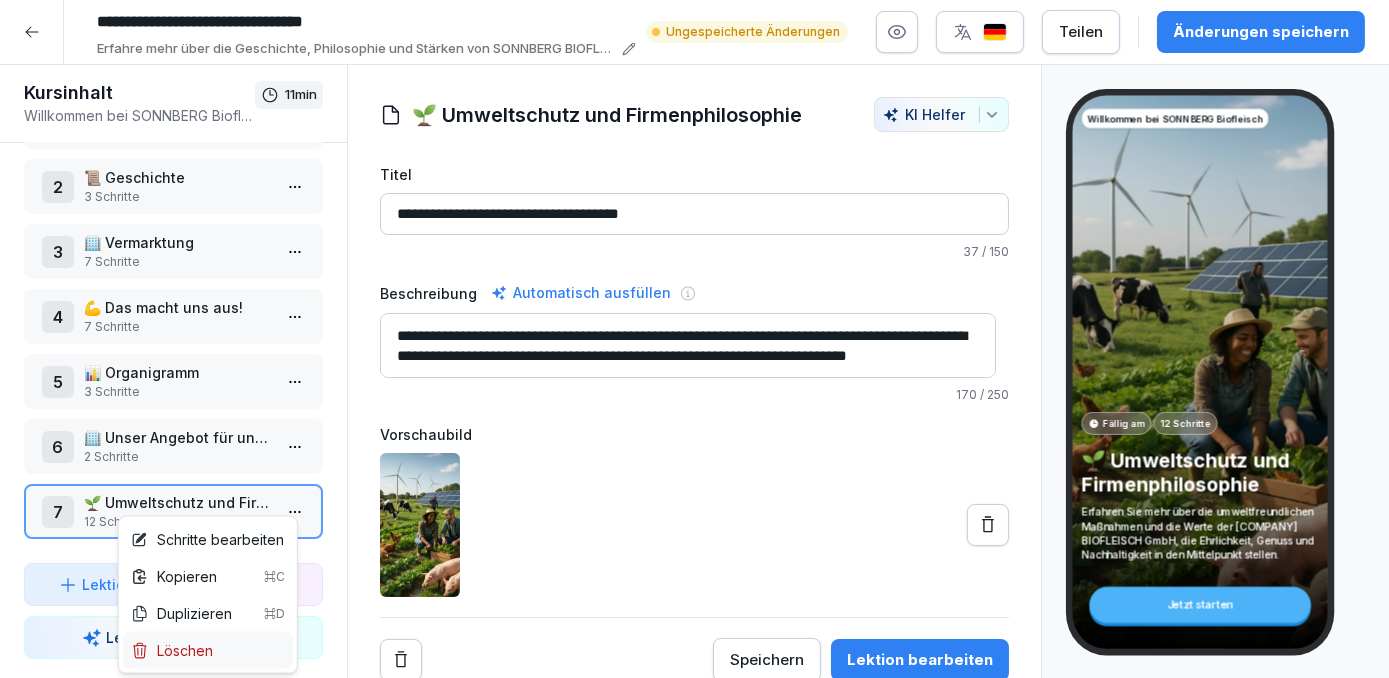 click on "Löschen" at bounding box center [208, 650] 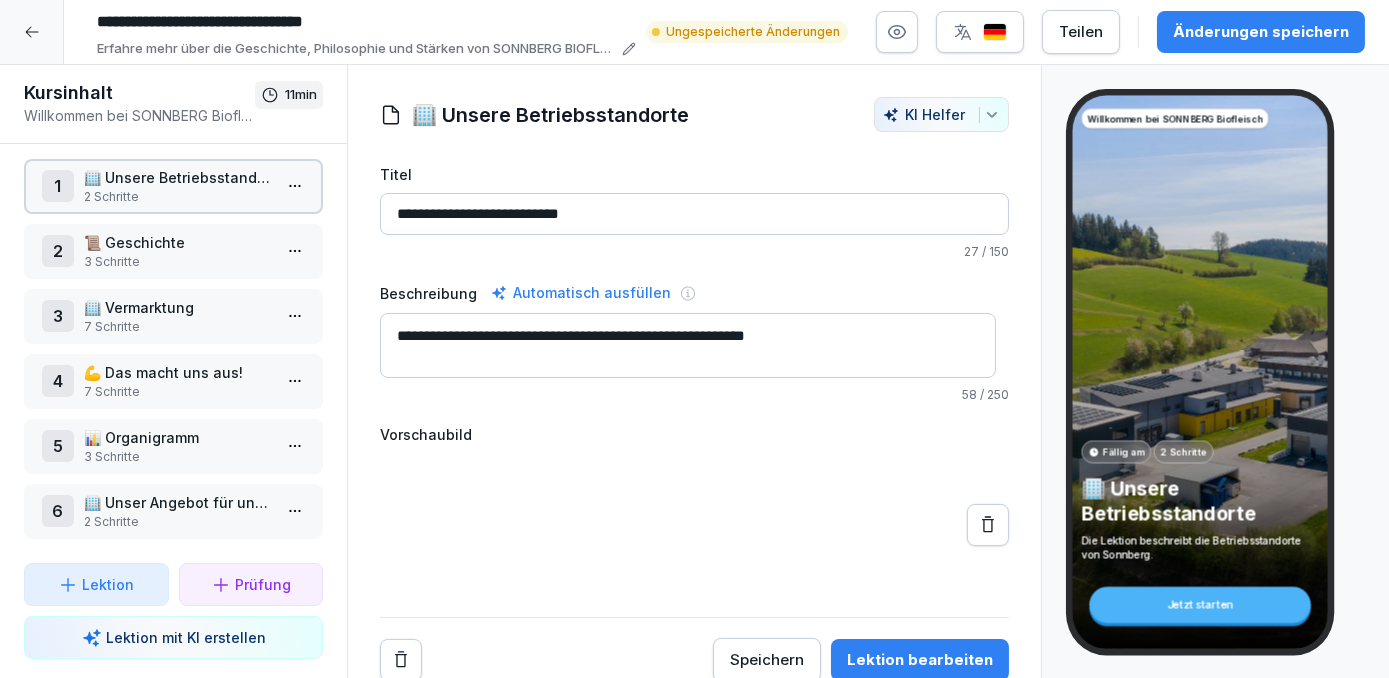 scroll, scrollTop: 14, scrollLeft: 0, axis: vertical 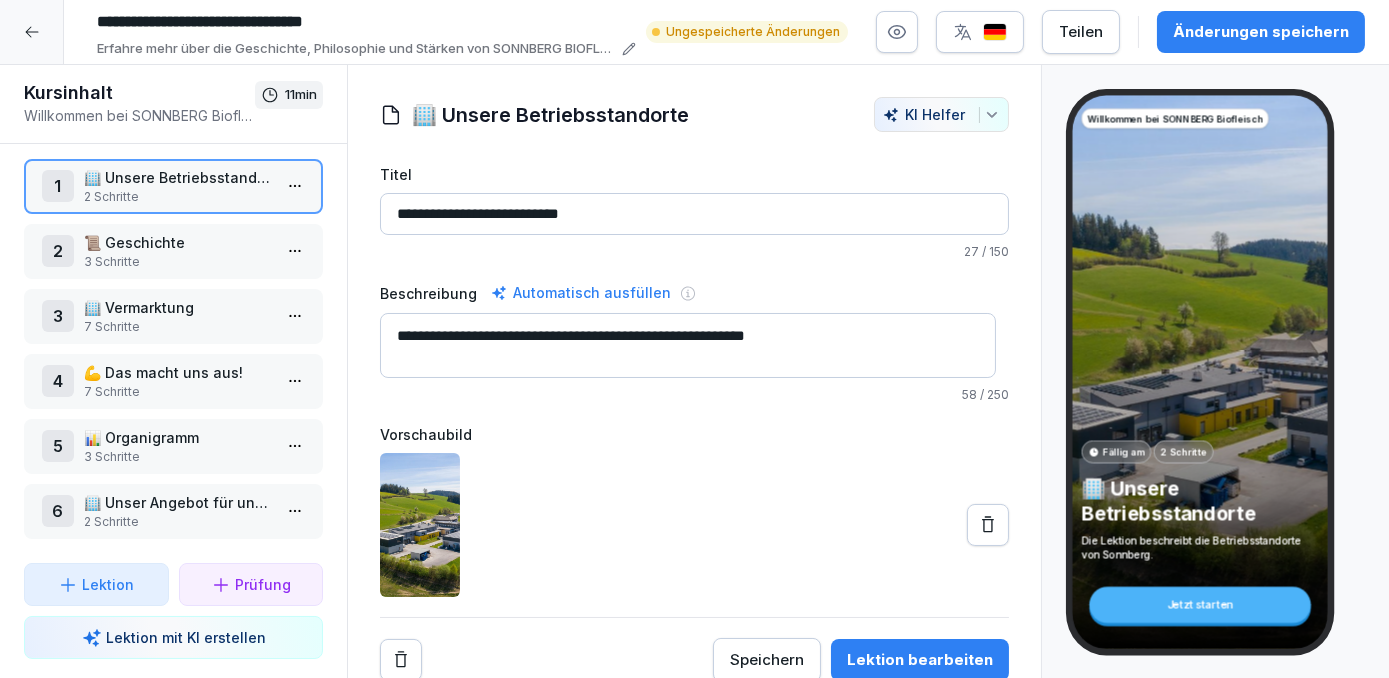 click on "🏢 Unser Angebot für unsere Mitarbeiter" at bounding box center [177, 502] 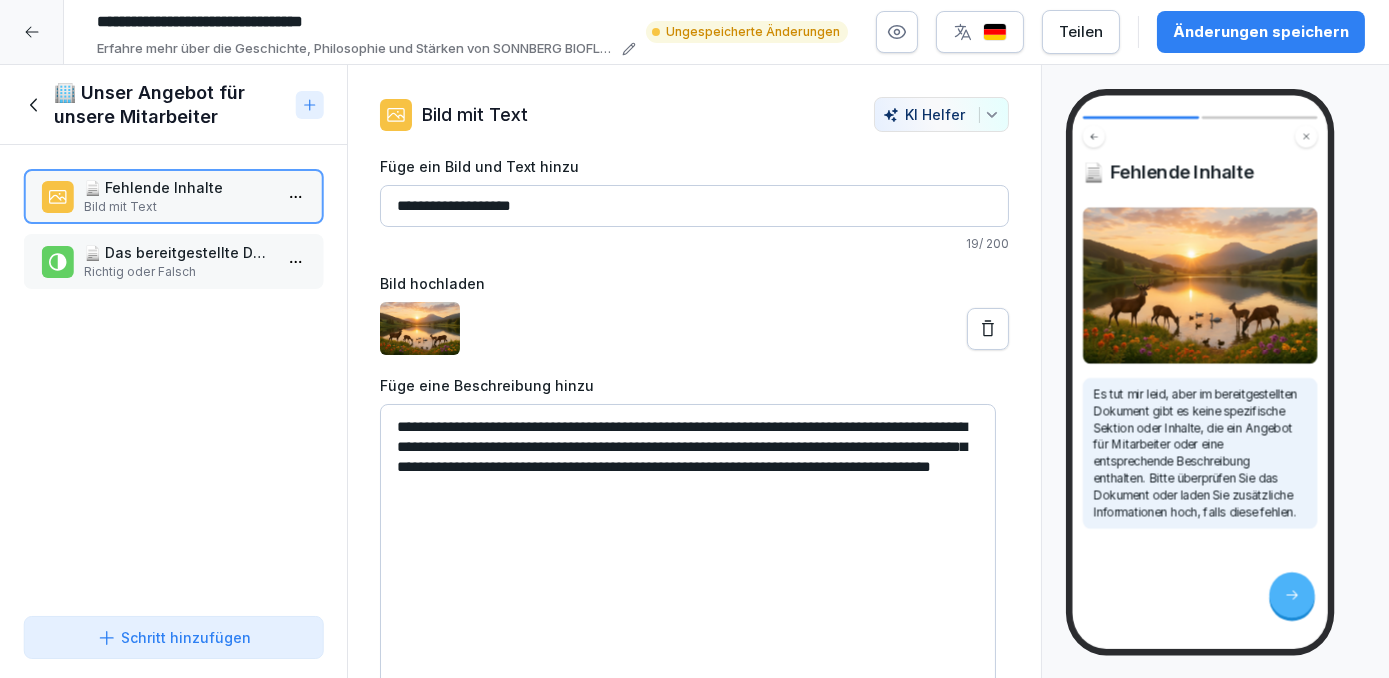 click 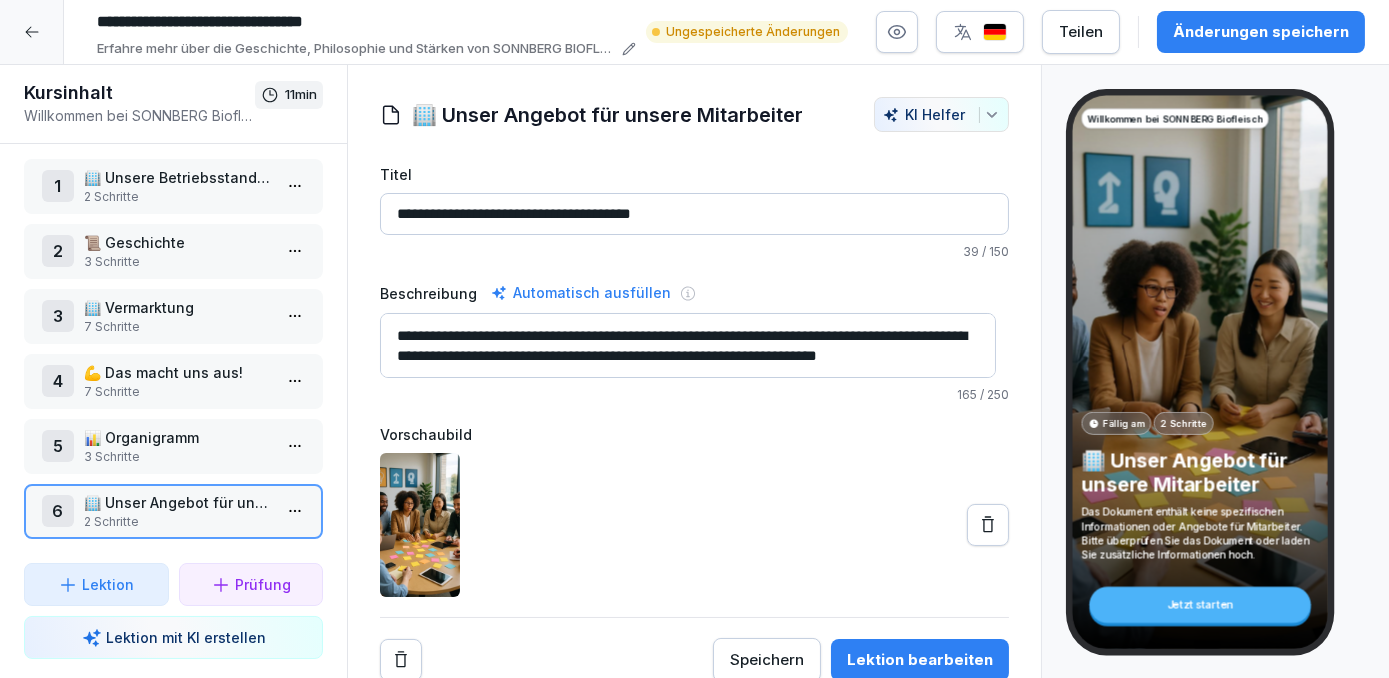 click on "🏢 Vermarktung" at bounding box center (177, 307) 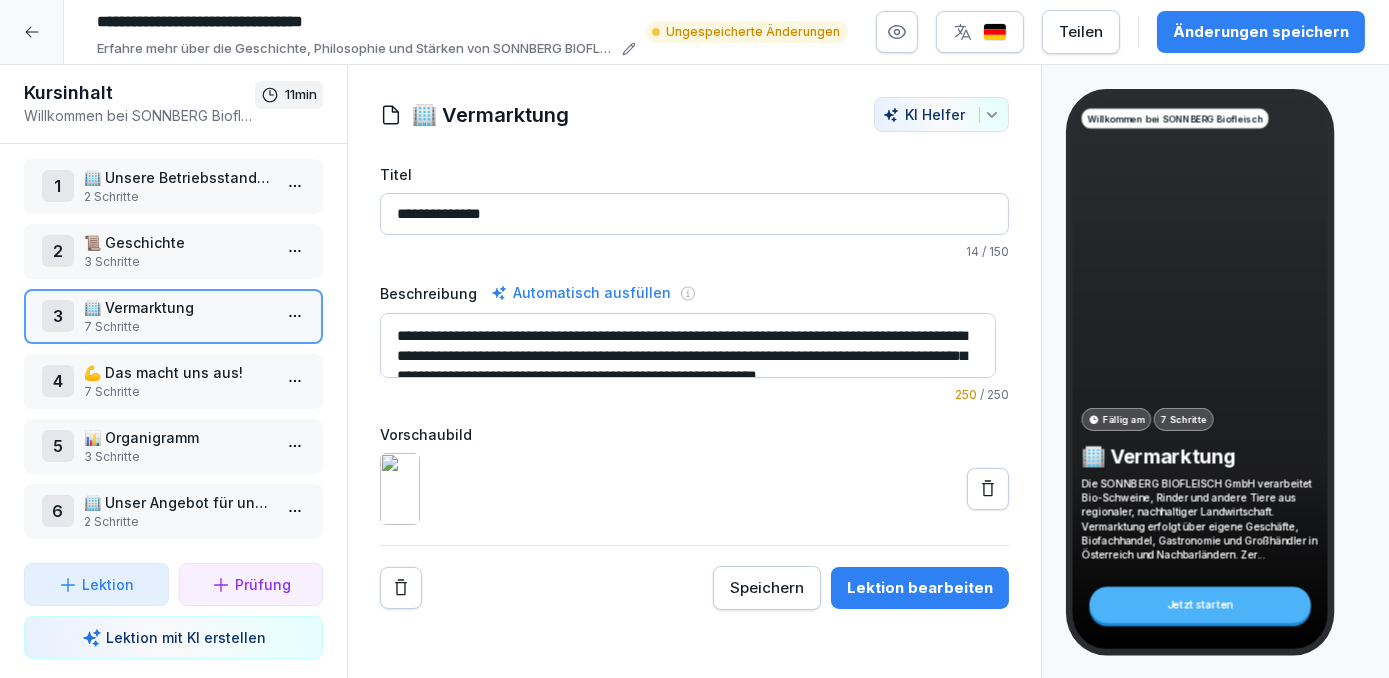click on "💪 Das macht uns aus!" at bounding box center [177, 372] 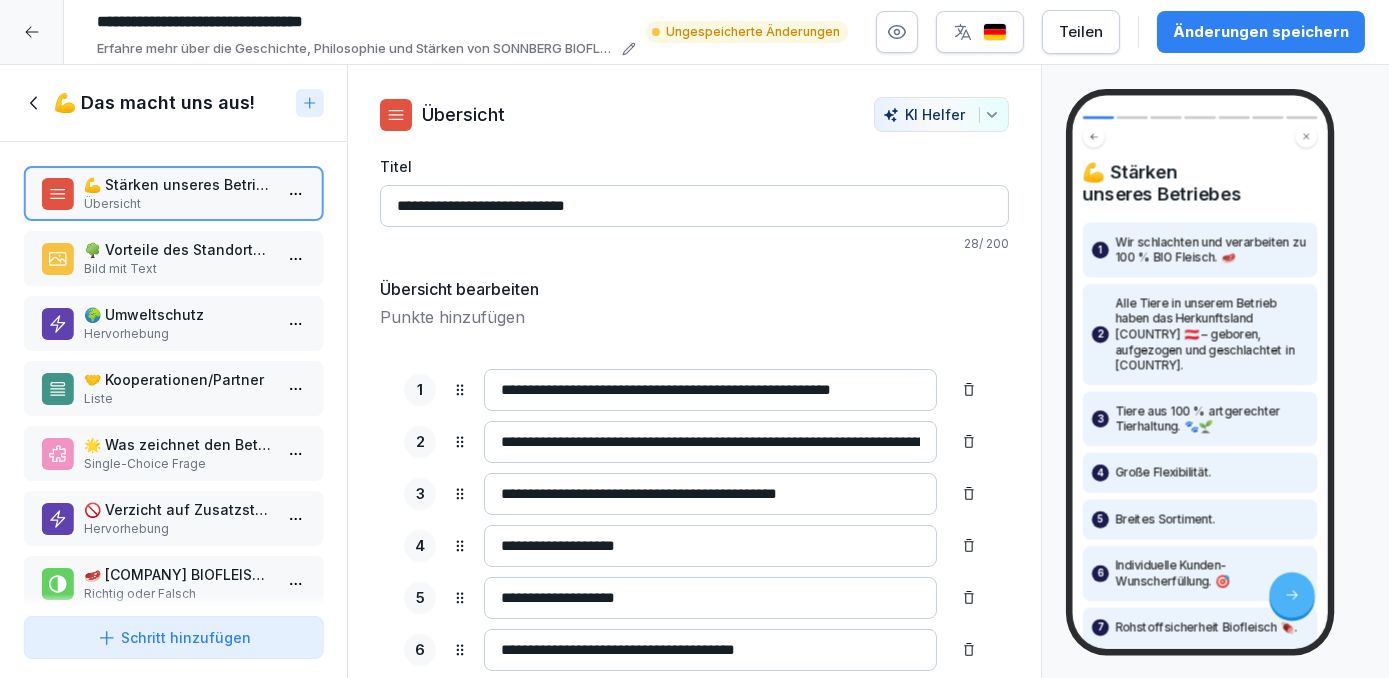 click on "Hervorhebung" at bounding box center [177, 529] 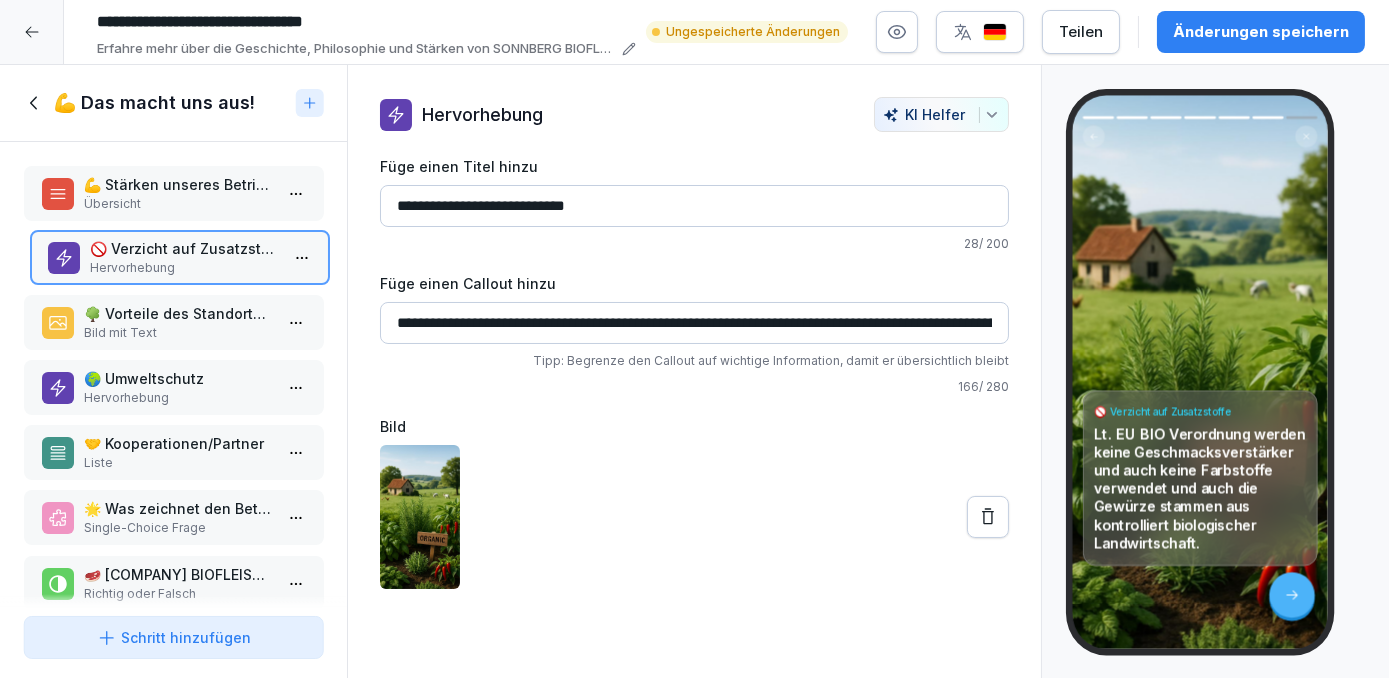 drag, startPoint x: 161, startPoint y: 515, endPoint x: 165, endPoint y: 253, distance: 262.03052 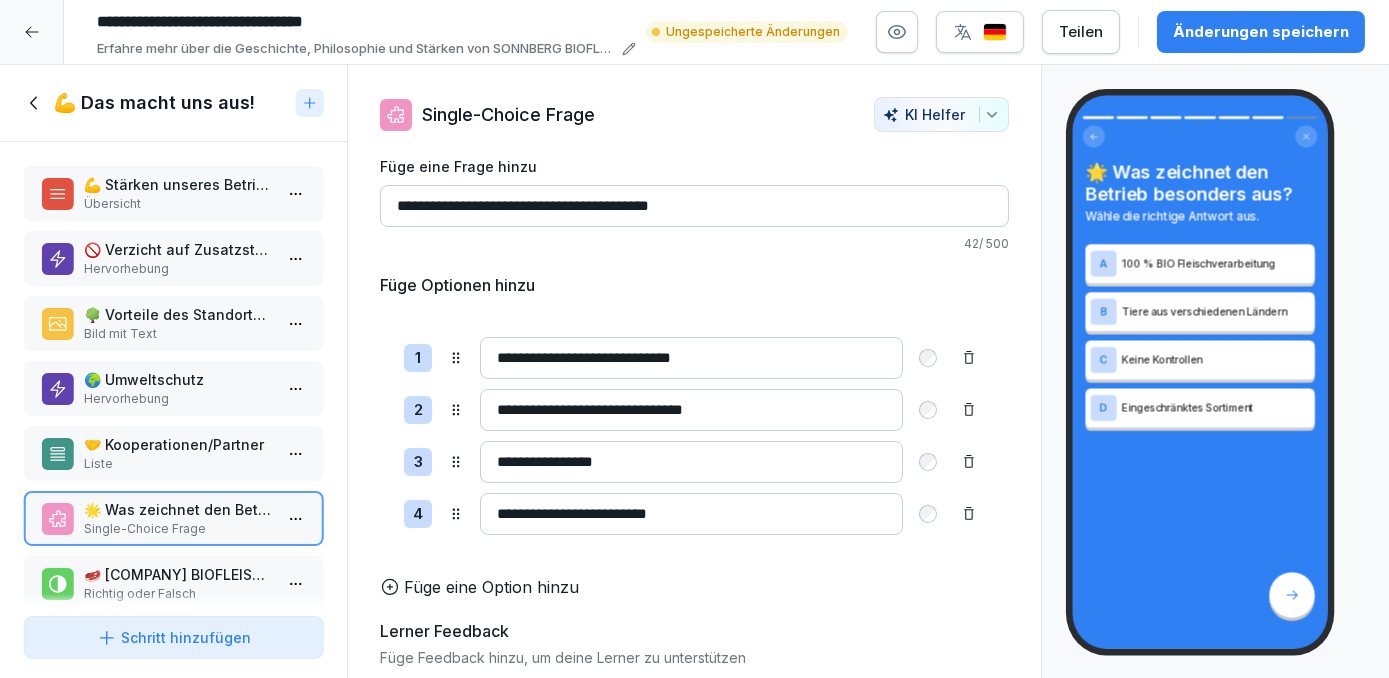 click on "💪 Stärken unseres Betriebes" at bounding box center (177, 184) 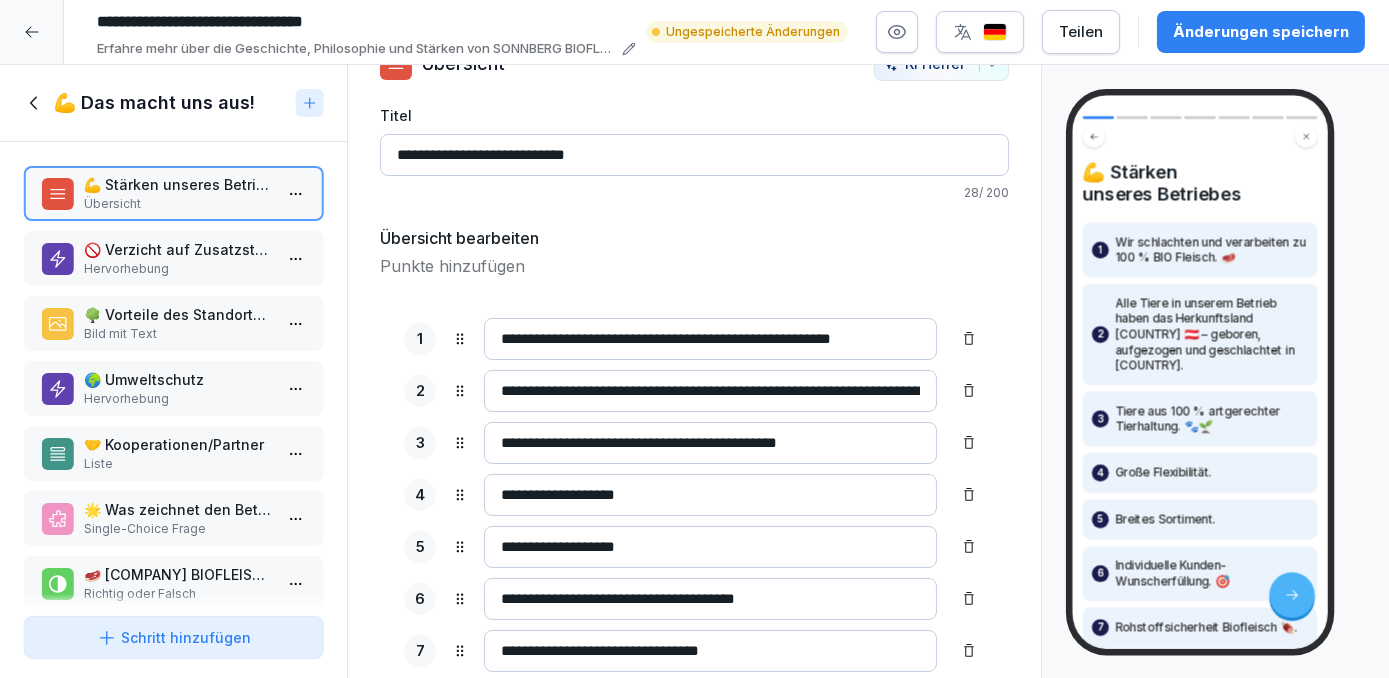 scroll, scrollTop: 0, scrollLeft: 0, axis: both 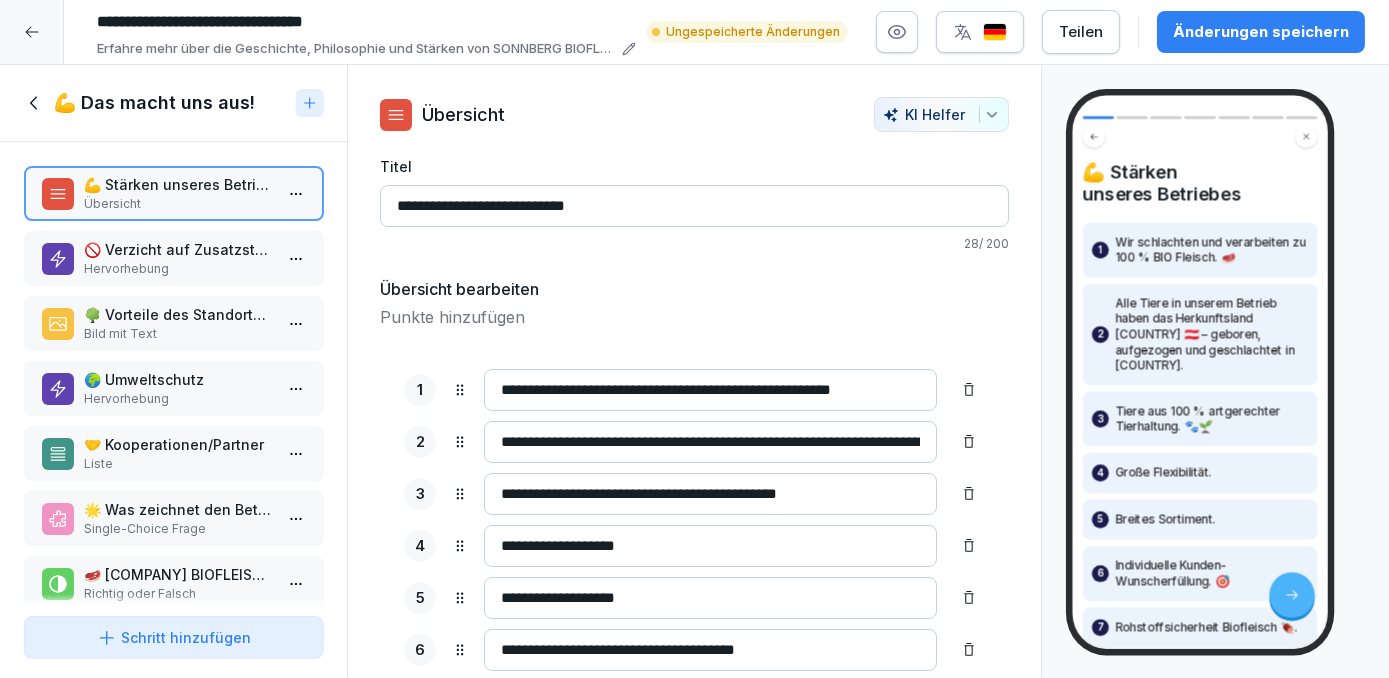 click on "🚫 Verzicht auf Zusatzstoffe" at bounding box center (177, 249) 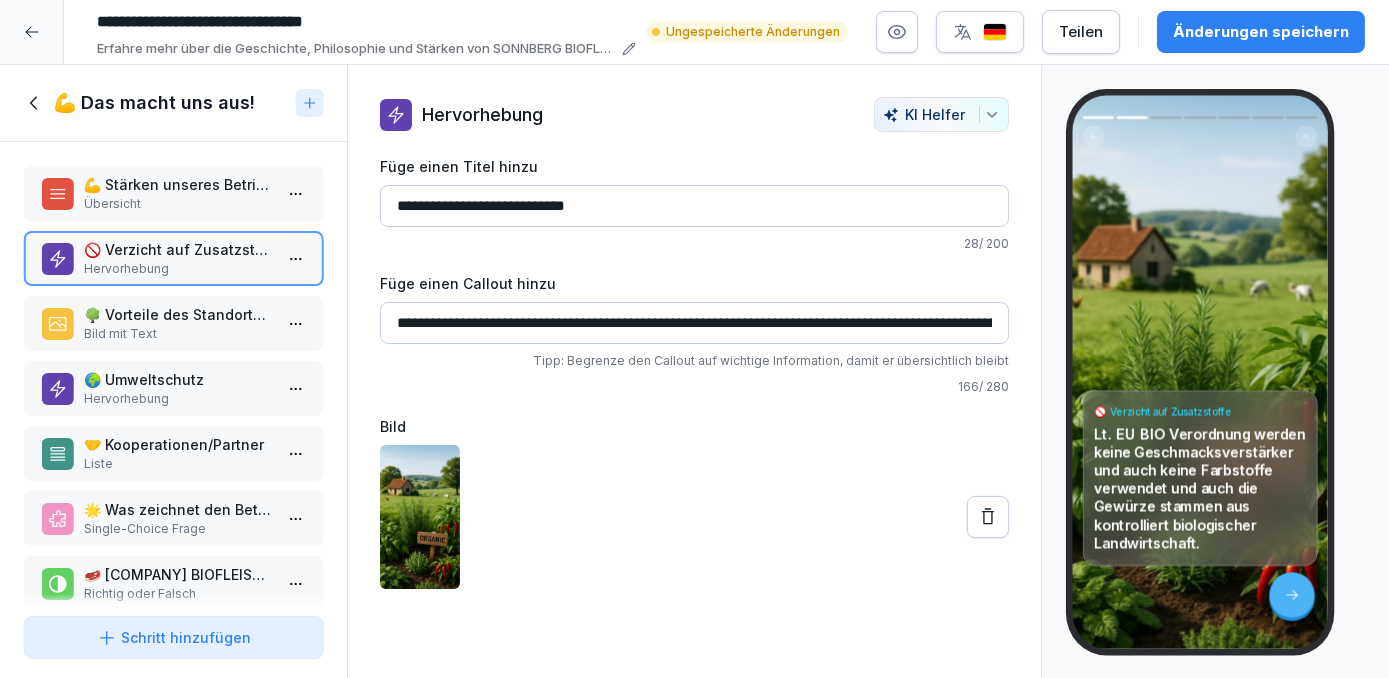 click on "Bild mit Text" at bounding box center (177, 334) 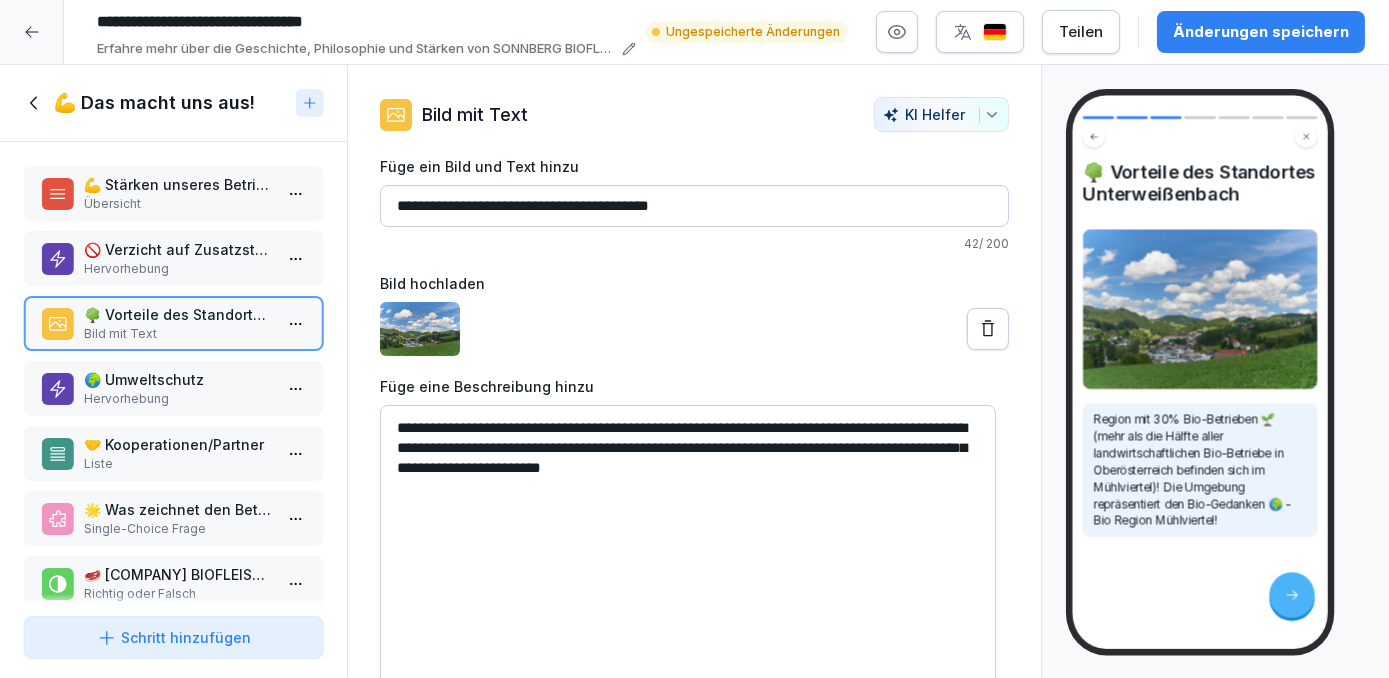 click on "🚫 Verzicht auf Zusatzstoffe" at bounding box center (177, 249) 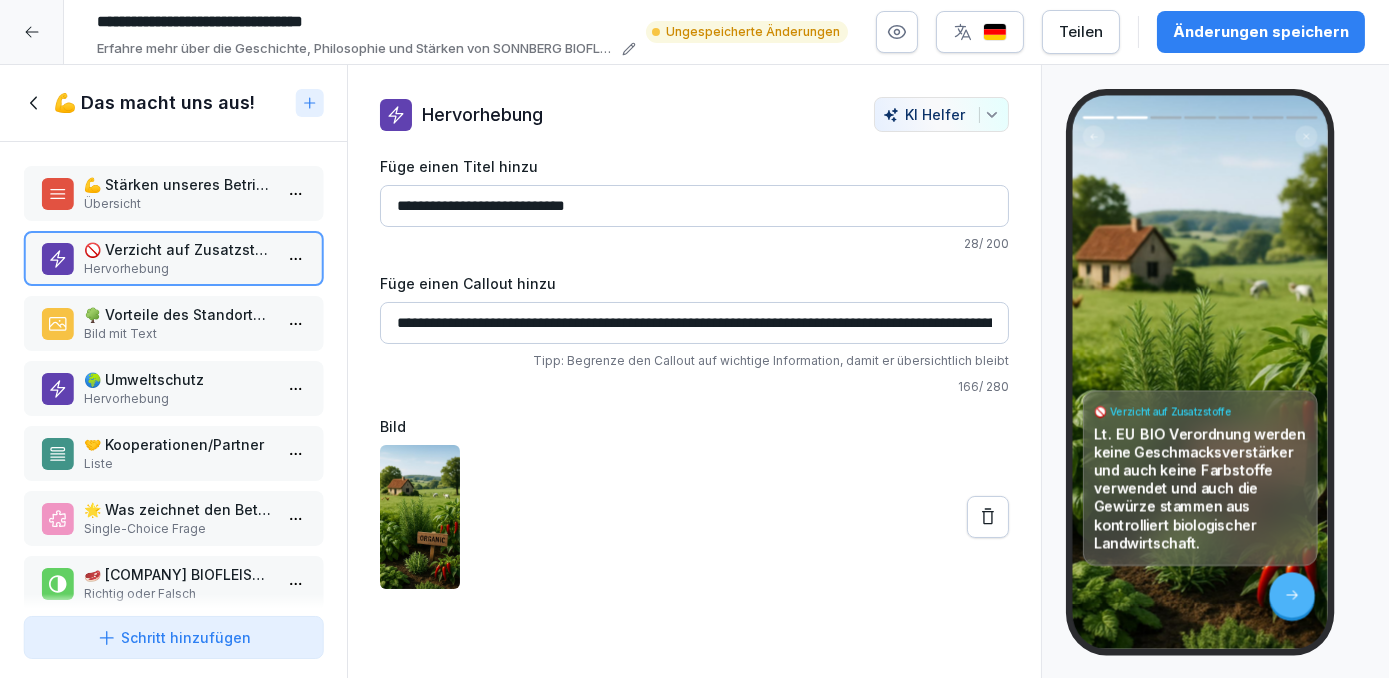 click on "**********" at bounding box center (694, 323) 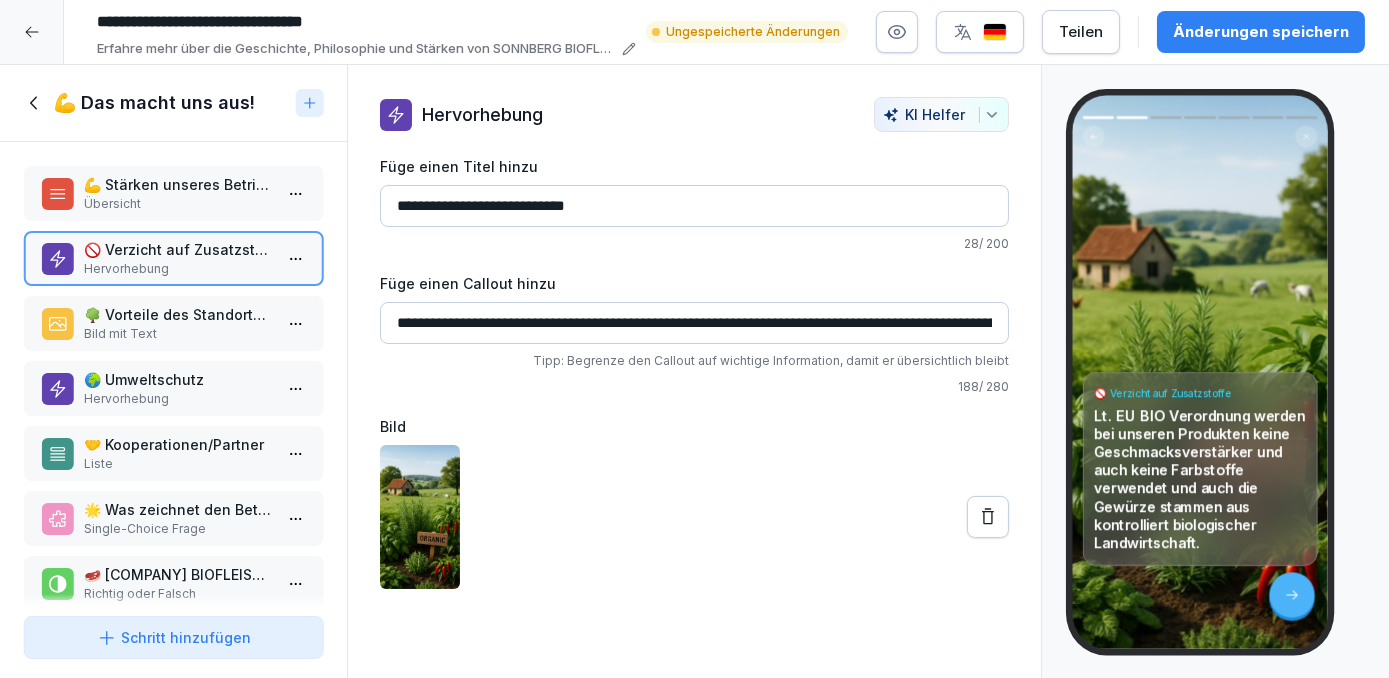 type on "**********" 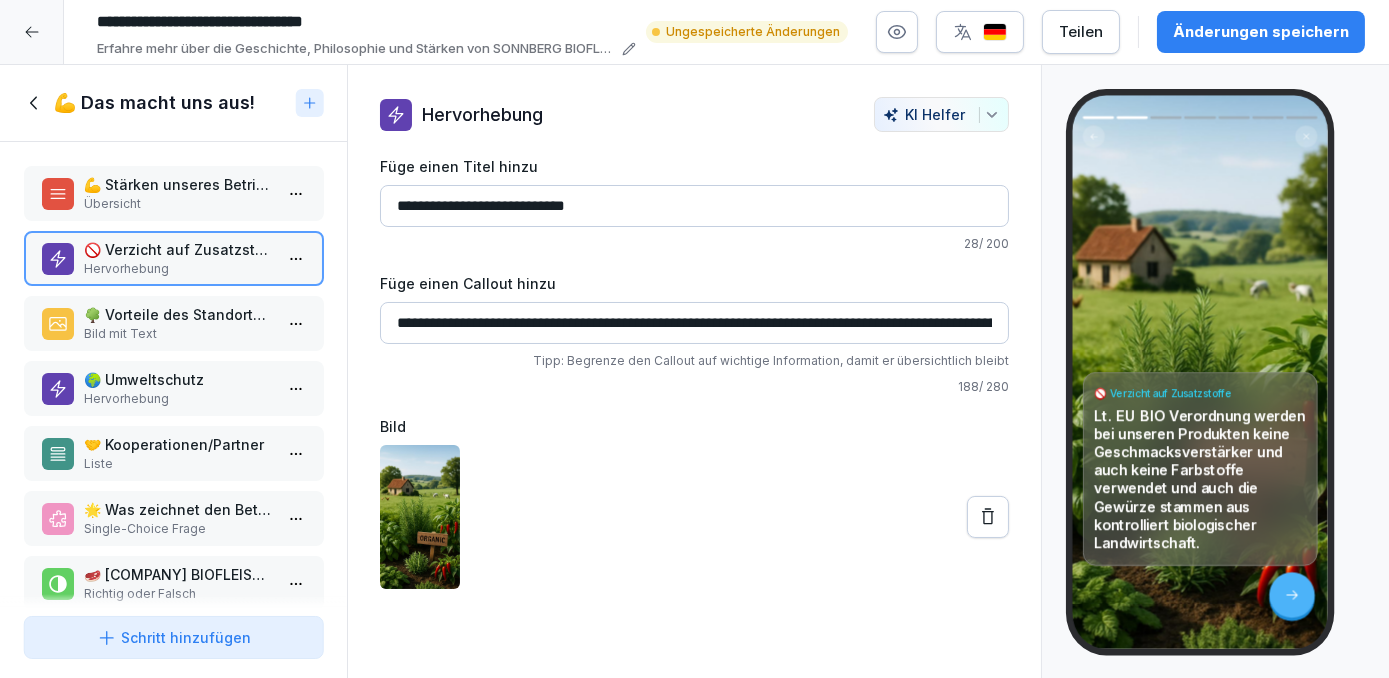 click on "Bild mit Text" at bounding box center (177, 334) 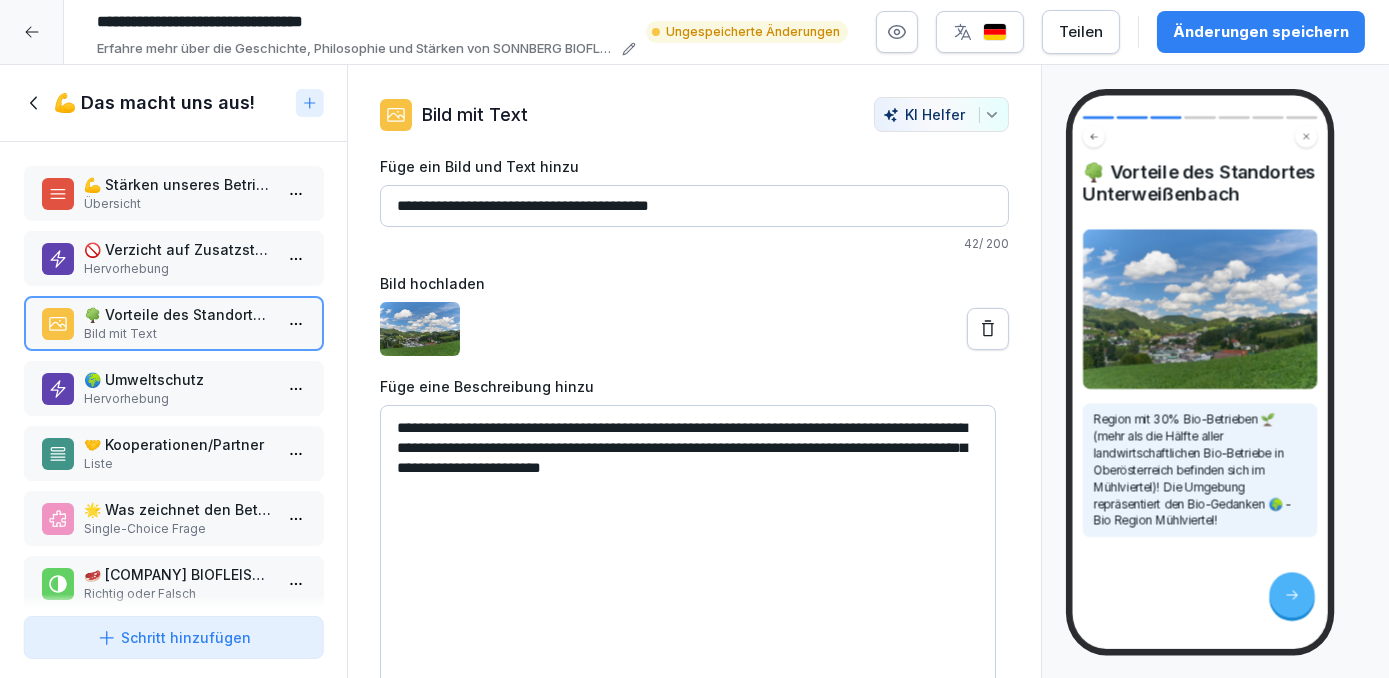 click on "🌍 Umweltschutz" at bounding box center [177, 379] 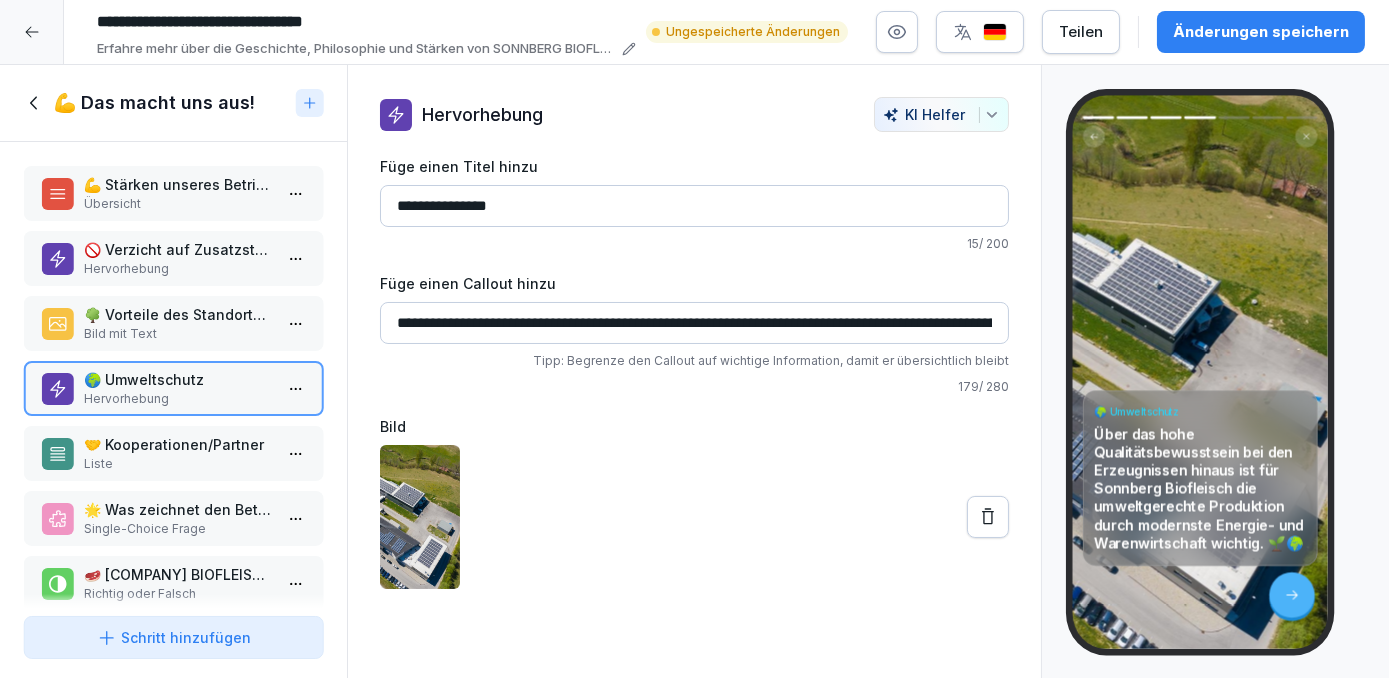 click on "🤝 Kooperationen/Partner" at bounding box center [177, 444] 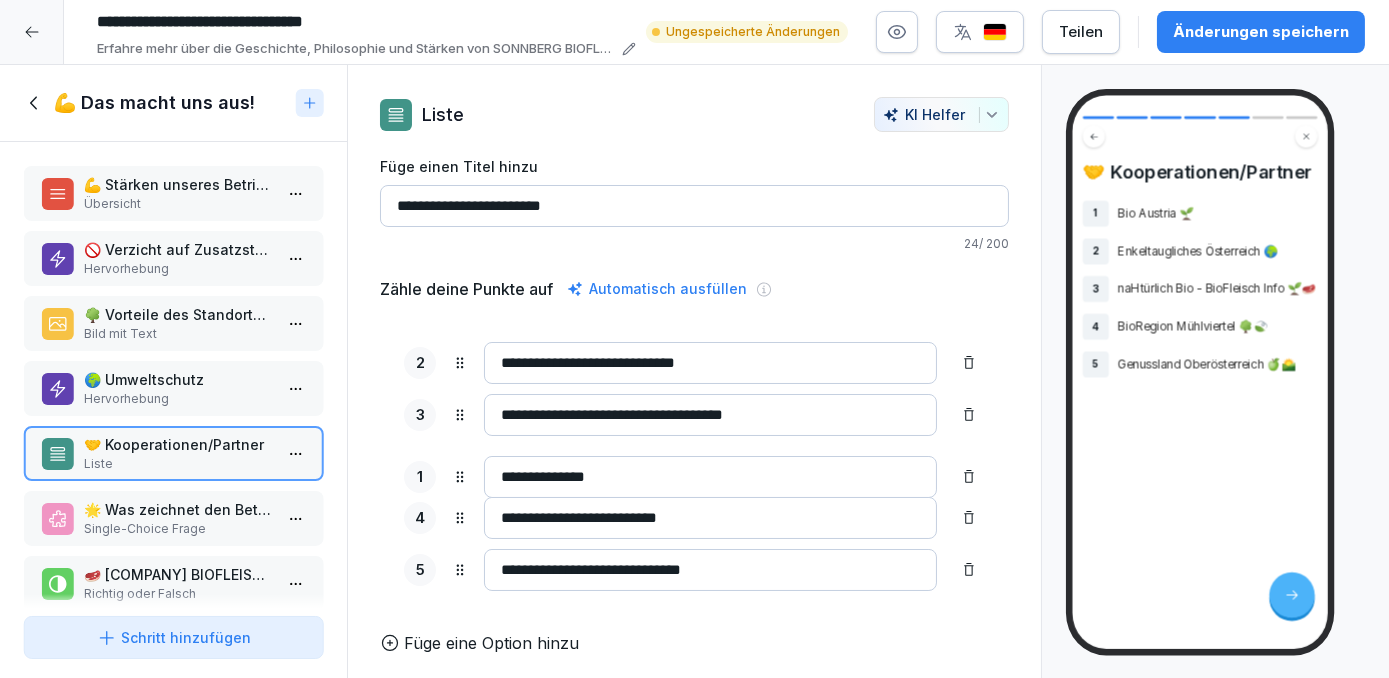 drag, startPoint x: 455, startPoint y: 360, endPoint x: 452, endPoint y: 475, distance: 115.03912 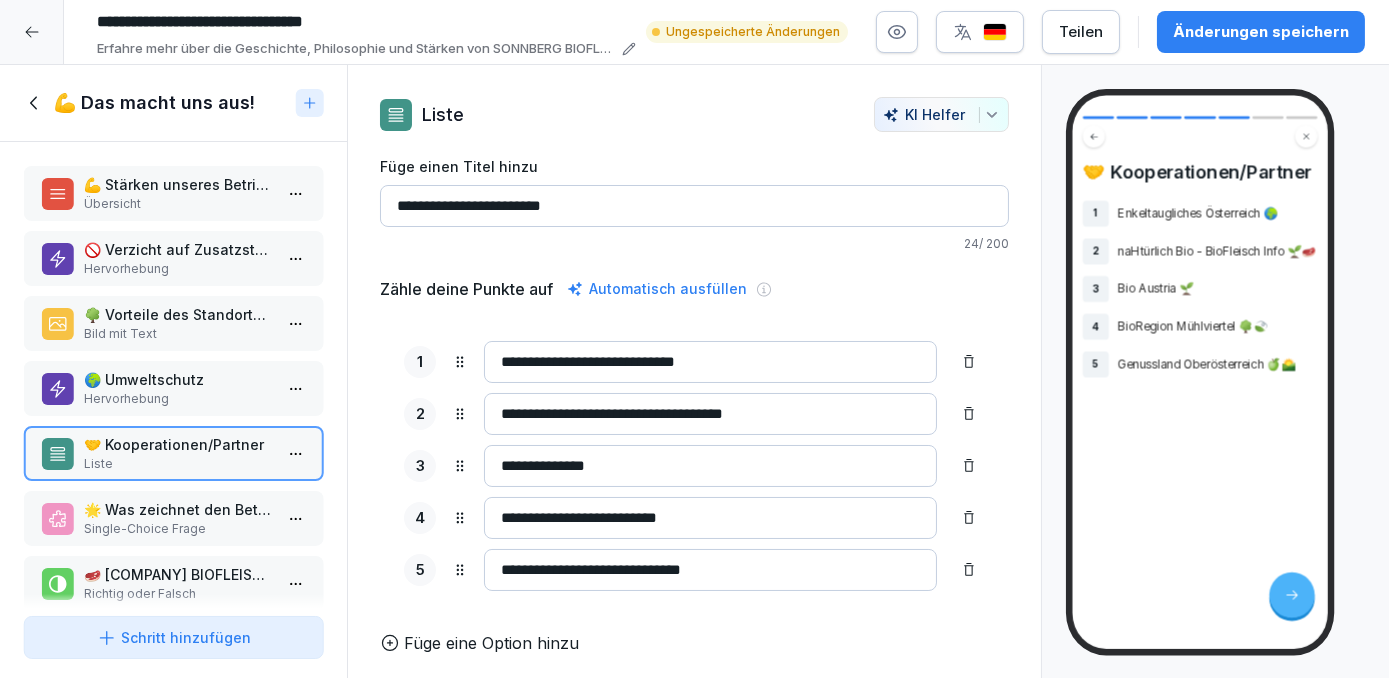 click on "Single-Choice Frage" at bounding box center [177, 529] 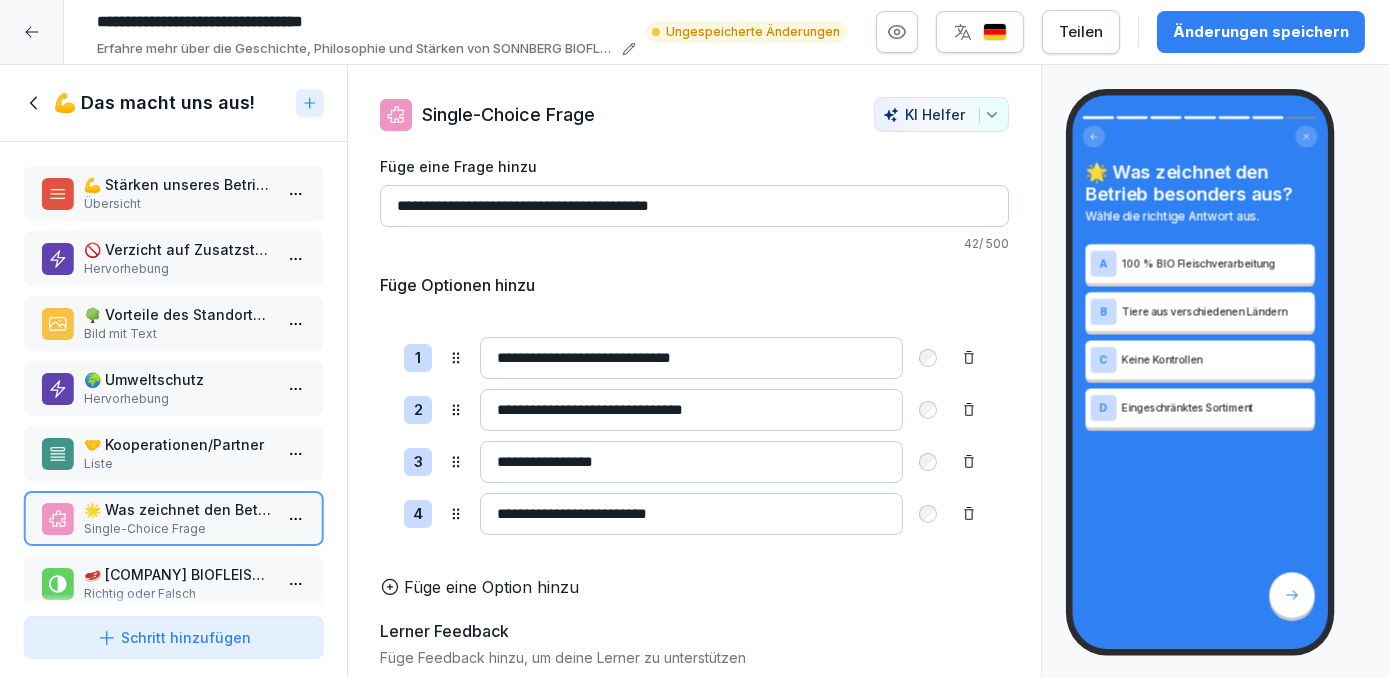 click on "Richtig oder Falsch" at bounding box center (177, 594) 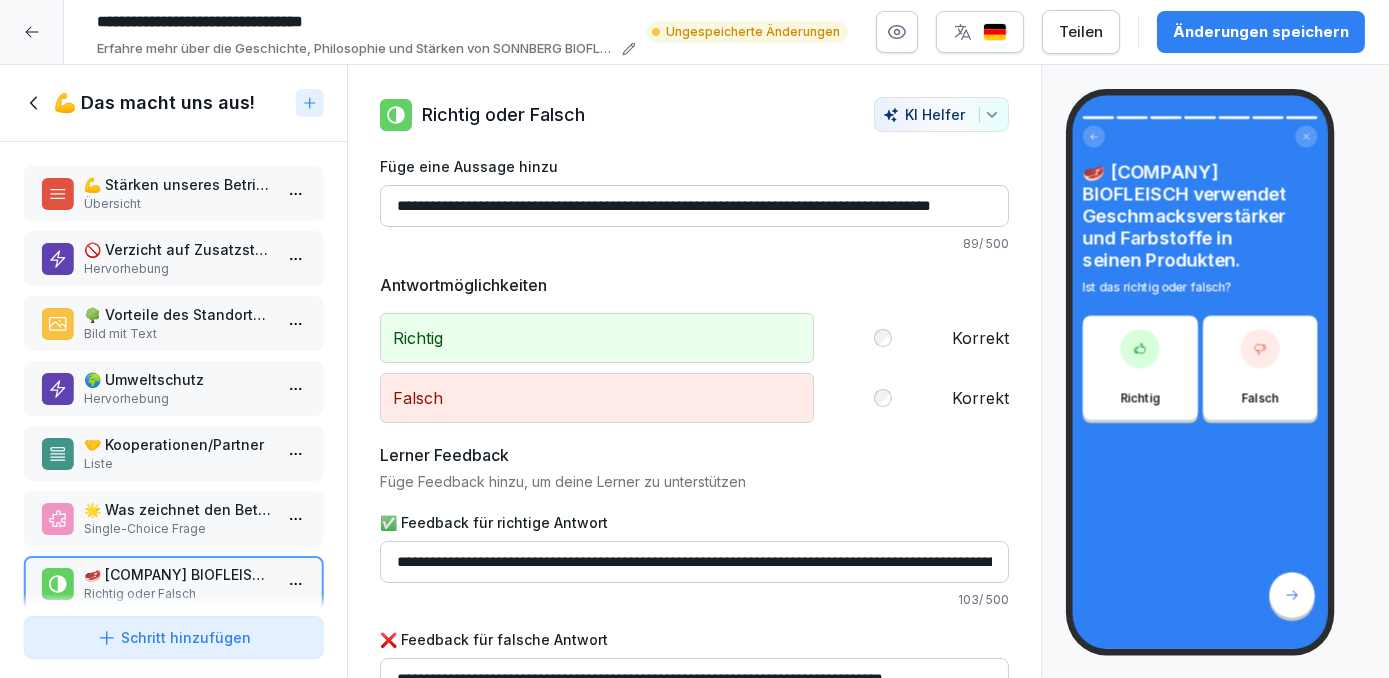 click 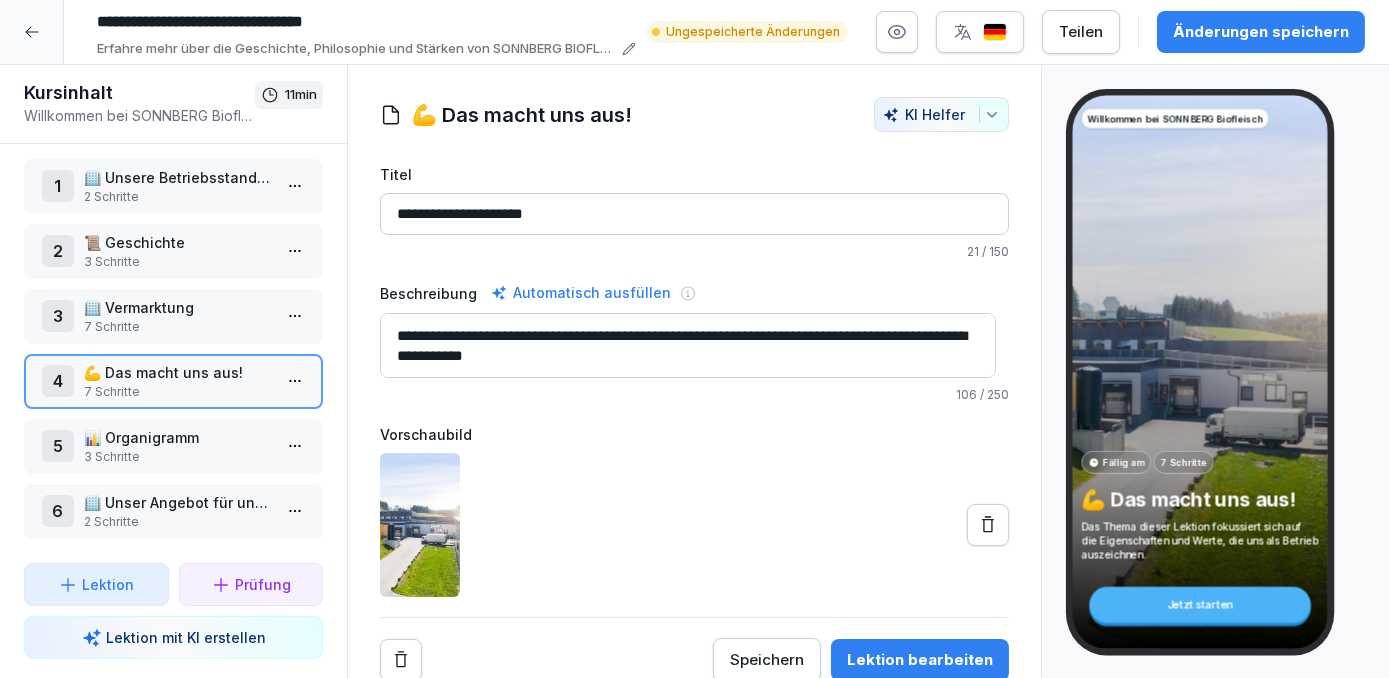 click on "2 Schritte" at bounding box center (177, 522) 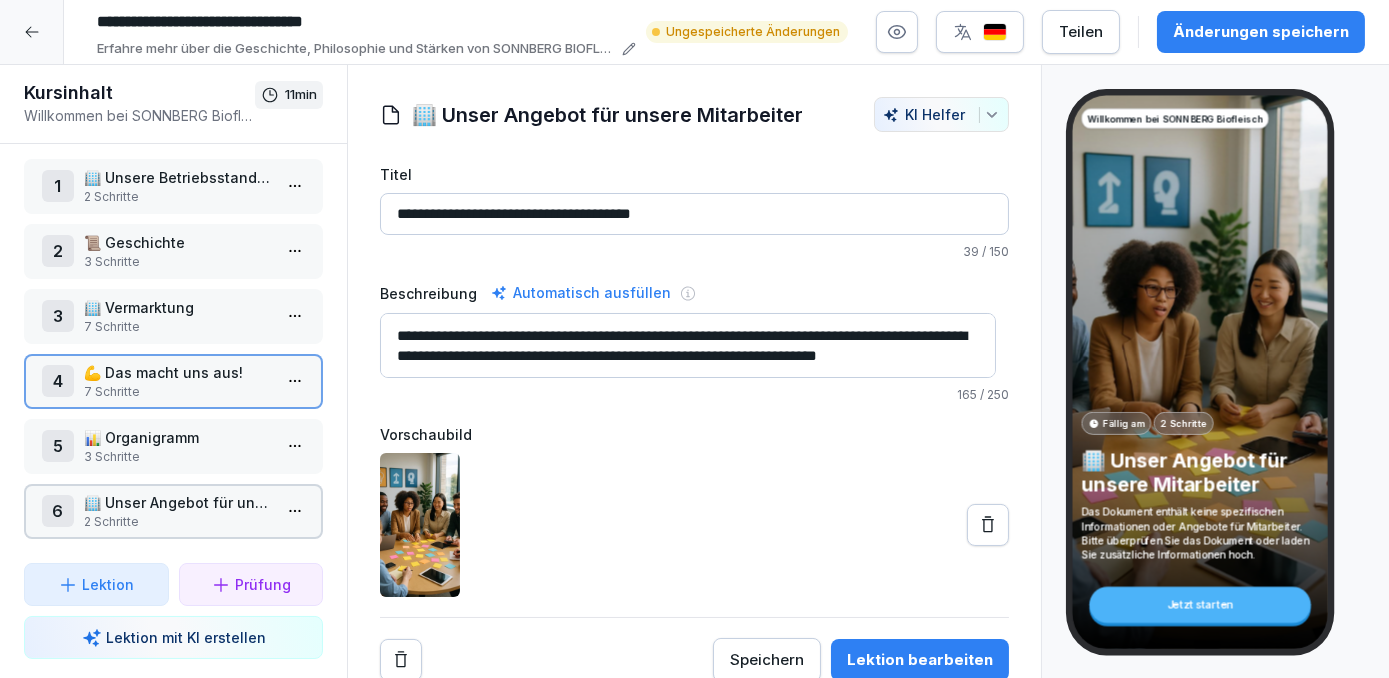 click on "2 Schritte" at bounding box center [177, 522] 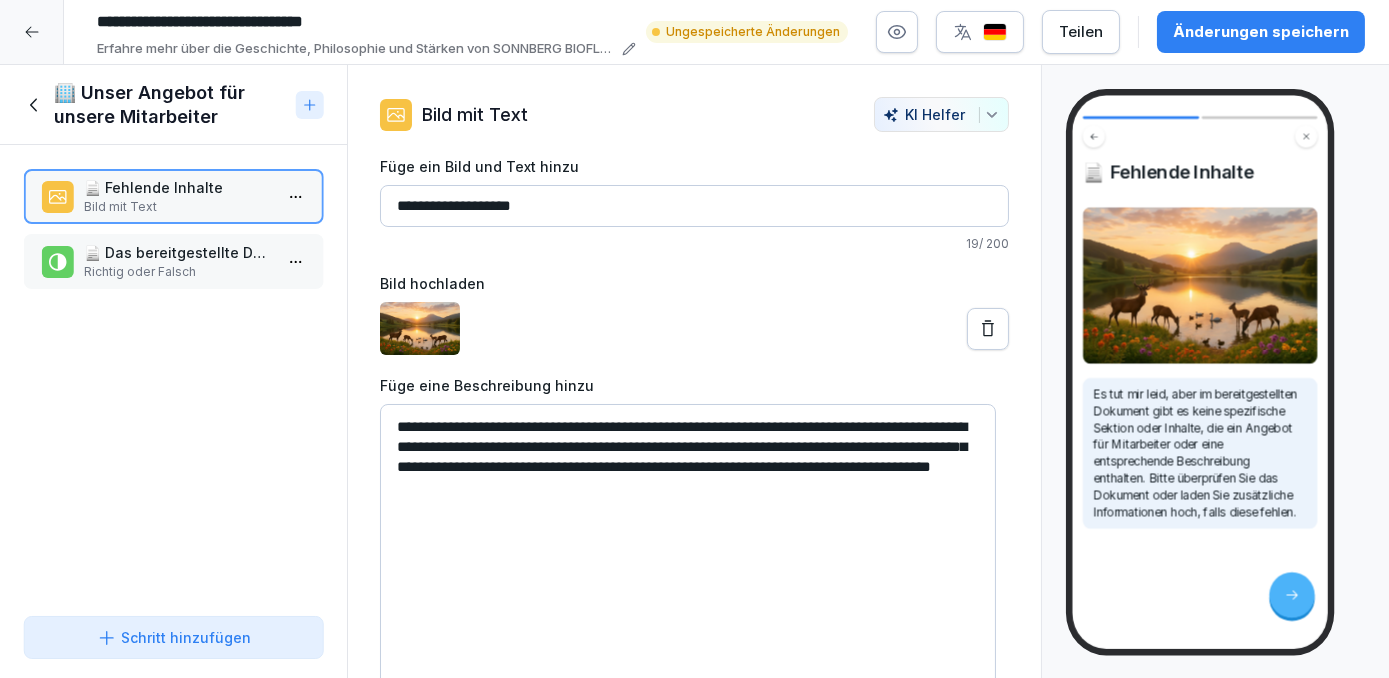 click on "📄 Das bereitgestellte Dokument enthält spezifische Informationen zu einem Angebot für Mitarbeiter." at bounding box center (177, 252) 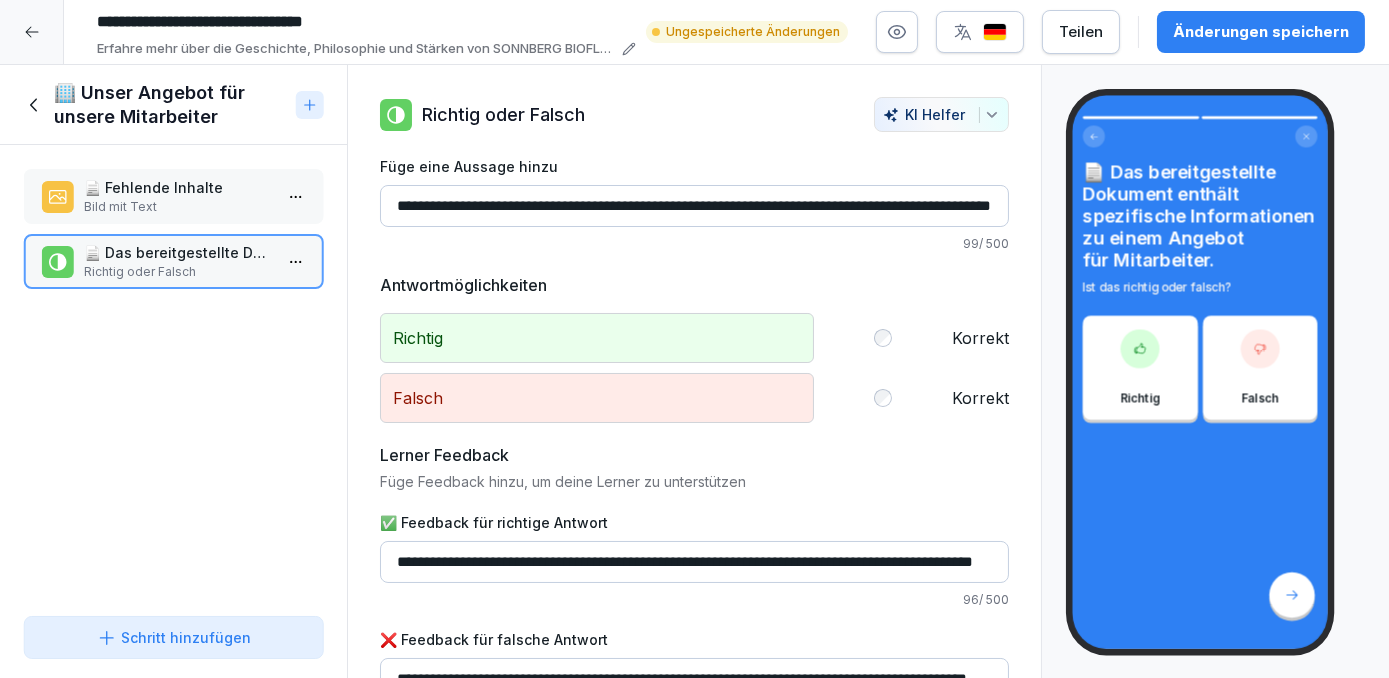 click on "Schritt hinzufügen" at bounding box center [174, 637] 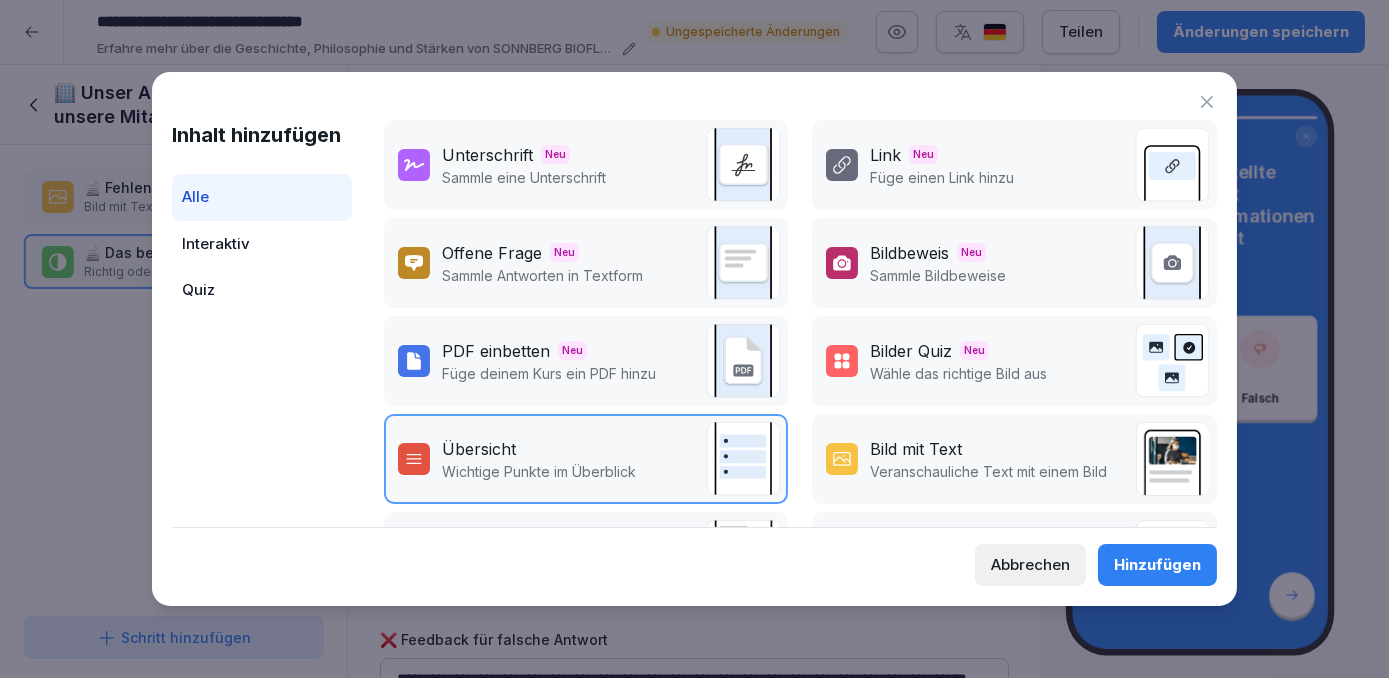 click on "Abbrechen" at bounding box center [1030, 565] 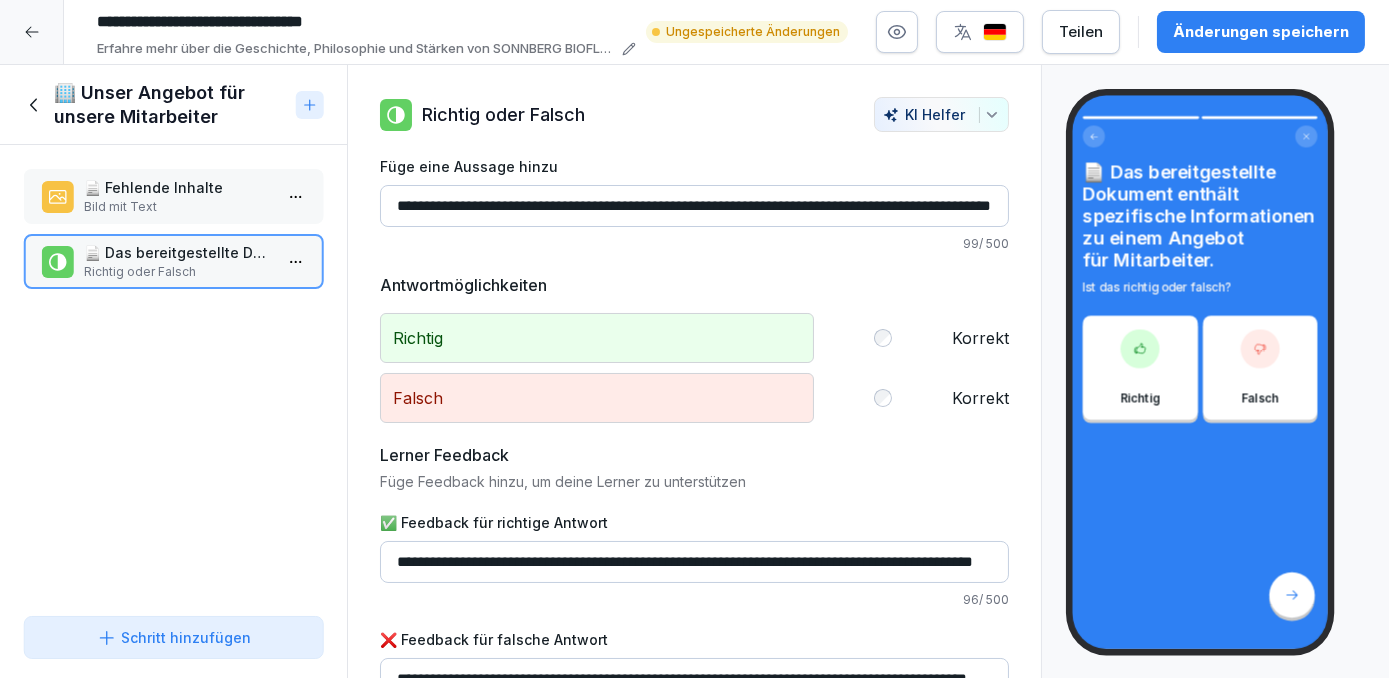 click 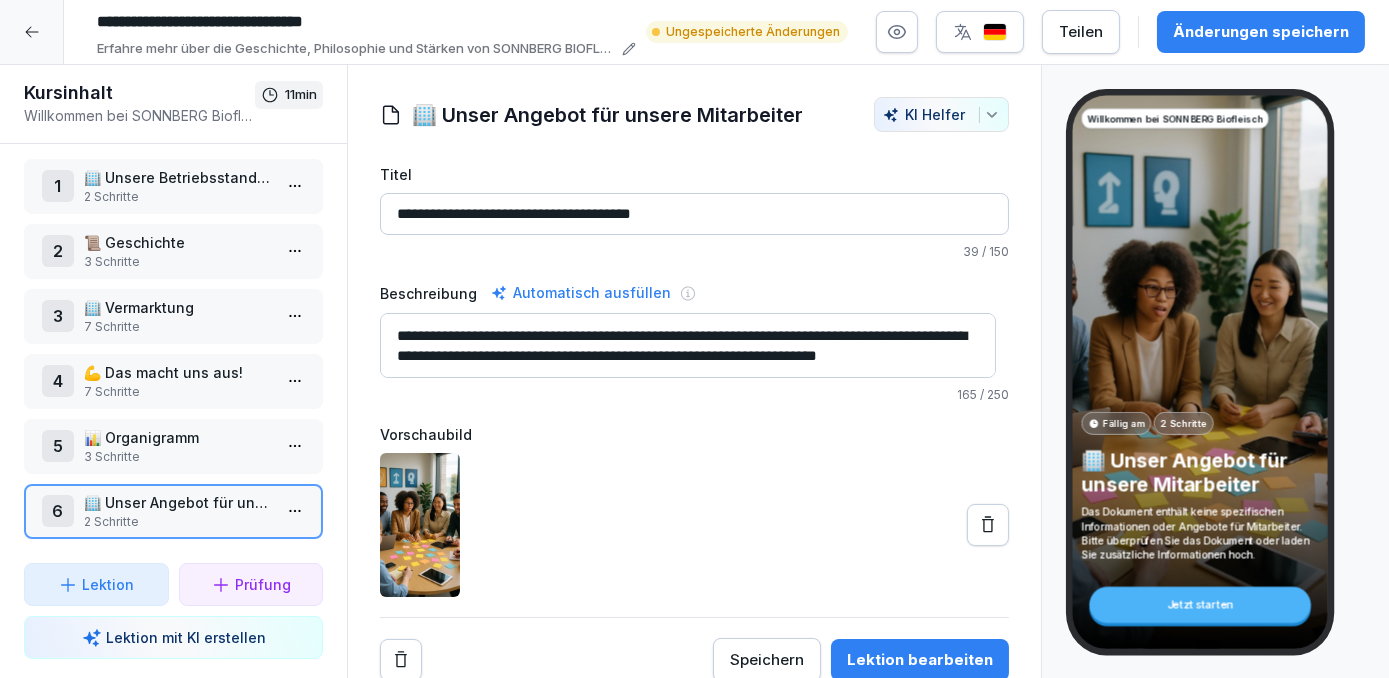 click on "Lektion mit KI erstellen" at bounding box center [186, 637] 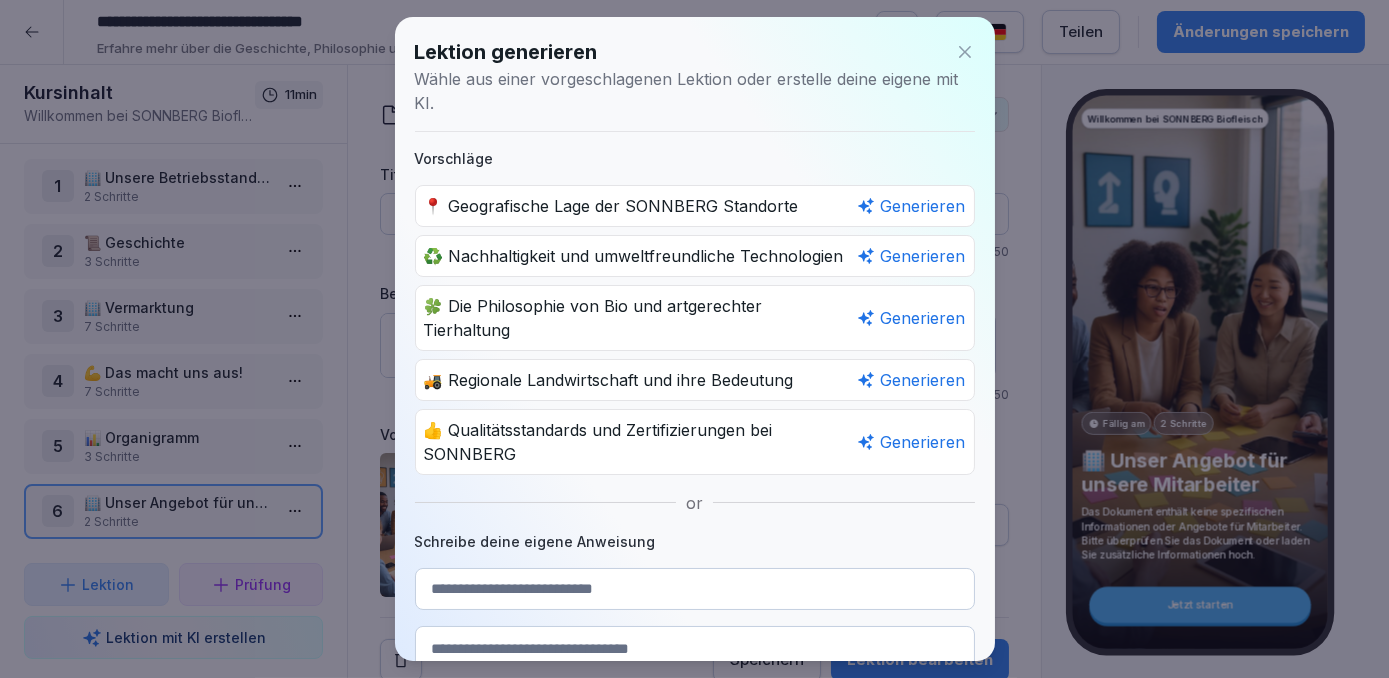 scroll, scrollTop: 272, scrollLeft: 0, axis: vertical 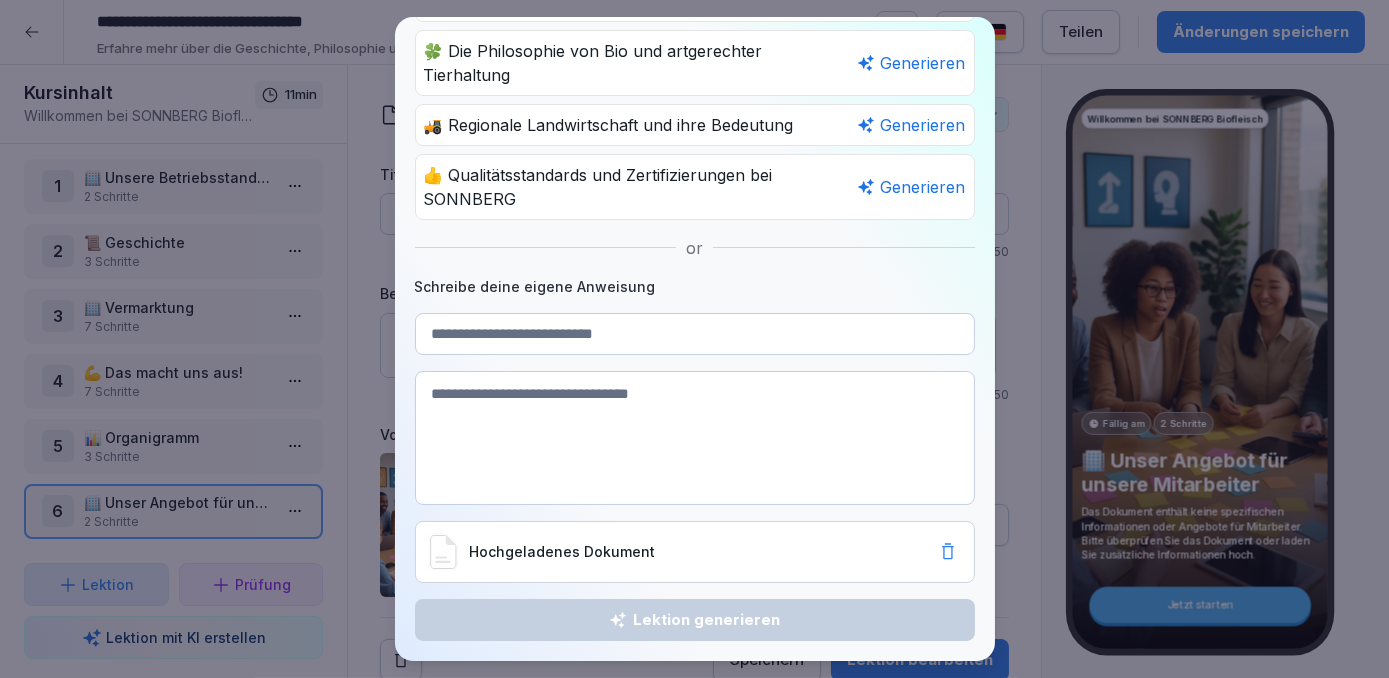 click at bounding box center (695, 438) 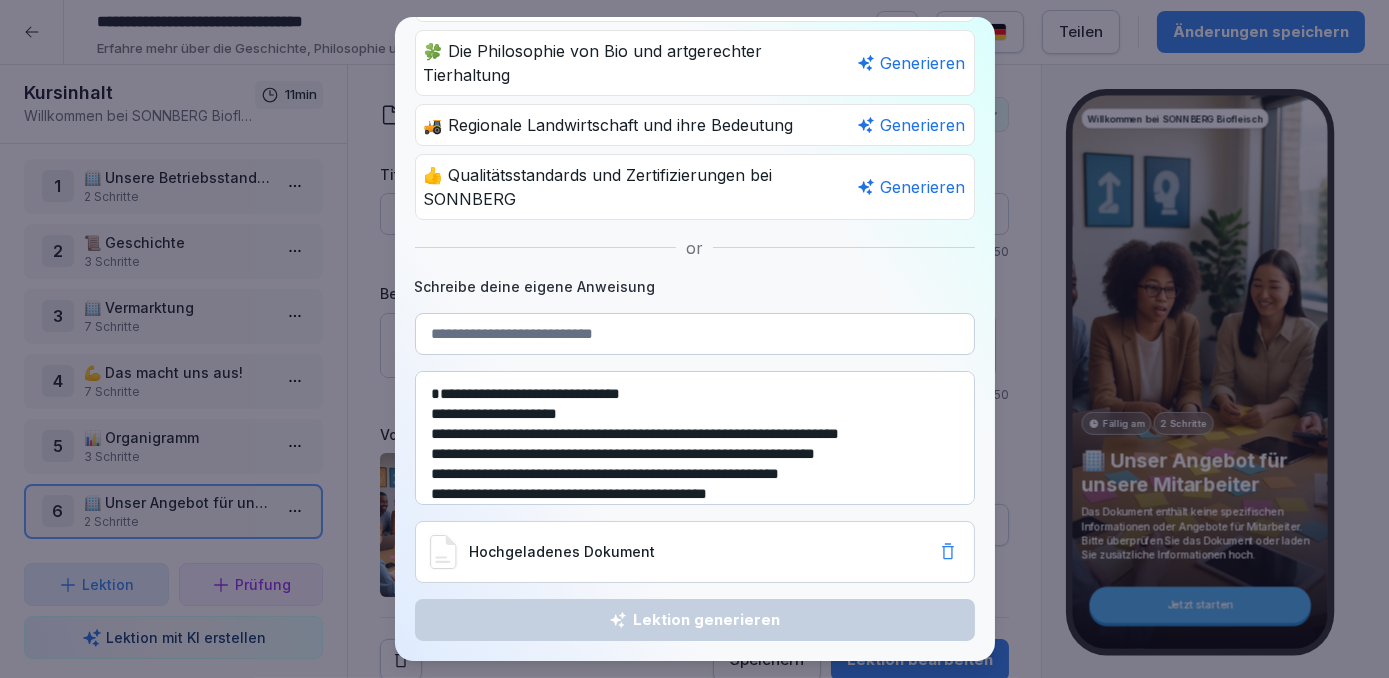 scroll, scrollTop: 78, scrollLeft: 0, axis: vertical 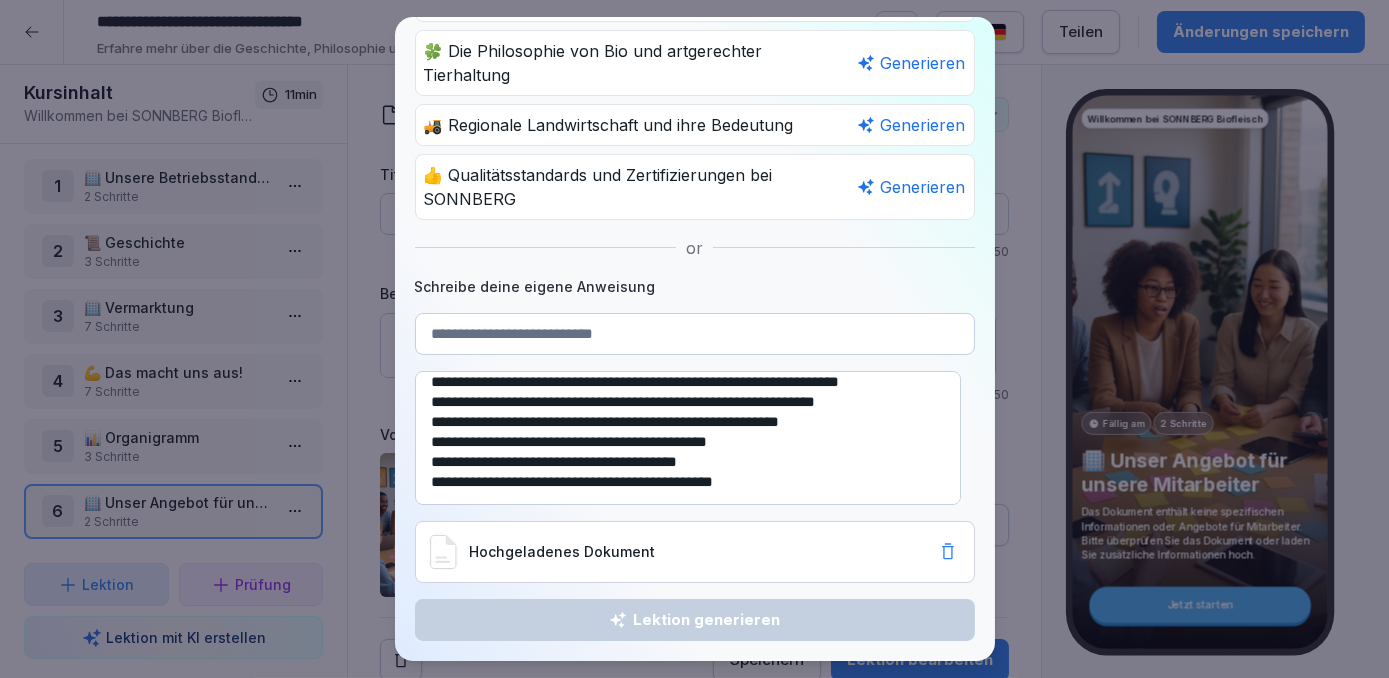type on "**********" 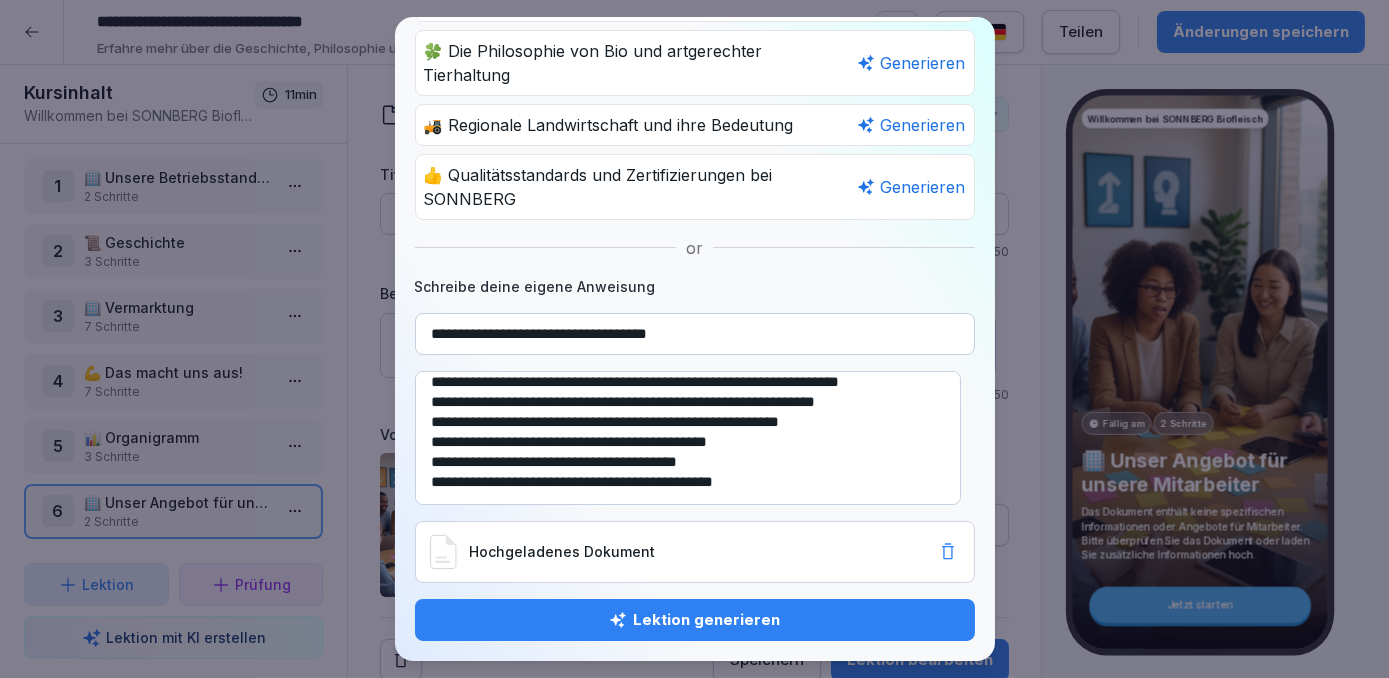 type on "**********" 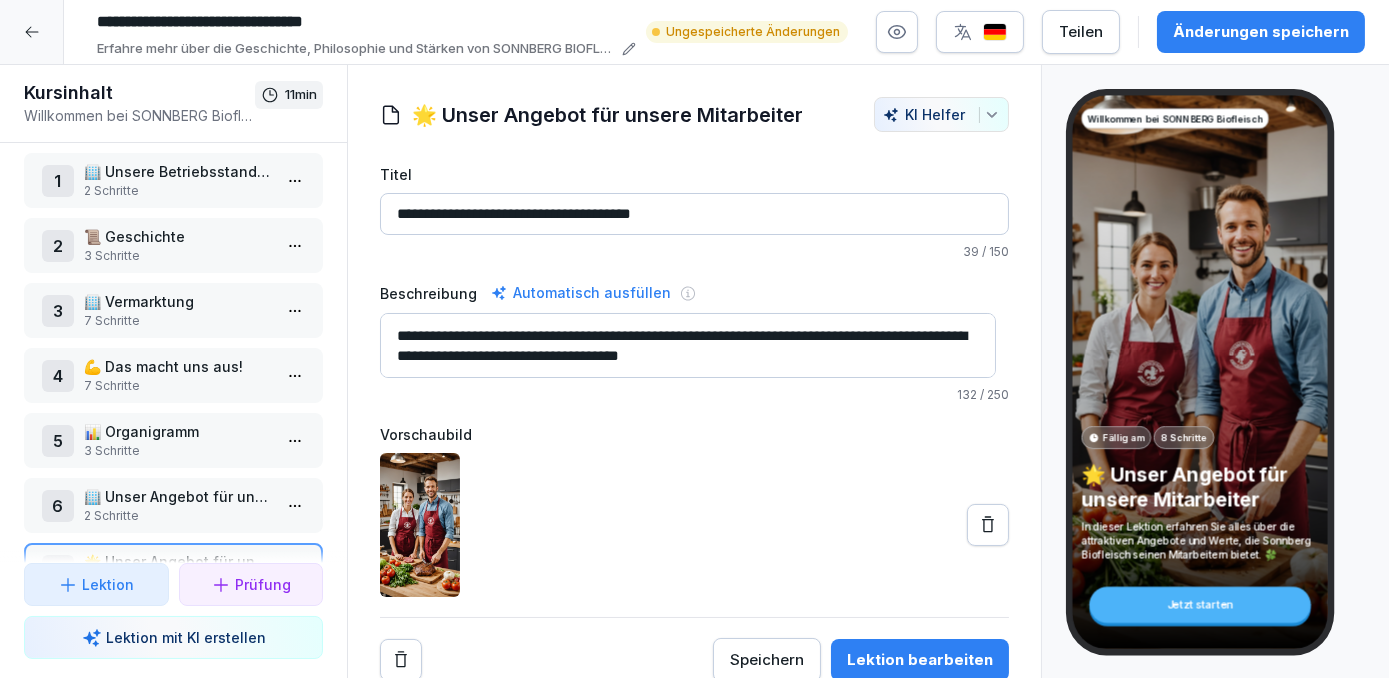 scroll, scrollTop: 77, scrollLeft: 0, axis: vertical 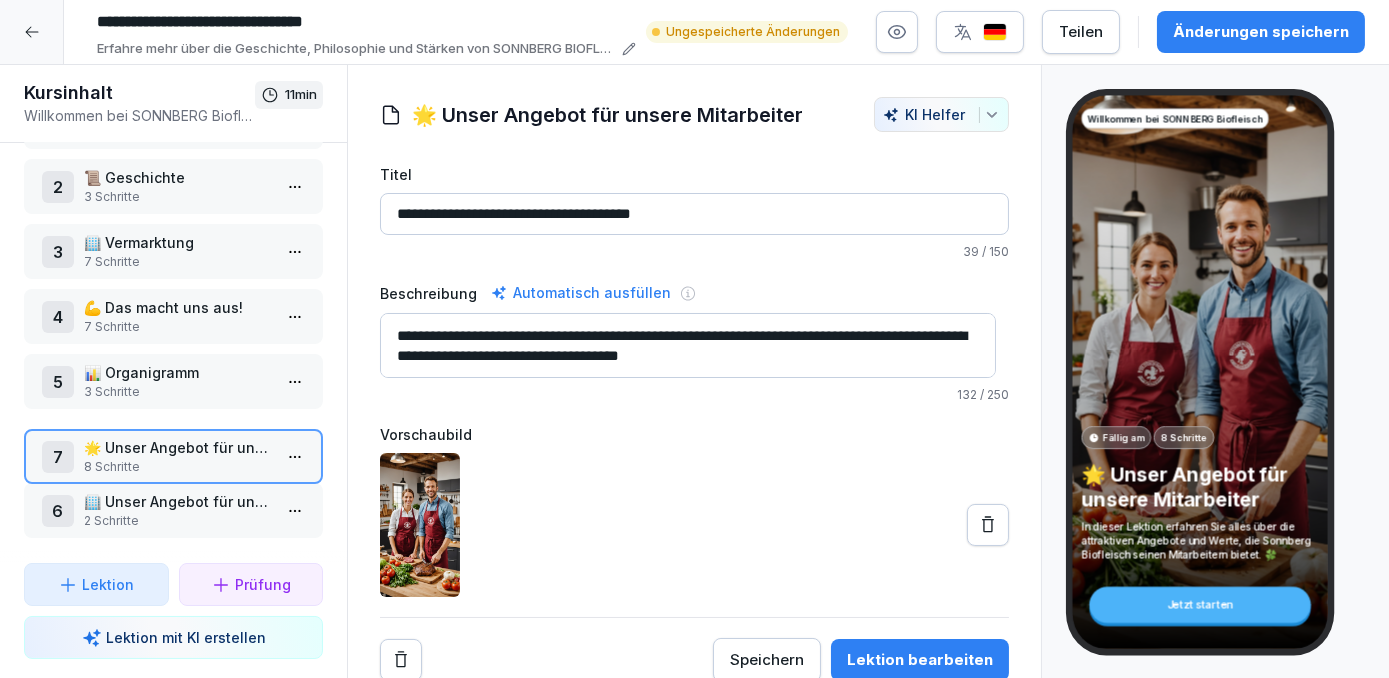 drag, startPoint x: 161, startPoint y: 499, endPoint x: 159, endPoint y: 442, distance: 57.035076 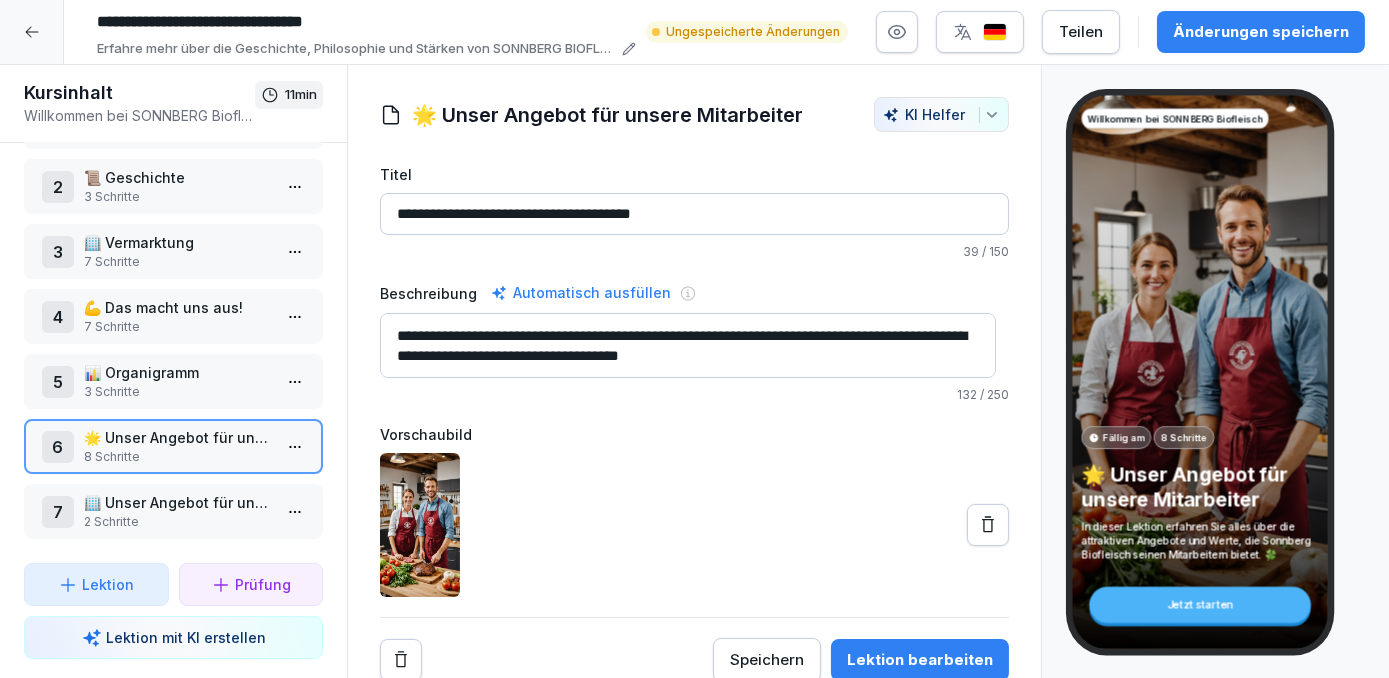 click on "8 Schritte" at bounding box center [177, 457] 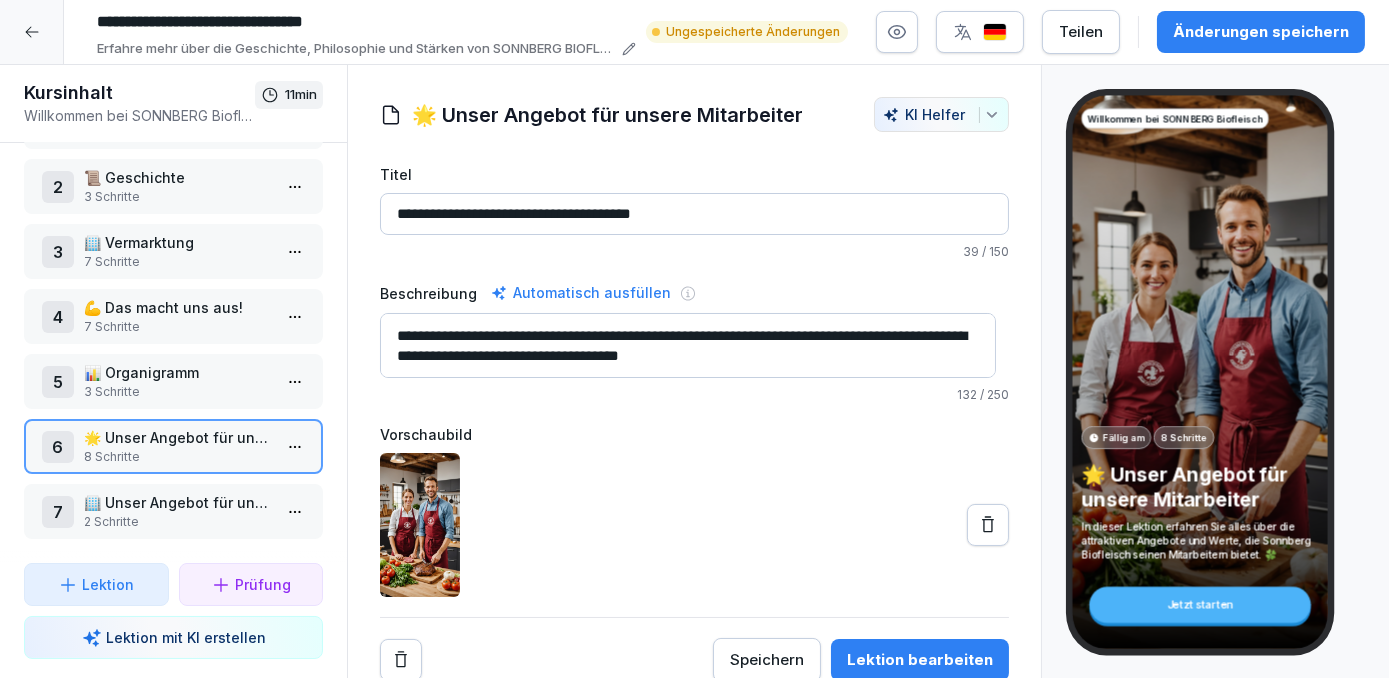click on "8 Schritte" at bounding box center (177, 457) 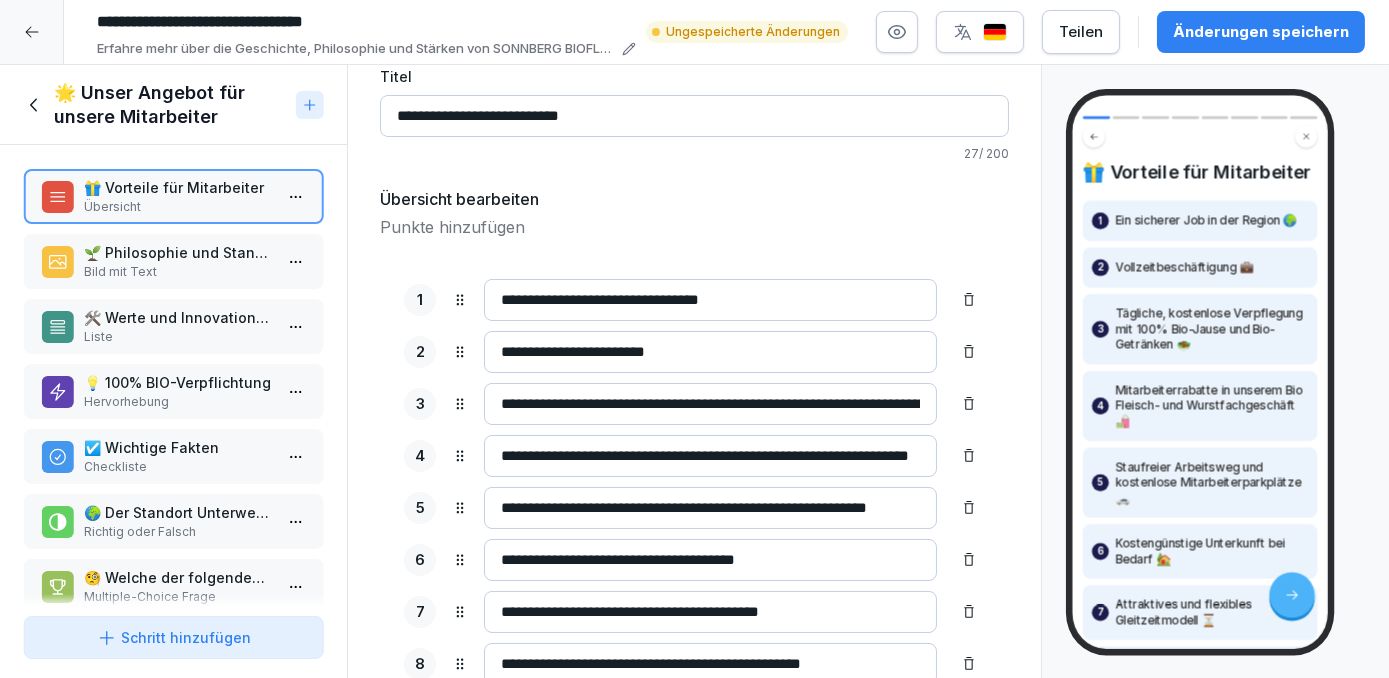 scroll, scrollTop: 181, scrollLeft: 0, axis: vertical 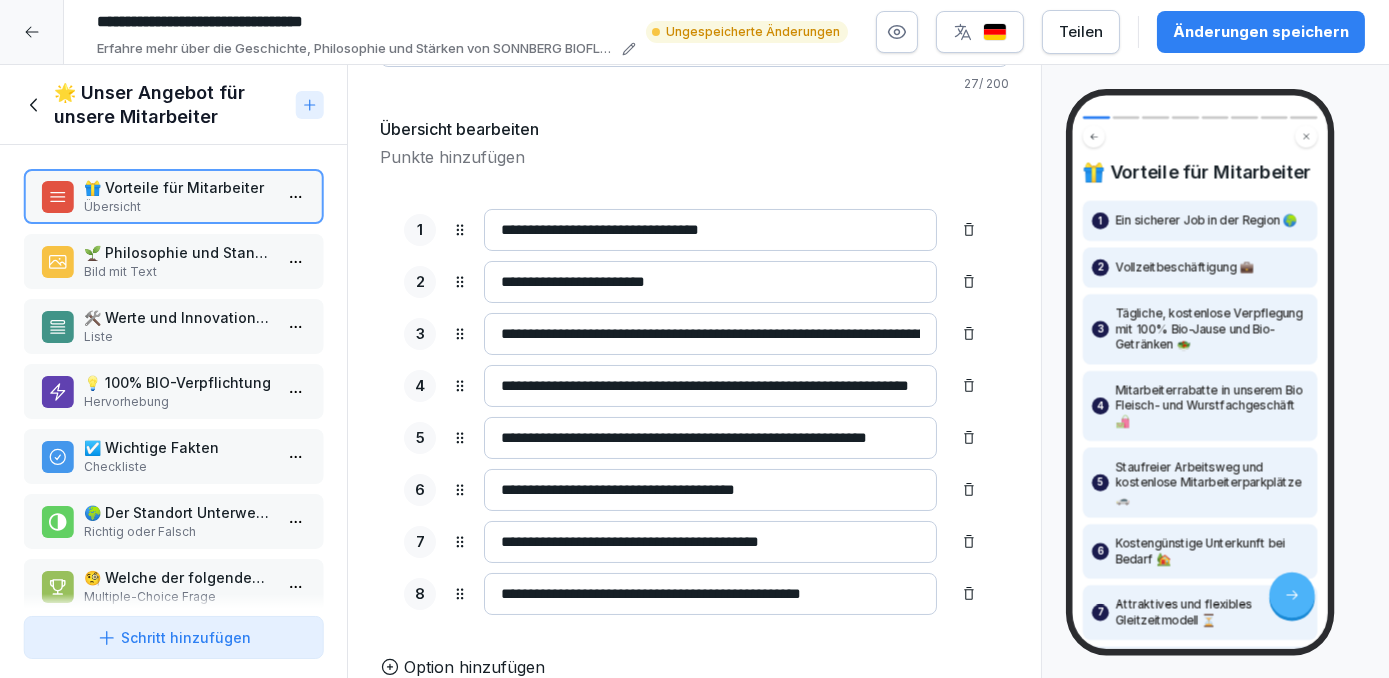 click 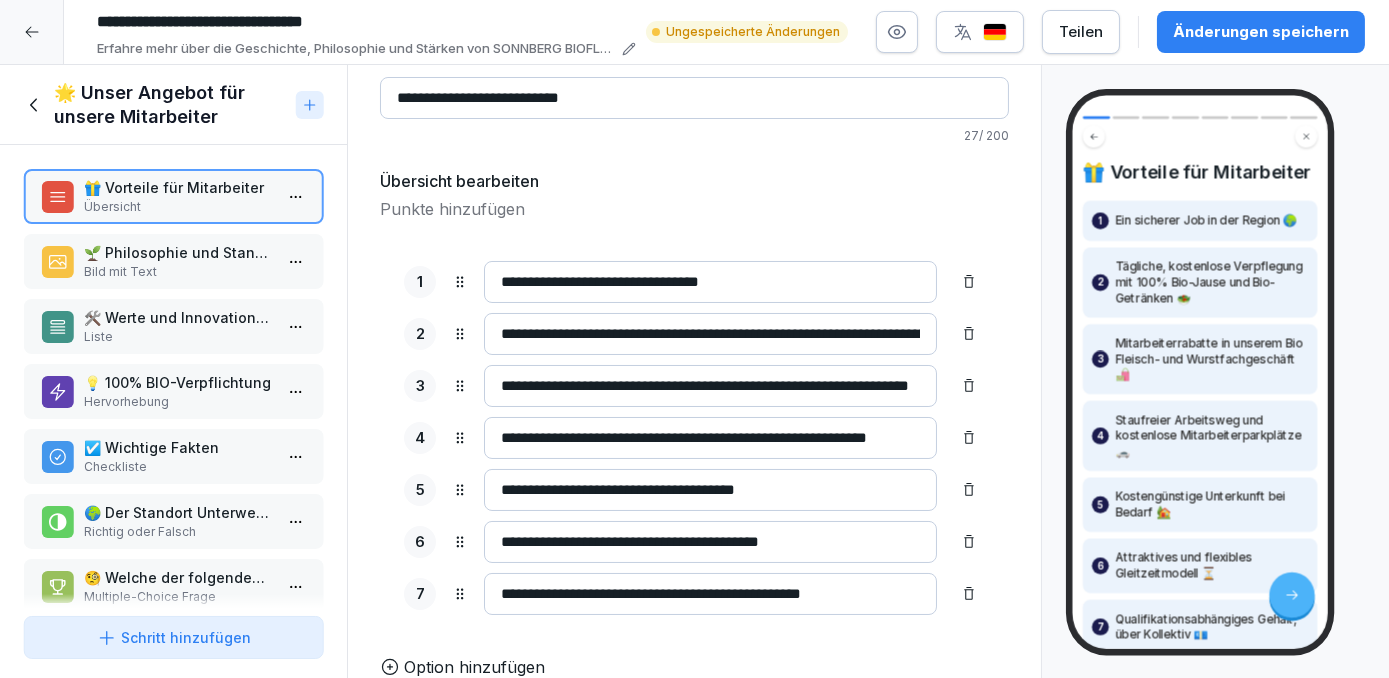 click 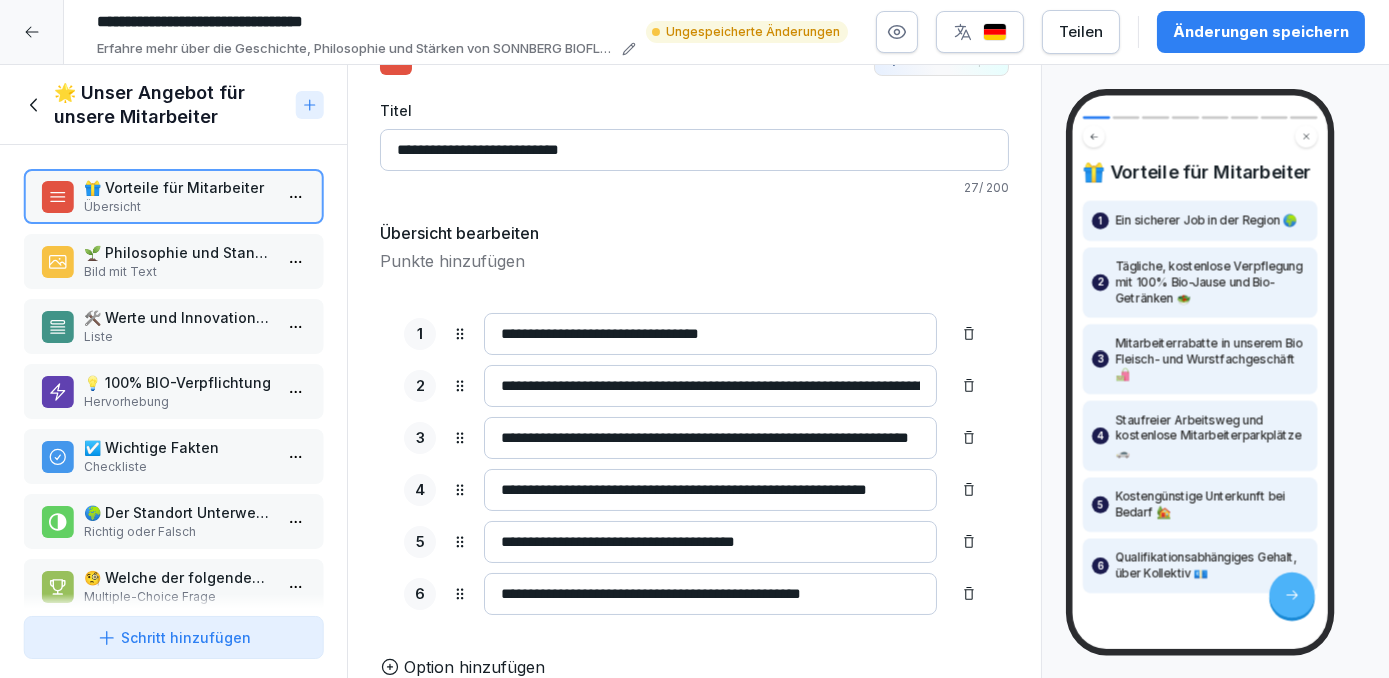 click 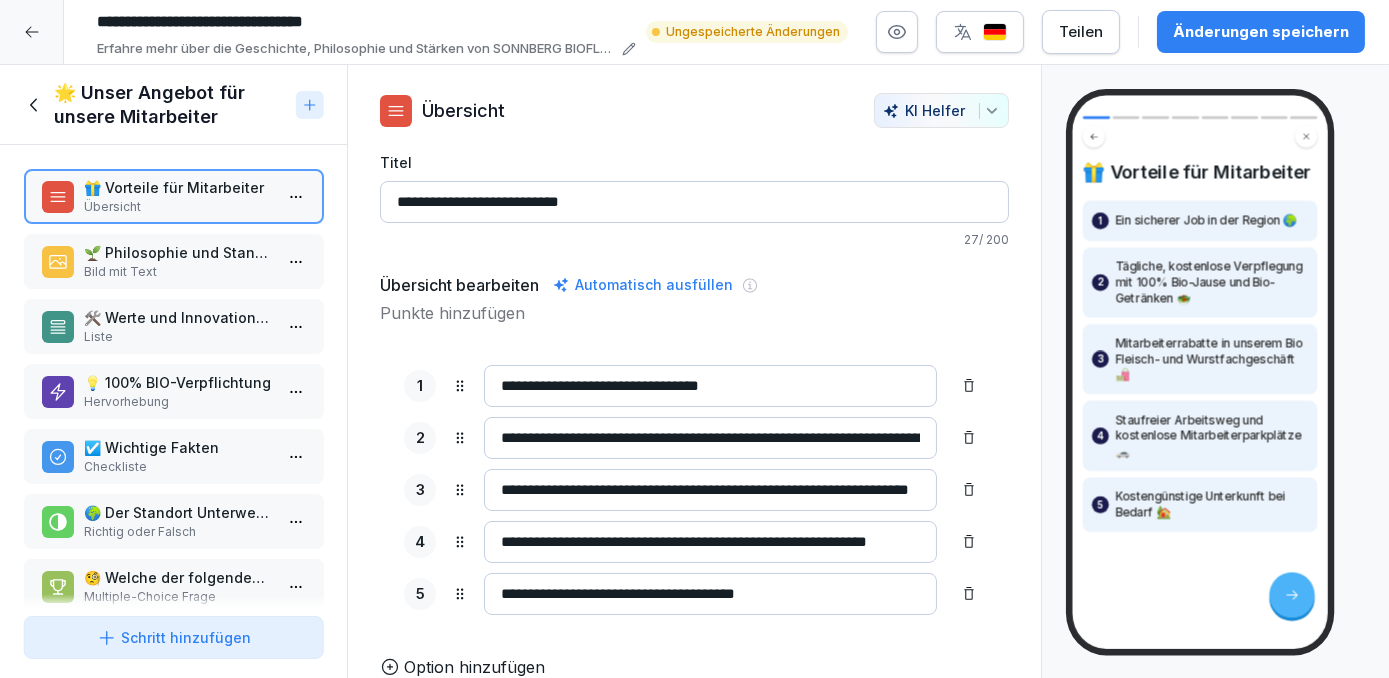click on "🌱 Philosophie und Standort" at bounding box center [177, 252] 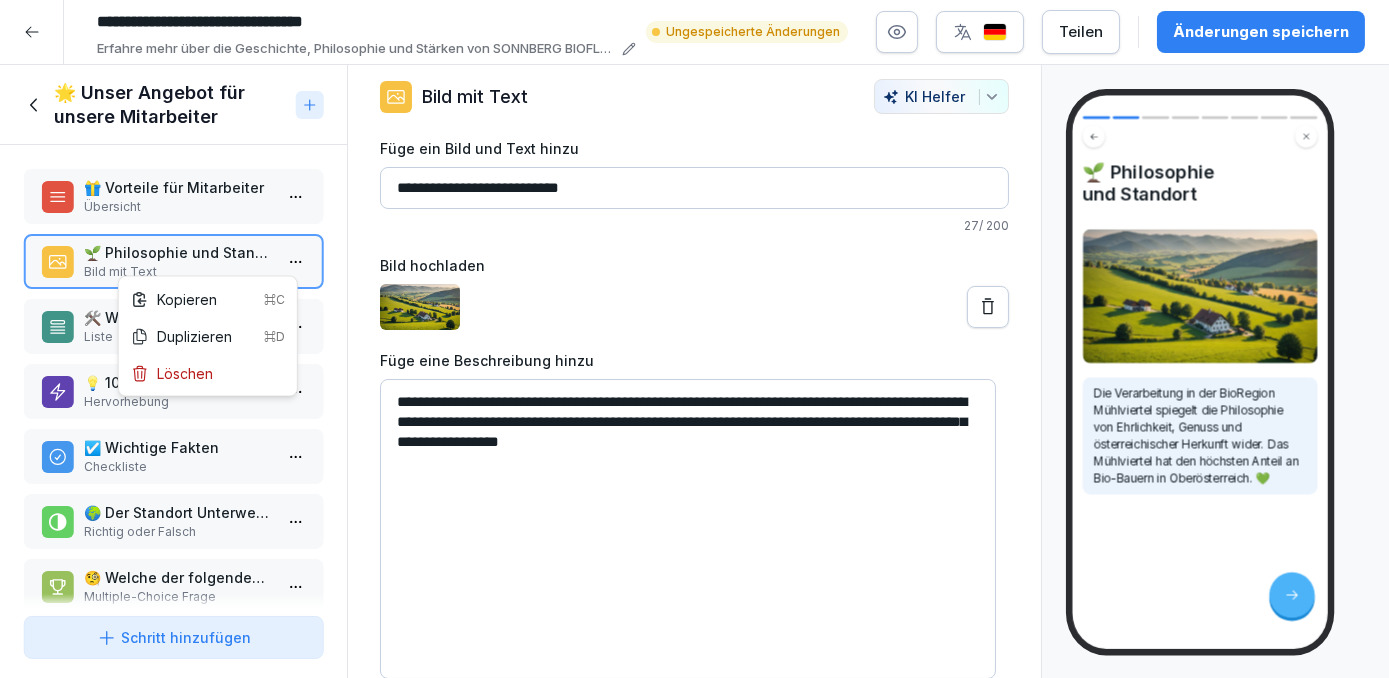 click on "**********" at bounding box center [694, 339] 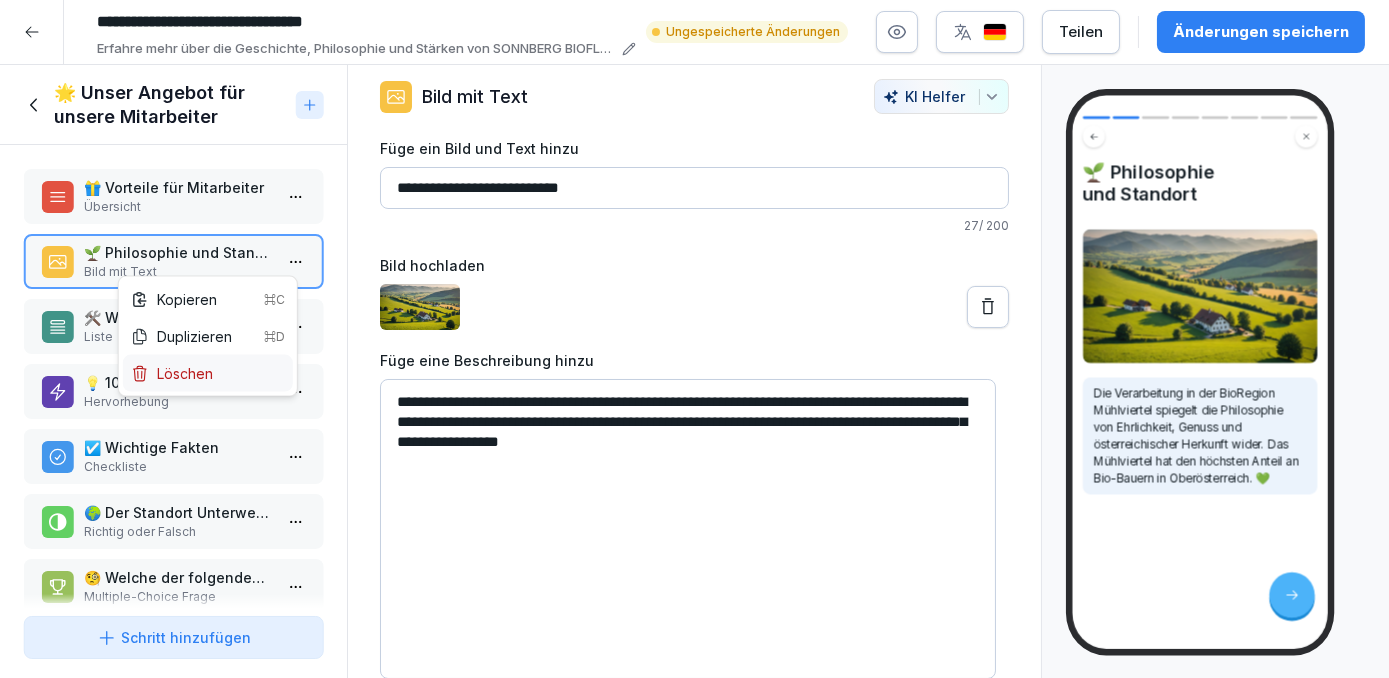 click on "Löschen" at bounding box center (172, 373) 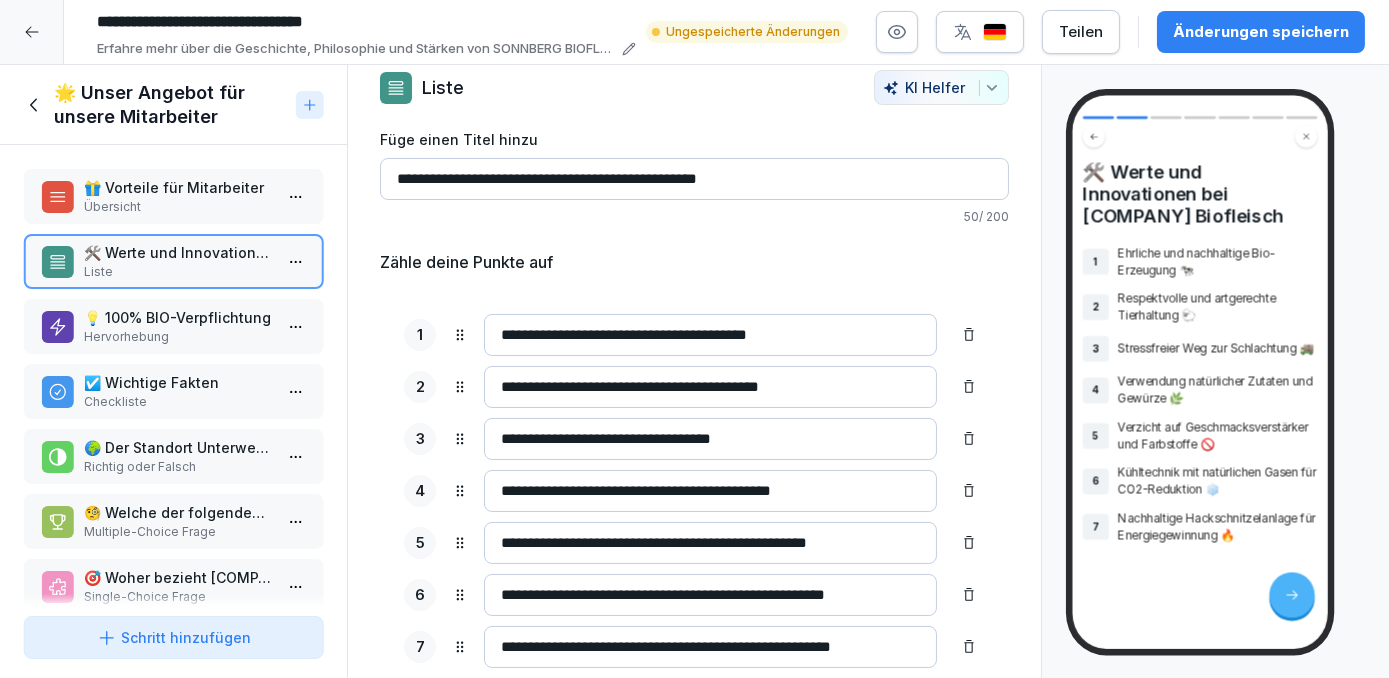 scroll, scrollTop: 102, scrollLeft: 0, axis: vertical 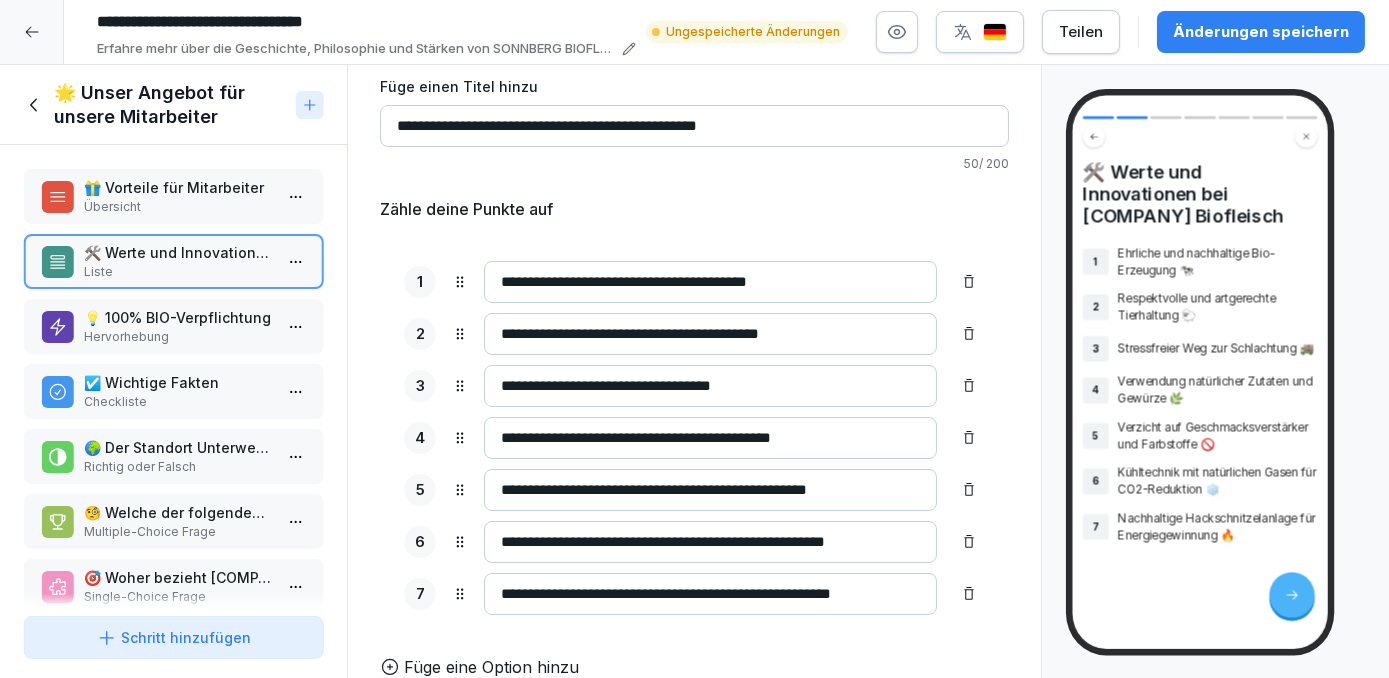click on "**********" at bounding box center (694, 339) 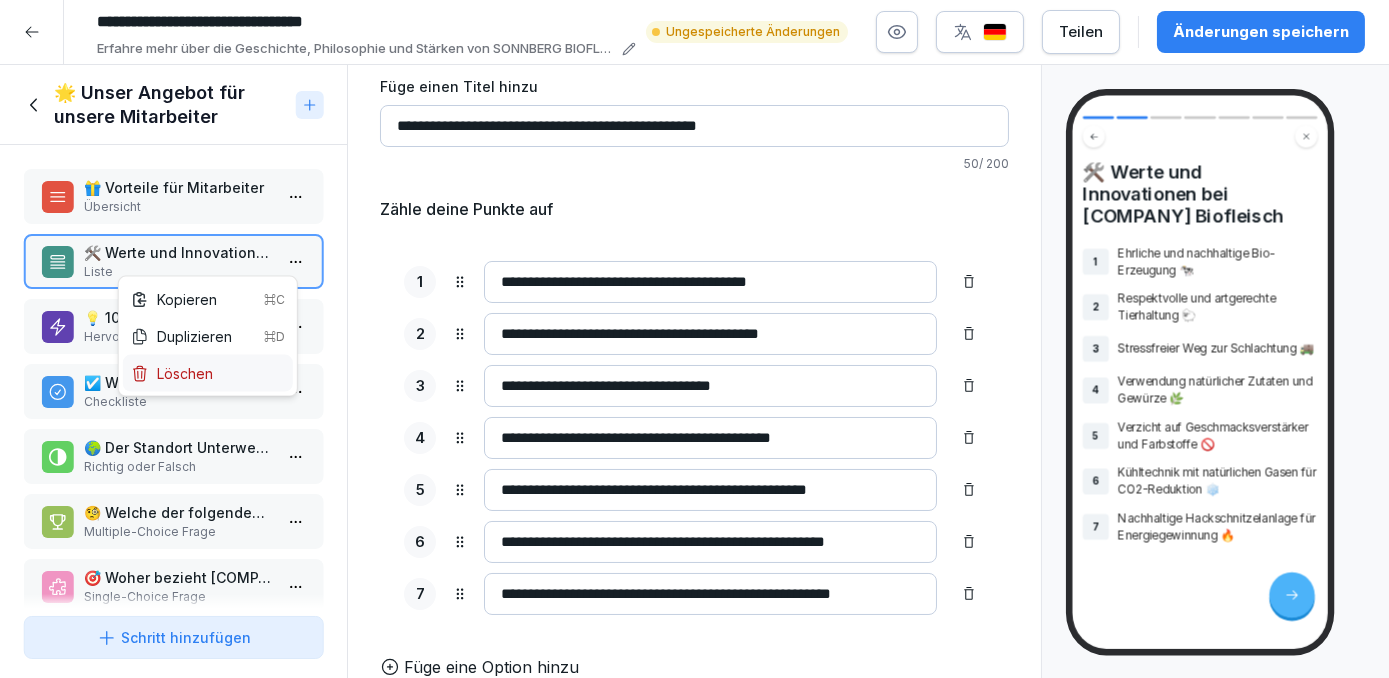 click on "Löschen" at bounding box center (208, 373) 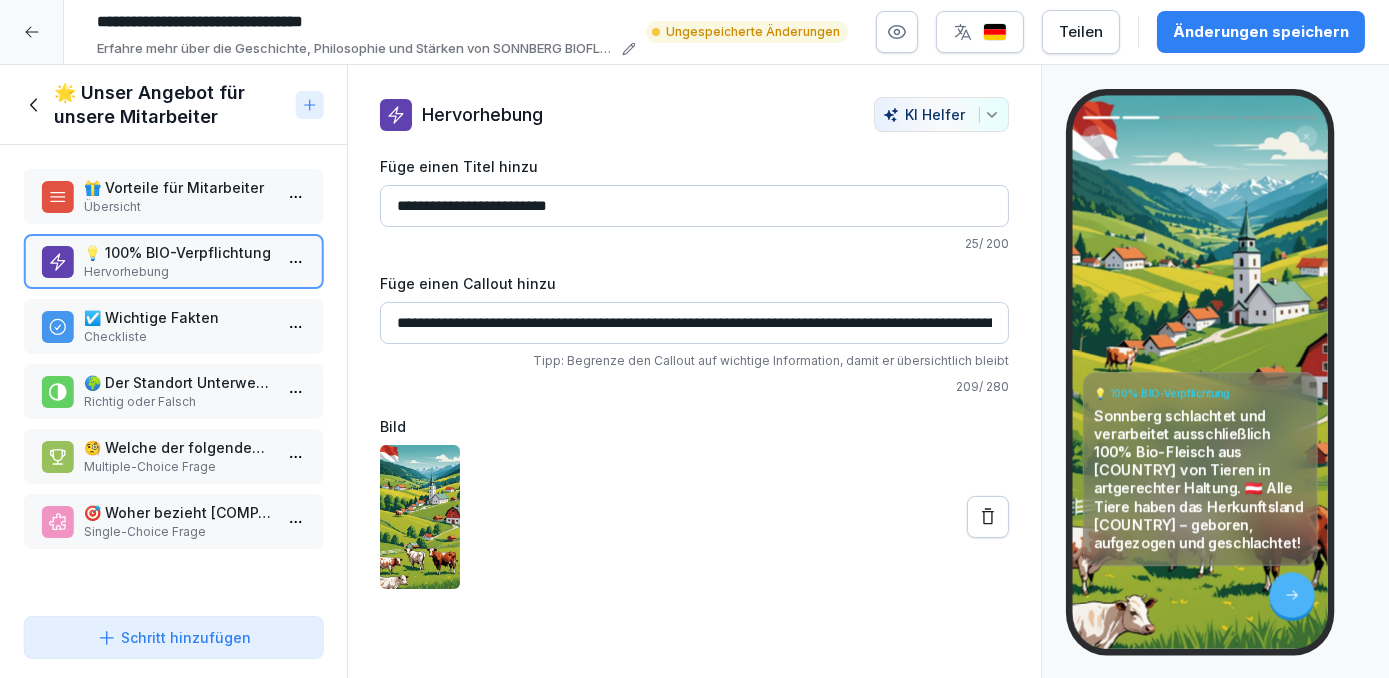 click on "**********" at bounding box center [694, 339] 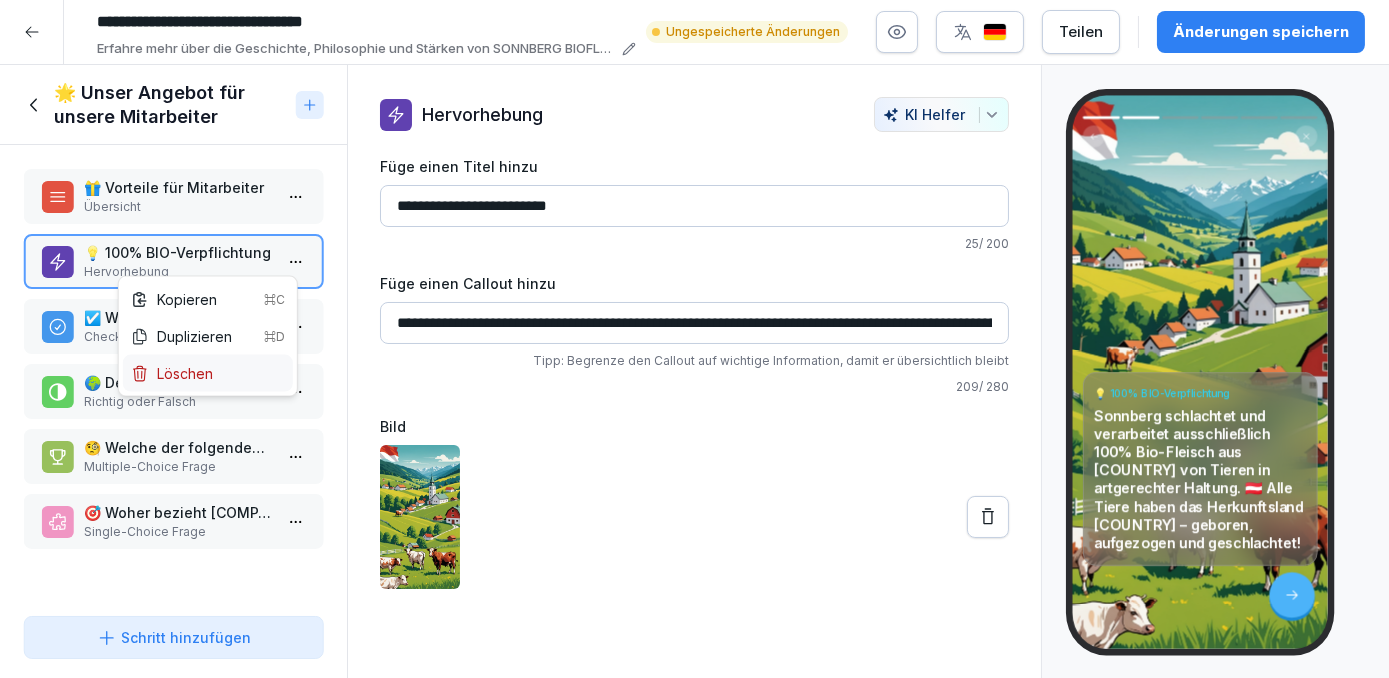 click on "Löschen" at bounding box center [208, 373] 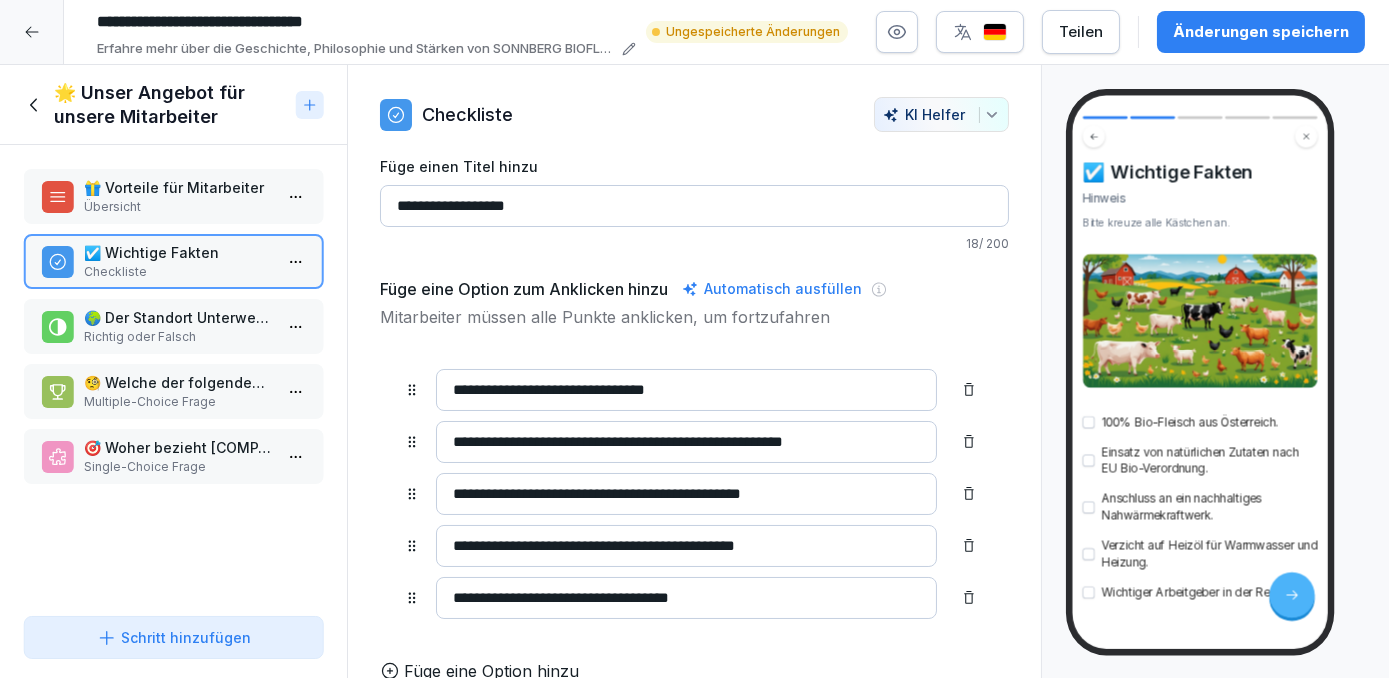 click on "**********" at bounding box center [694, 339] 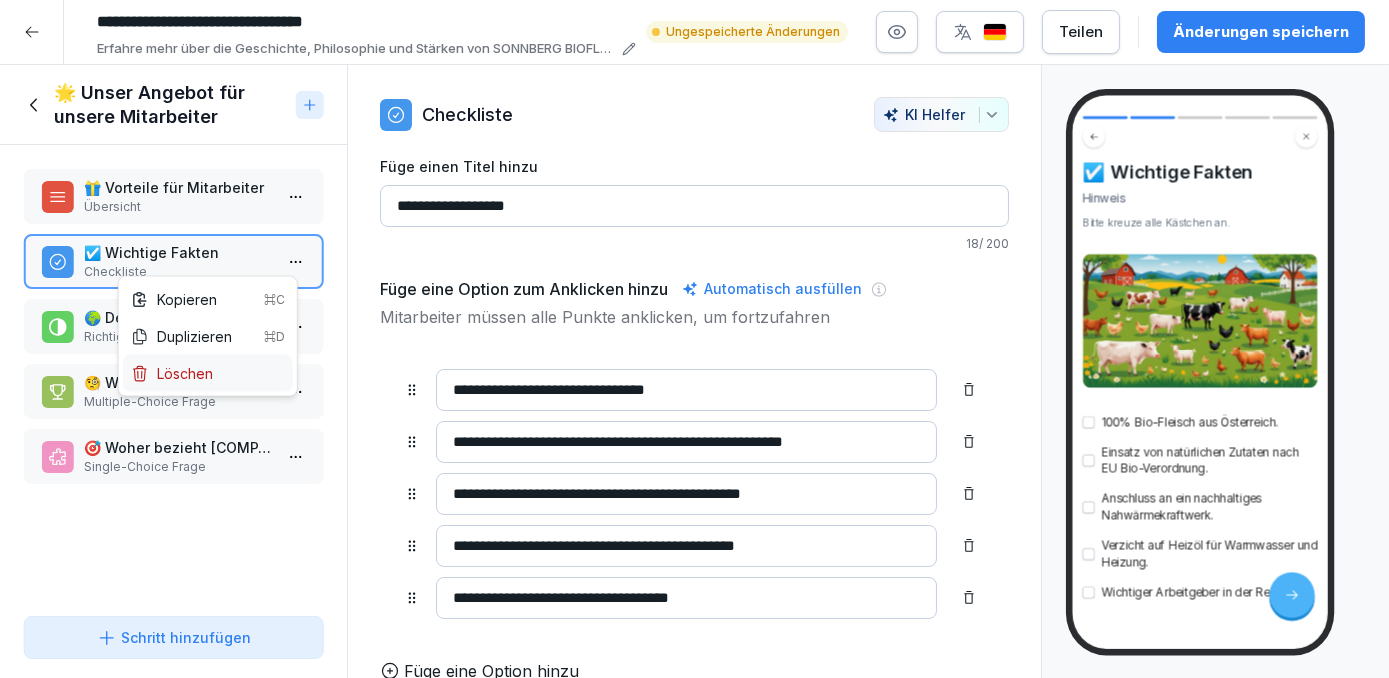 click on "Löschen" at bounding box center (208, 373) 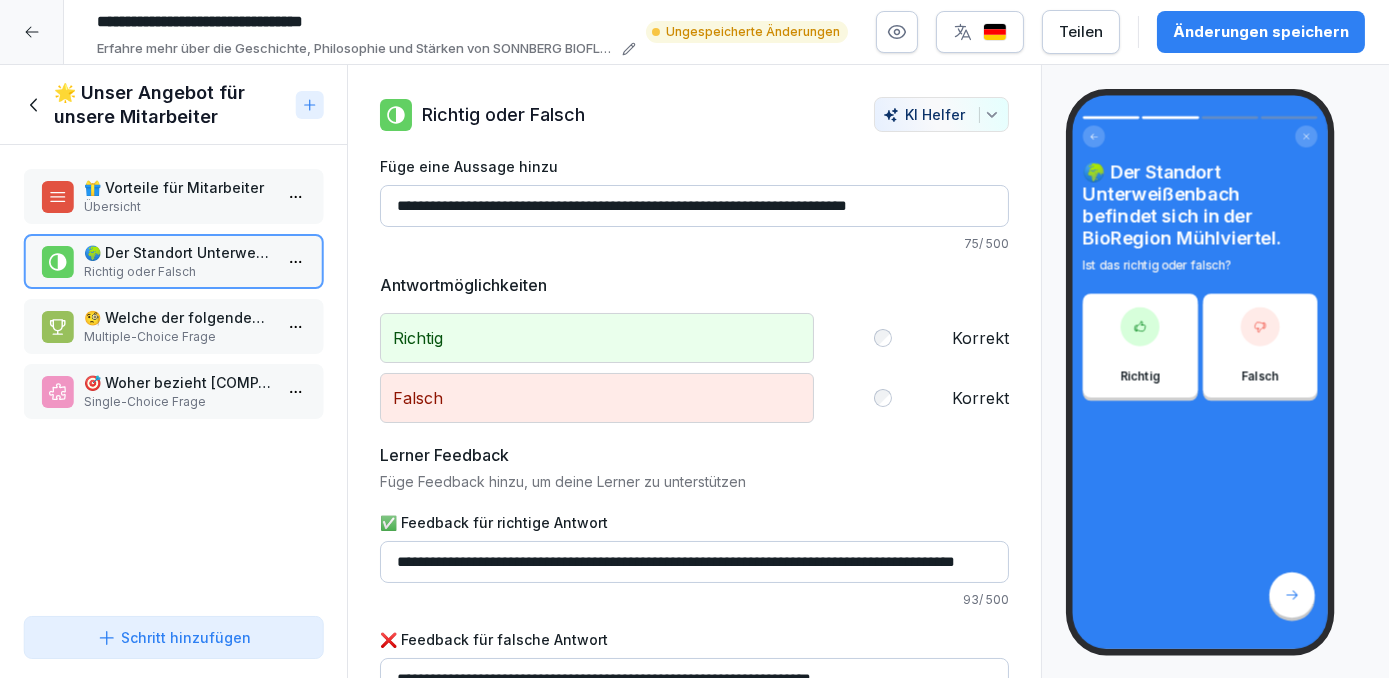 click on "**********" at bounding box center [694, 339] 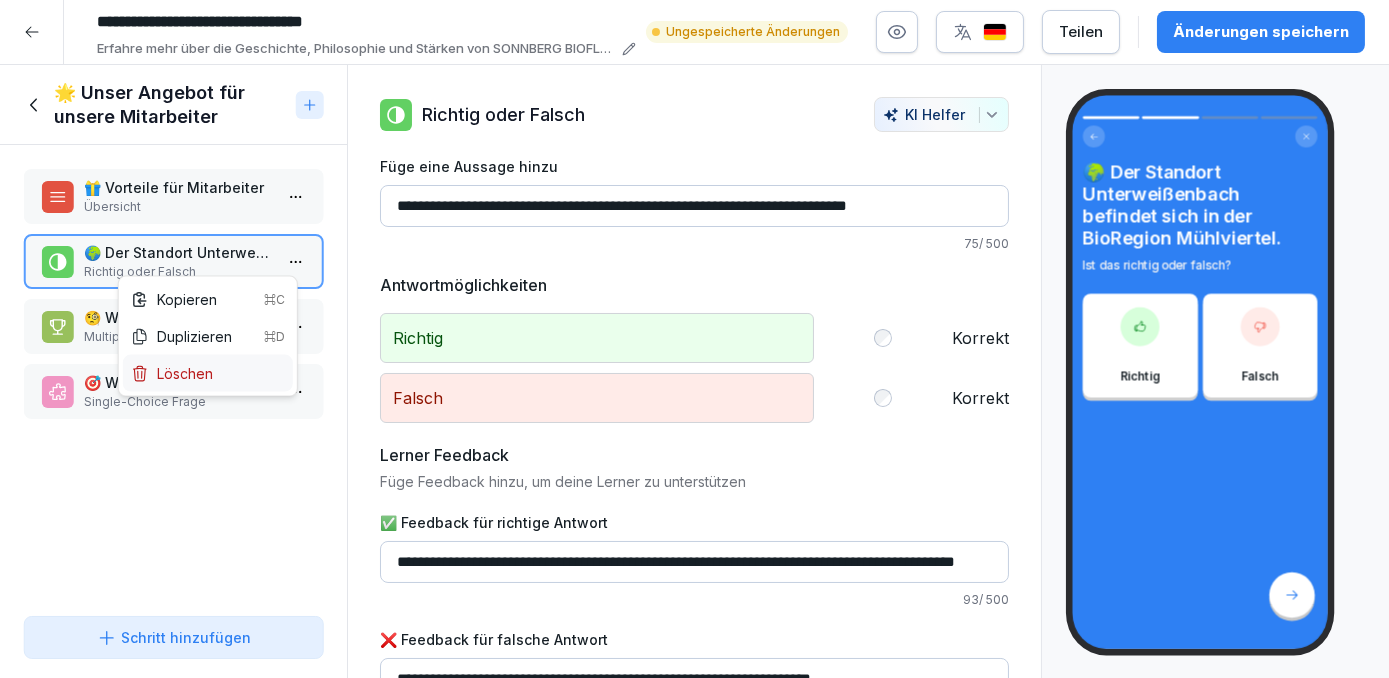 drag, startPoint x: 237, startPoint y: 382, endPoint x: 243, endPoint y: 372, distance: 11.661903 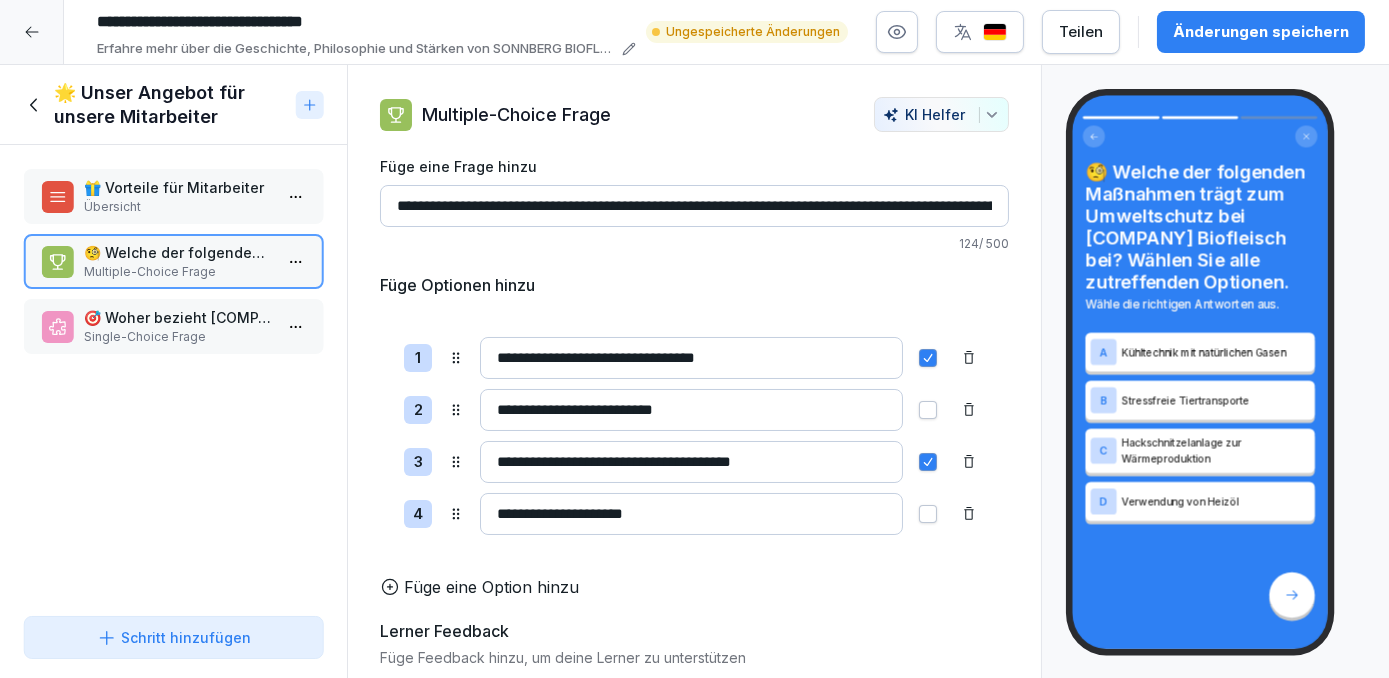 click on "**********" at bounding box center [694, 339] 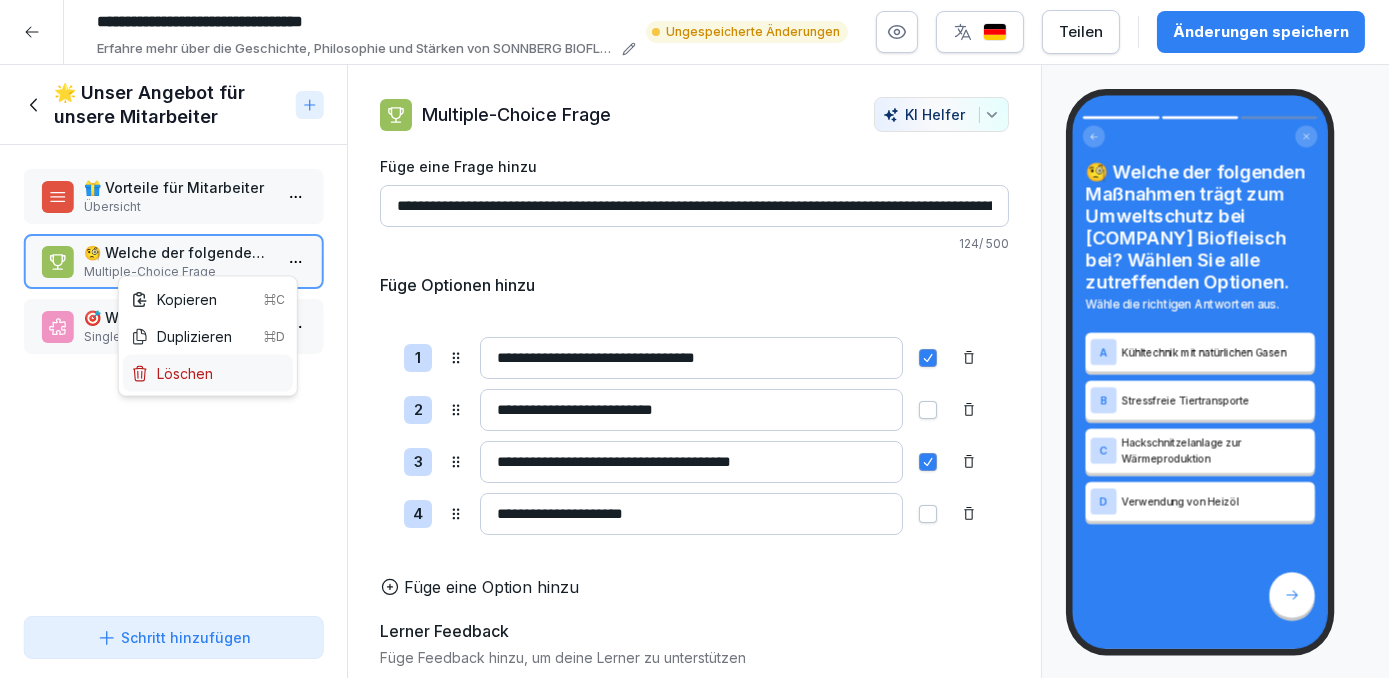 click on "Löschen" at bounding box center (208, 373) 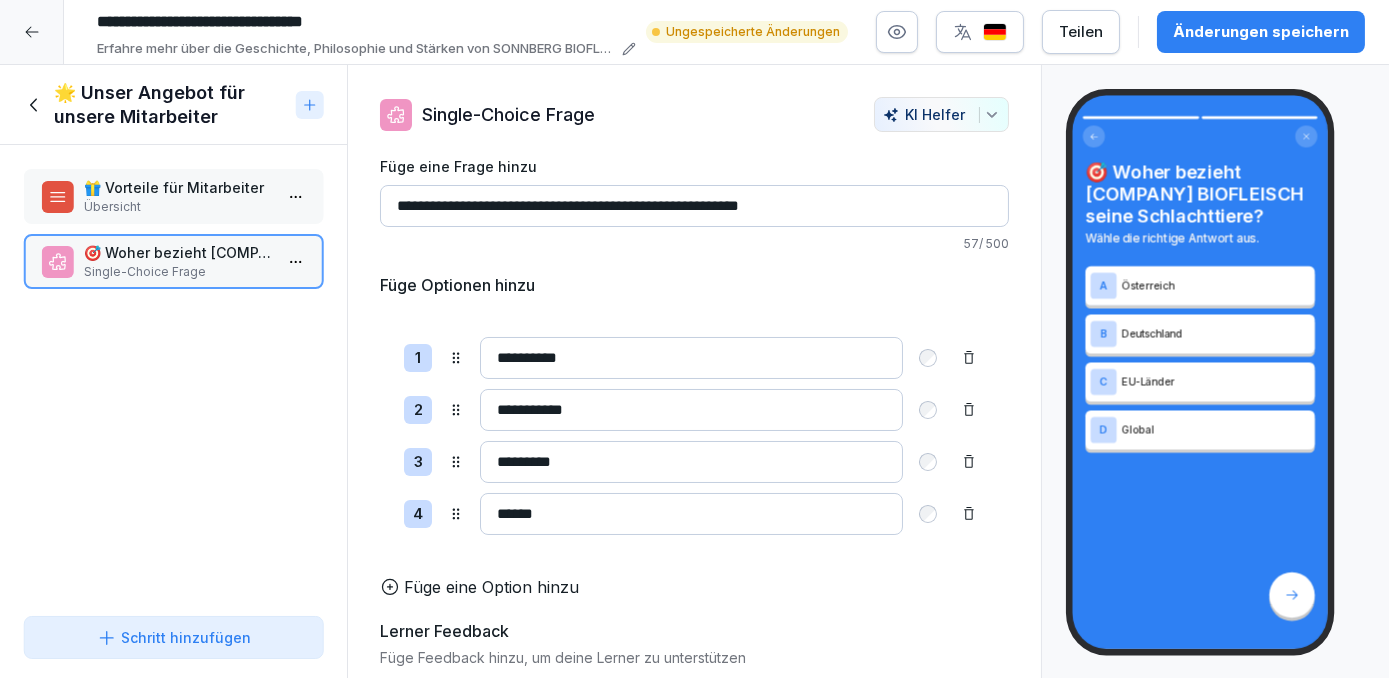 click on "**********" at bounding box center (694, 339) 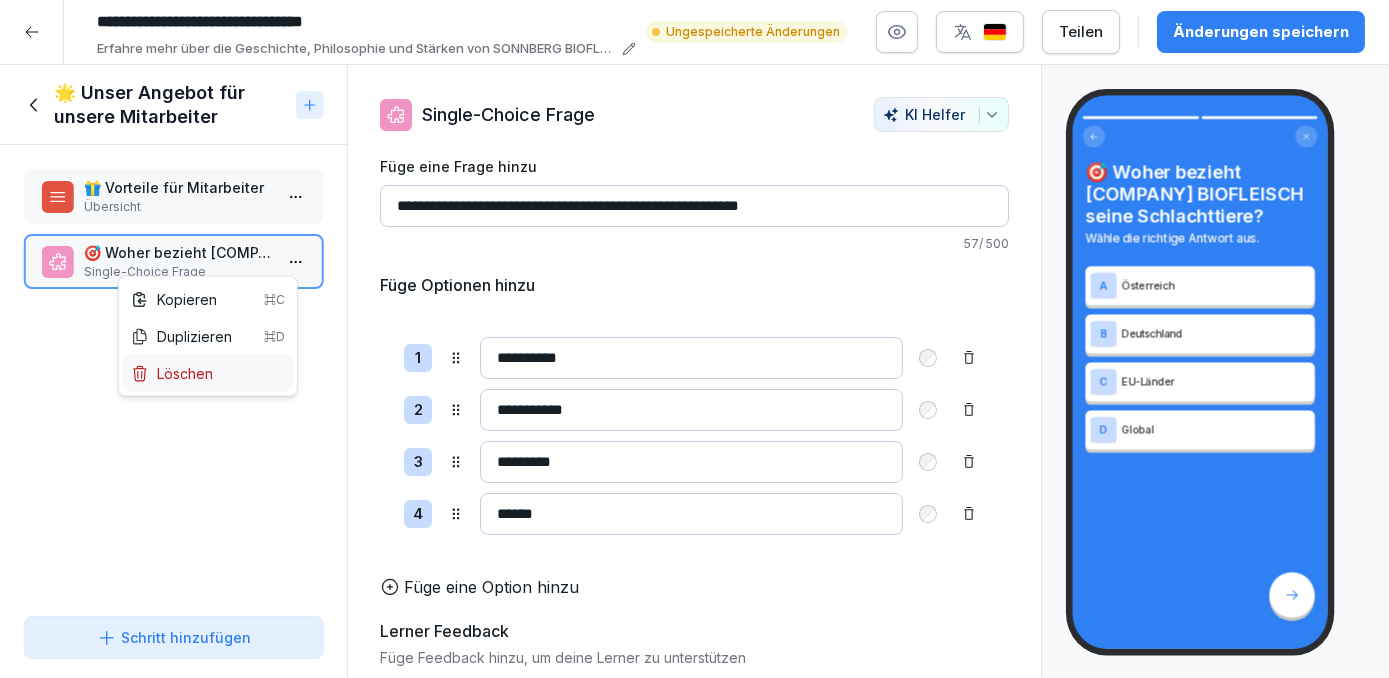 click on "Löschen" at bounding box center [208, 373] 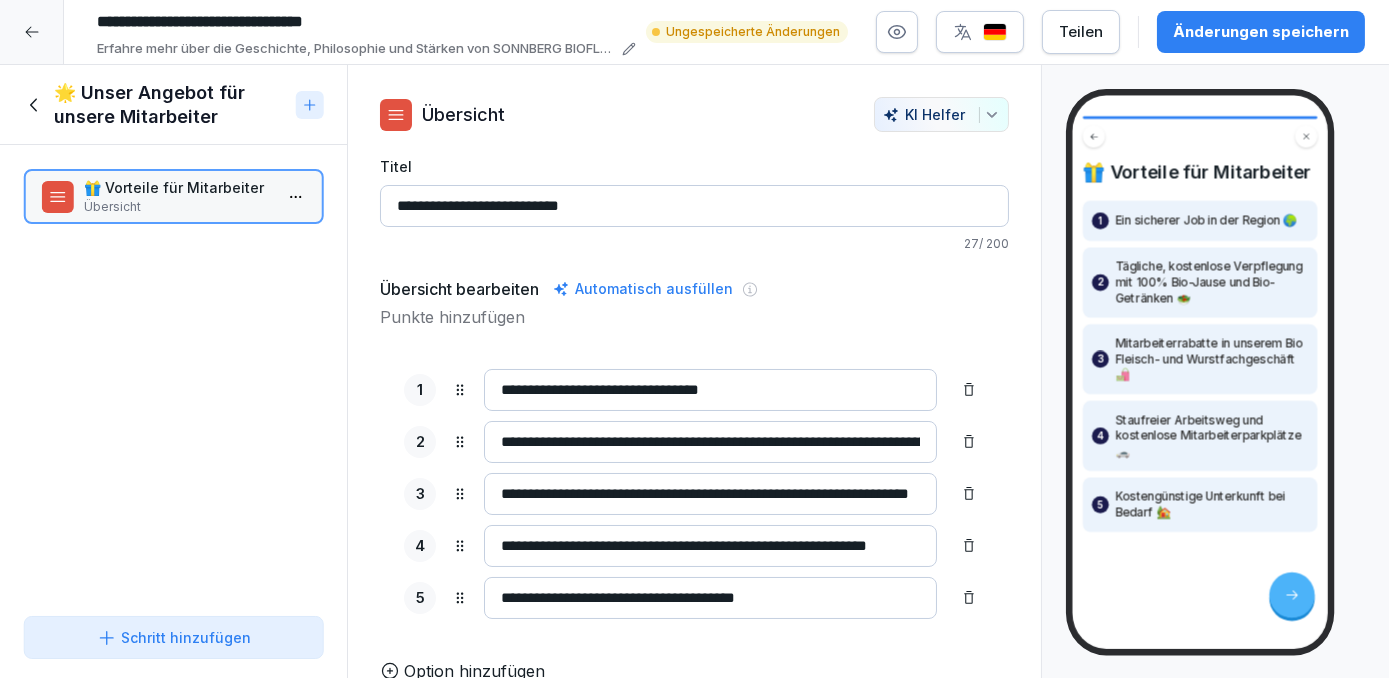 click 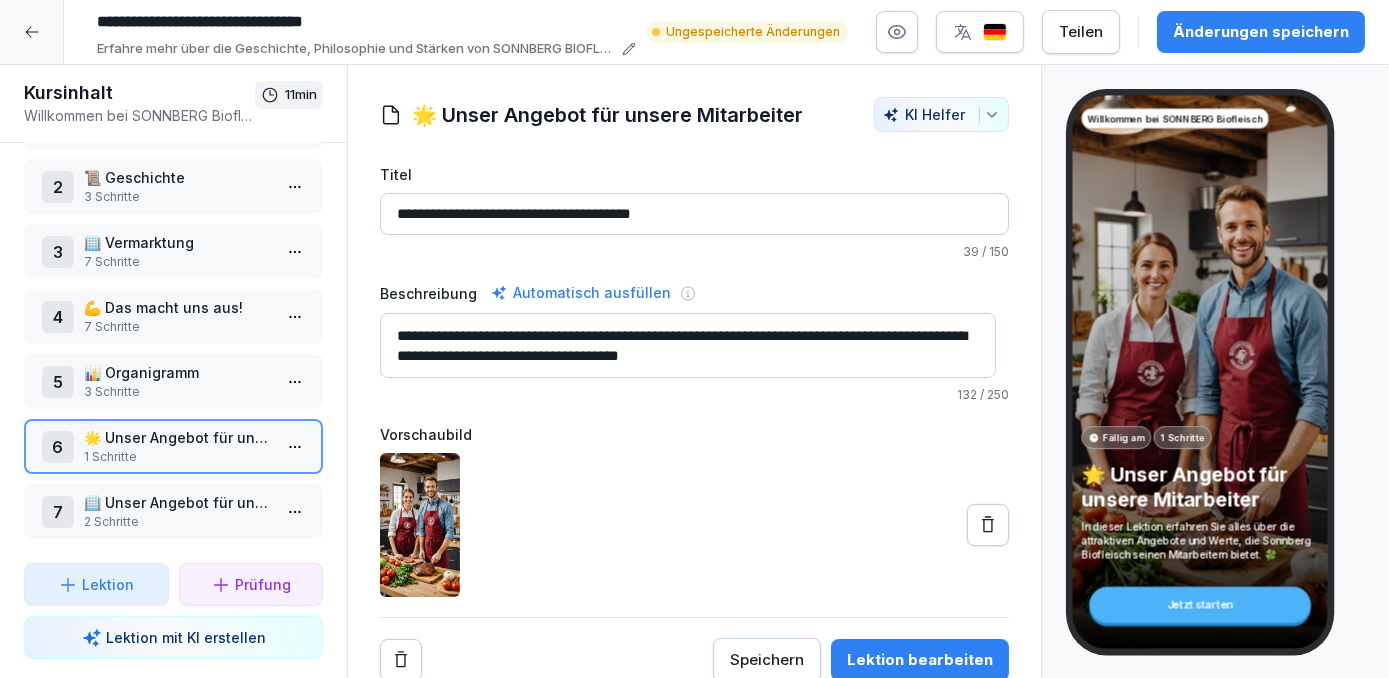 click on "🏢 Unser Angebot für unsere Mitarbeiter" at bounding box center [177, 502] 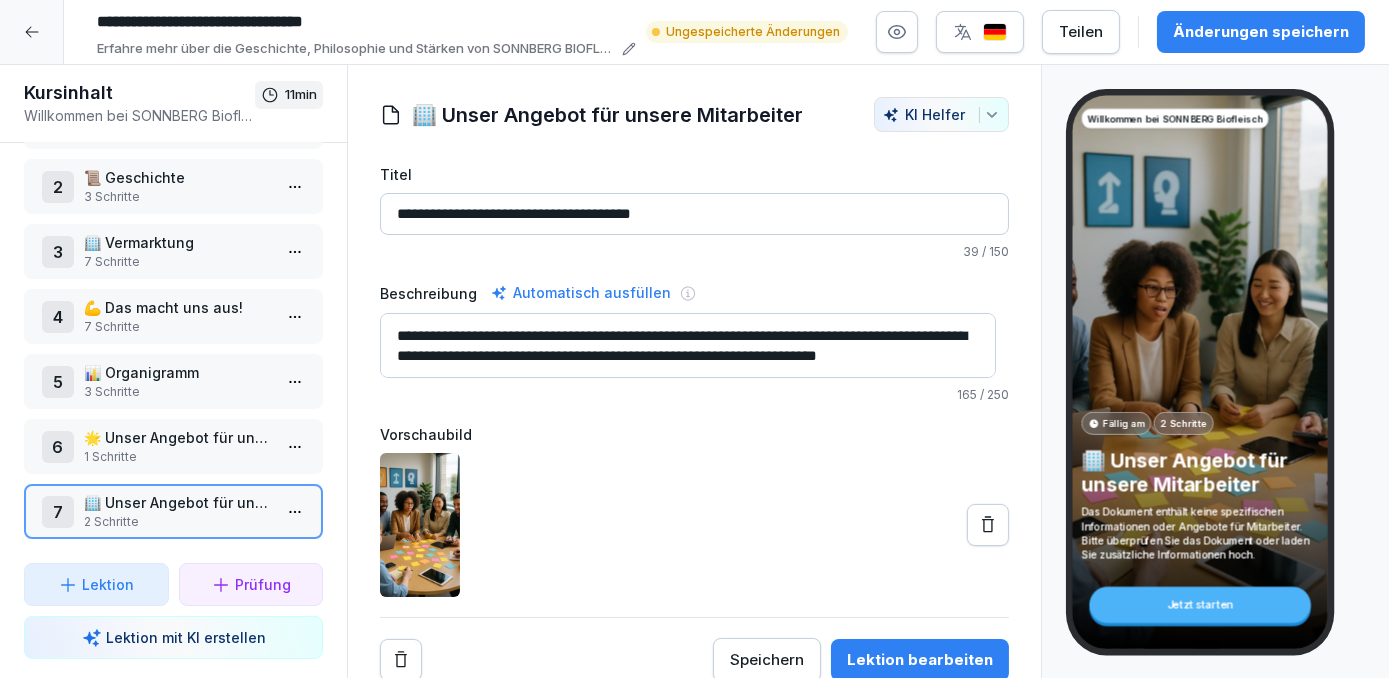 click on "🏢 Unser Angebot für unsere Mitarbeiter" at bounding box center (177, 502) 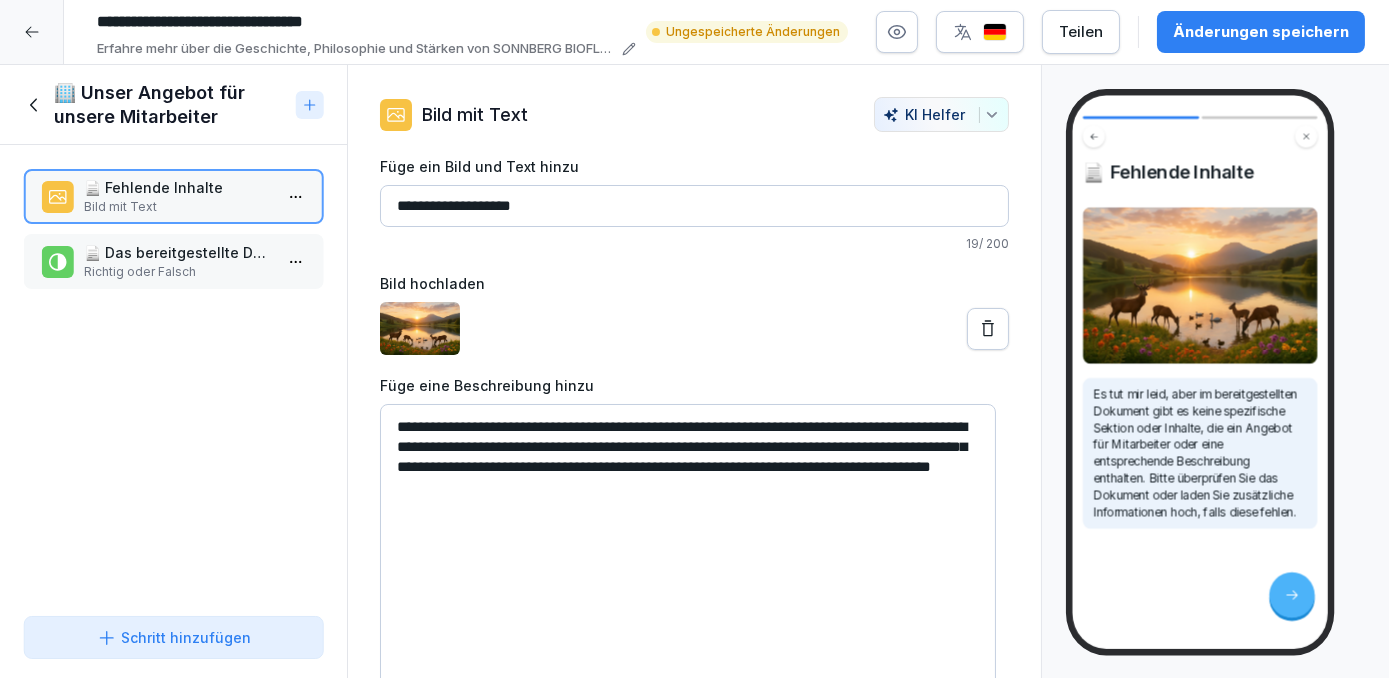 click 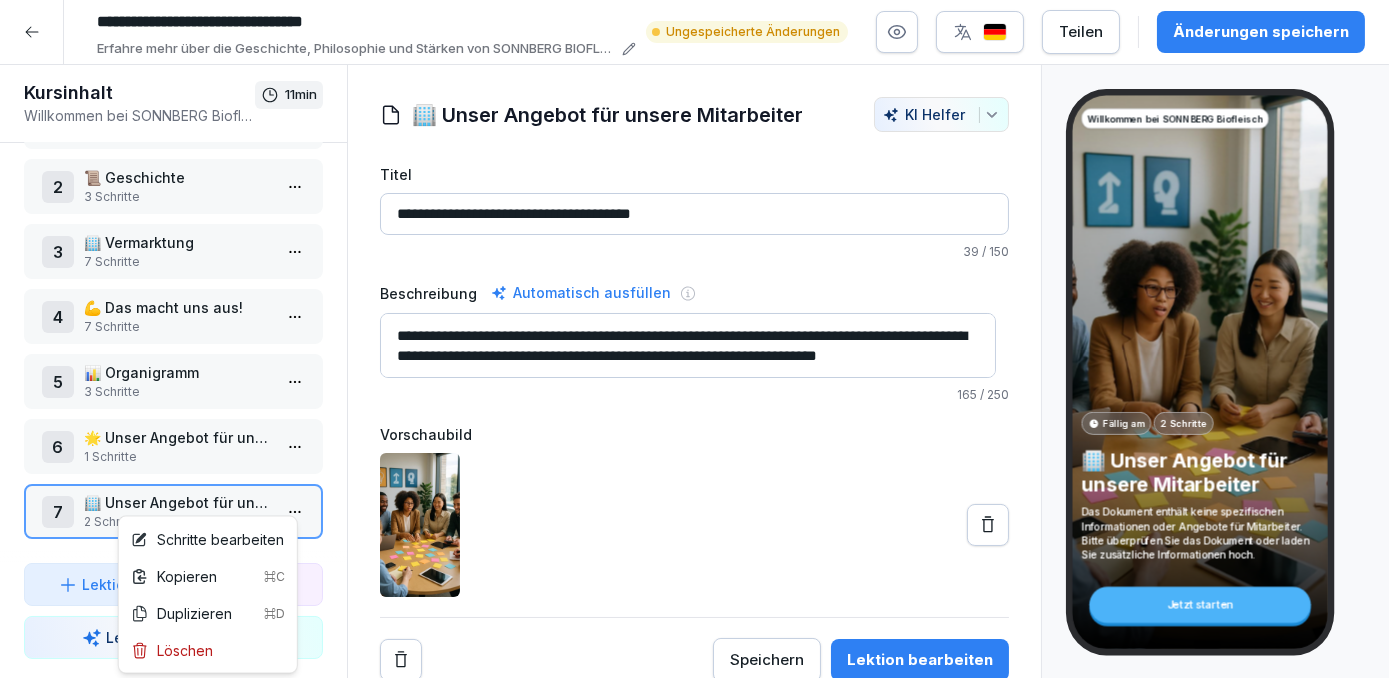 click on "**********" at bounding box center (694, 339) 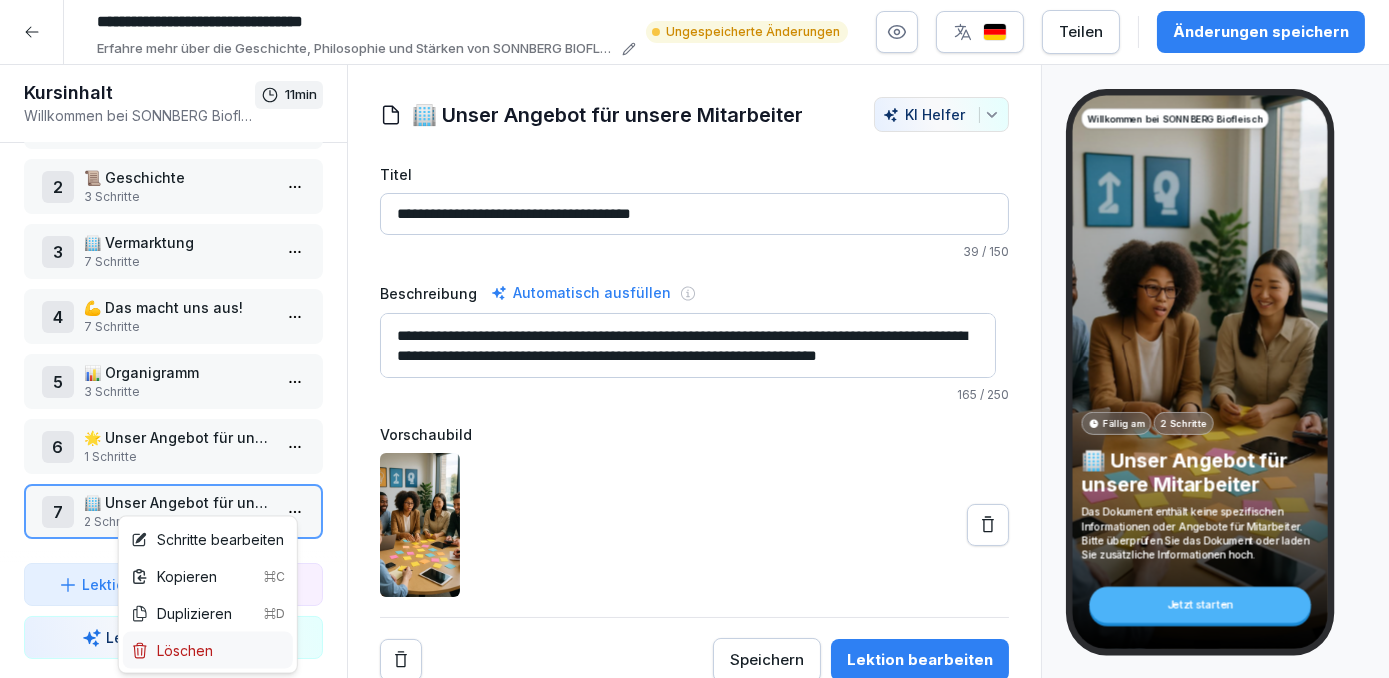 click on "Löschen" at bounding box center [172, 650] 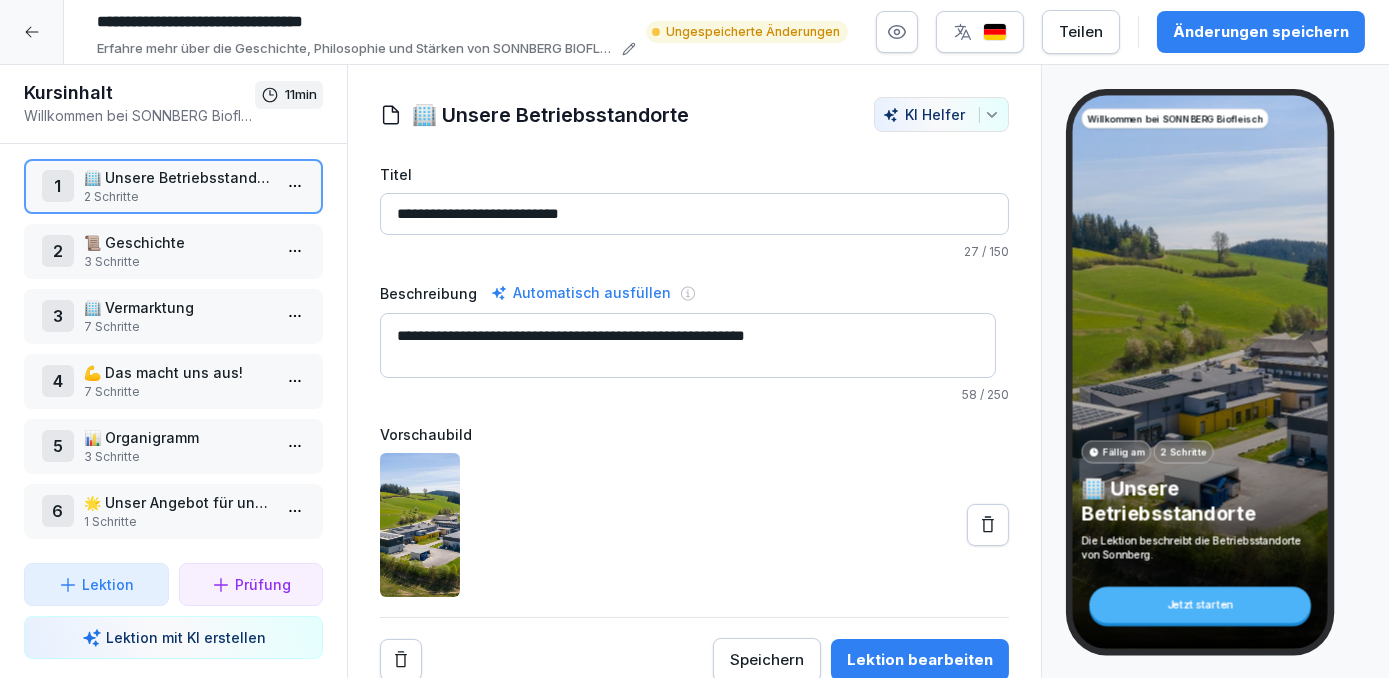 scroll, scrollTop: 0, scrollLeft: 0, axis: both 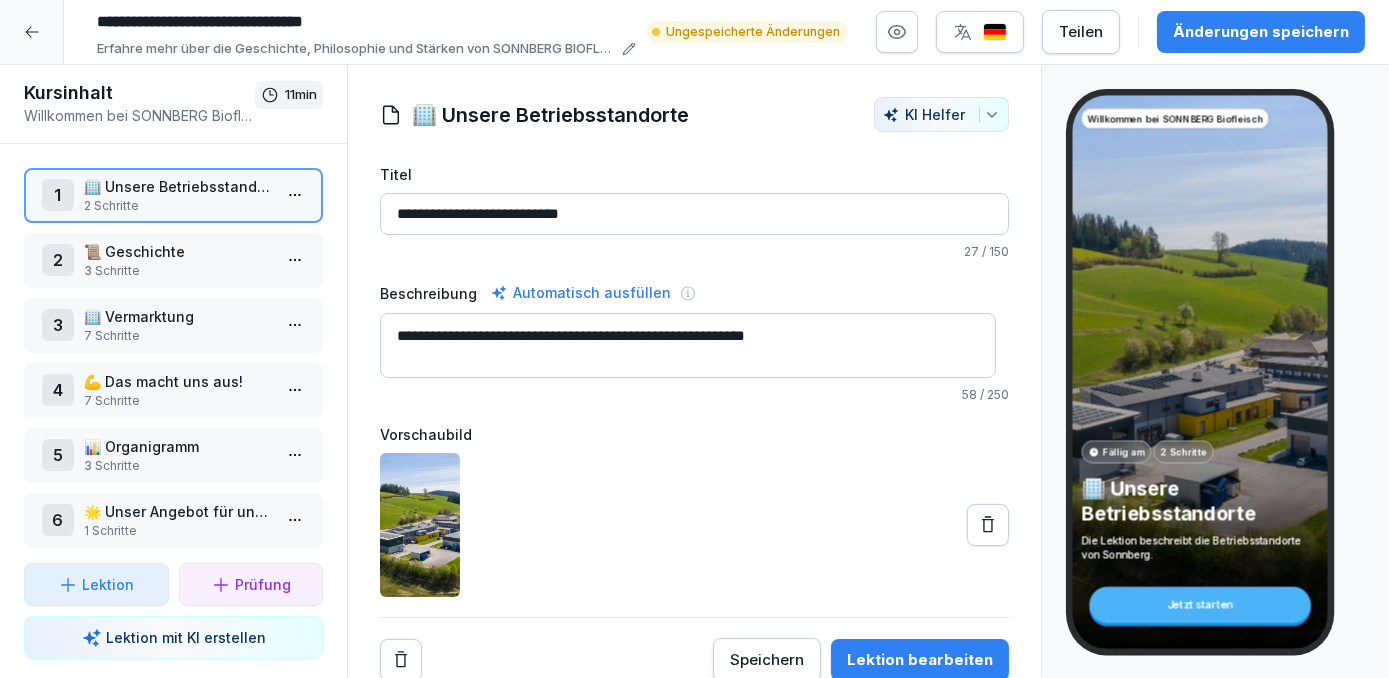 click on "Änderungen speichern" at bounding box center [1261, 32] 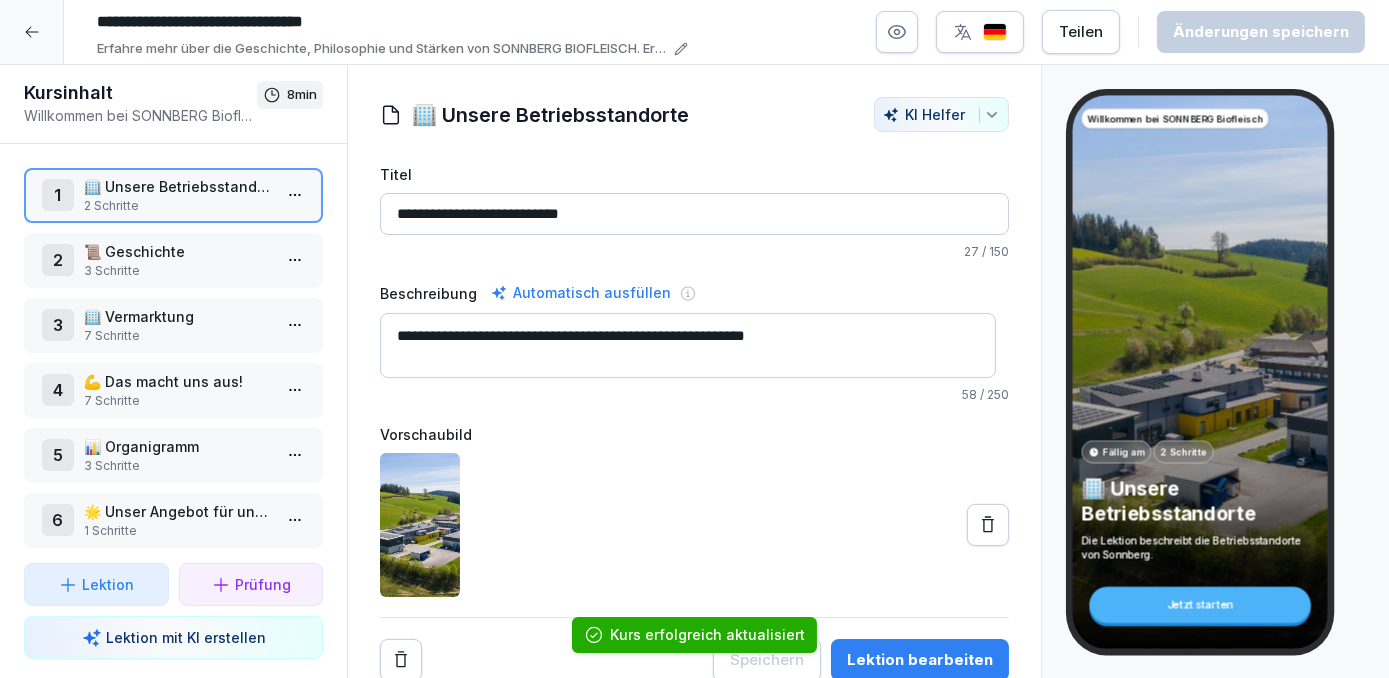 click on "3 Schritte" at bounding box center [177, 271] 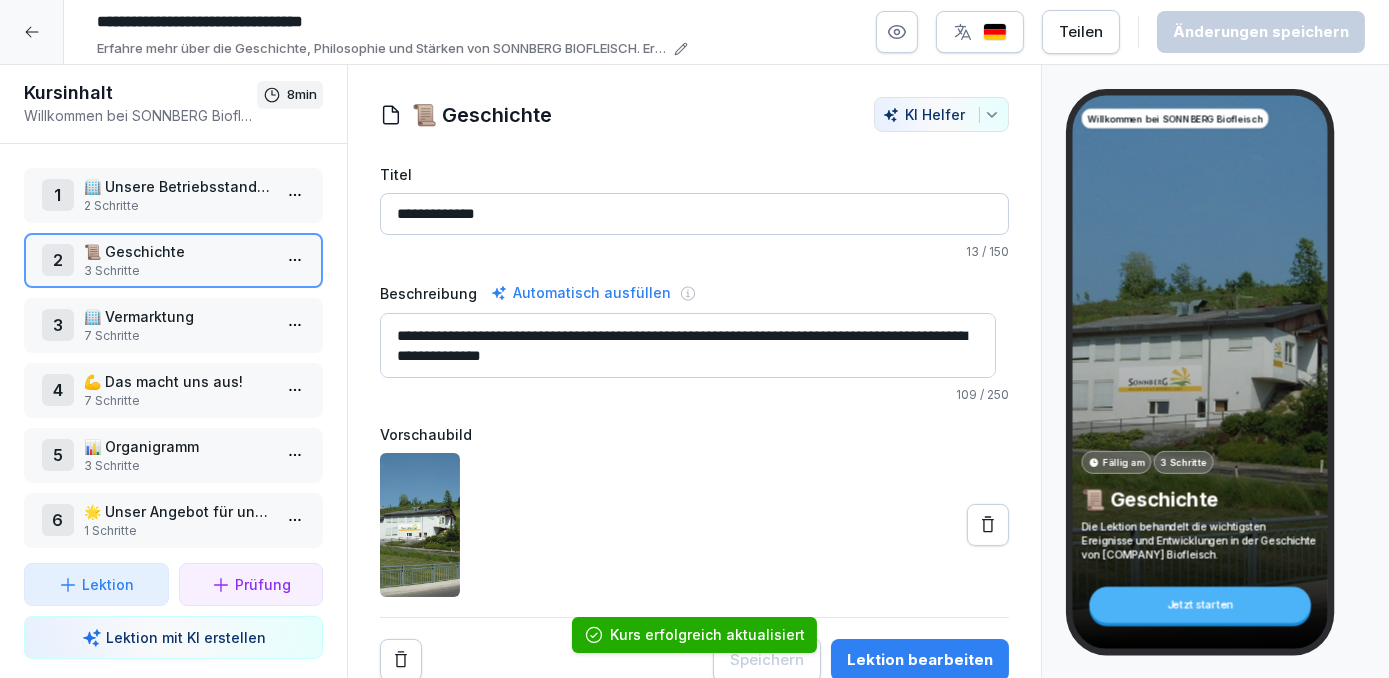 click on "🏢 Vermarktung" at bounding box center (177, 316) 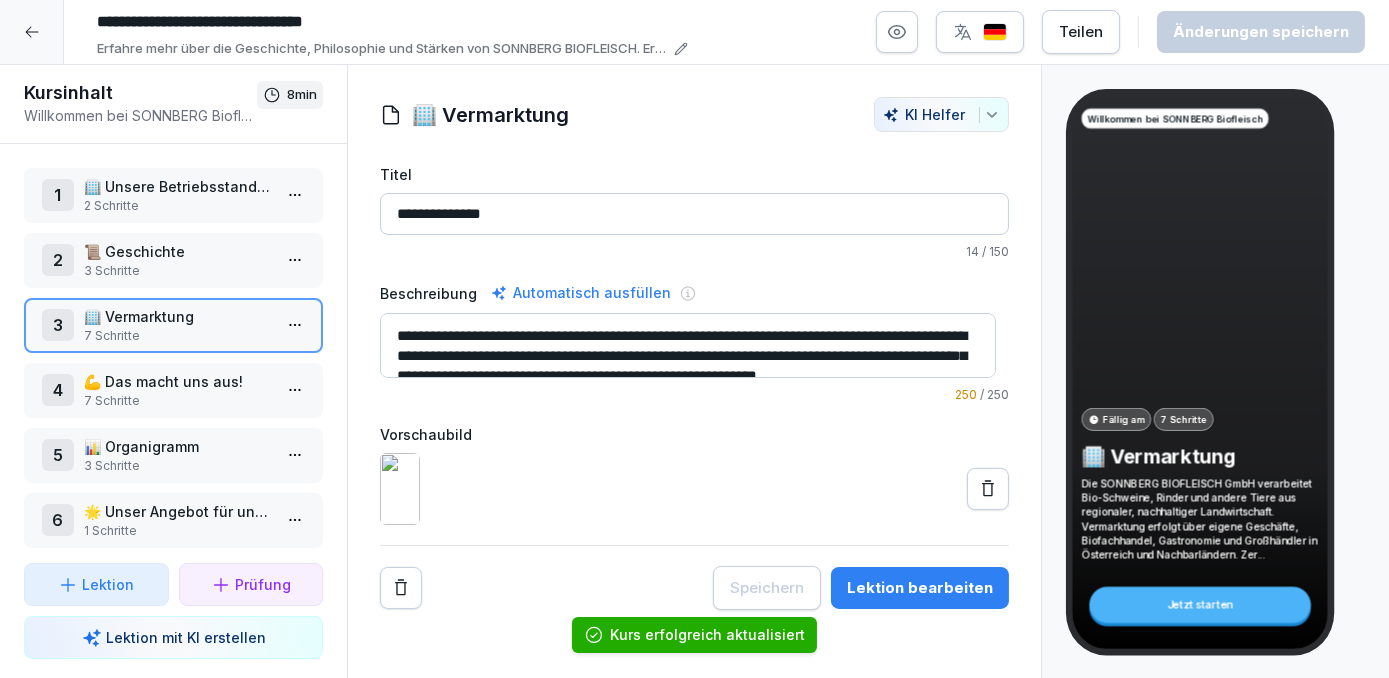 click on "💪 Das macht uns aus!" at bounding box center (177, 381) 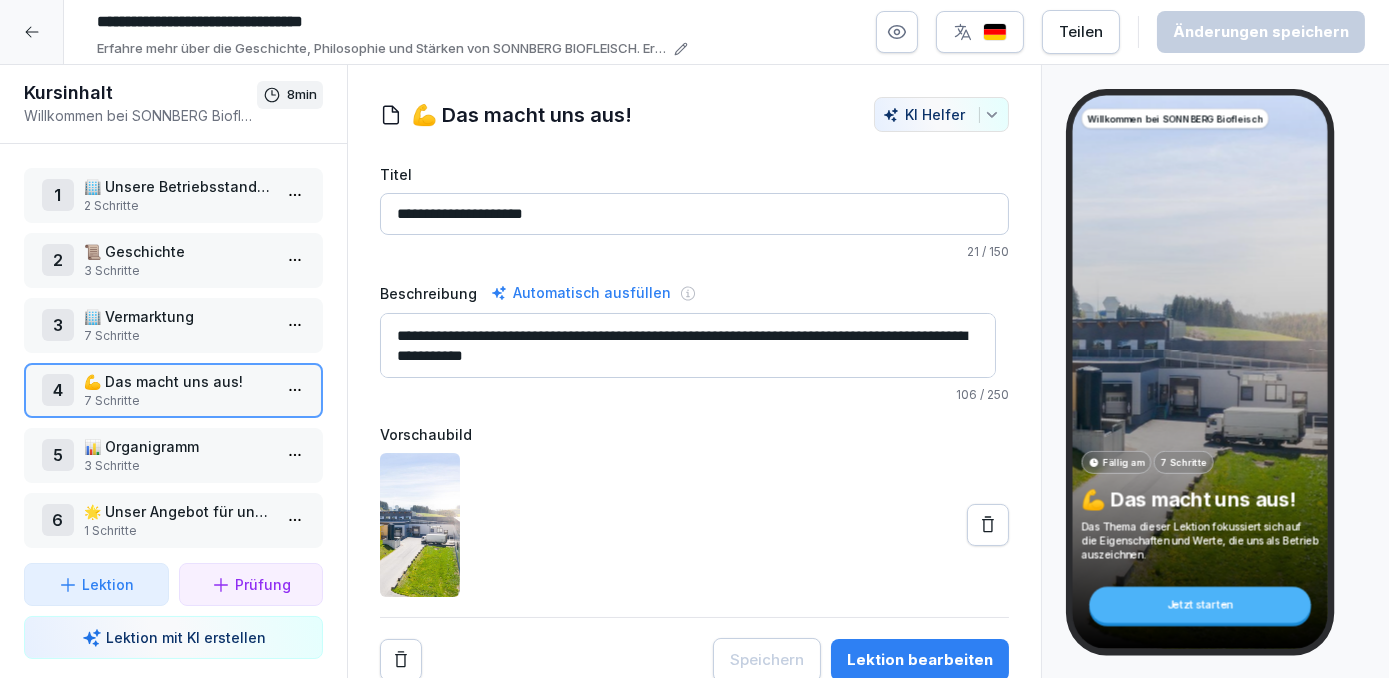 click on "💪 Das macht uns aus!" at bounding box center (177, 381) 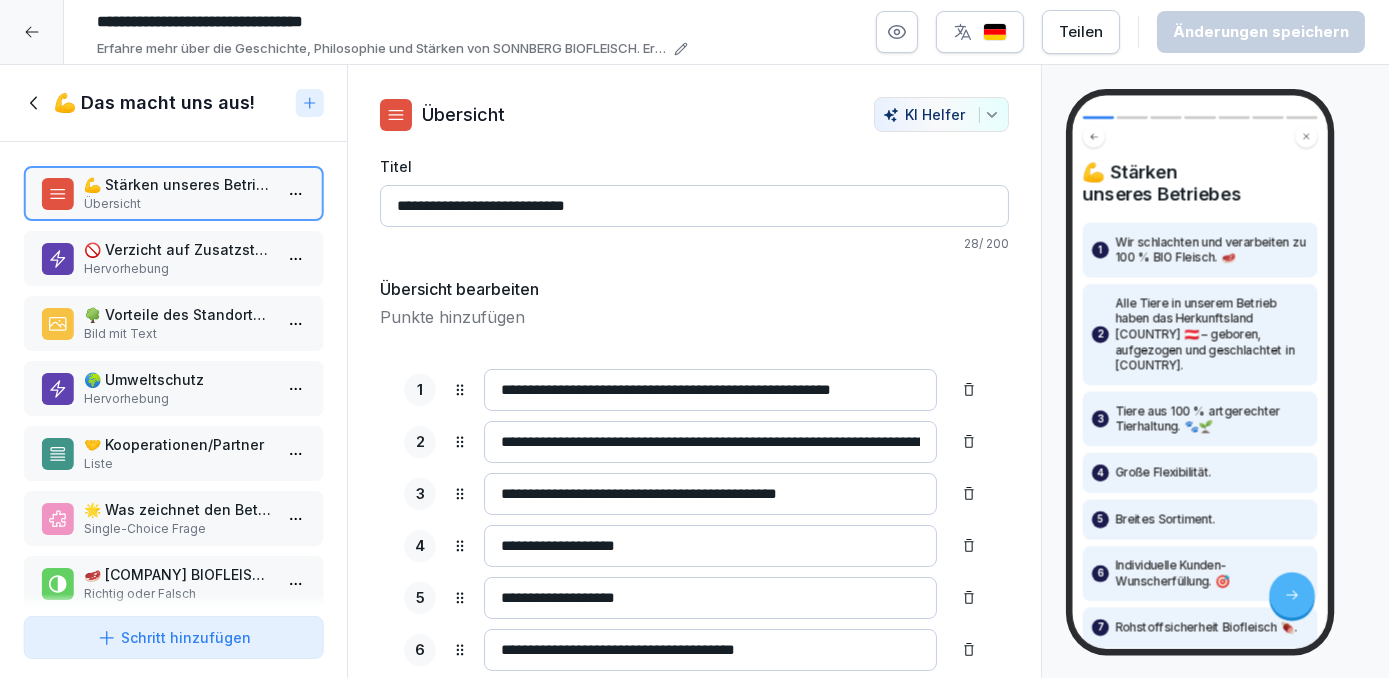 click on "🚫 Verzicht auf Zusatzstoffe" at bounding box center [177, 249] 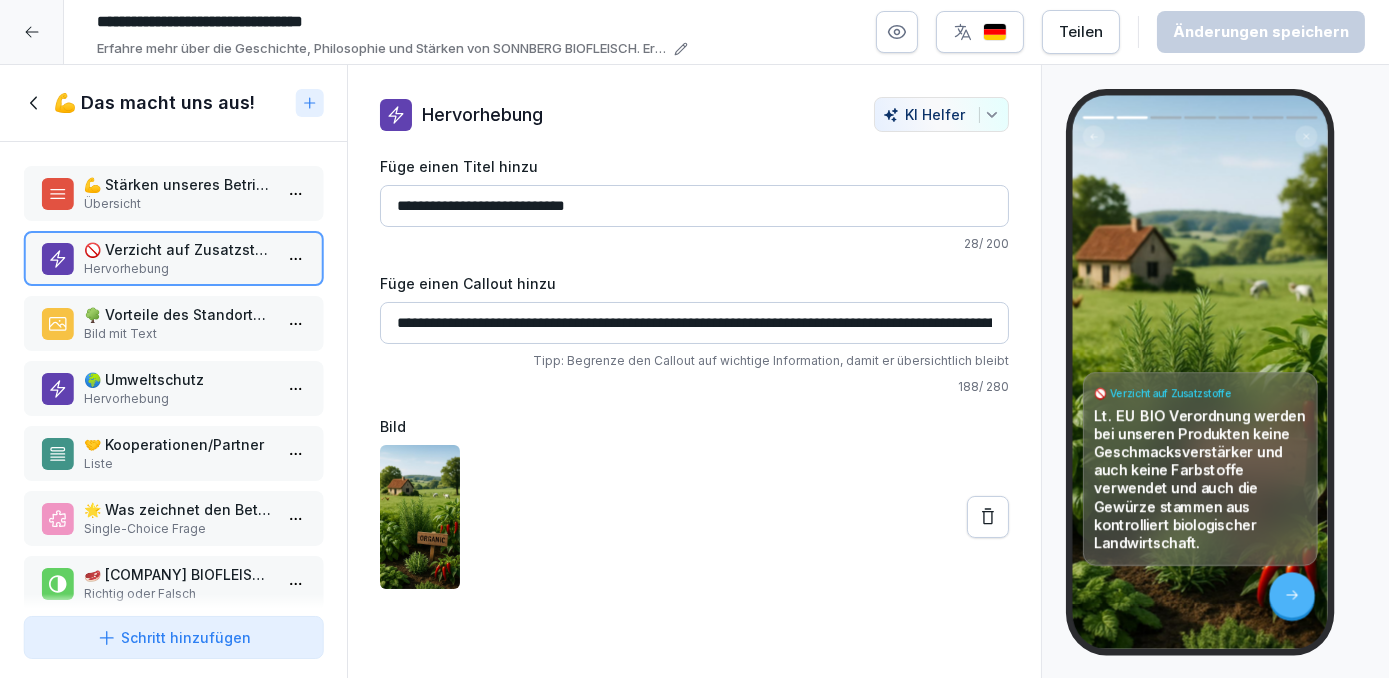 click on "🌳 Vorteile des Standortes Unterweißenbach" at bounding box center (177, 314) 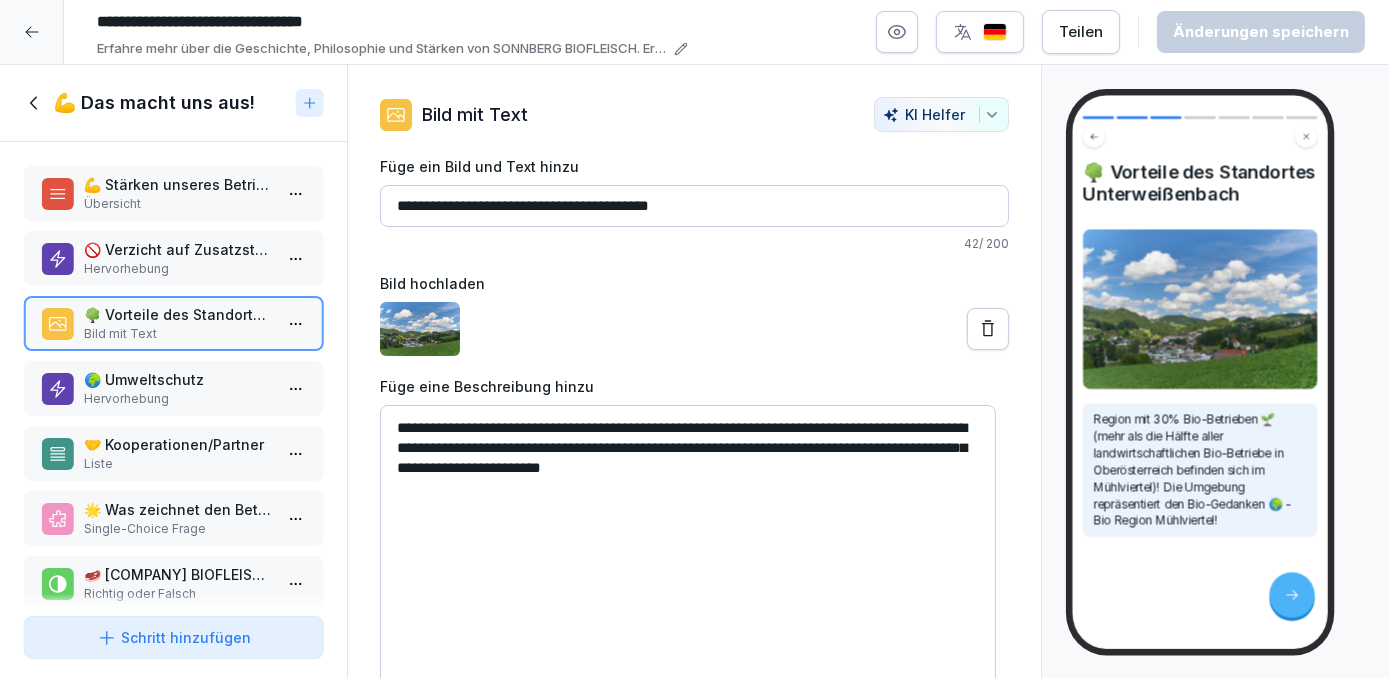 click on "🌍 Umweltschutz" at bounding box center (177, 379) 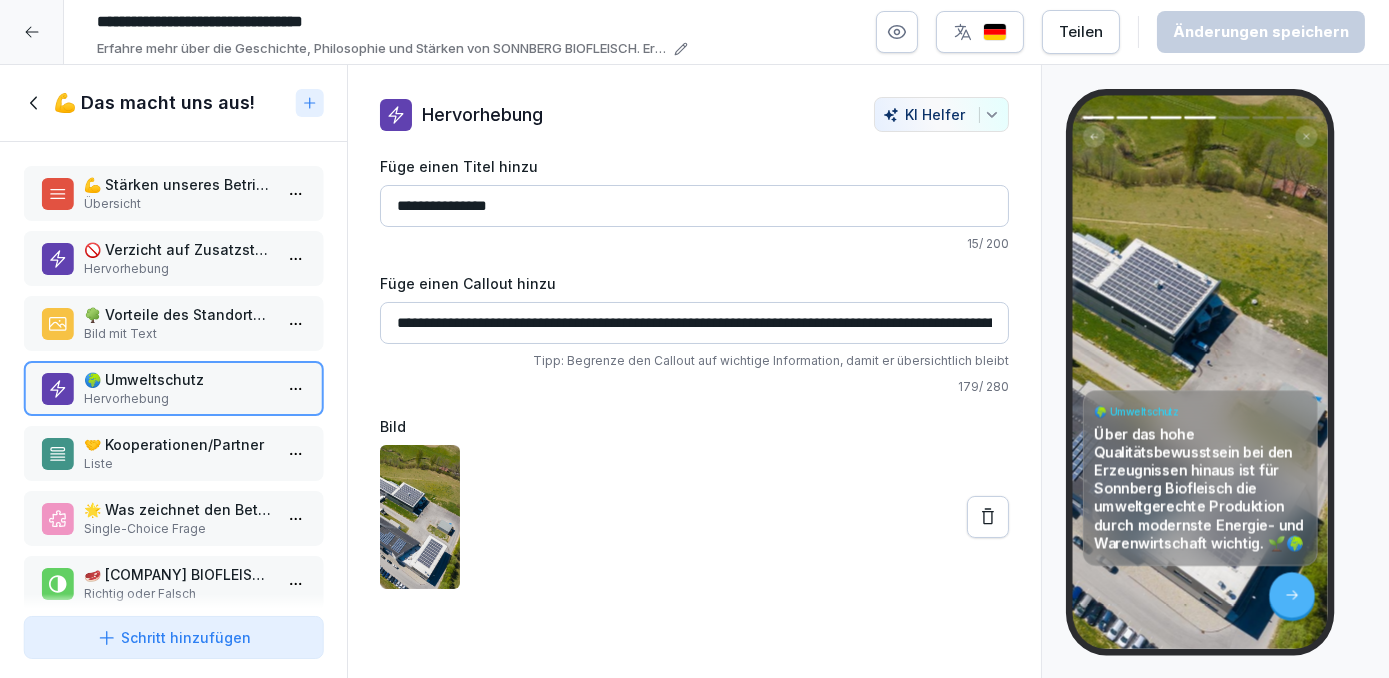 drag, startPoint x: 168, startPoint y: 440, endPoint x: 179, endPoint y: 441, distance: 11.045361 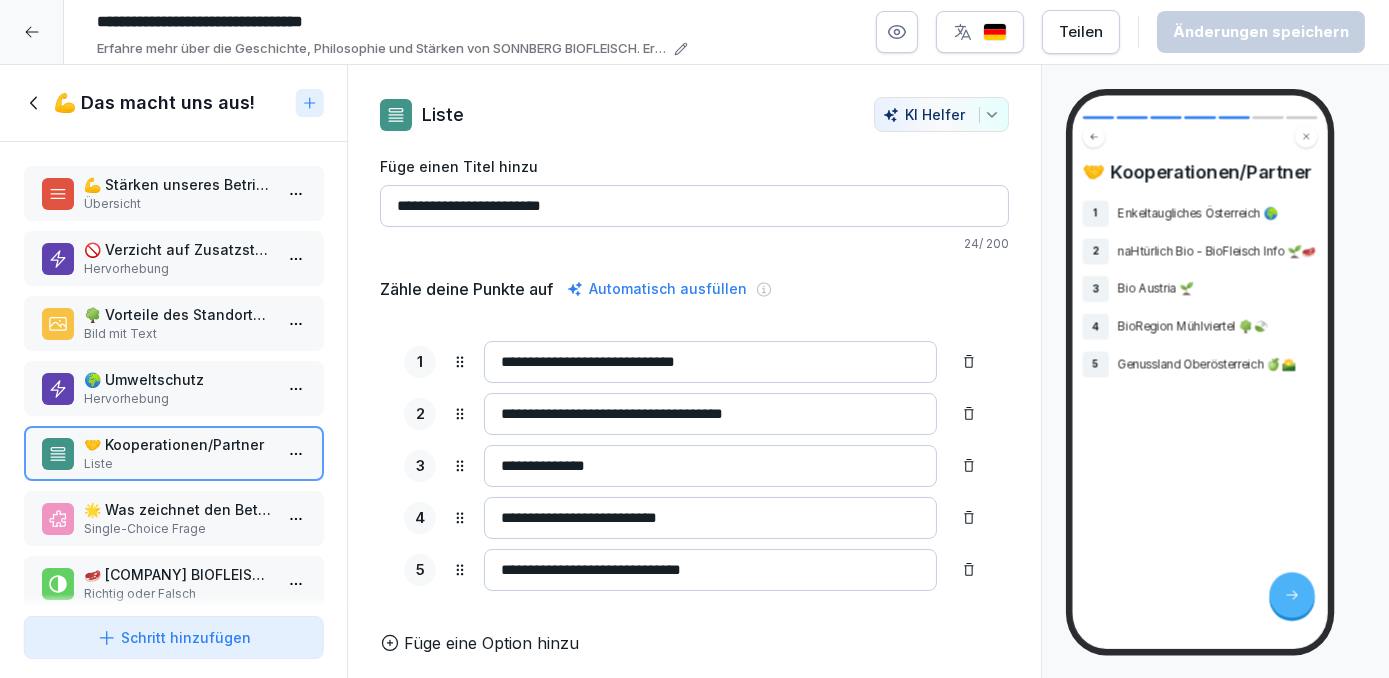 click on "Single-Choice Frage" at bounding box center (177, 529) 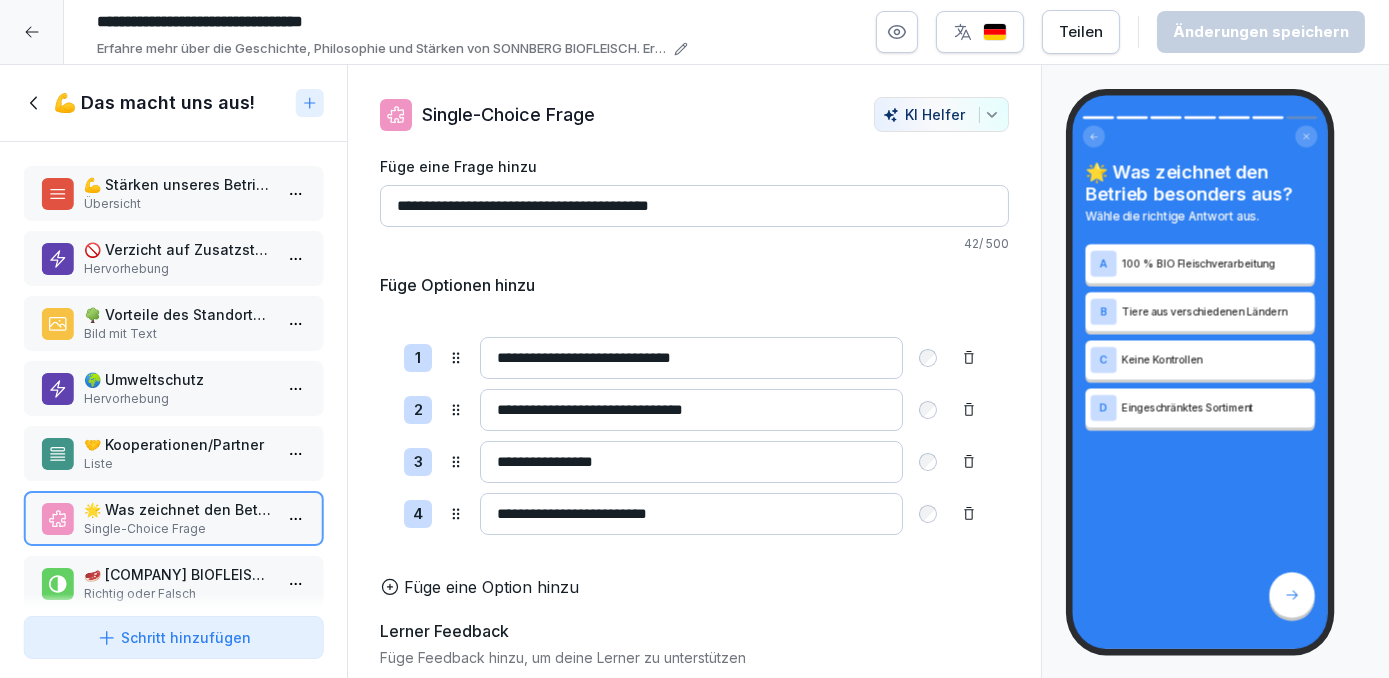 click 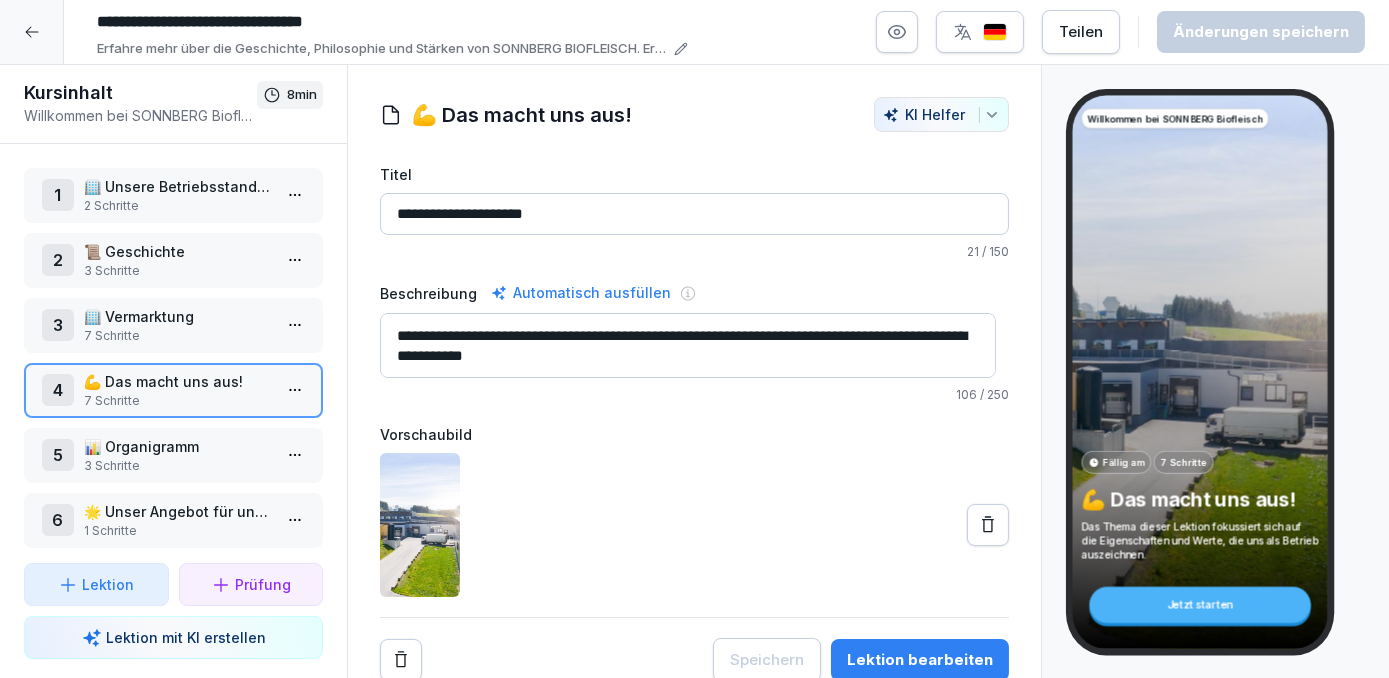 click on "3 Schritte" at bounding box center (177, 466) 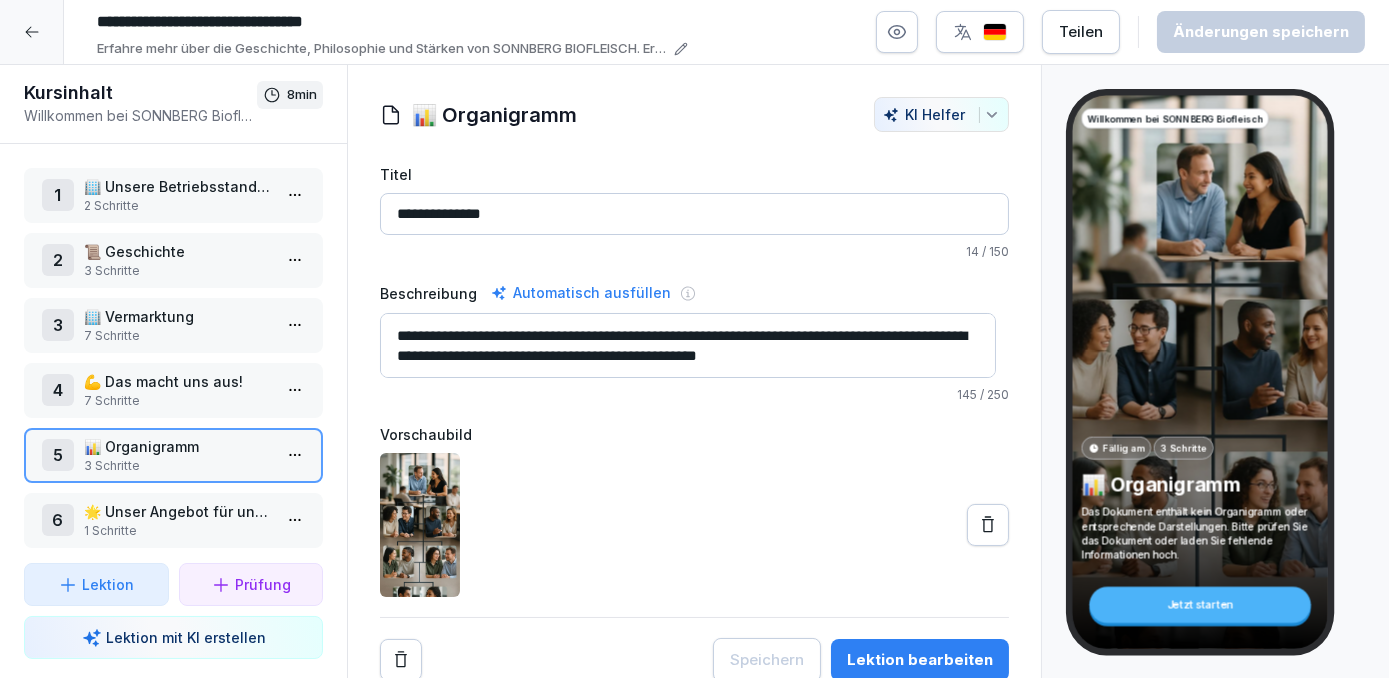 click 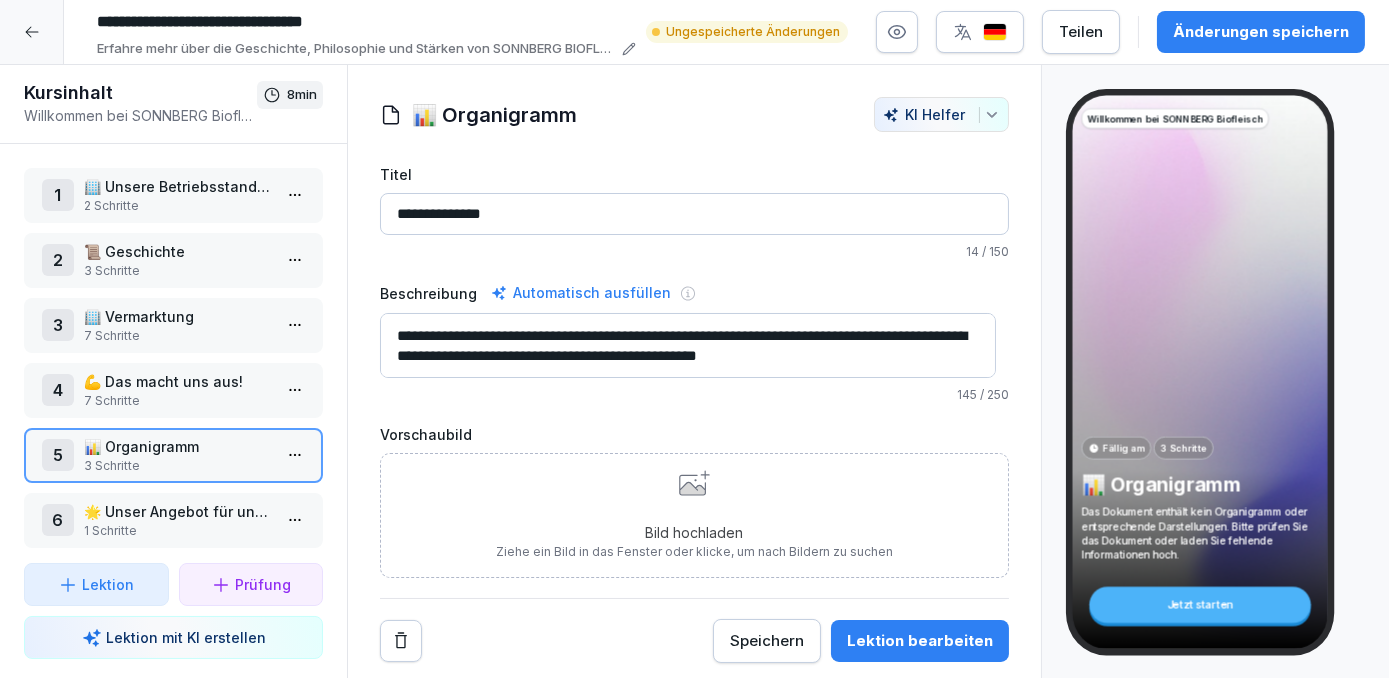 click on "Bild hochladen Ziehe ein Bild in das Fenster oder klicke, um nach Bildern zu suchen" at bounding box center (694, 515) 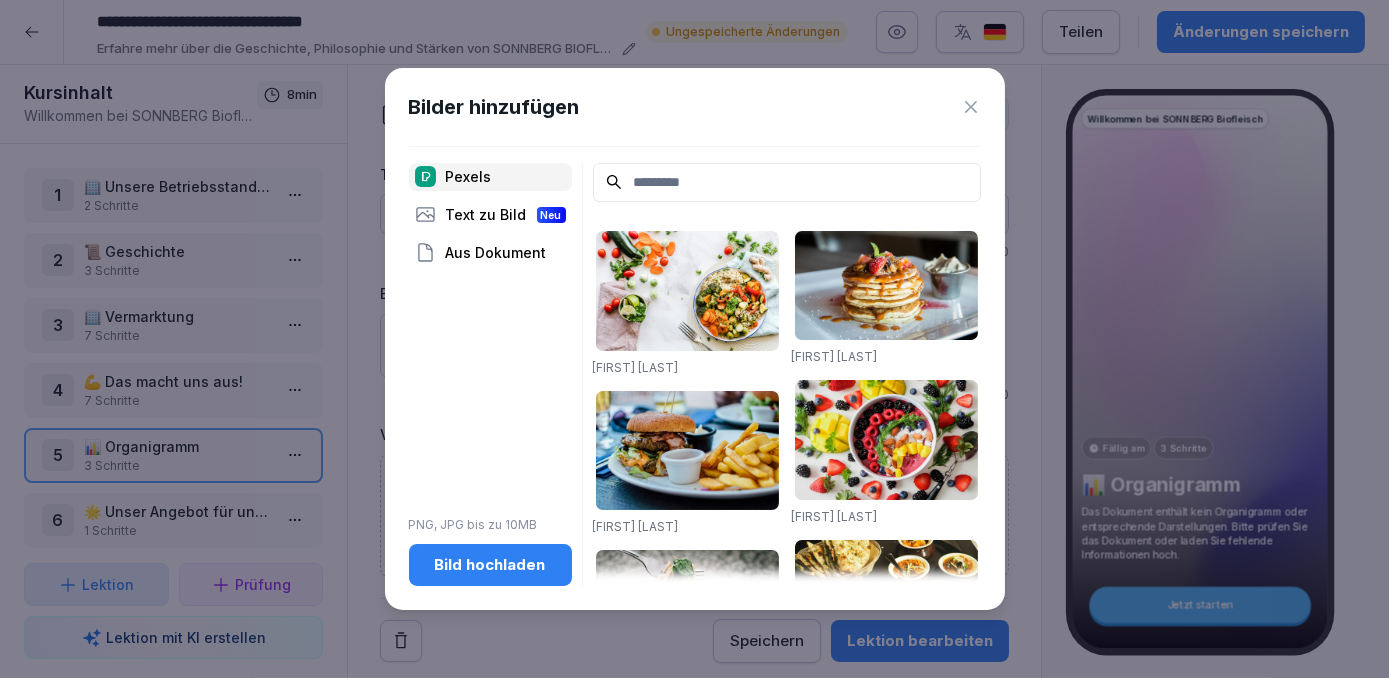 click on "Bild hochladen" at bounding box center [490, 565] 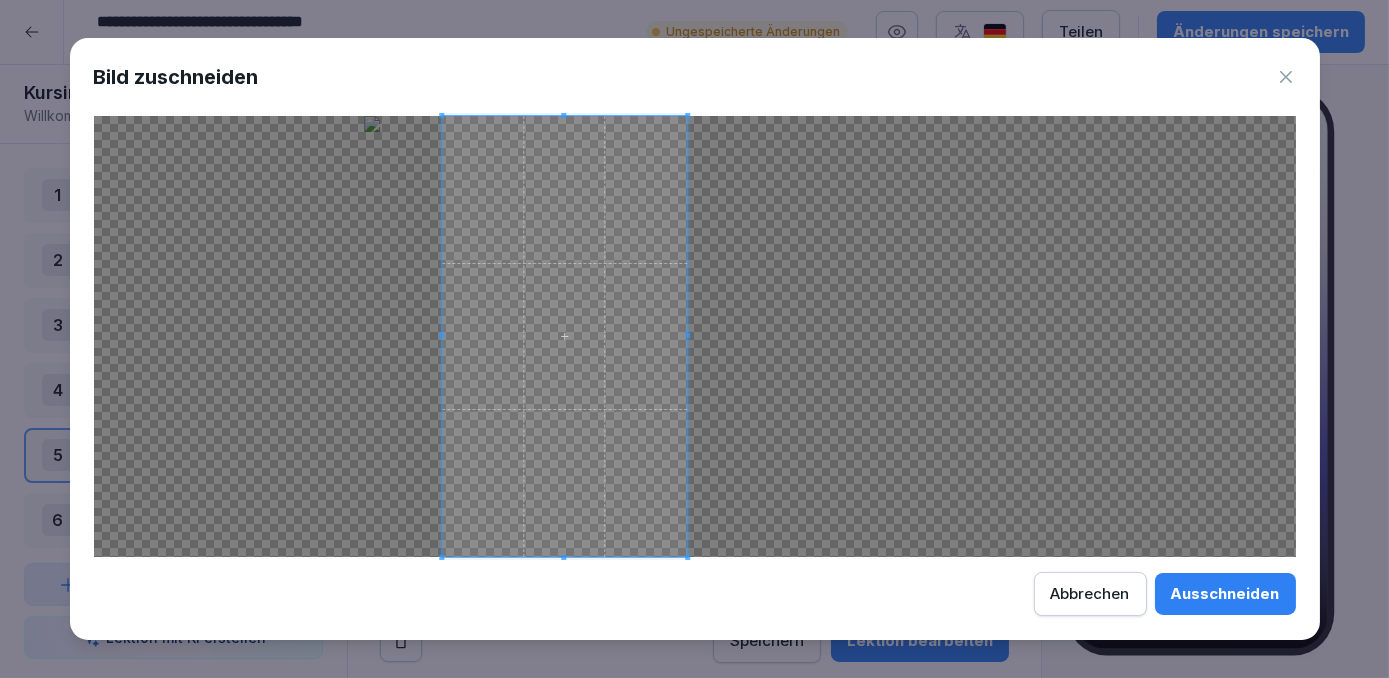 click at bounding box center [564, 336] 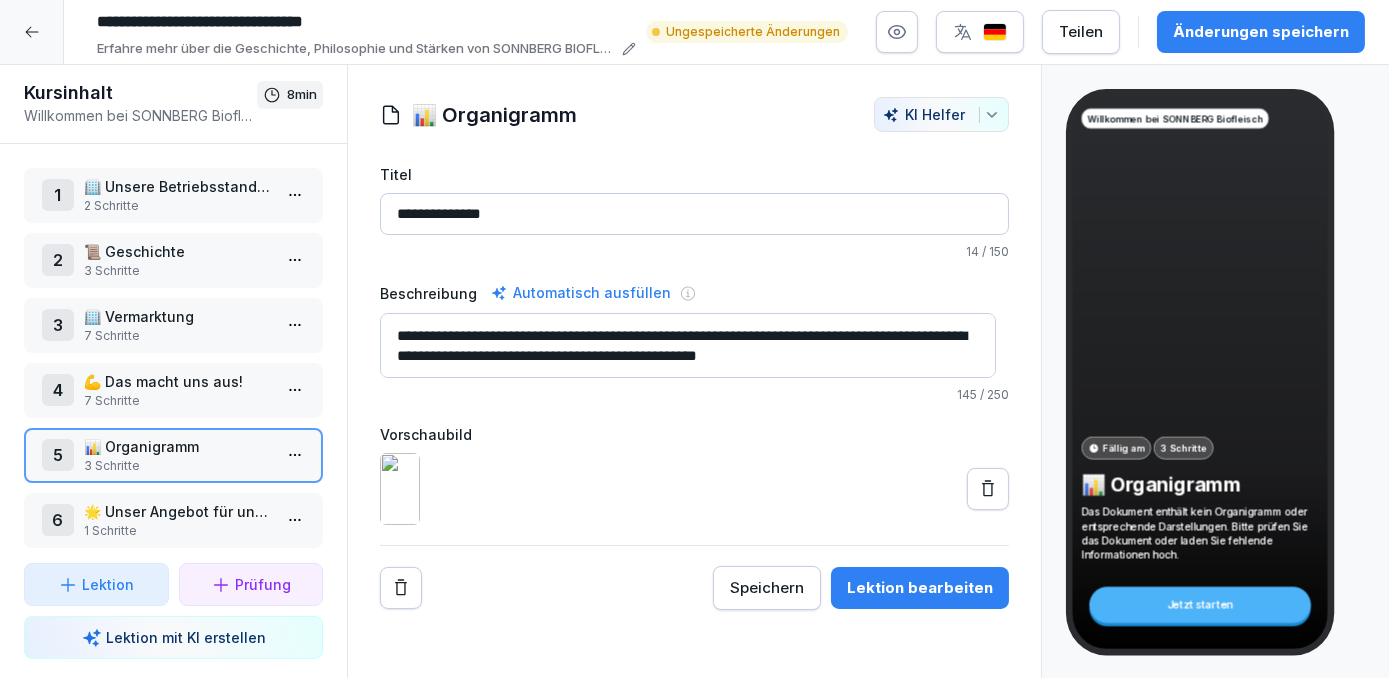 click 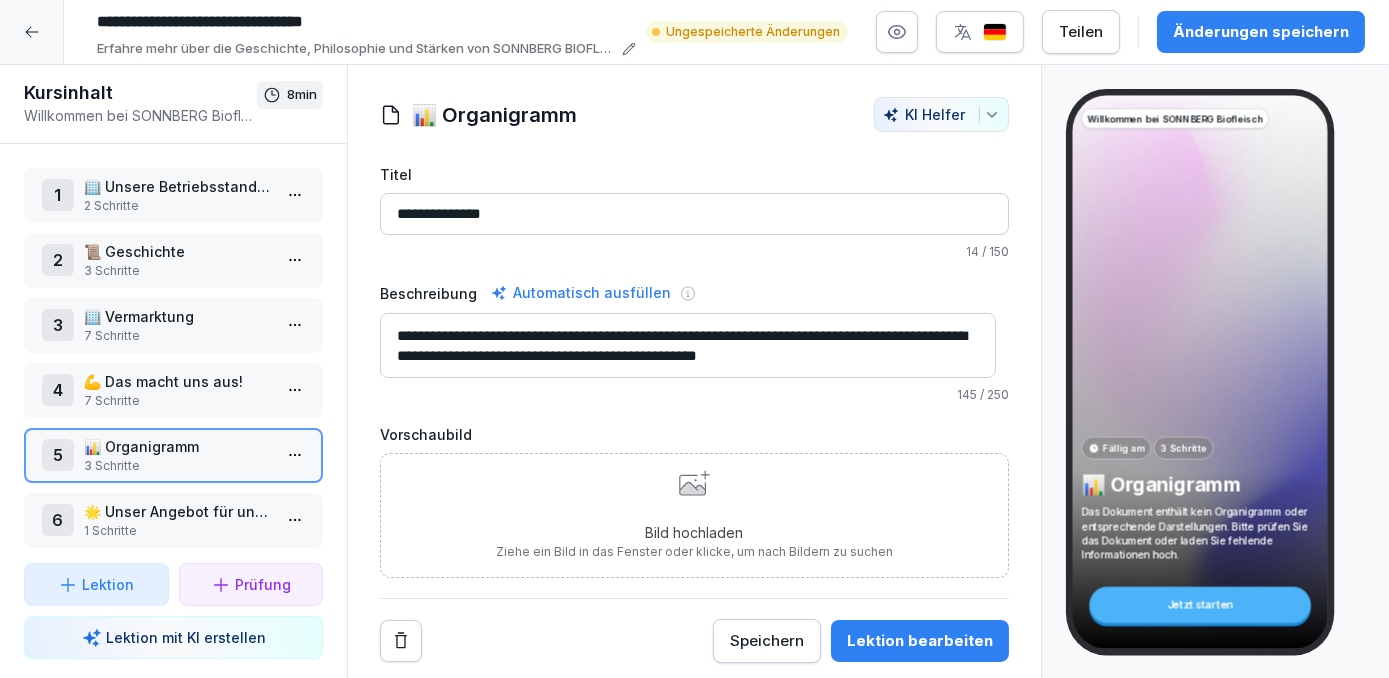 click on "Bild hochladen Ziehe ein Bild in das Fenster oder klicke, um nach Bildern zu suchen" at bounding box center (694, 515) 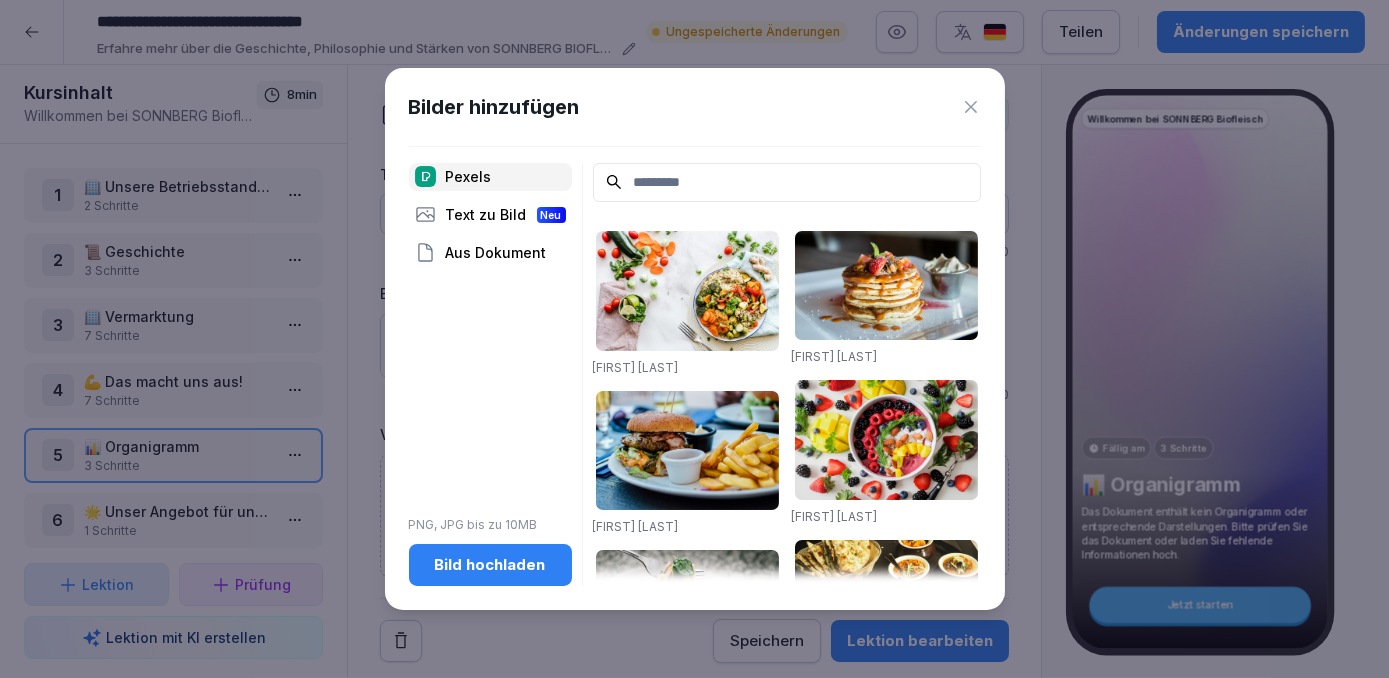 click on "Bild hochladen" at bounding box center [490, 565] 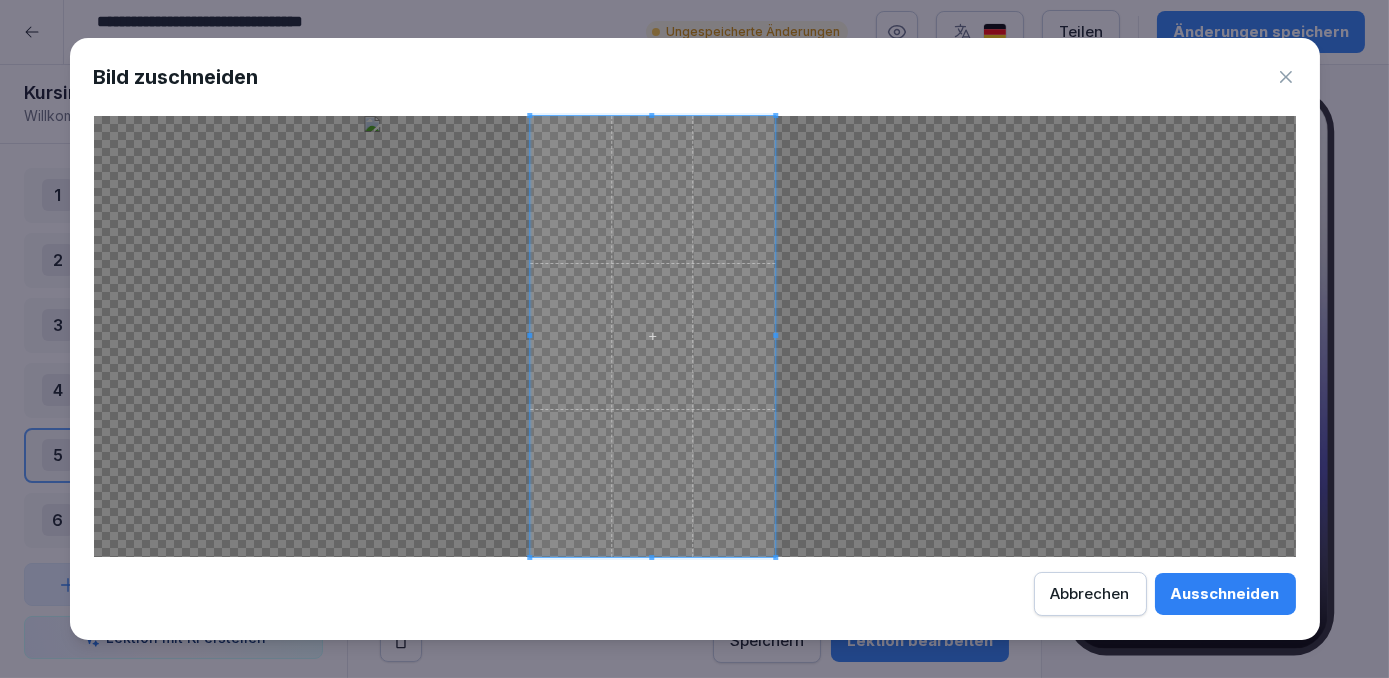 click at bounding box center (652, 336) 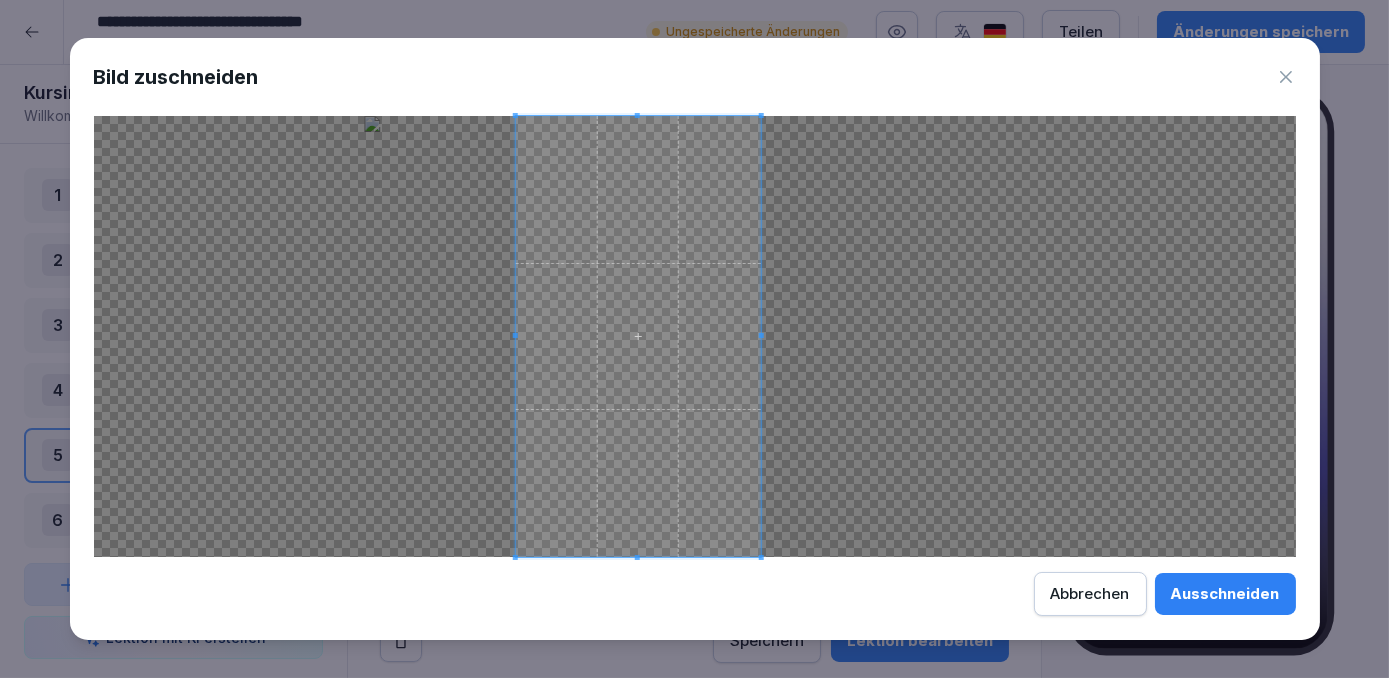 click at bounding box center (637, 336) 